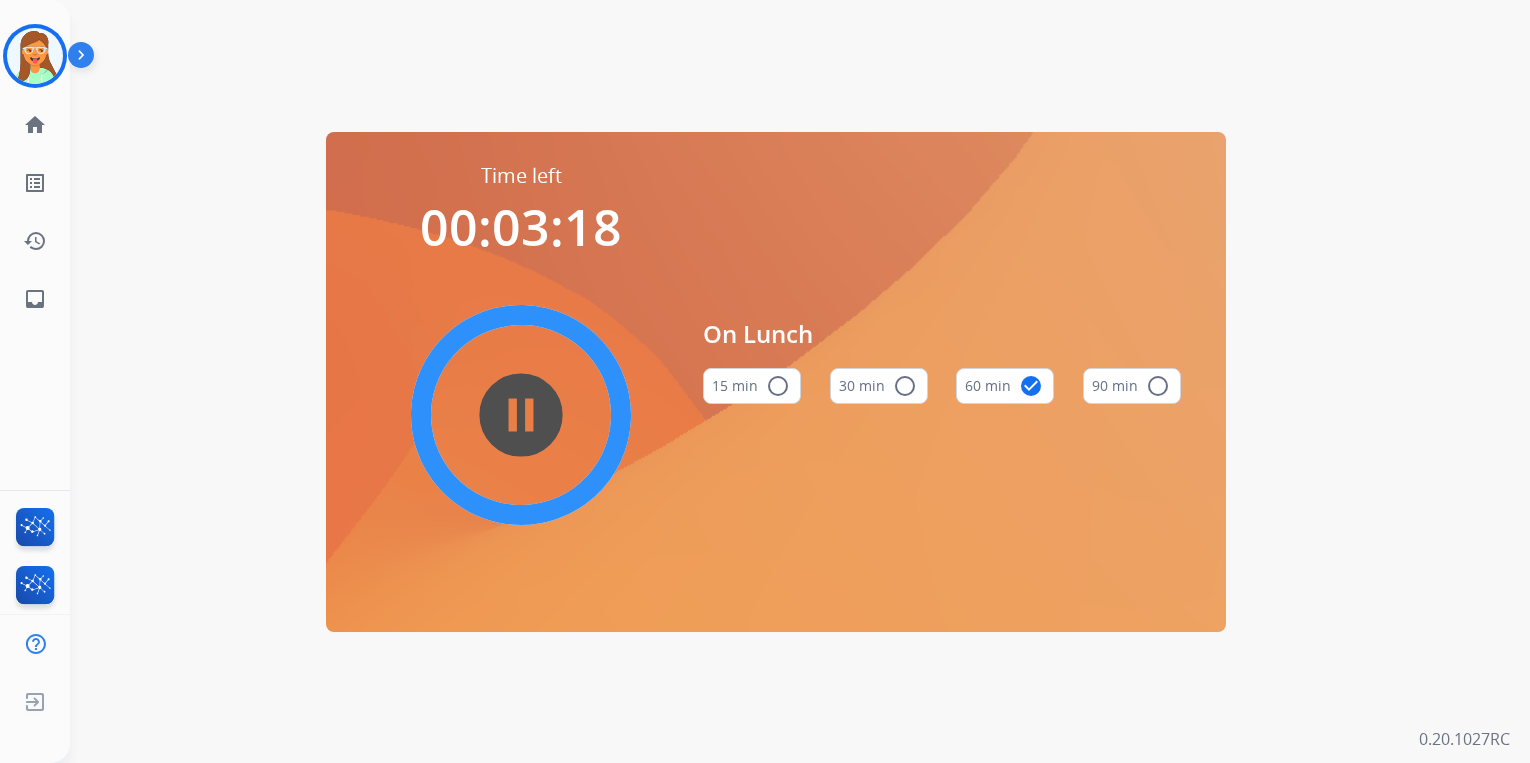 scroll, scrollTop: 0, scrollLeft: 0, axis: both 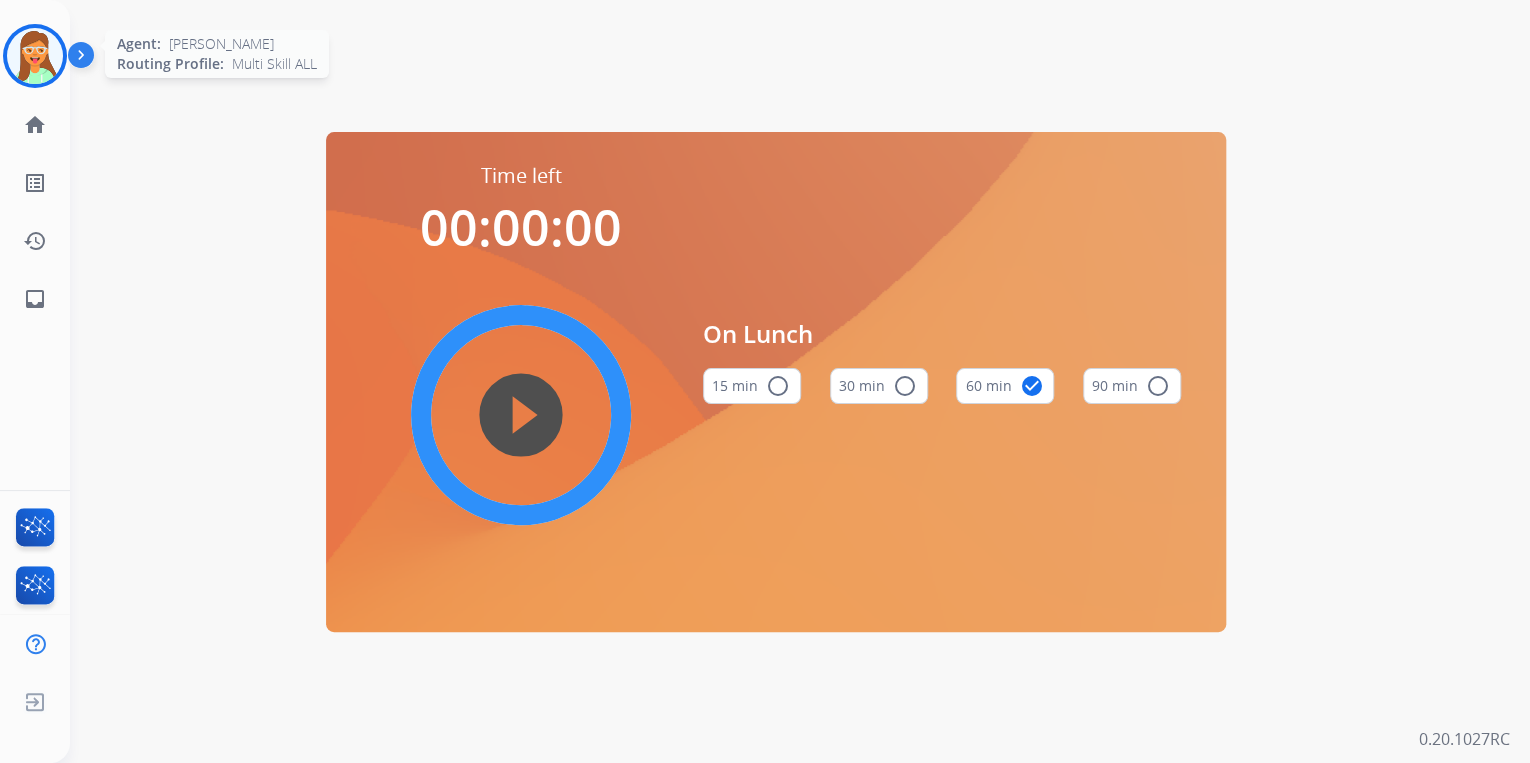click at bounding box center [35, 56] 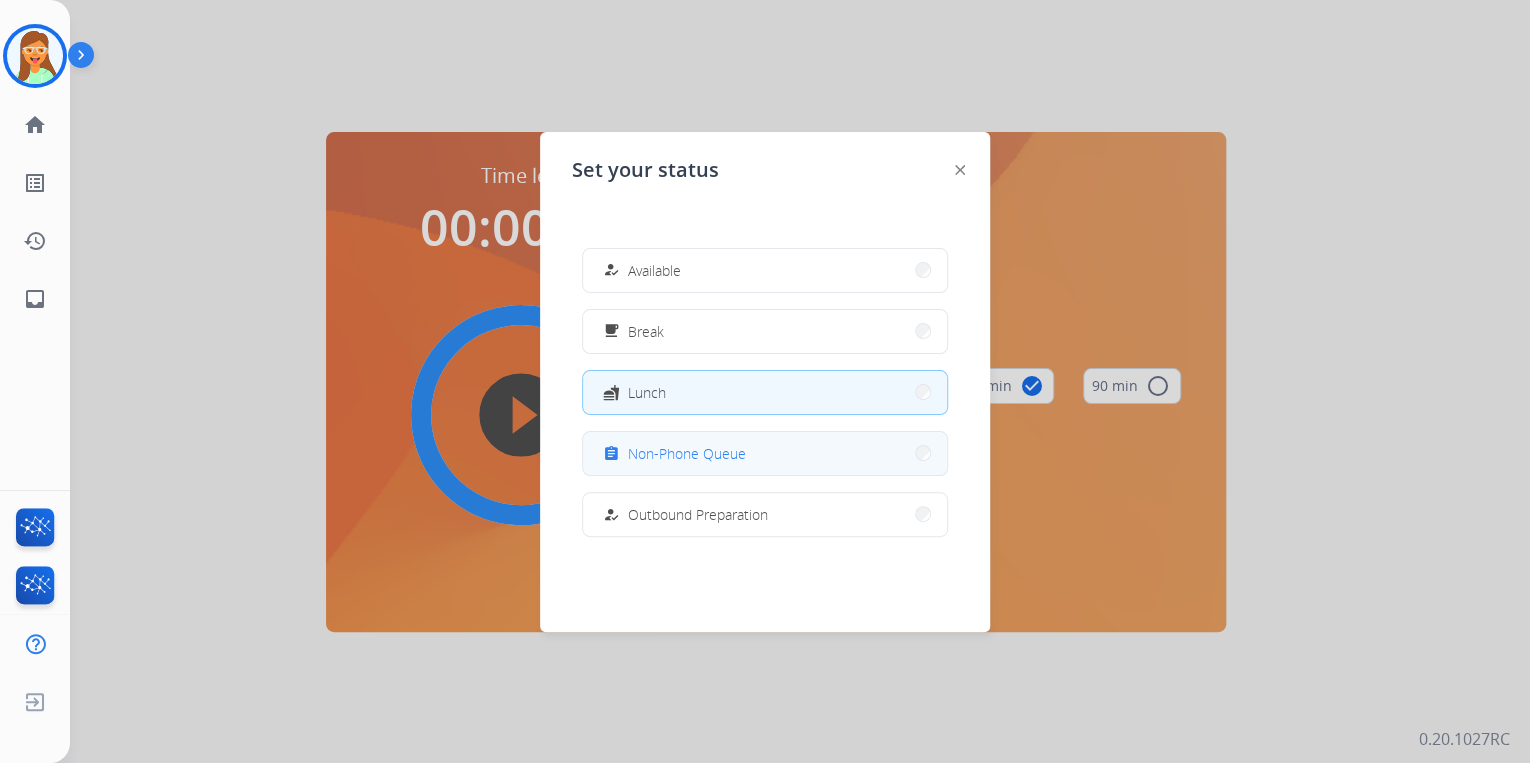 click on "assignment Non-Phone Queue" at bounding box center (765, 453) 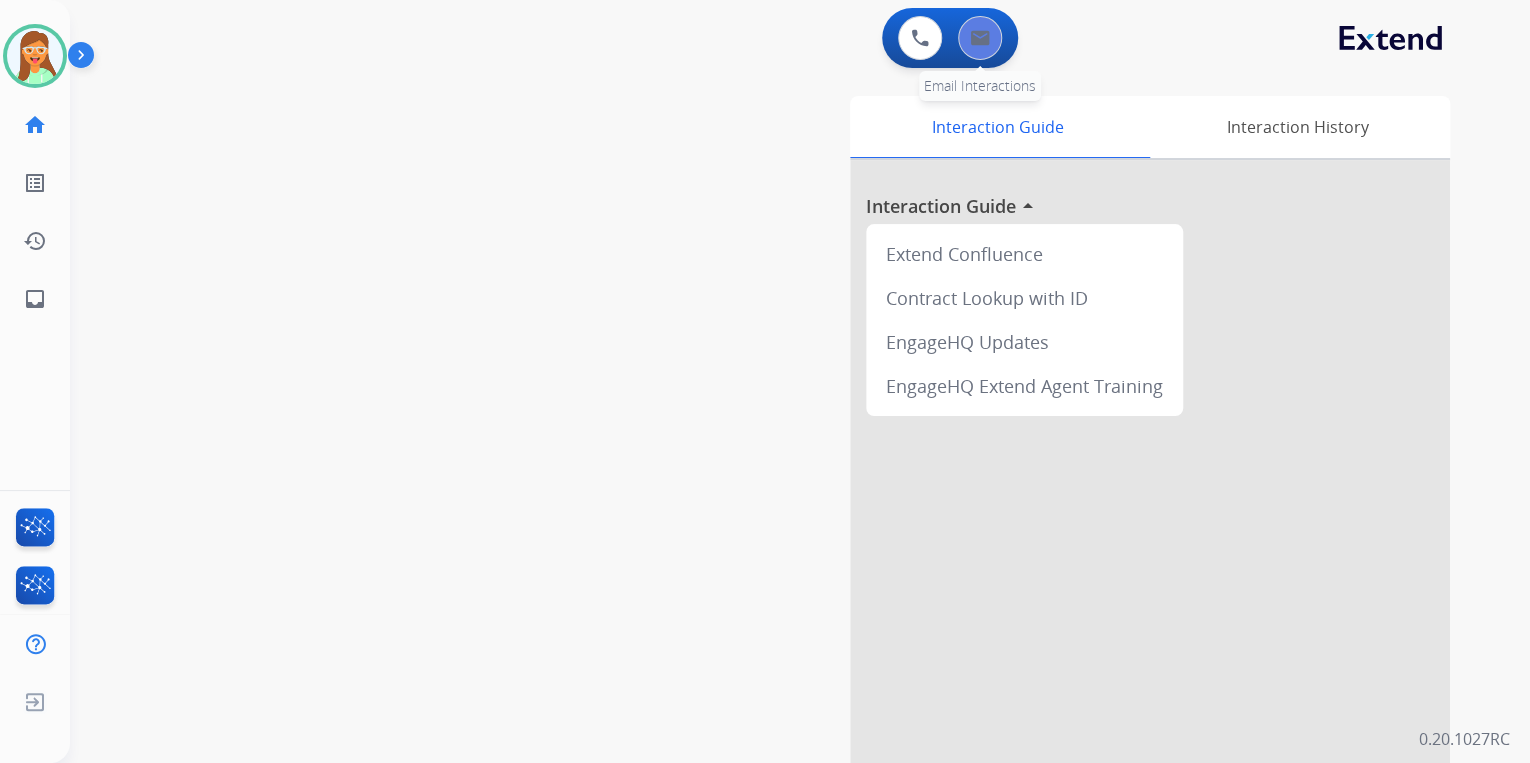 click at bounding box center (980, 38) 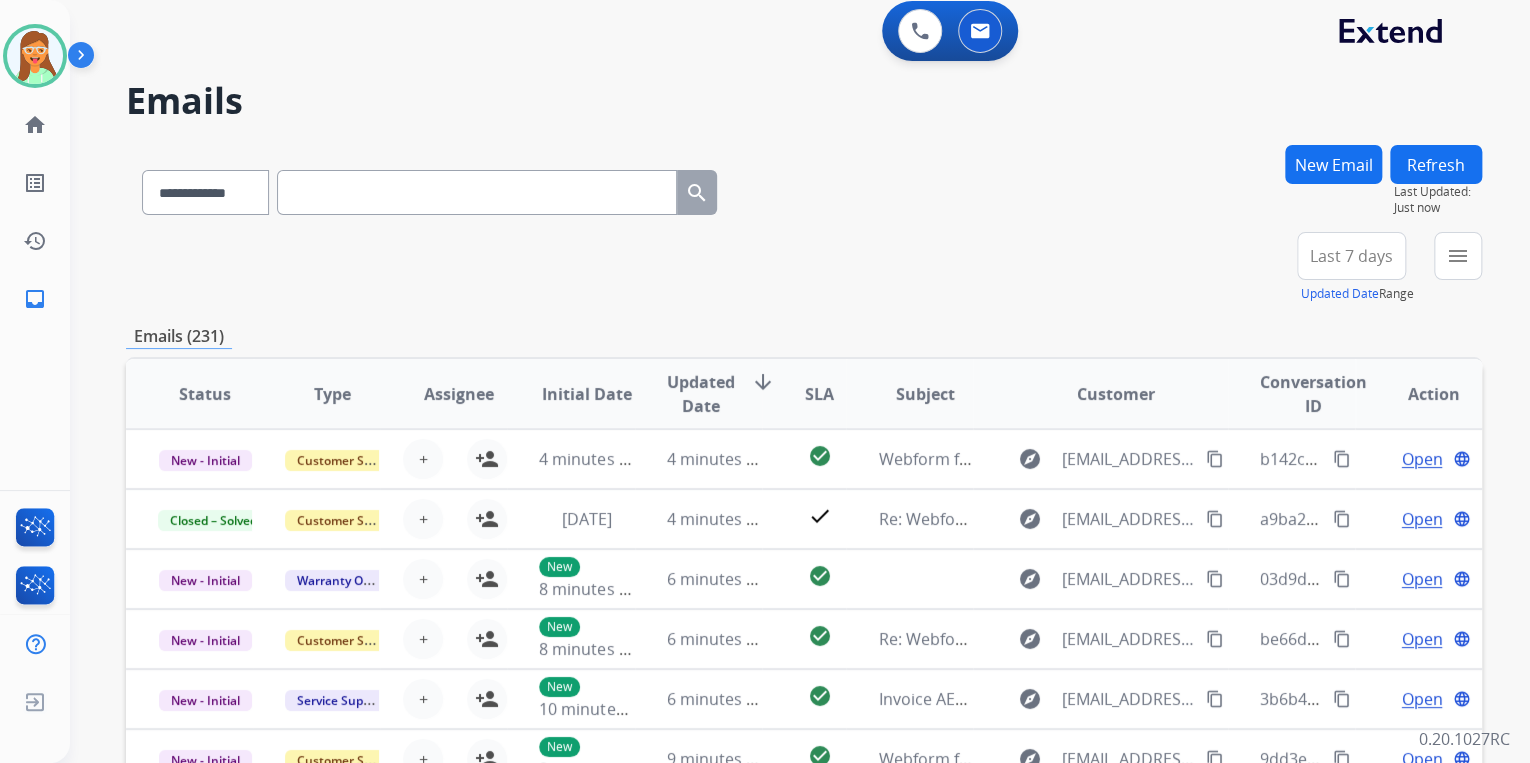 scroll, scrollTop: 0, scrollLeft: 0, axis: both 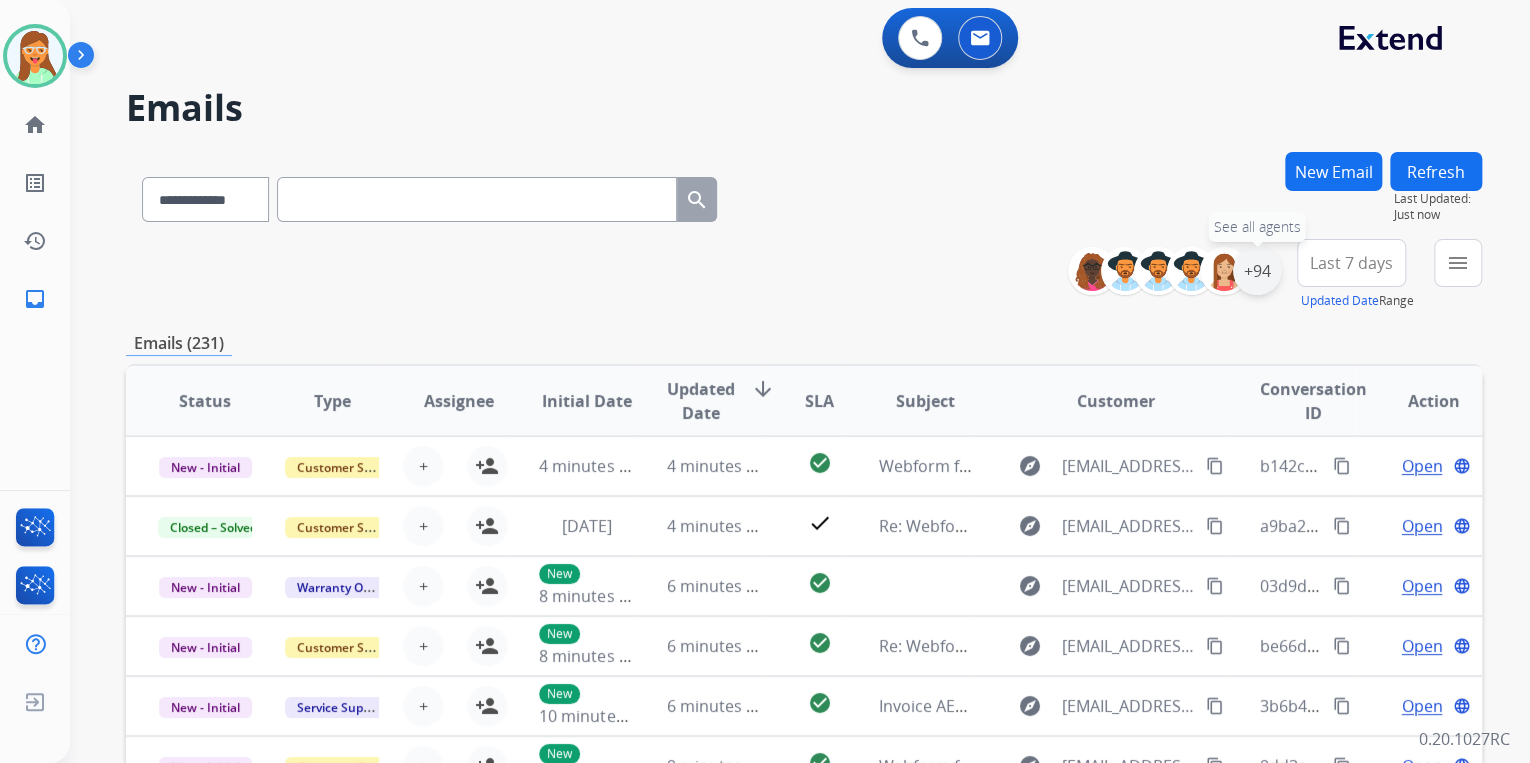 click on "+94" at bounding box center (1257, 271) 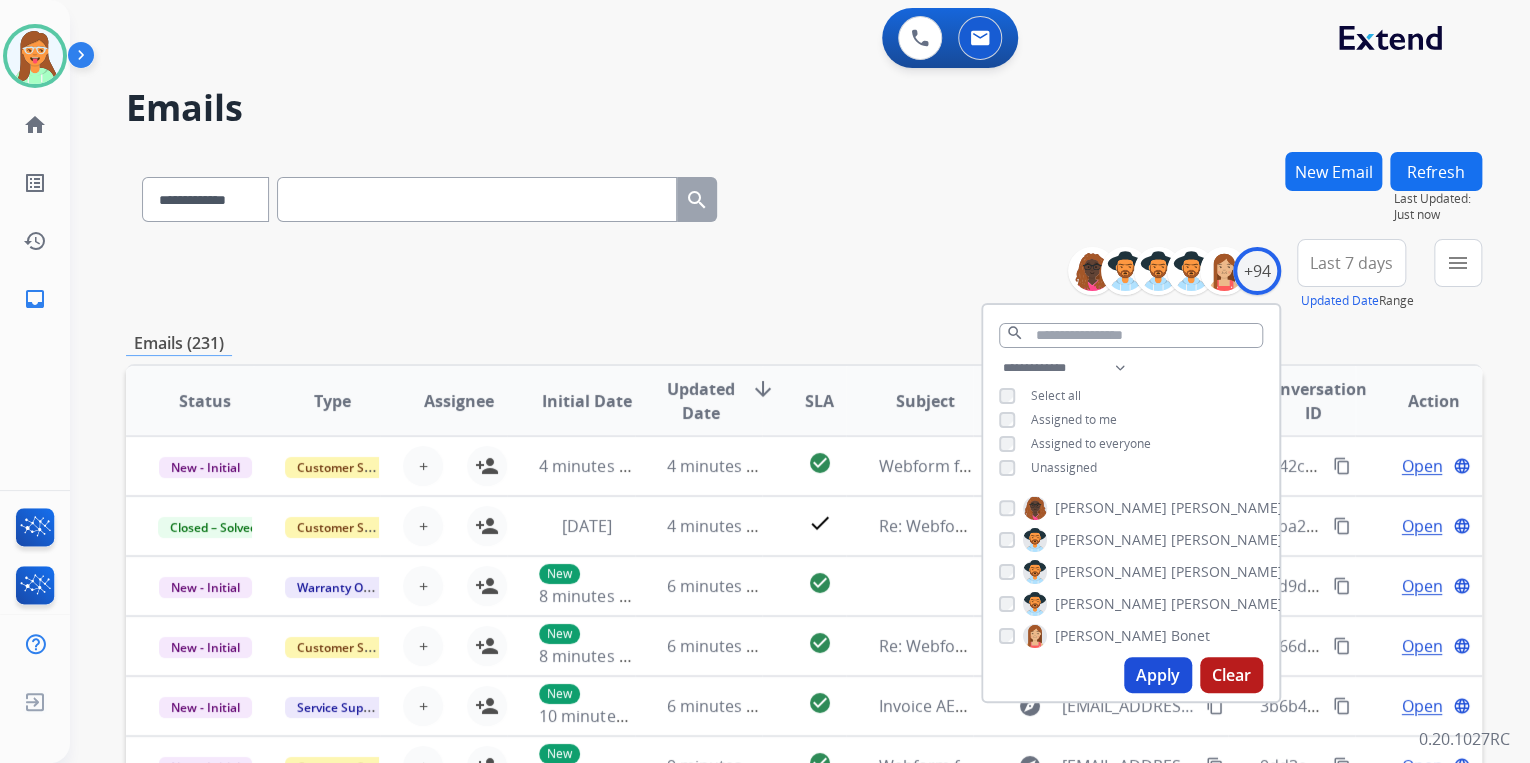 click on "Apply" at bounding box center [1158, 675] 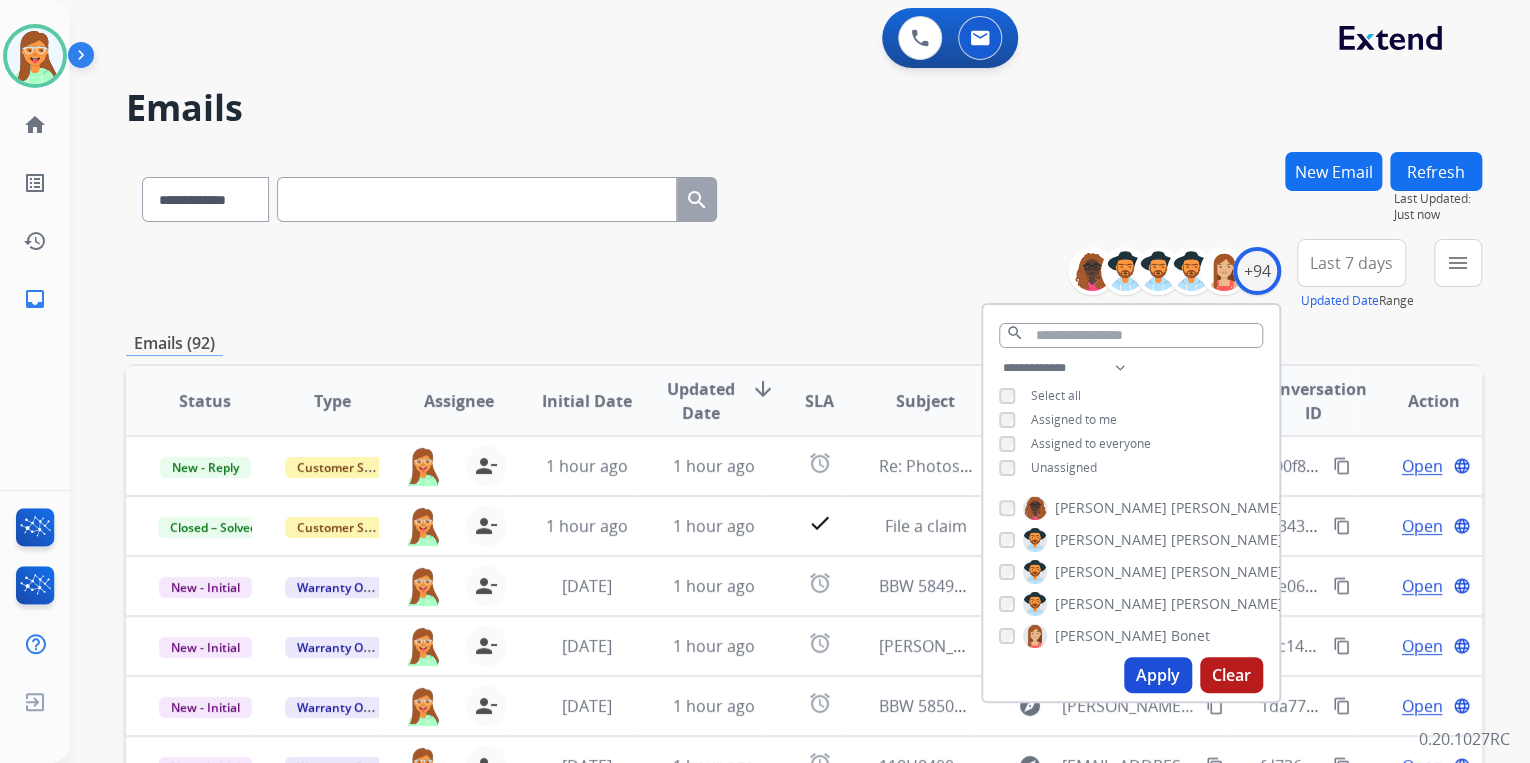 click on "**********" at bounding box center (804, 195) 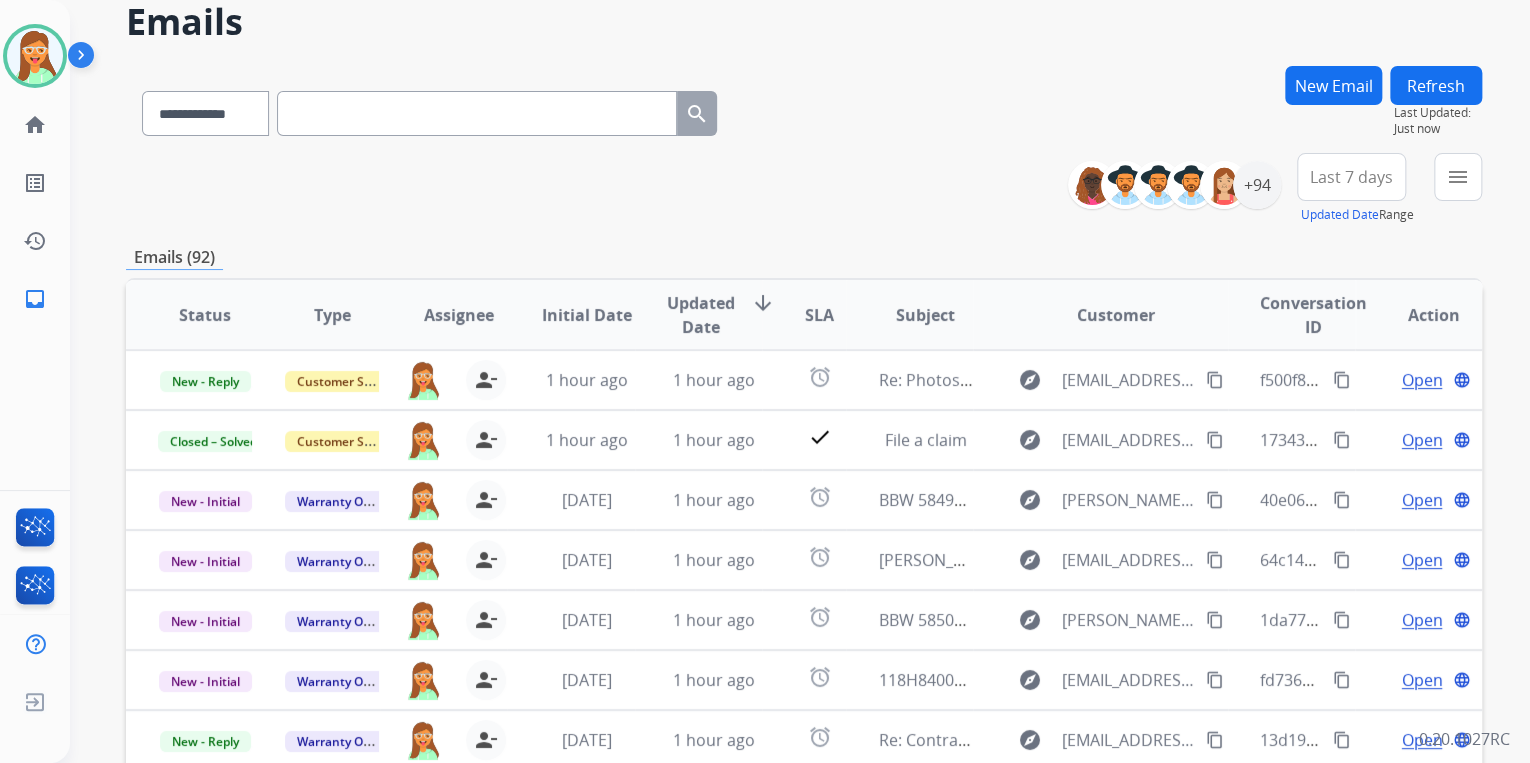 scroll, scrollTop: 320, scrollLeft: 0, axis: vertical 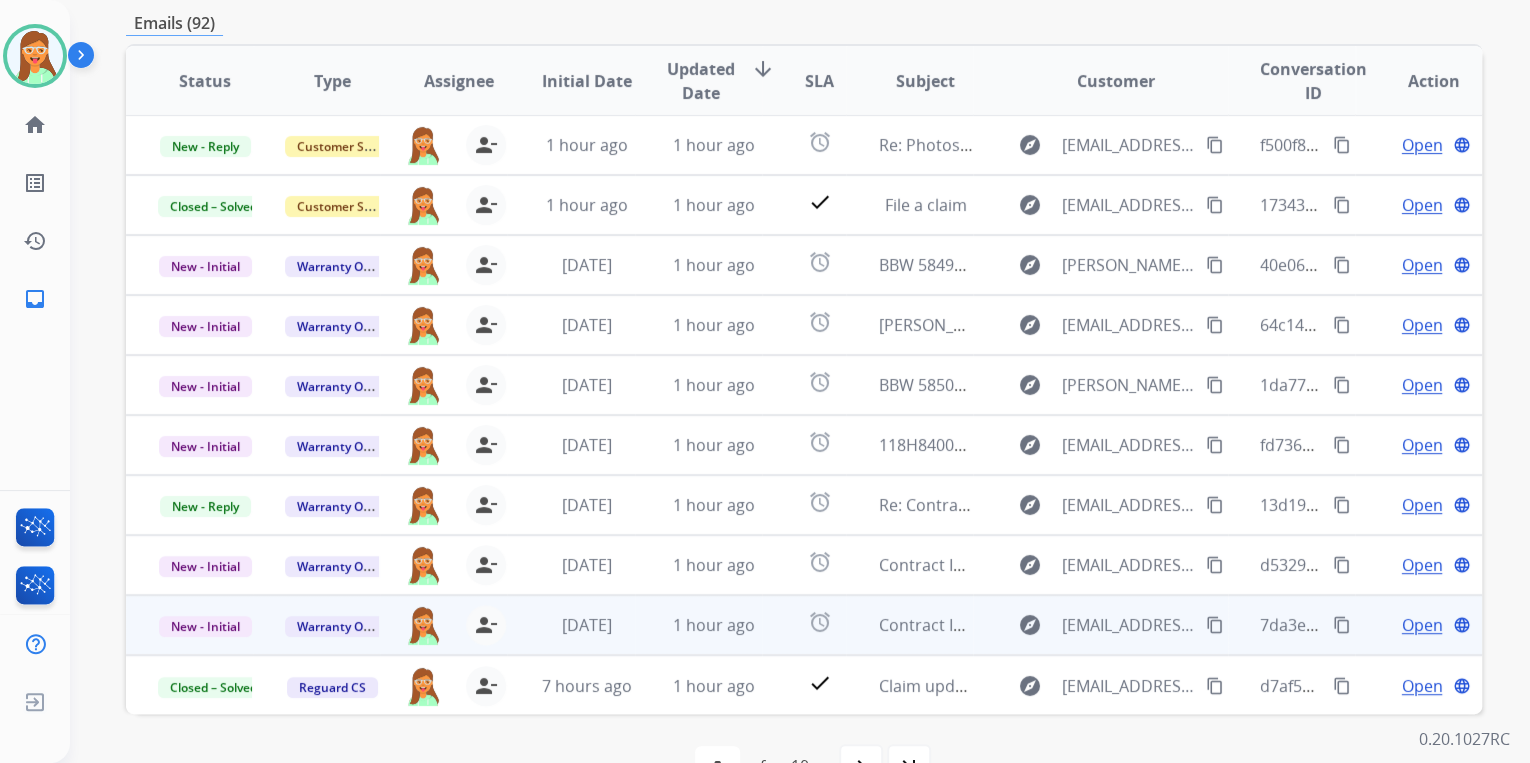 click on "Open language" at bounding box center [1434, 625] 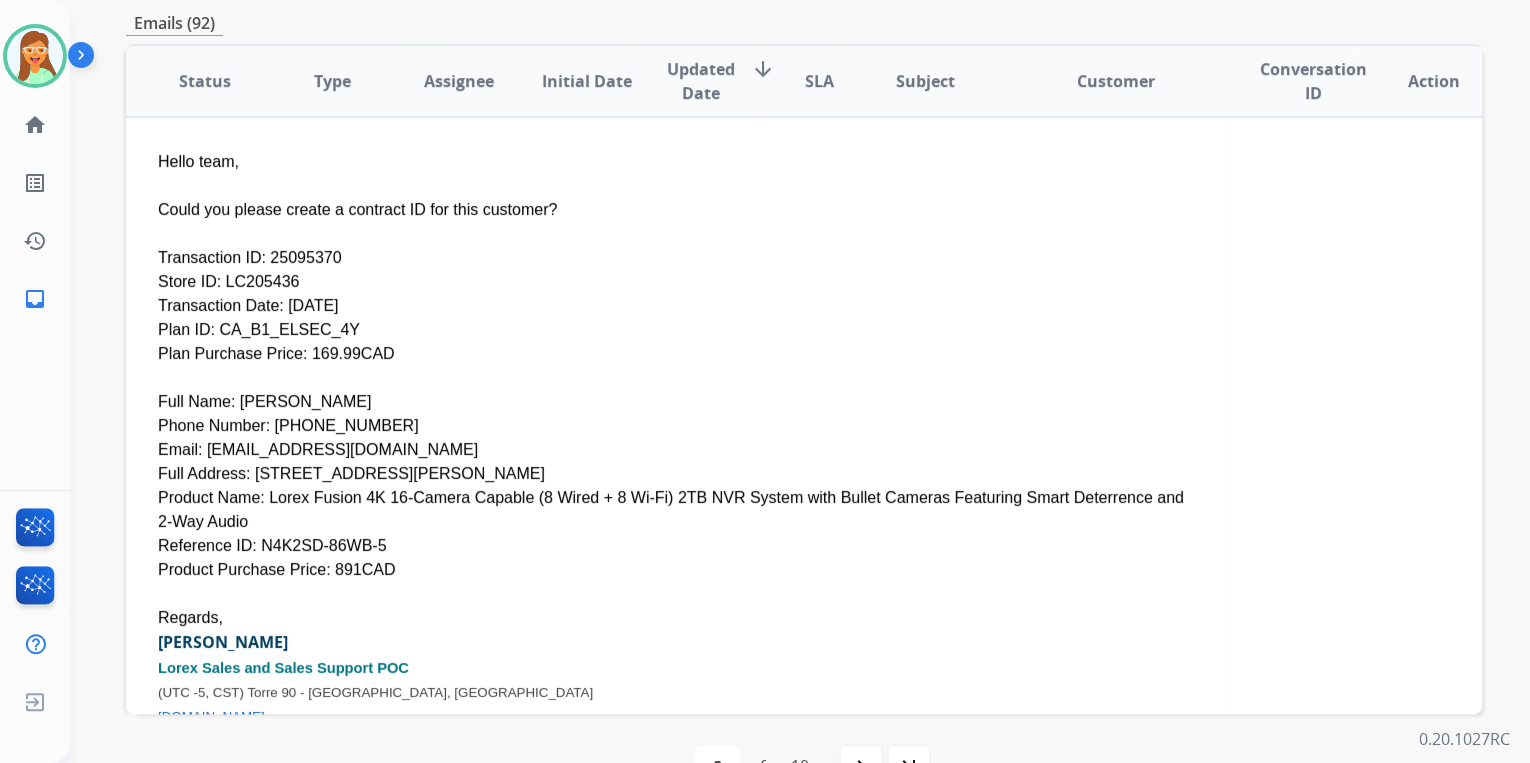 scroll, scrollTop: 640, scrollLeft: 0, axis: vertical 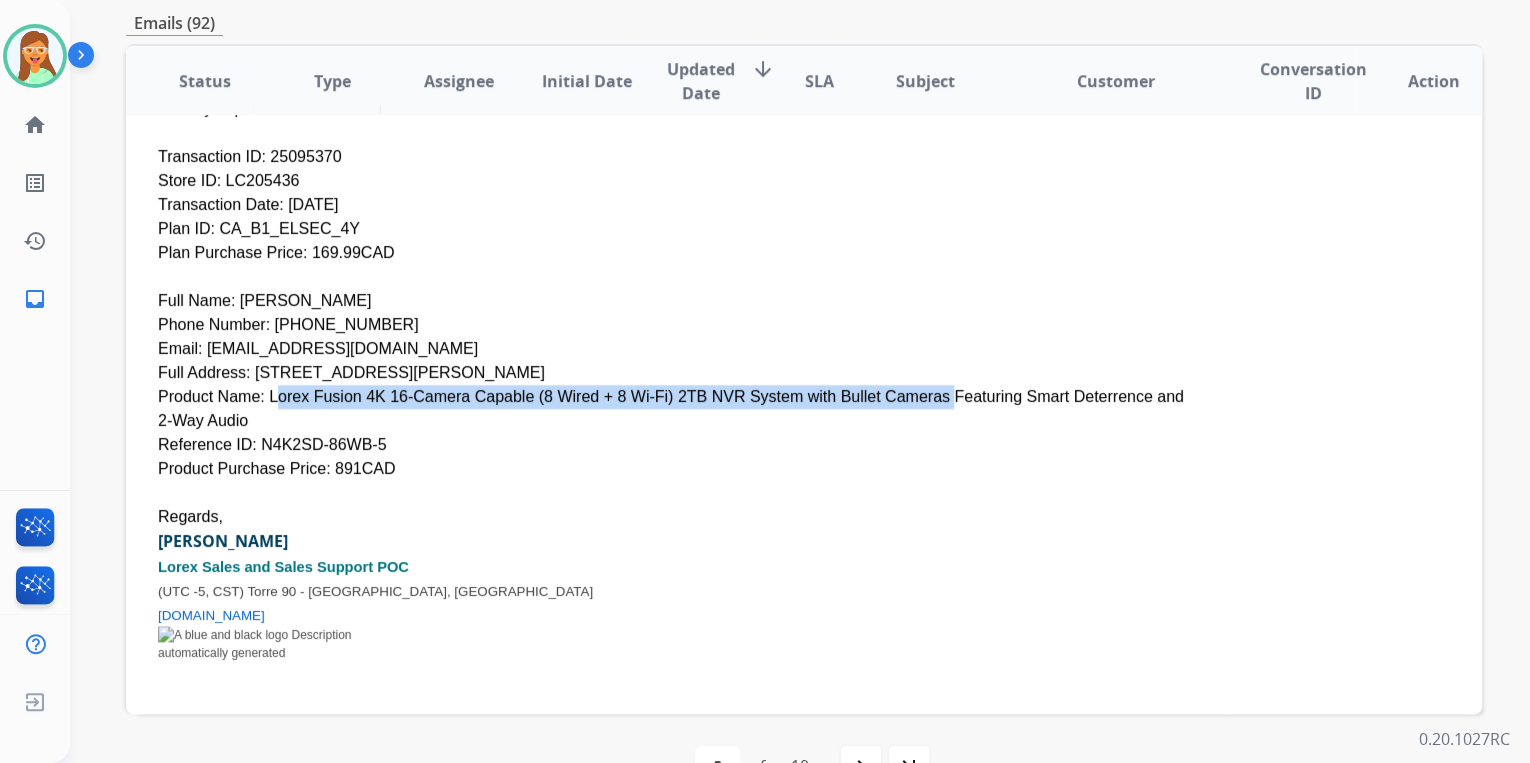 drag, startPoint x: 257, startPoint y: 392, endPoint x: 857, endPoint y: 408, distance: 600.2133 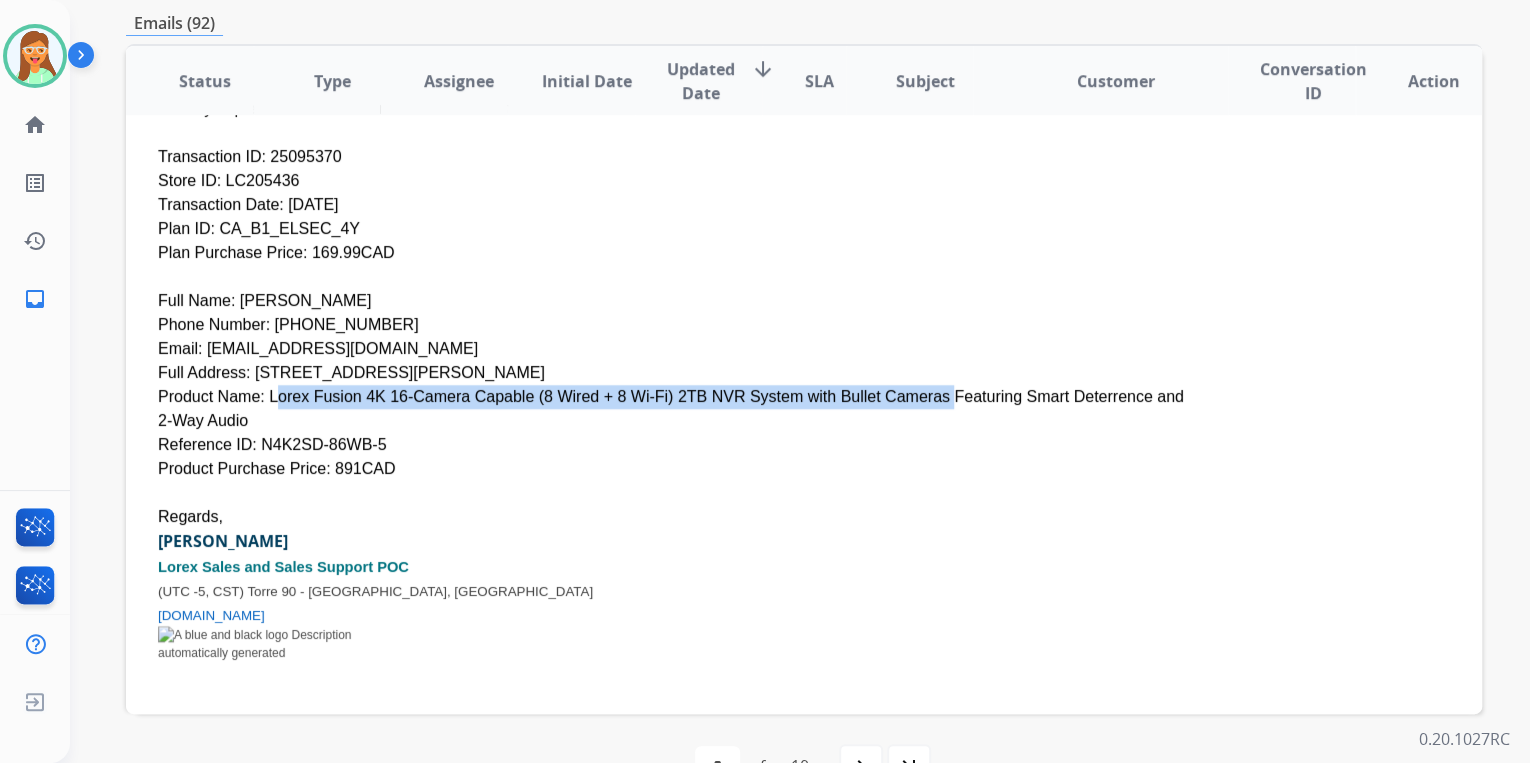 copy on "Lorex Fusion 4K 16-Camera Capable (8 Wired + 8 Wi-Fi) 2TB NVR System with Bullet Cameras" 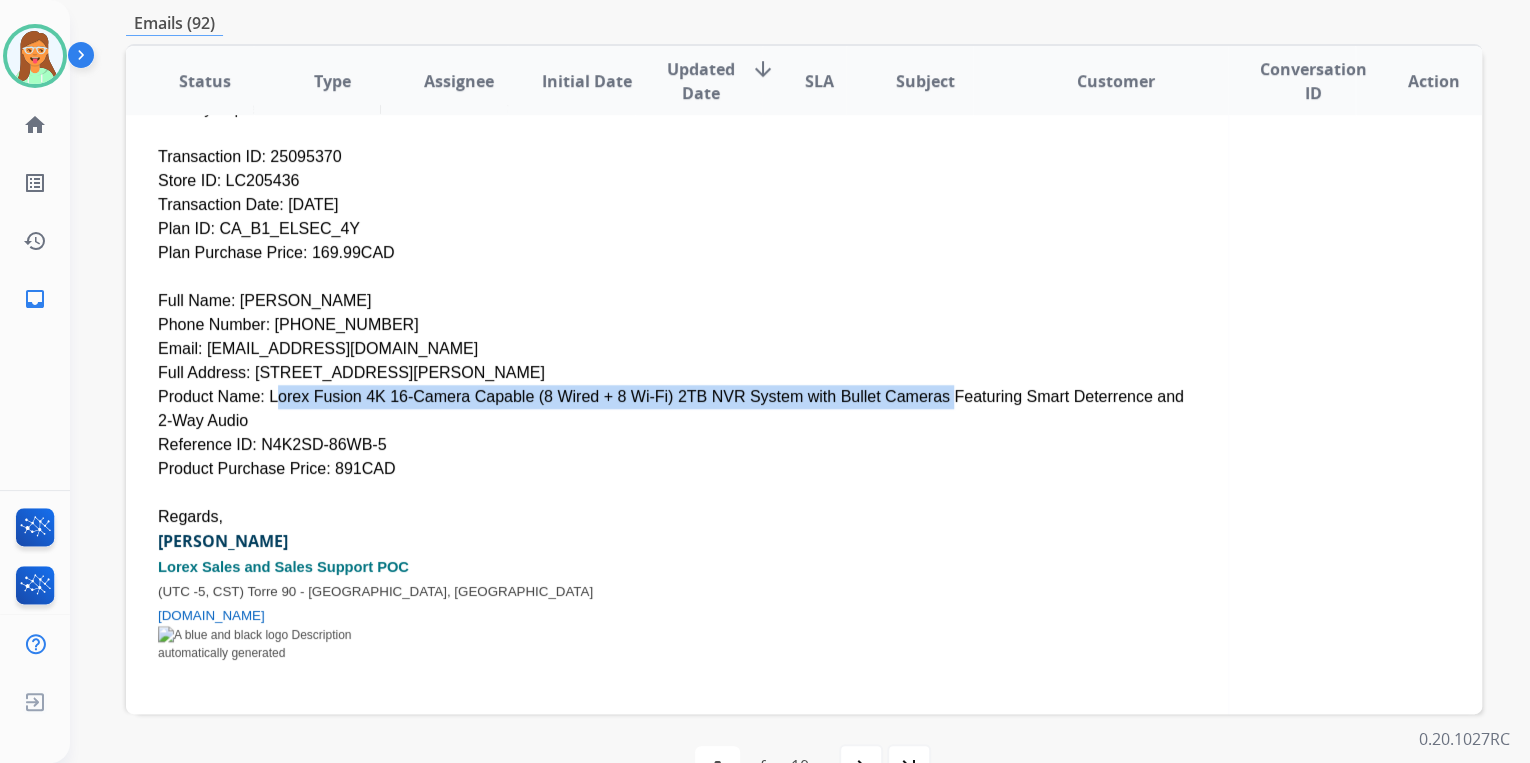 drag, startPoint x: 636, startPoint y: 388, endPoint x: 582, endPoint y: 405, distance: 56.61272 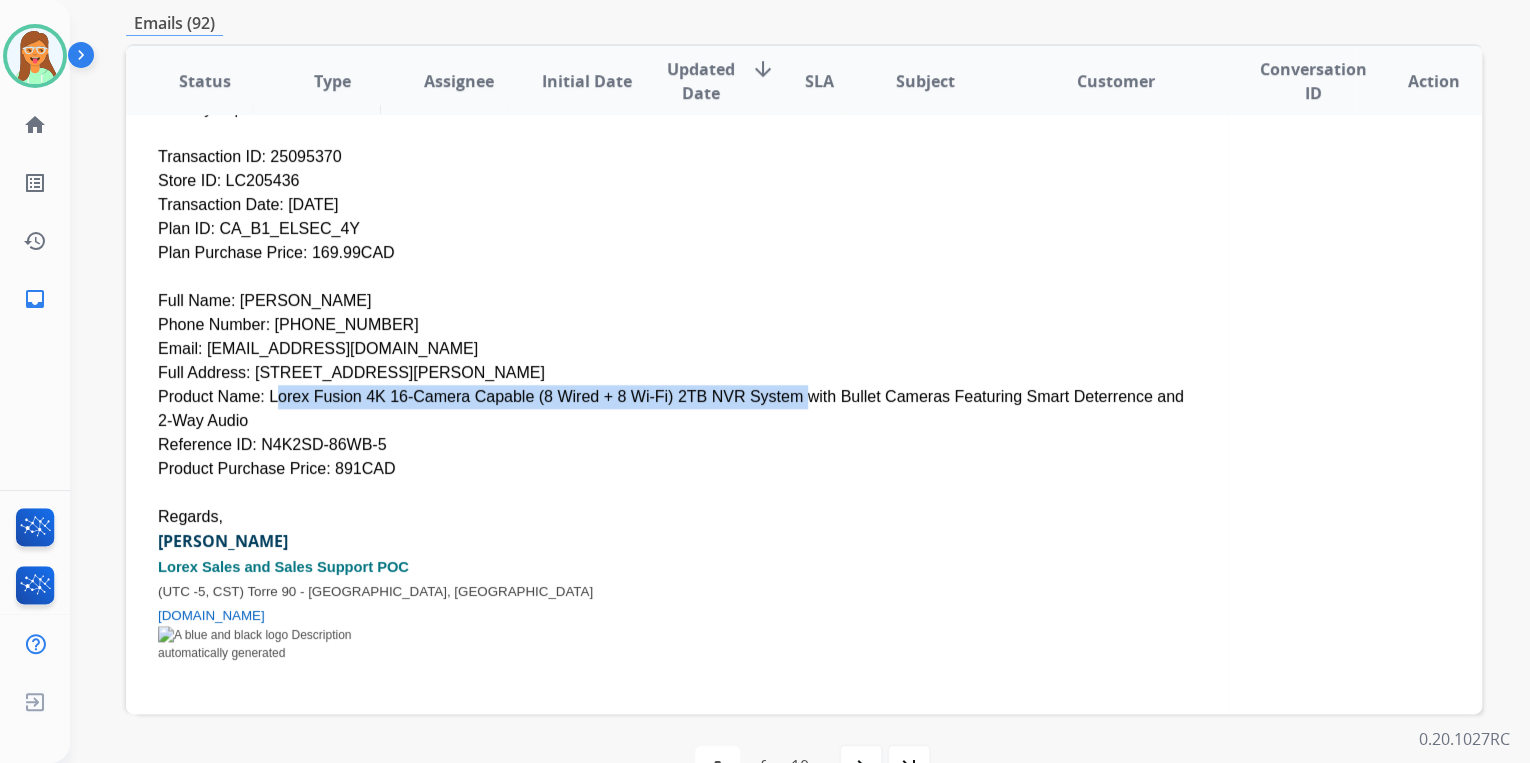 drag, startPoint x: 257, startPoint y: 393, endPoint x: 727, endPoint y: 392, distance: 470.00107 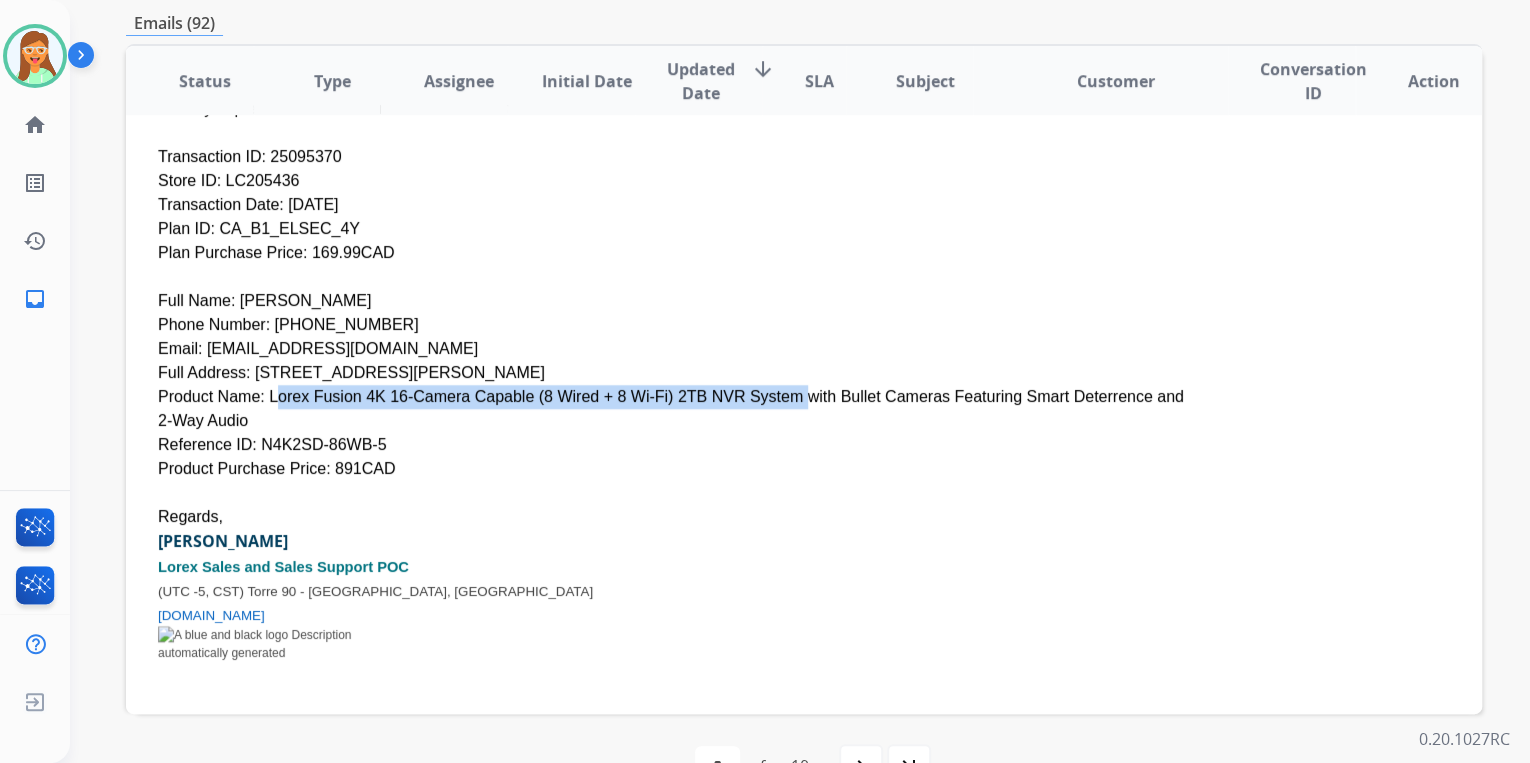 copy on "Lorex Fusion 4K 16-Camera Capable (8 Wired + 8 Wi-Fi) 2TB NVR System" 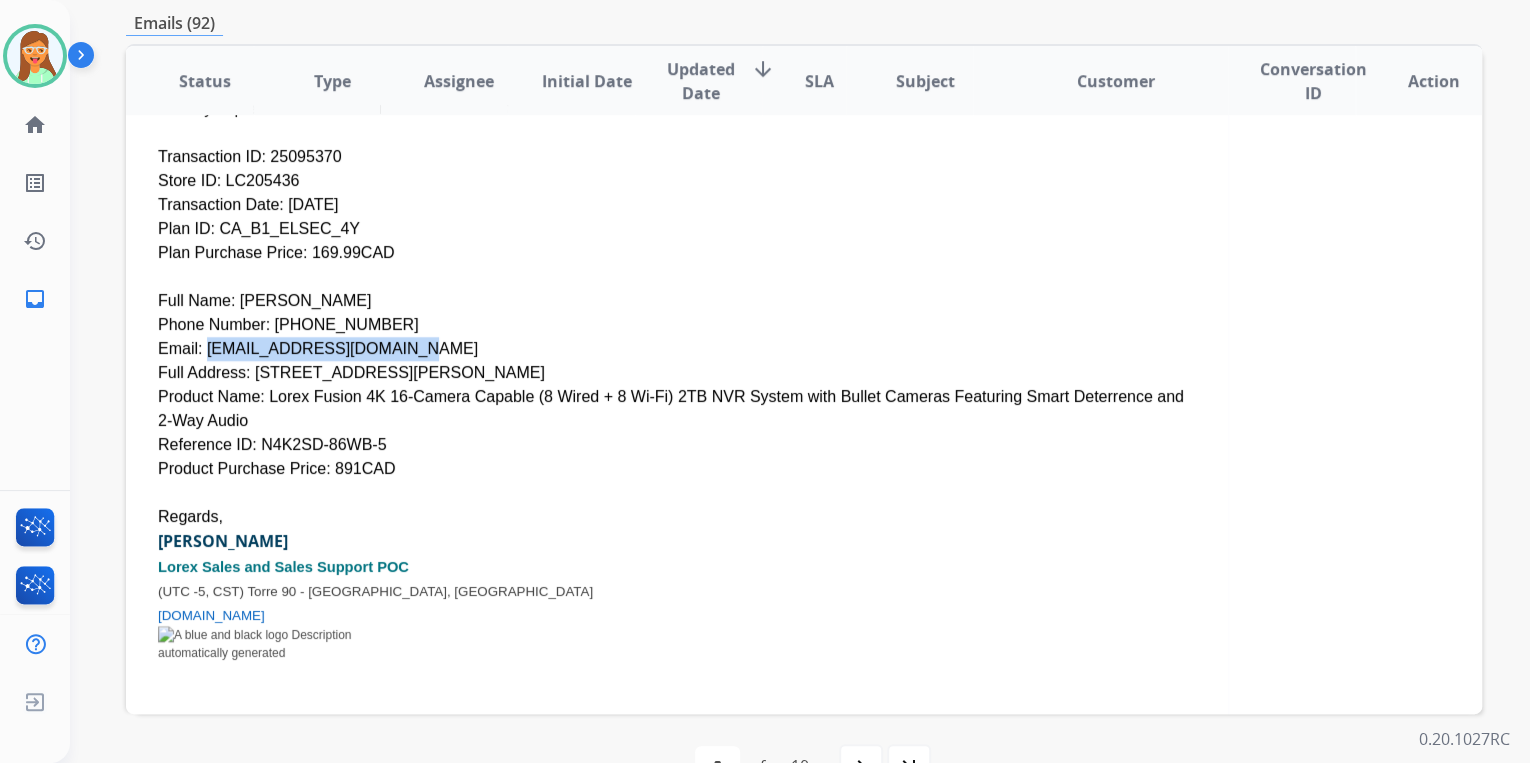 drag, startPoint x: 199, startPoint y: 345, endPoint x: 423, endPoint y: 347, distance: 224.00893 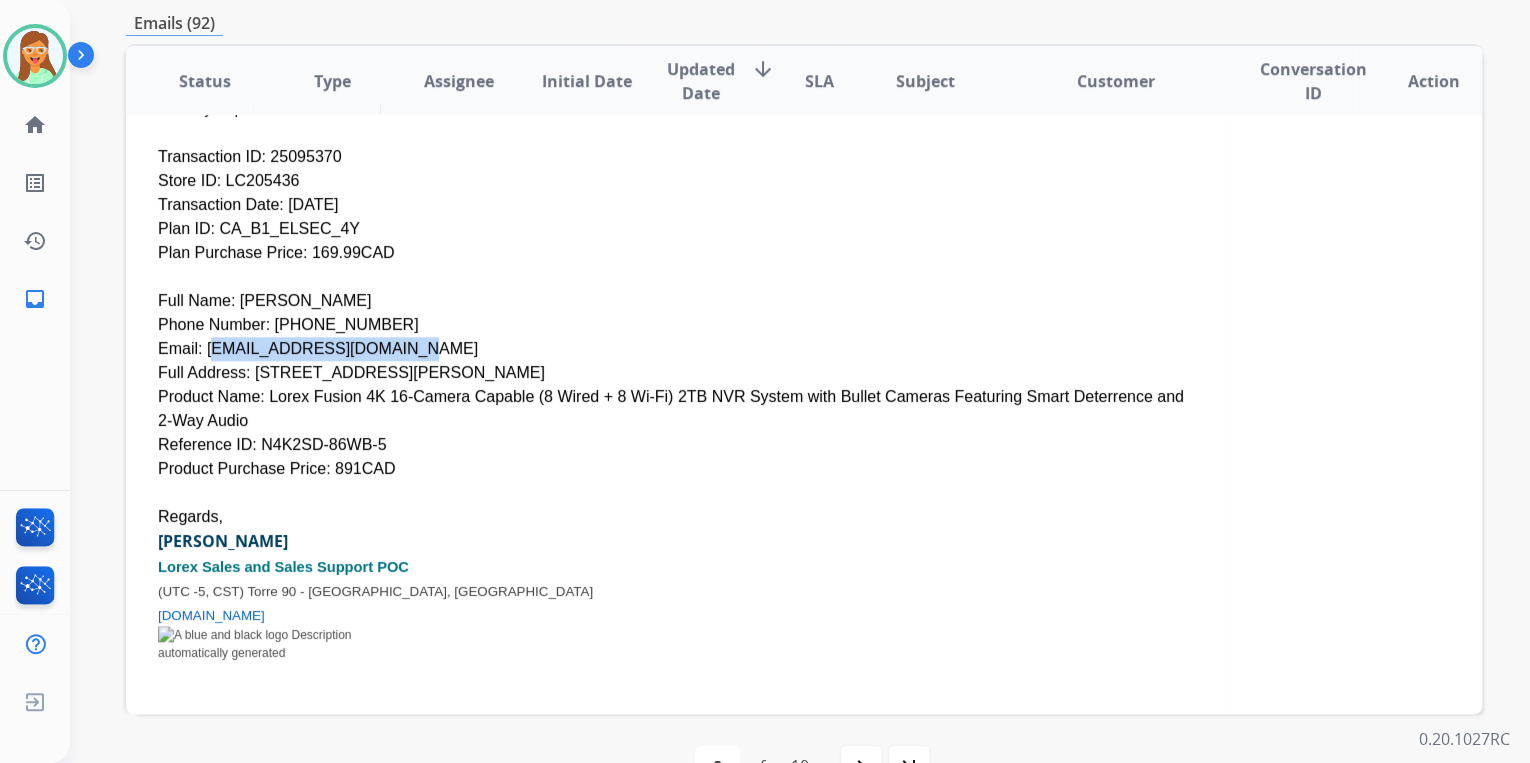 drag, startPoint x: 386, startPoint y: 346, endPoint x: 201, endPoint y: 356, distance: 185.27008 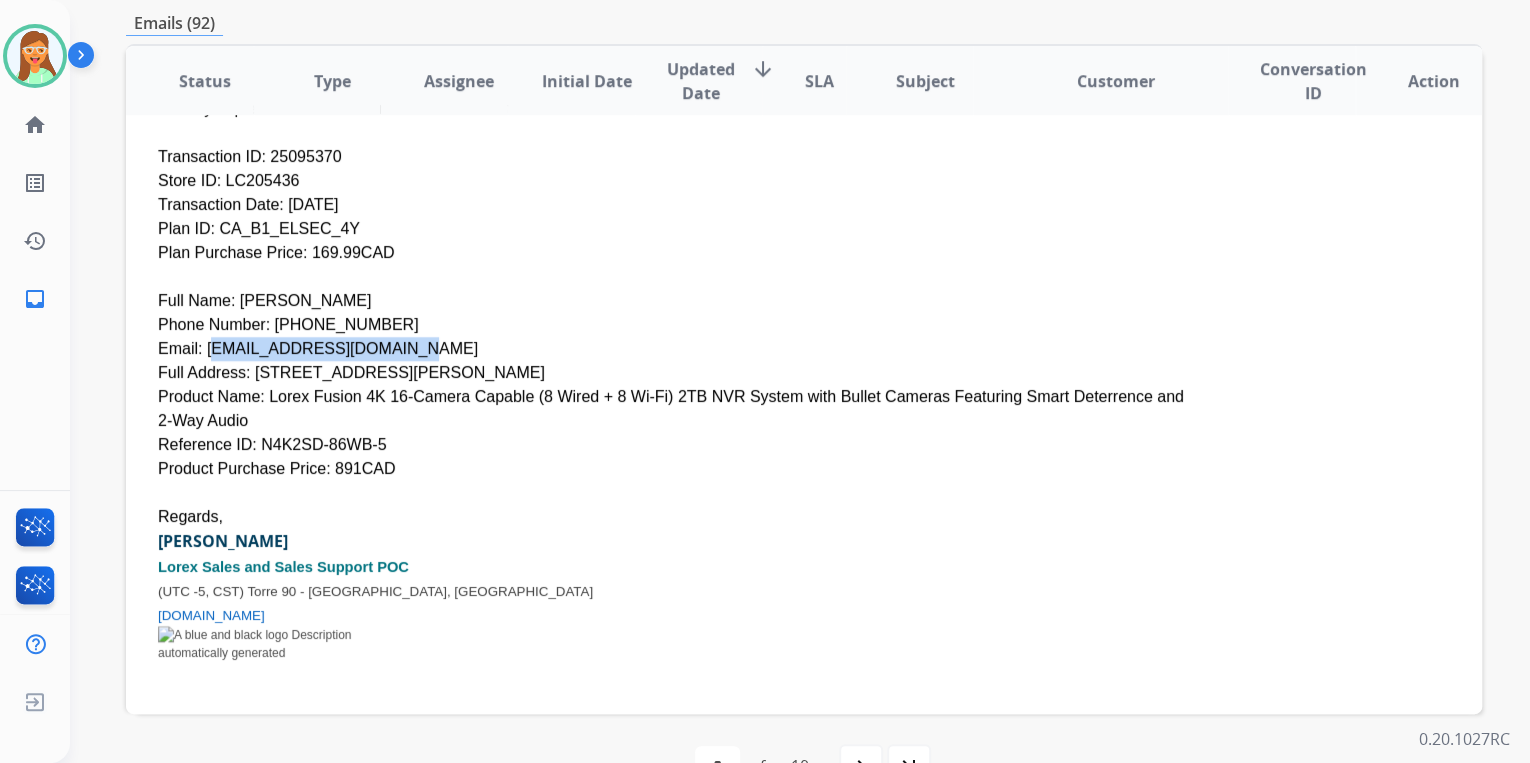 copy on "[EMAIL_ADDRESS][DOMAIN_NAME]" 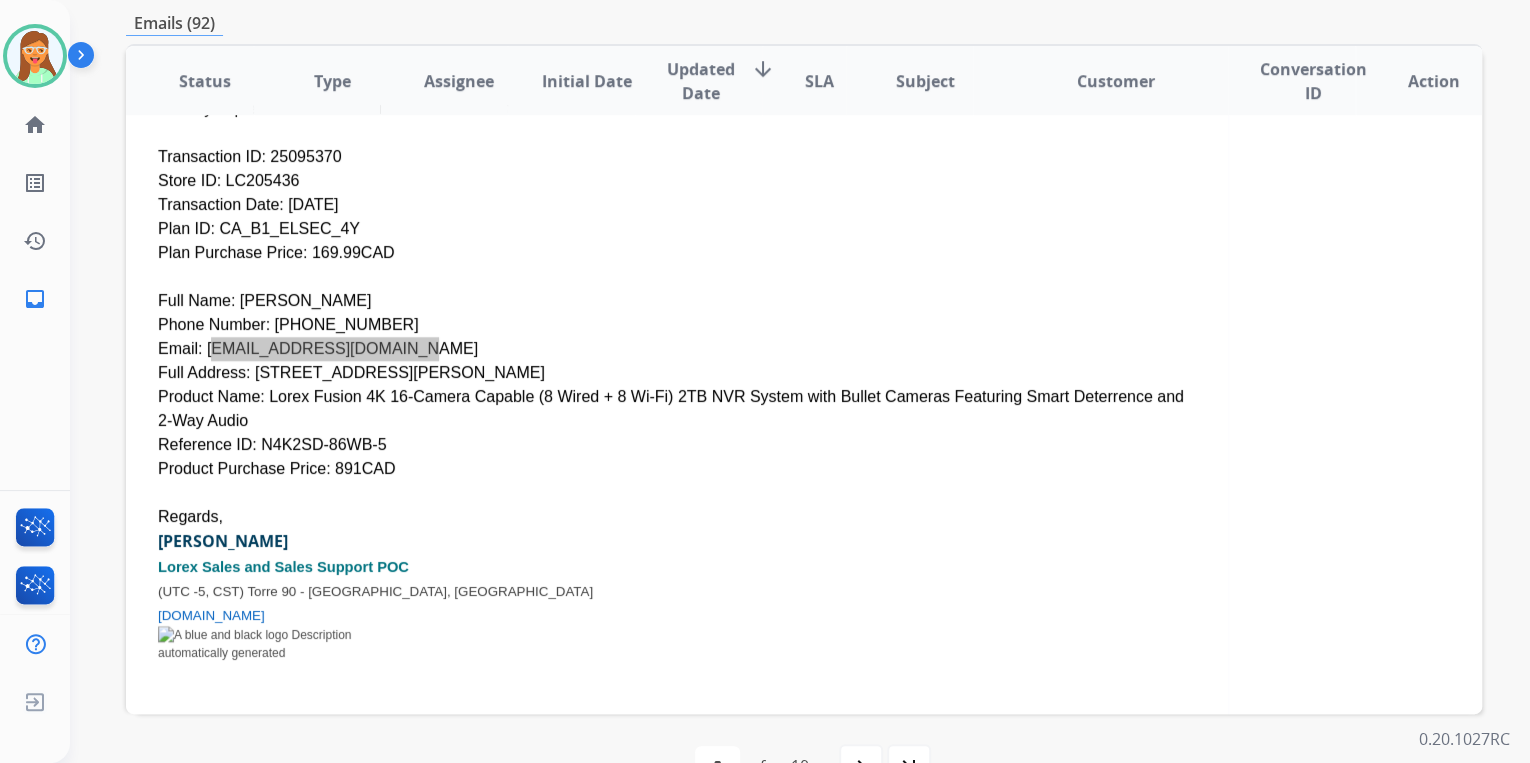 scroll, scrollTop: 160, scrollLeft: 0, axis: vertical 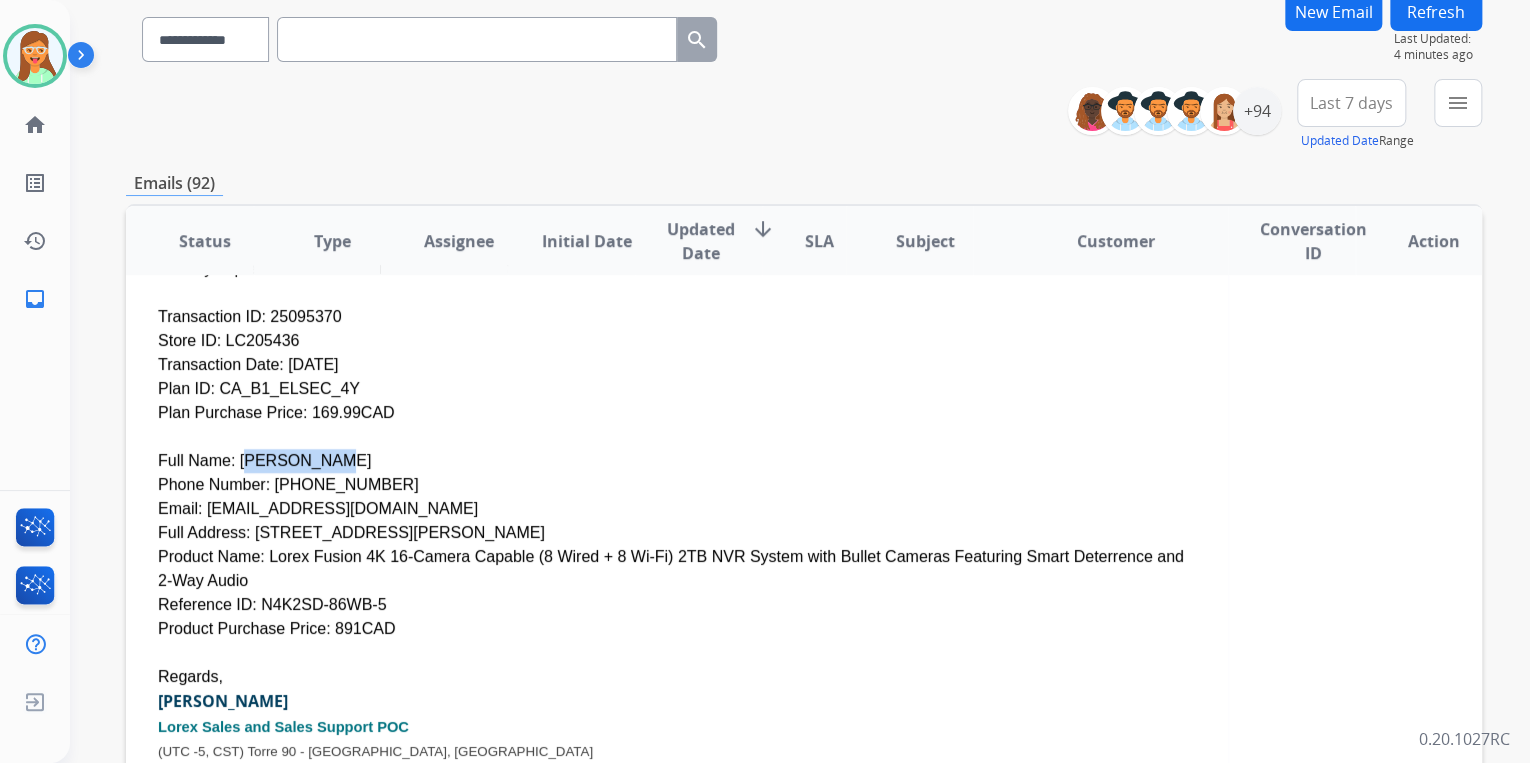 drag, startPoint x: 231, startPoint y: 453, endPoint x: 319, endPoint y: 470, distance: 89.62701 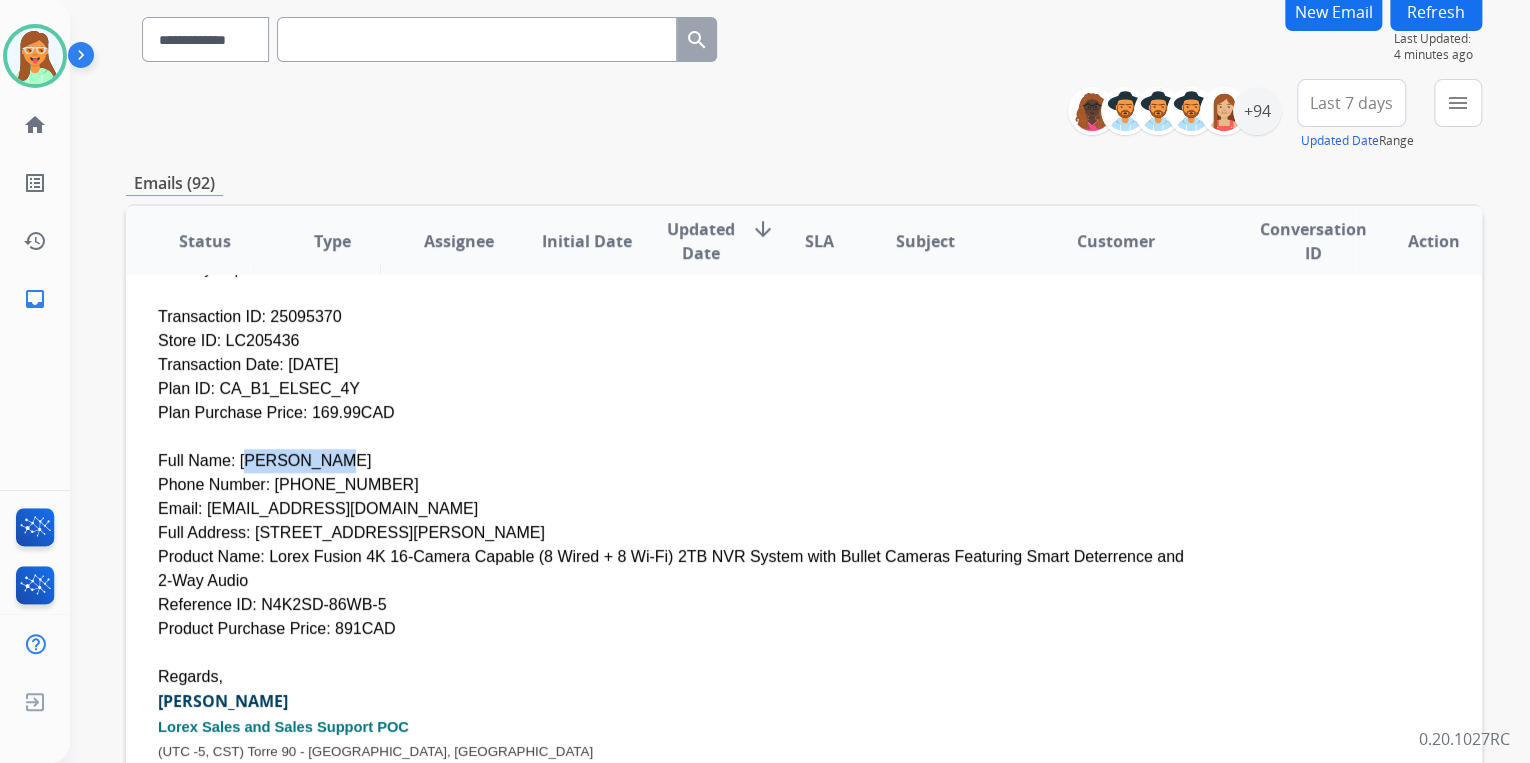 copy on "[PERSON_NAME]" 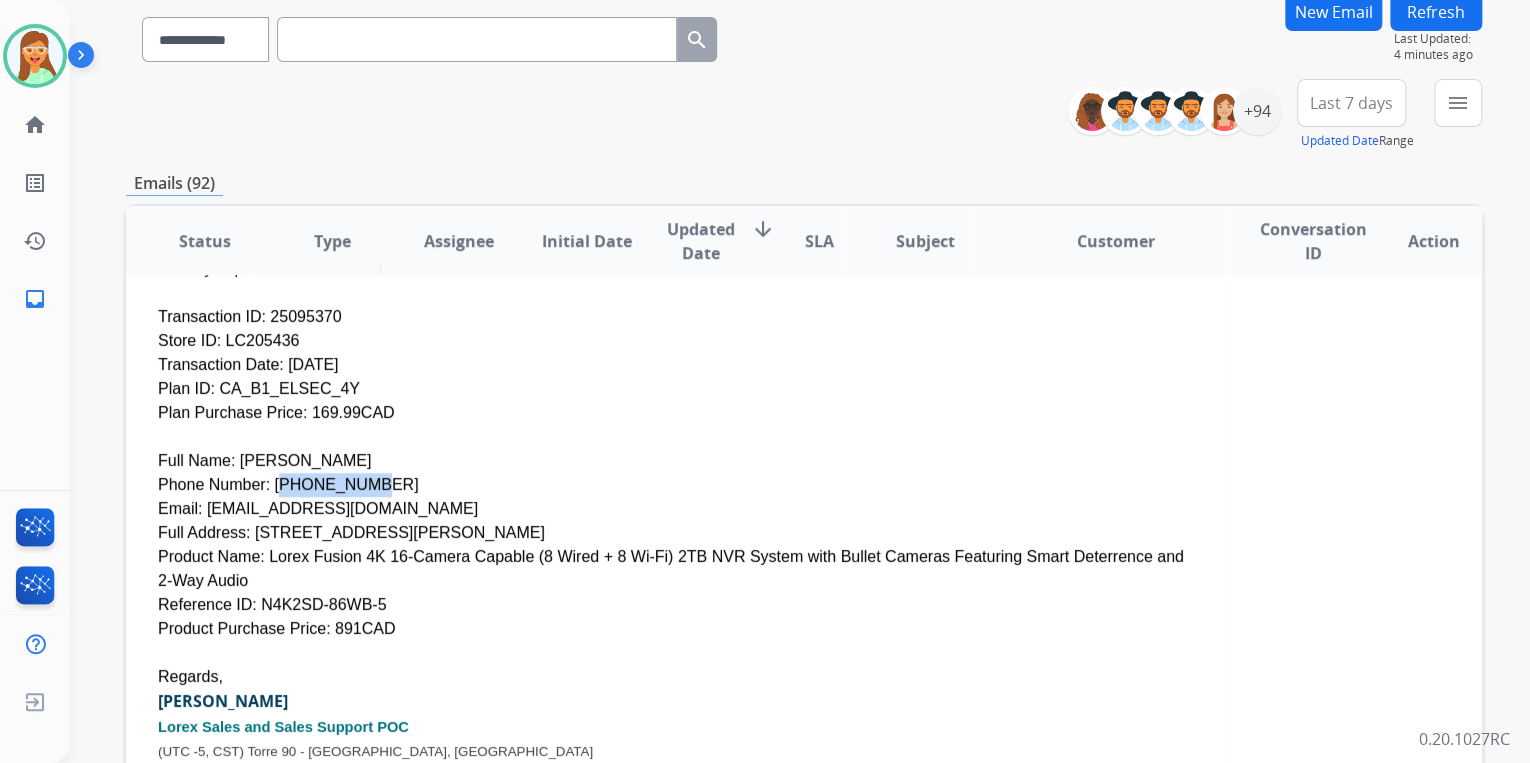 drag, startPoint x: 264, startPoint y: 485, endPoint x: 356, endPoint y: 480, distance: 92.13577 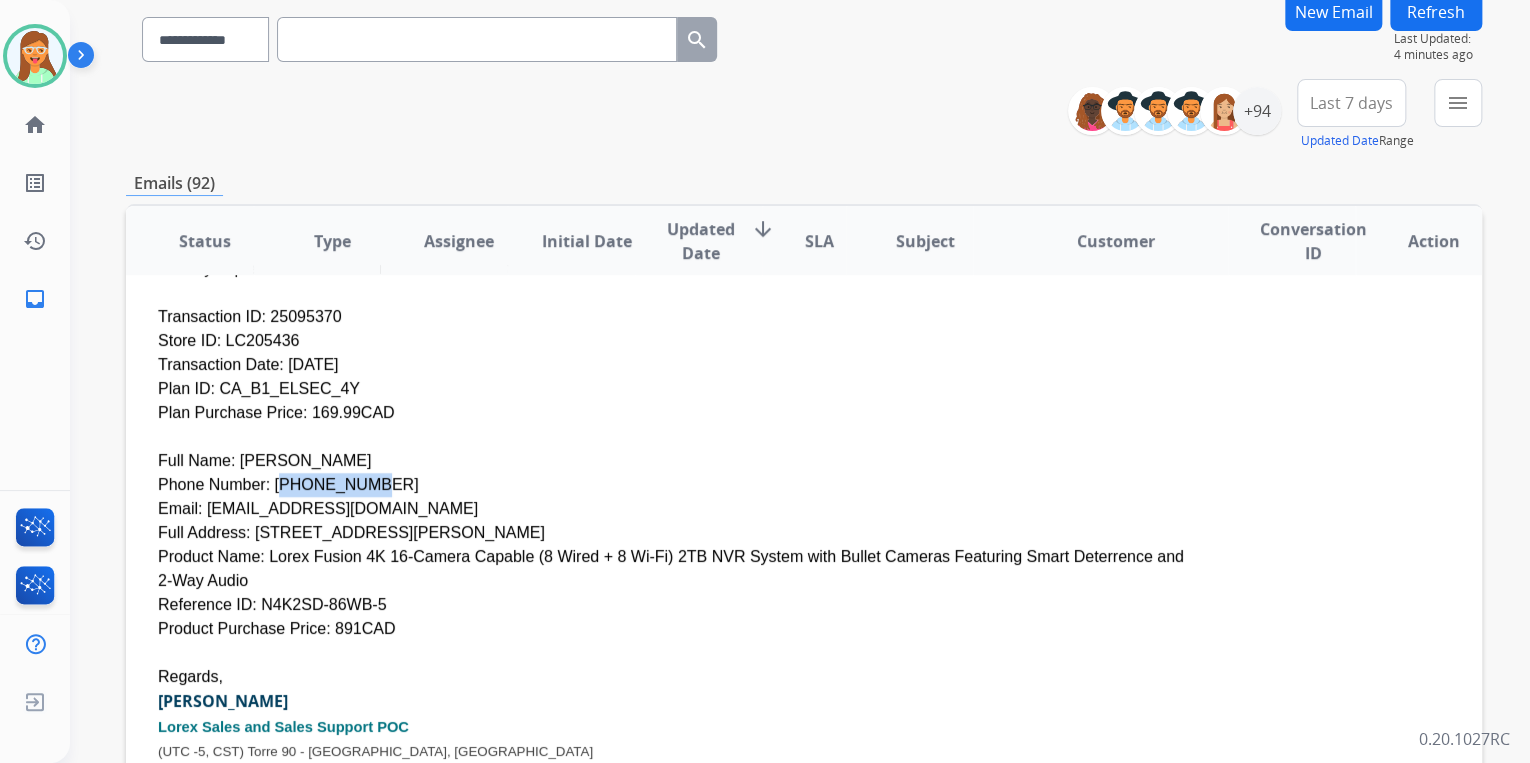 copy on "5145706570" 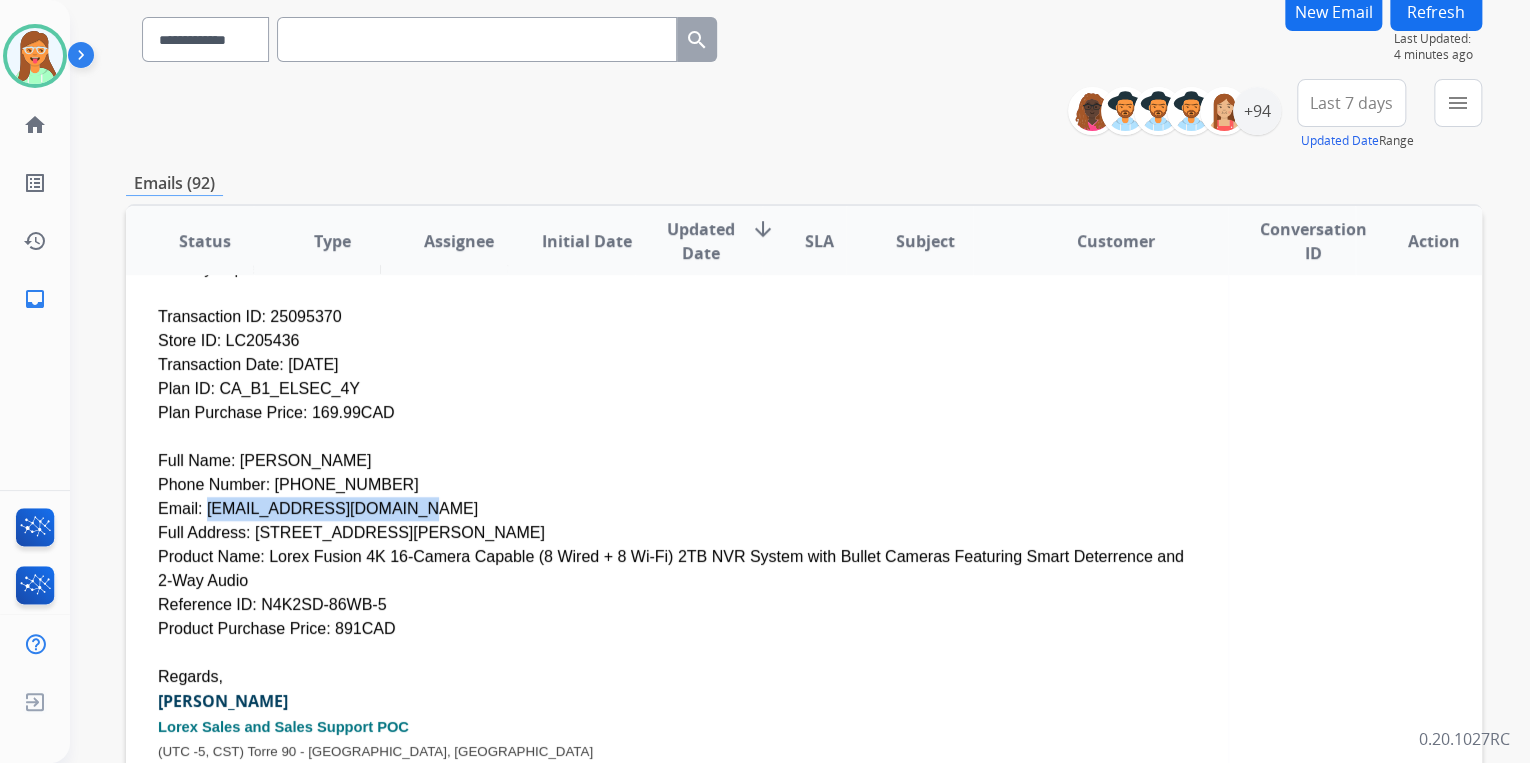 drag, startPoint x: 199, startPoint y: 506, endPoint x: 404, endPoint y: 498, distance: 205.15604 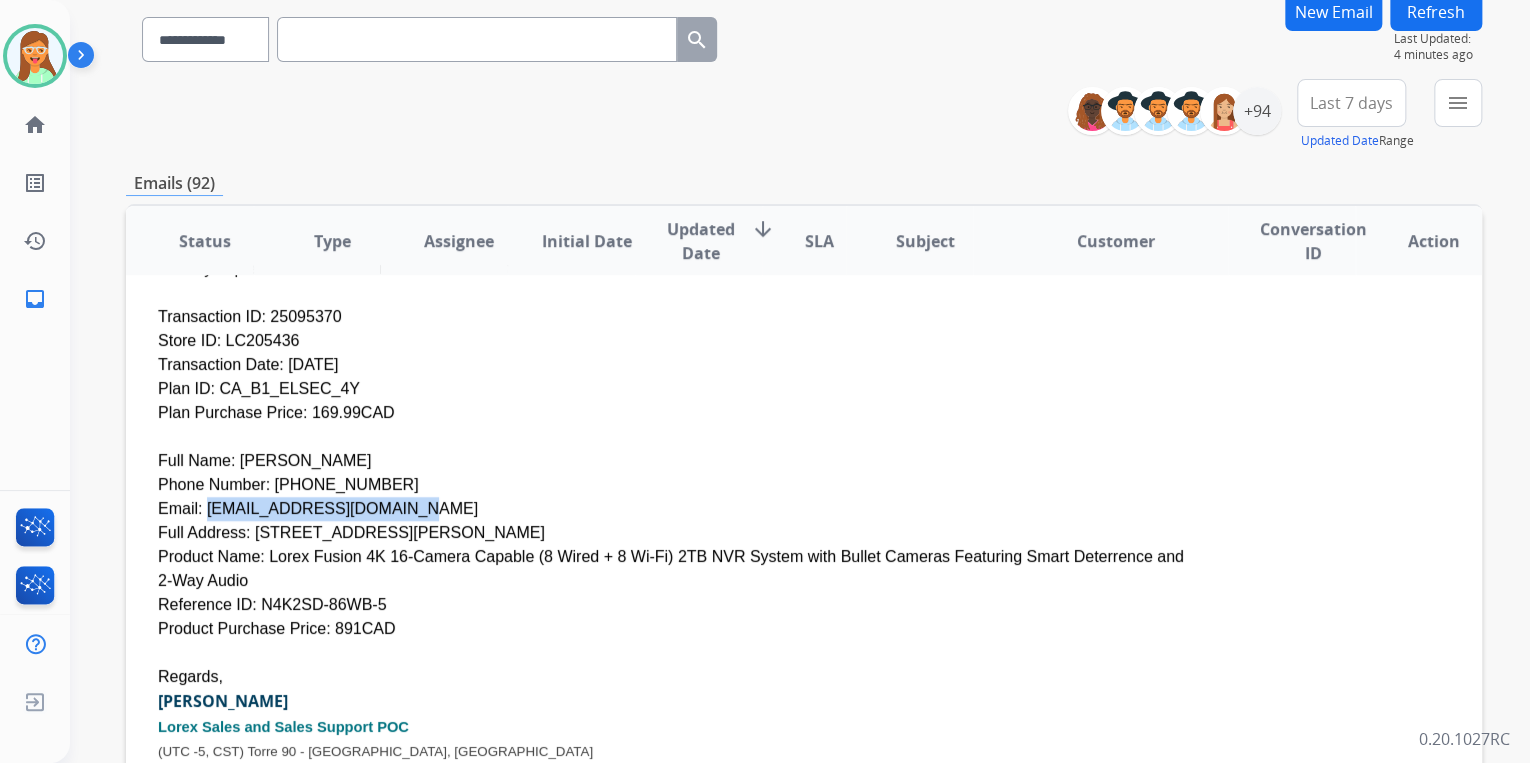 copy on "[EMAIL_ADDRESS][DOMAIN_NAME]" 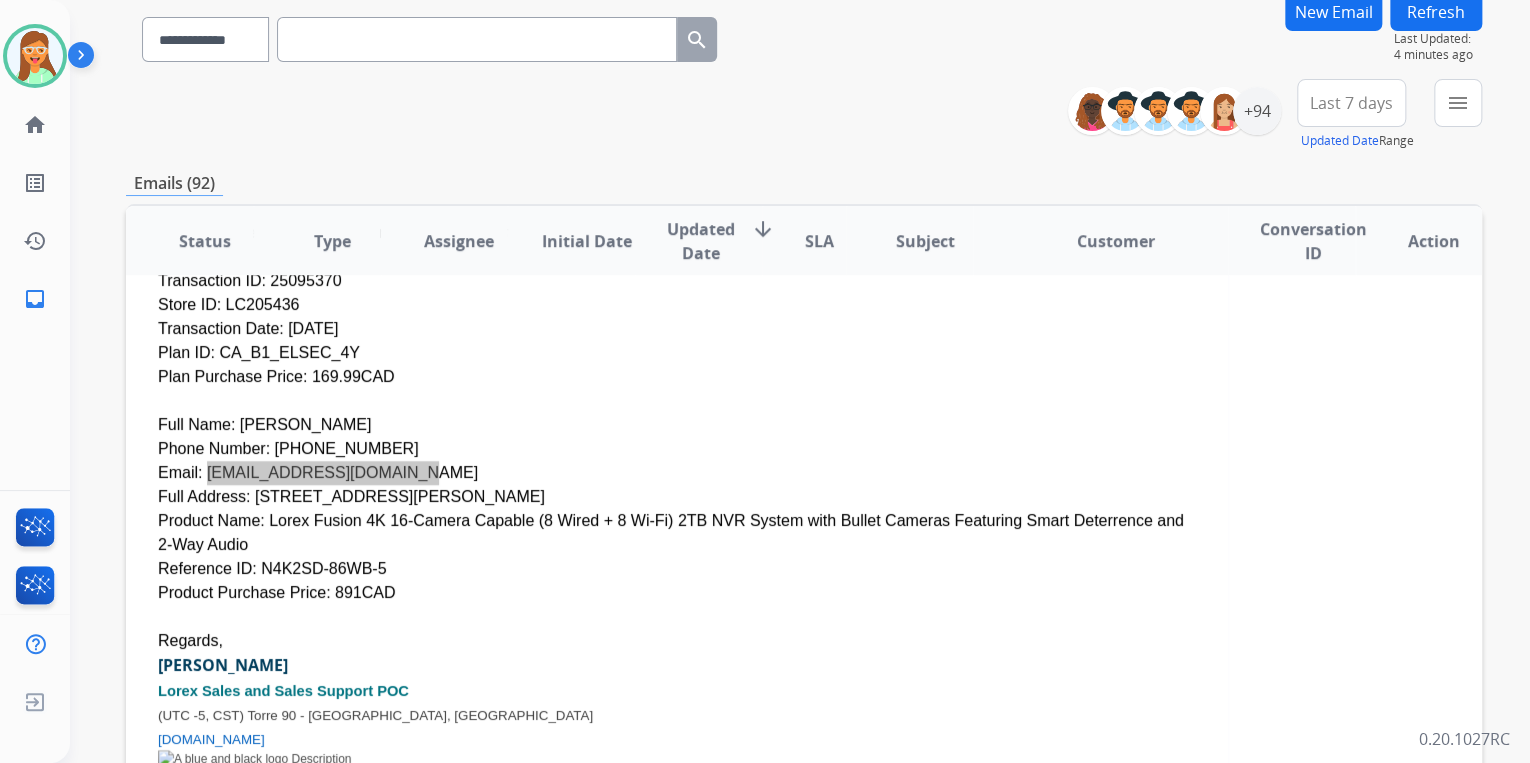 scroll, scrollTop: 704, scrollLeft: 0, axis: vertical 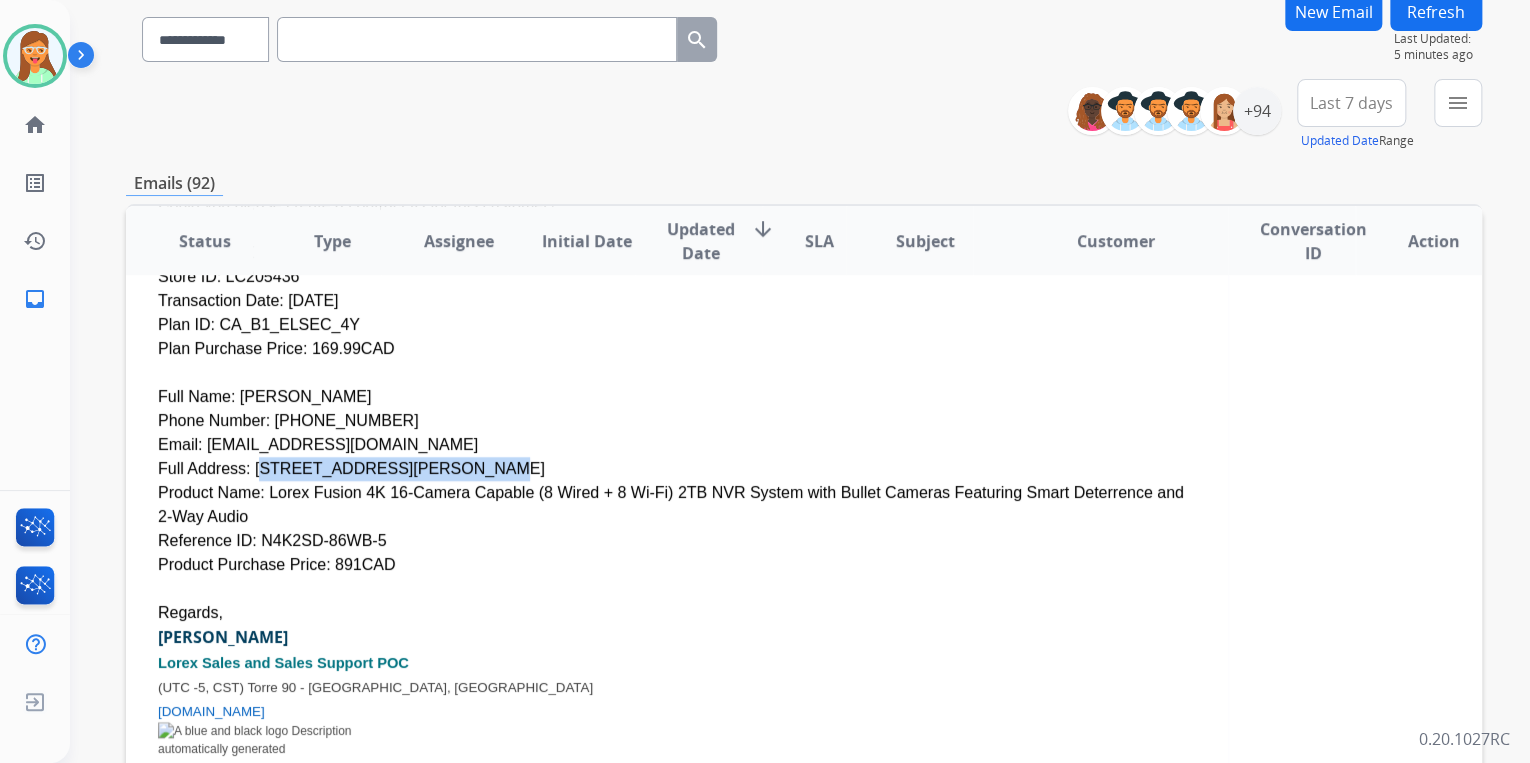 drag, startPoint x: 244, startPoint y: 468, endPoint x: 423, endPoint y: 465, distance: 179.02513 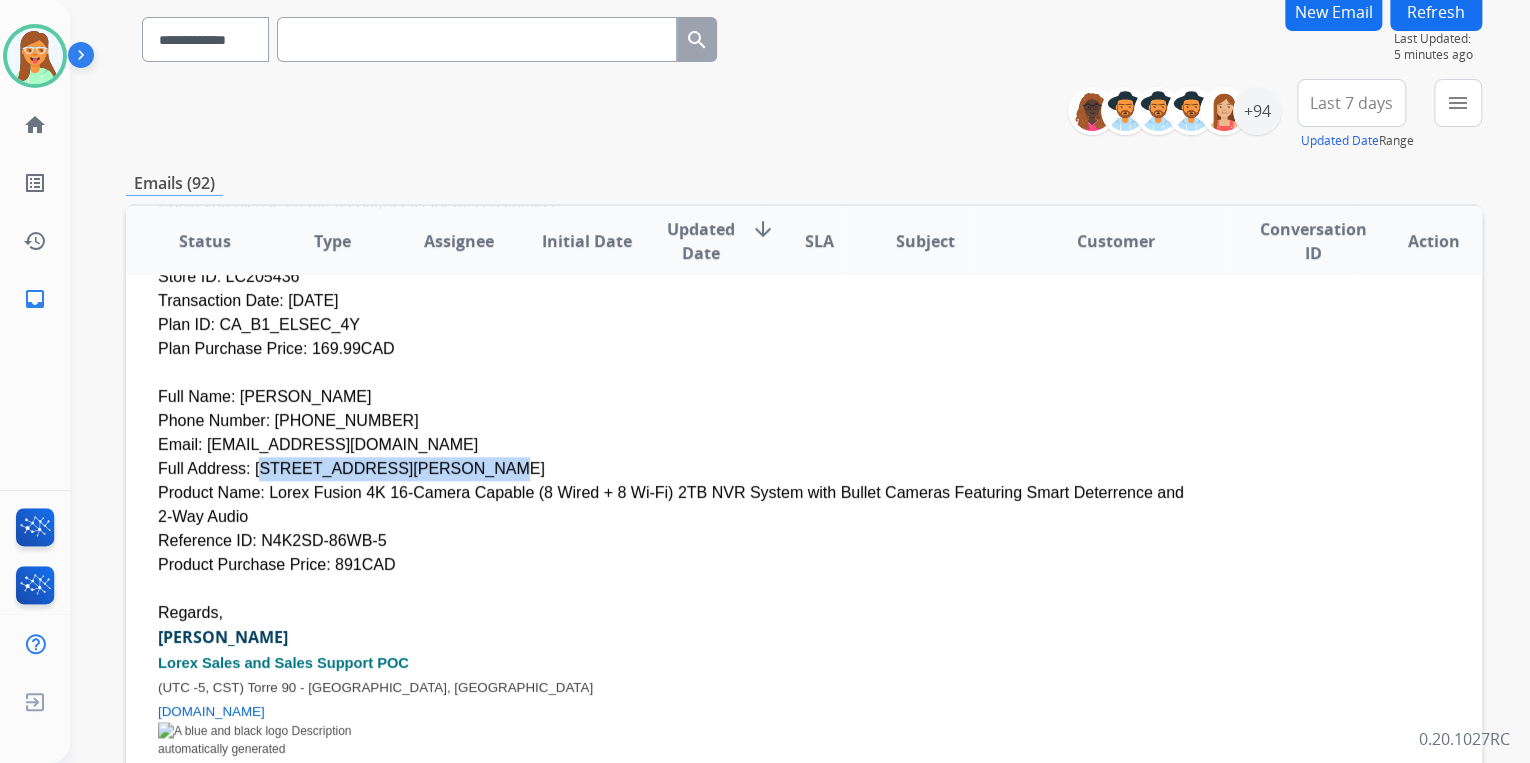 copy on "Montreal-[GEOGRAPHIC_DATA]" 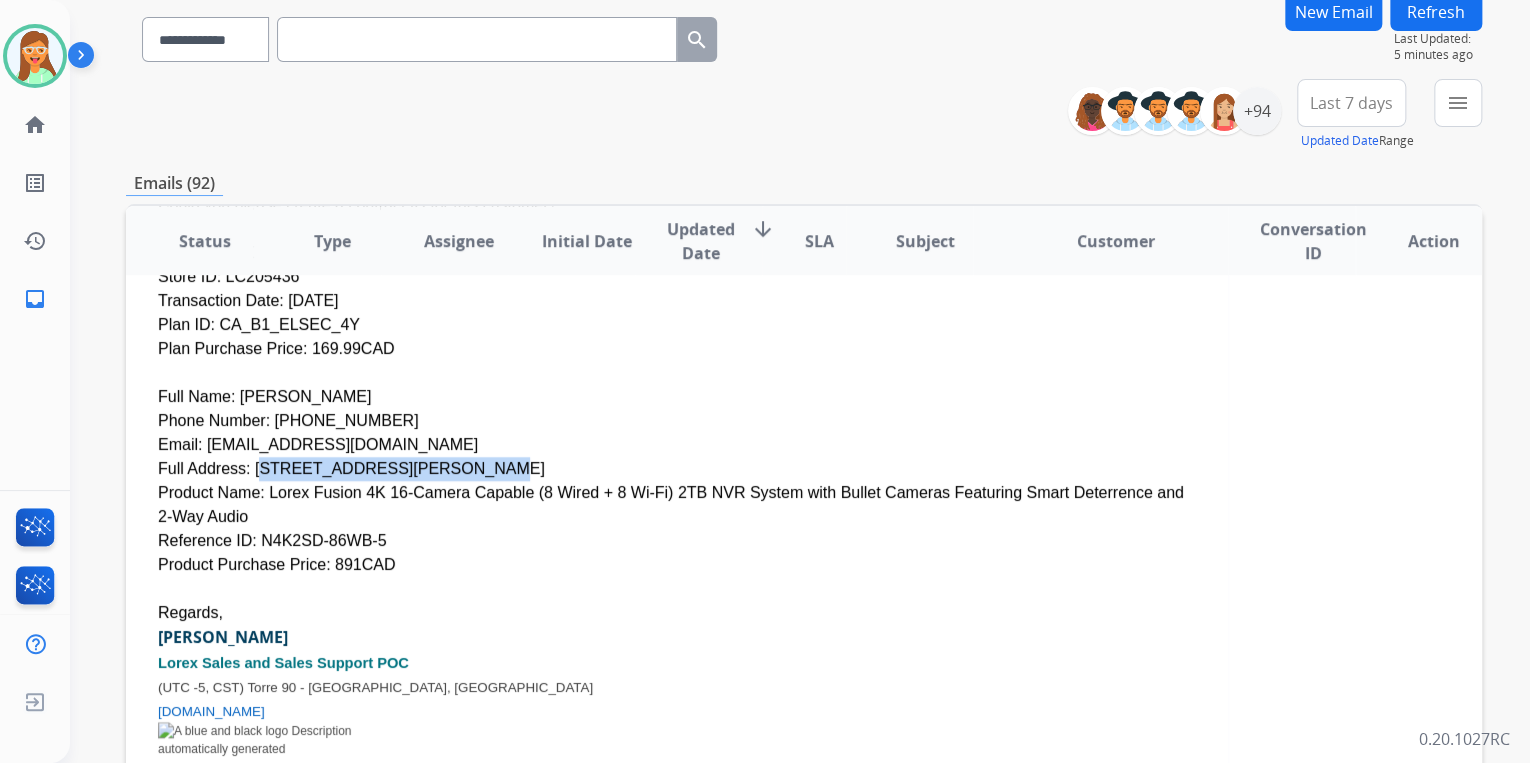 drag, startPoint x: 530, startPoint y: 470, endPoint x: 545, endPoint y: 470, distance: 15 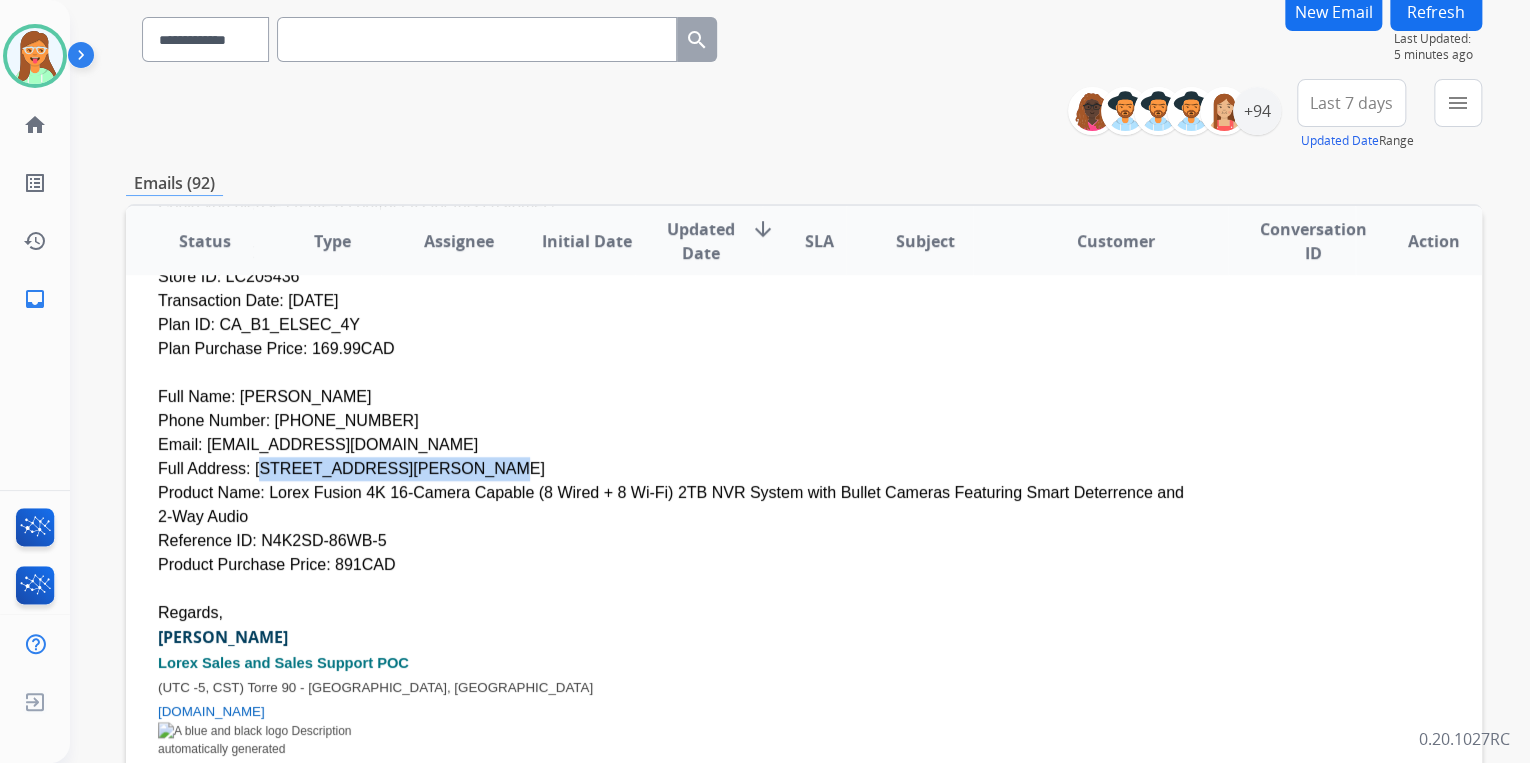 copy on "QC" 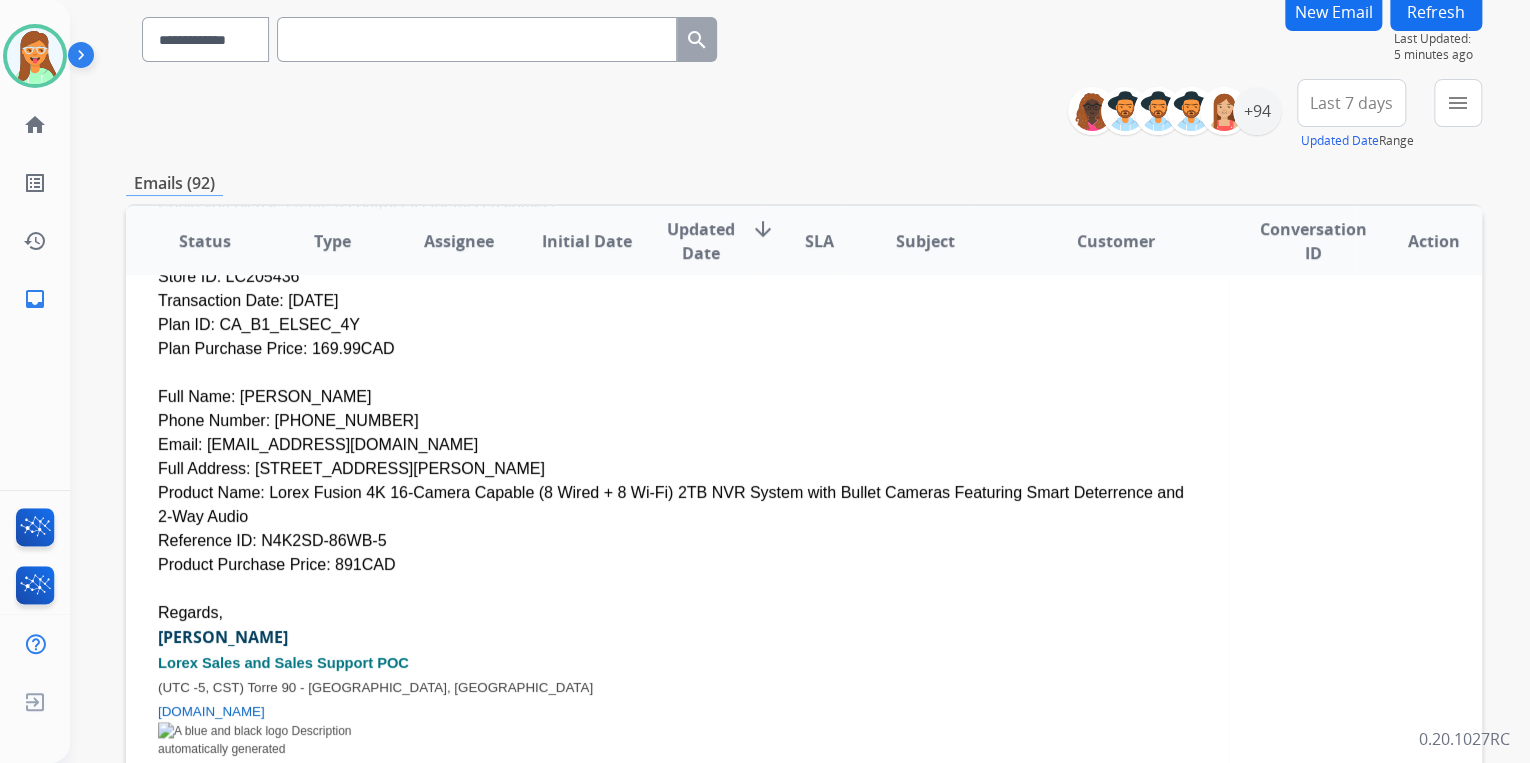 click on "Phone Number: [PHONE_NUMBER]" at bounding box center [677, 421] 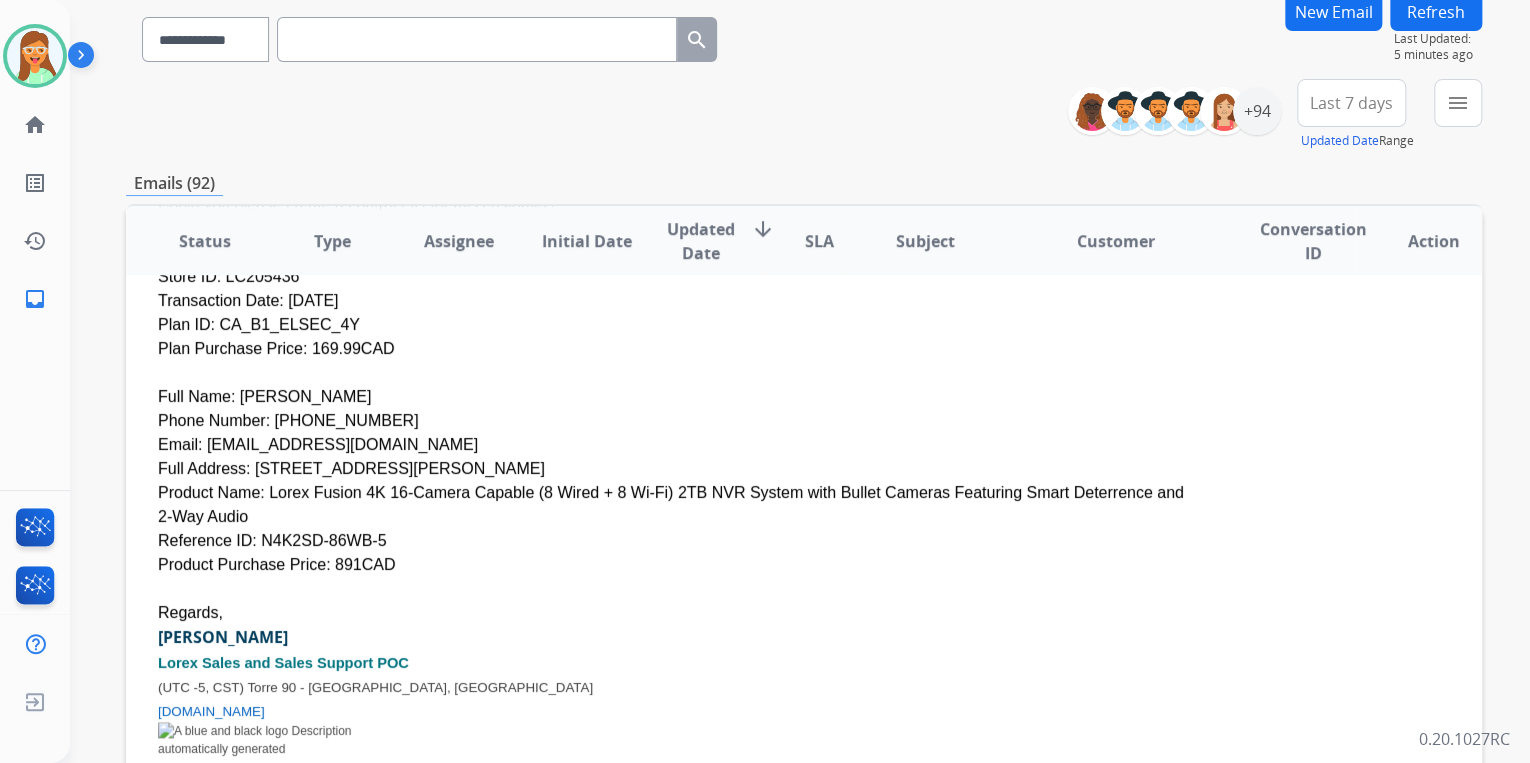 copy on "H1G 5N9" 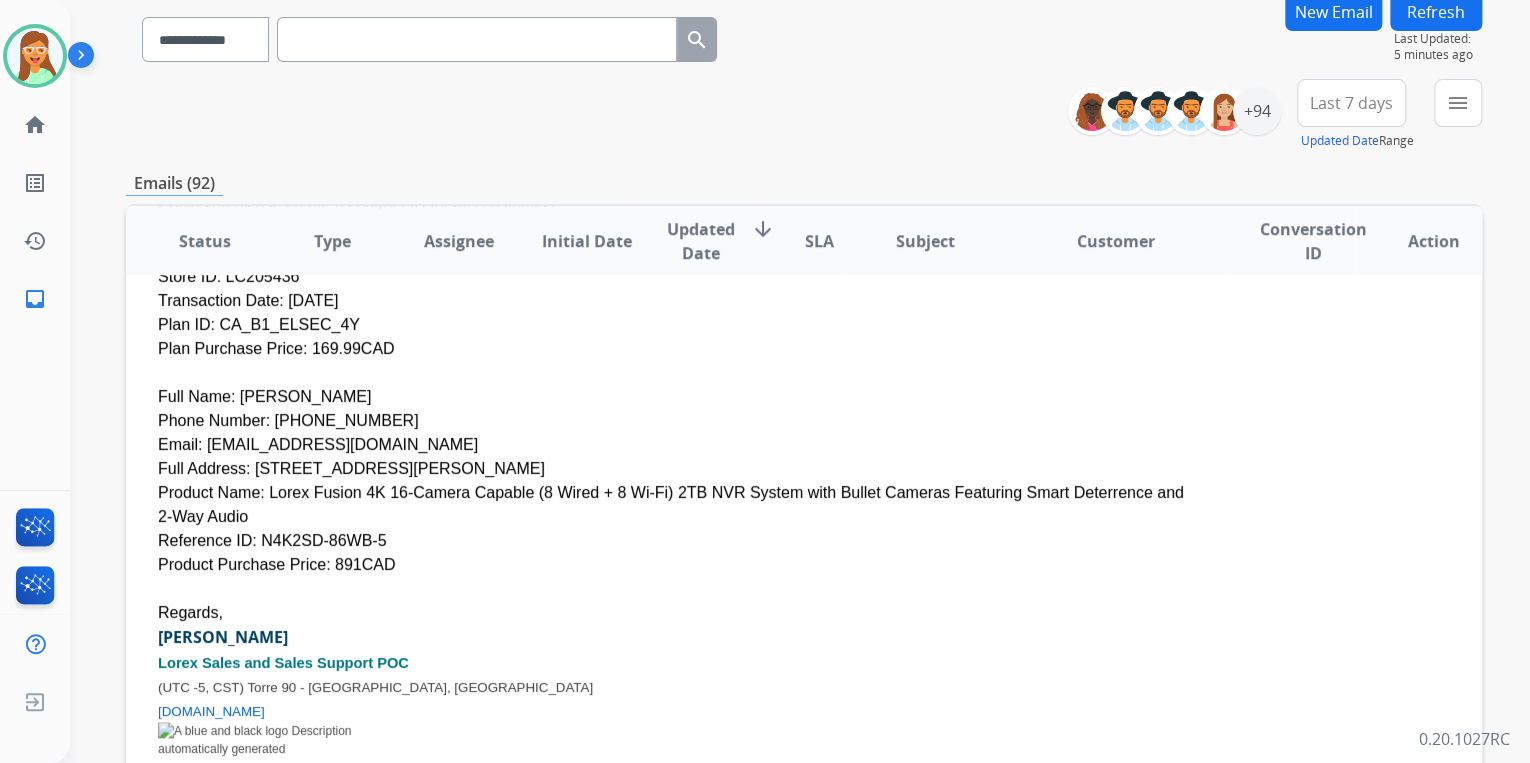 scroll, scrollTop: 544, scrollLeft: 0, axis: vertical 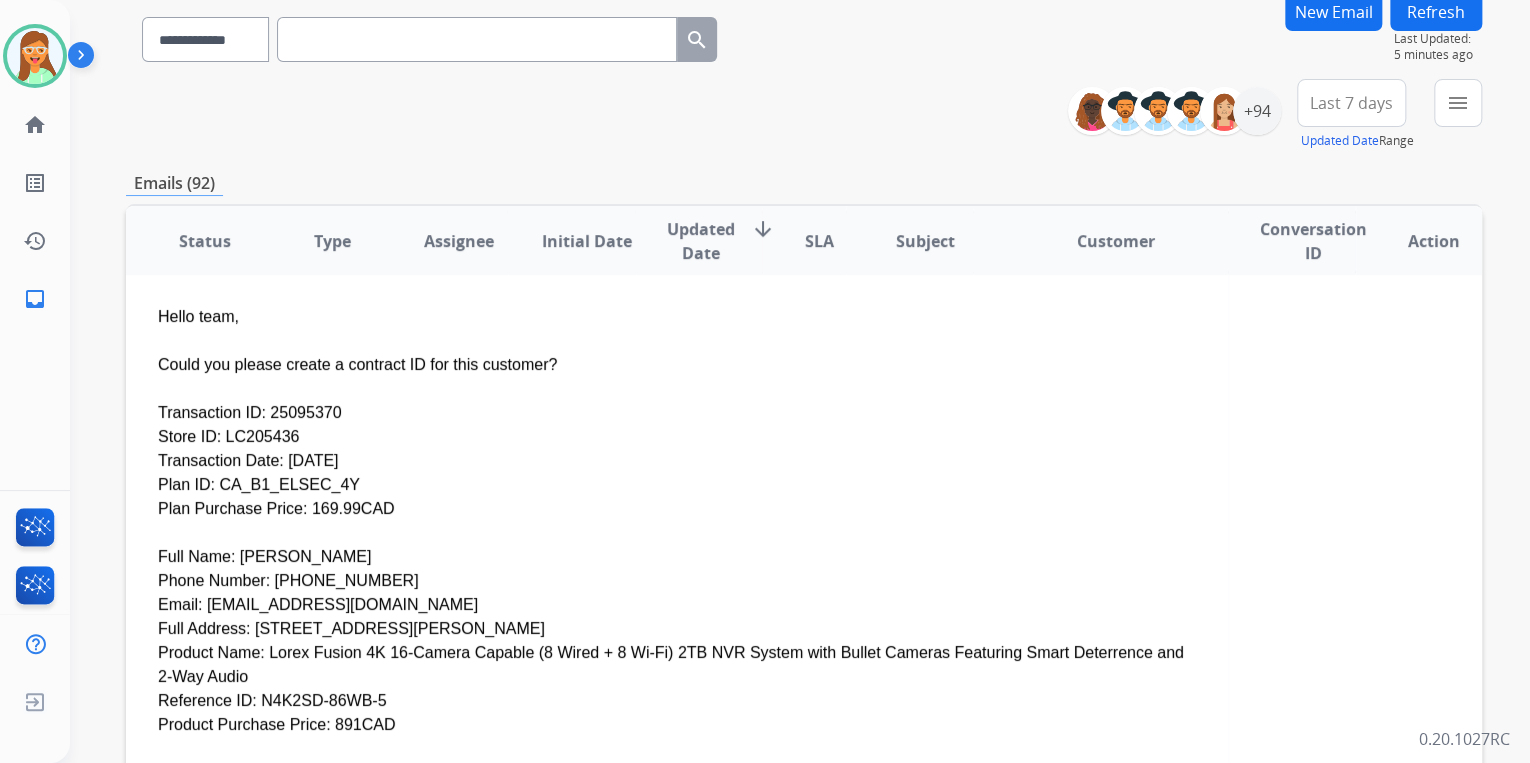 drag, startPoint x: 257, startPoint y: 410, endPoint x: 329, endPoint y: 412, distance: 72.02777 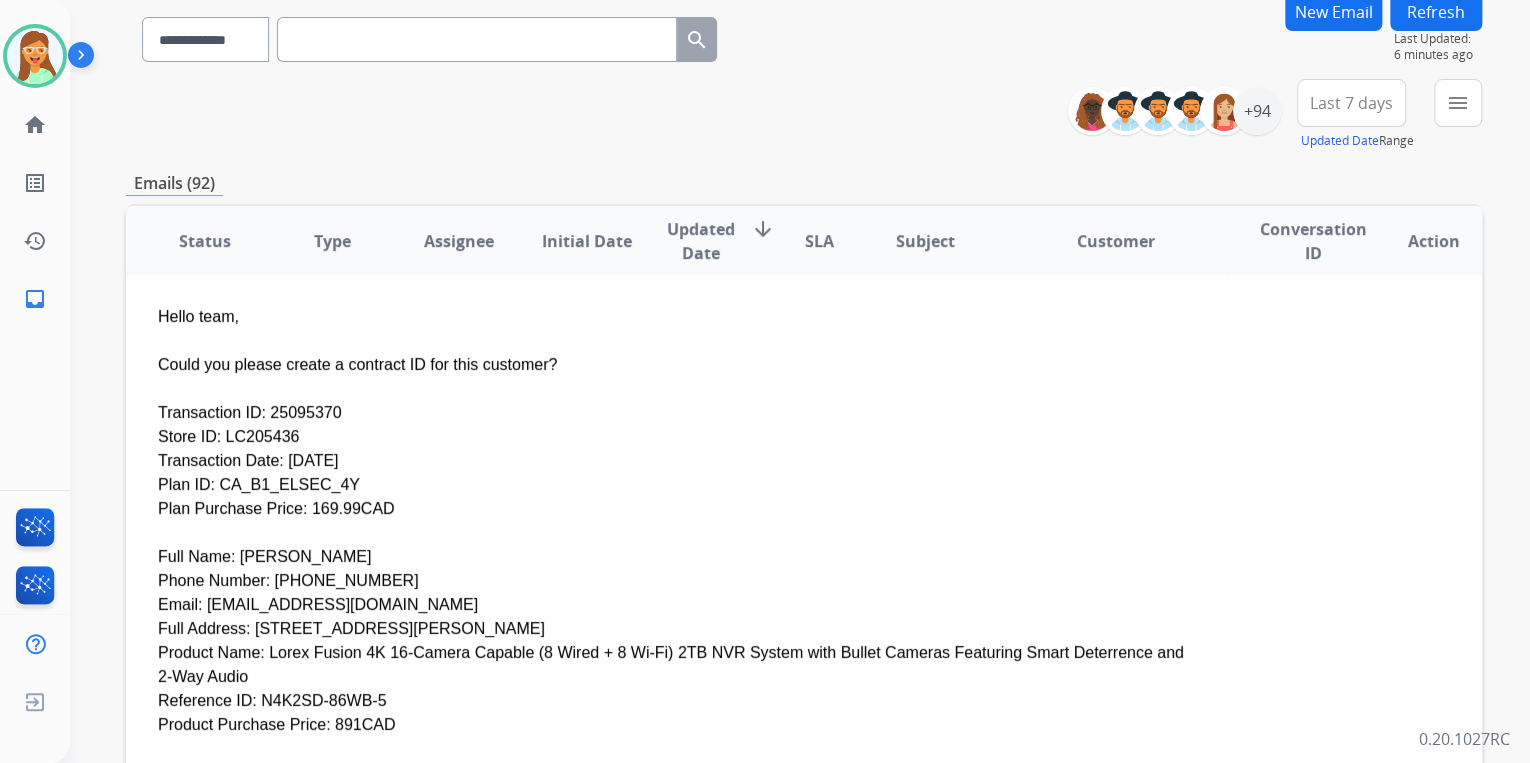 drag, startPoint x: 209, startPoint y: 483, endPoint x: 329, endPoint y: 484, distance: 120.004166 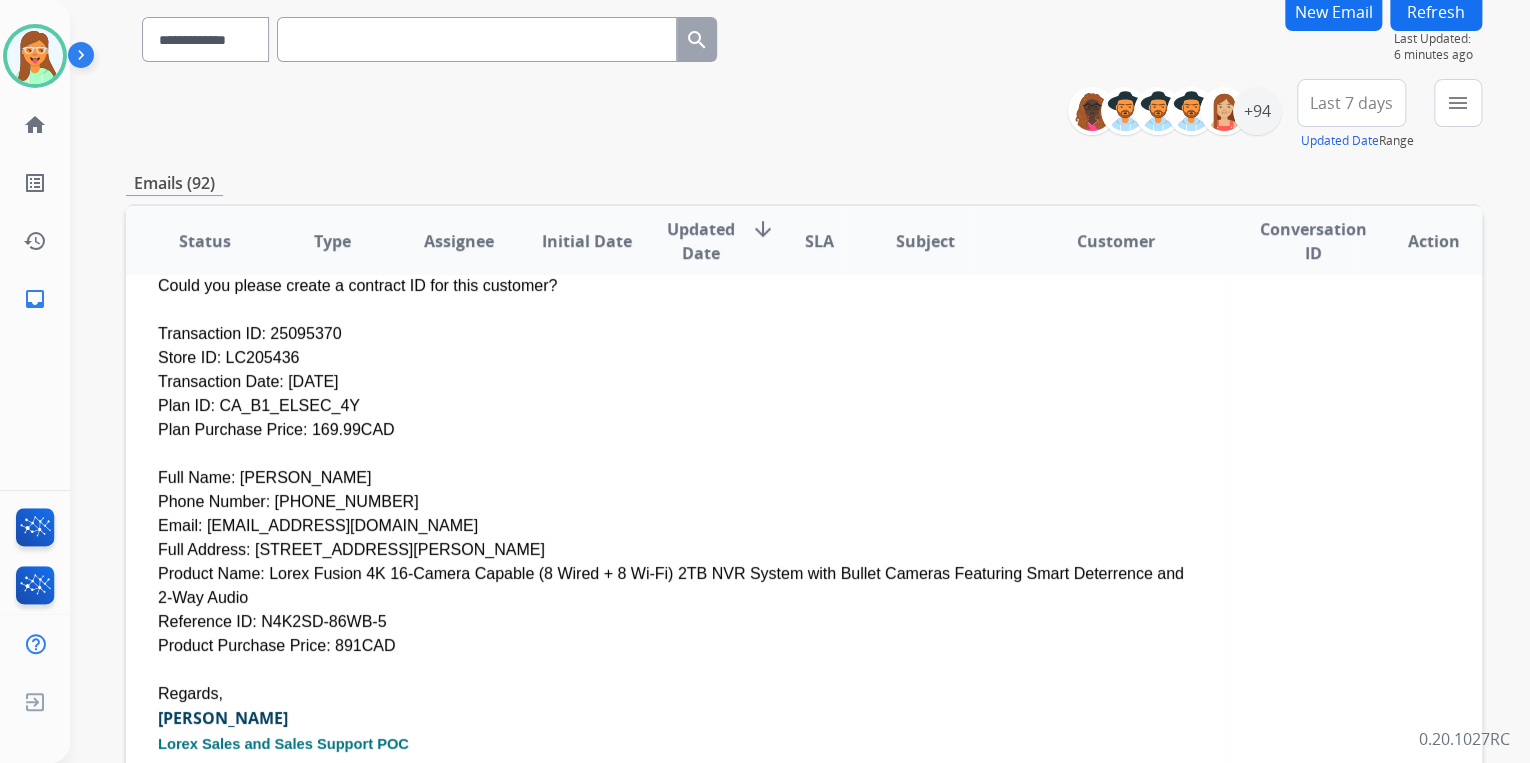scroll, scrollTop: 624, scrollLeft: 0, axis: vertical 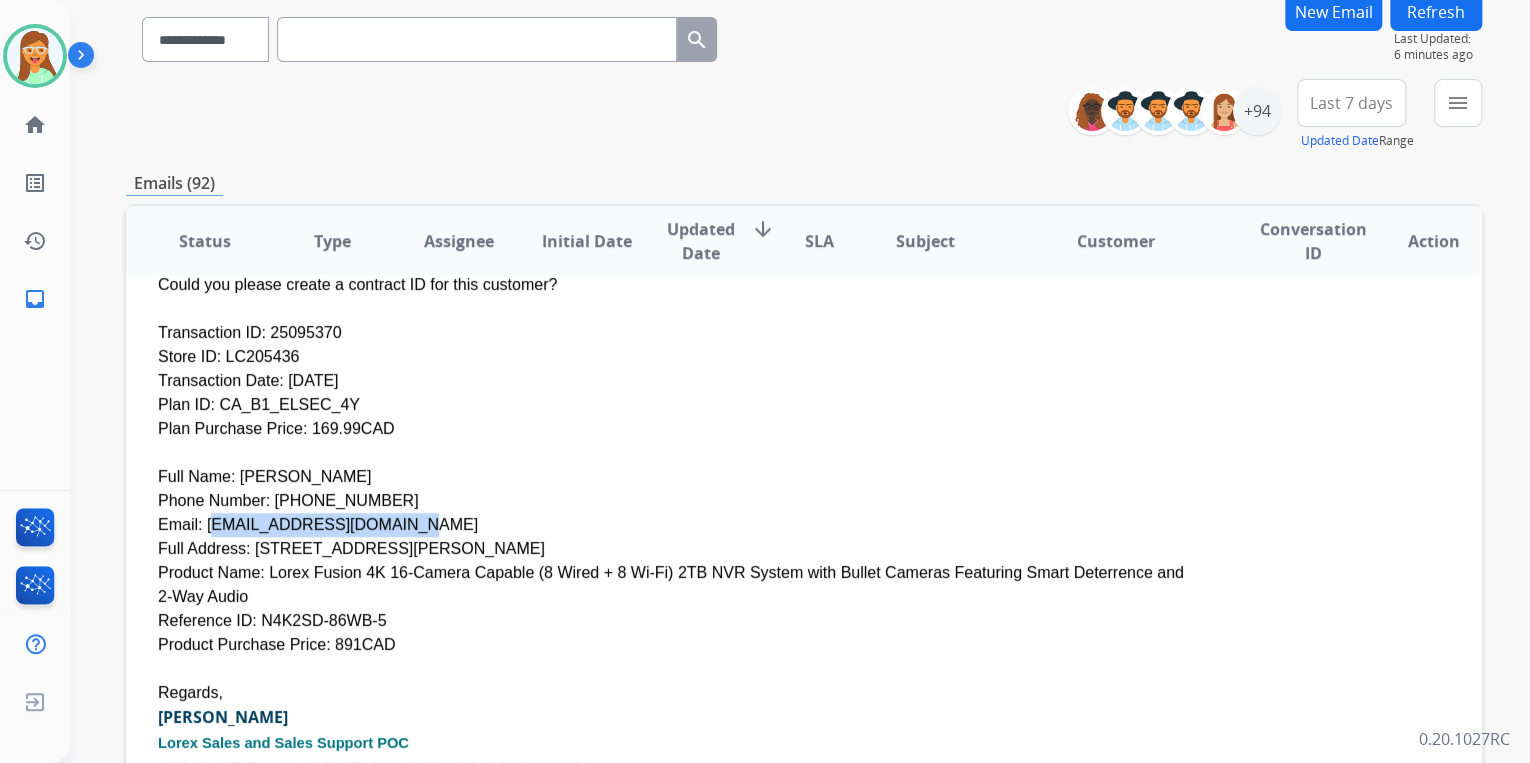 drag, startPoint x: 202, startPoint y: 525, endPoint x: 399, endPoint y: 522, distance: 197.02284 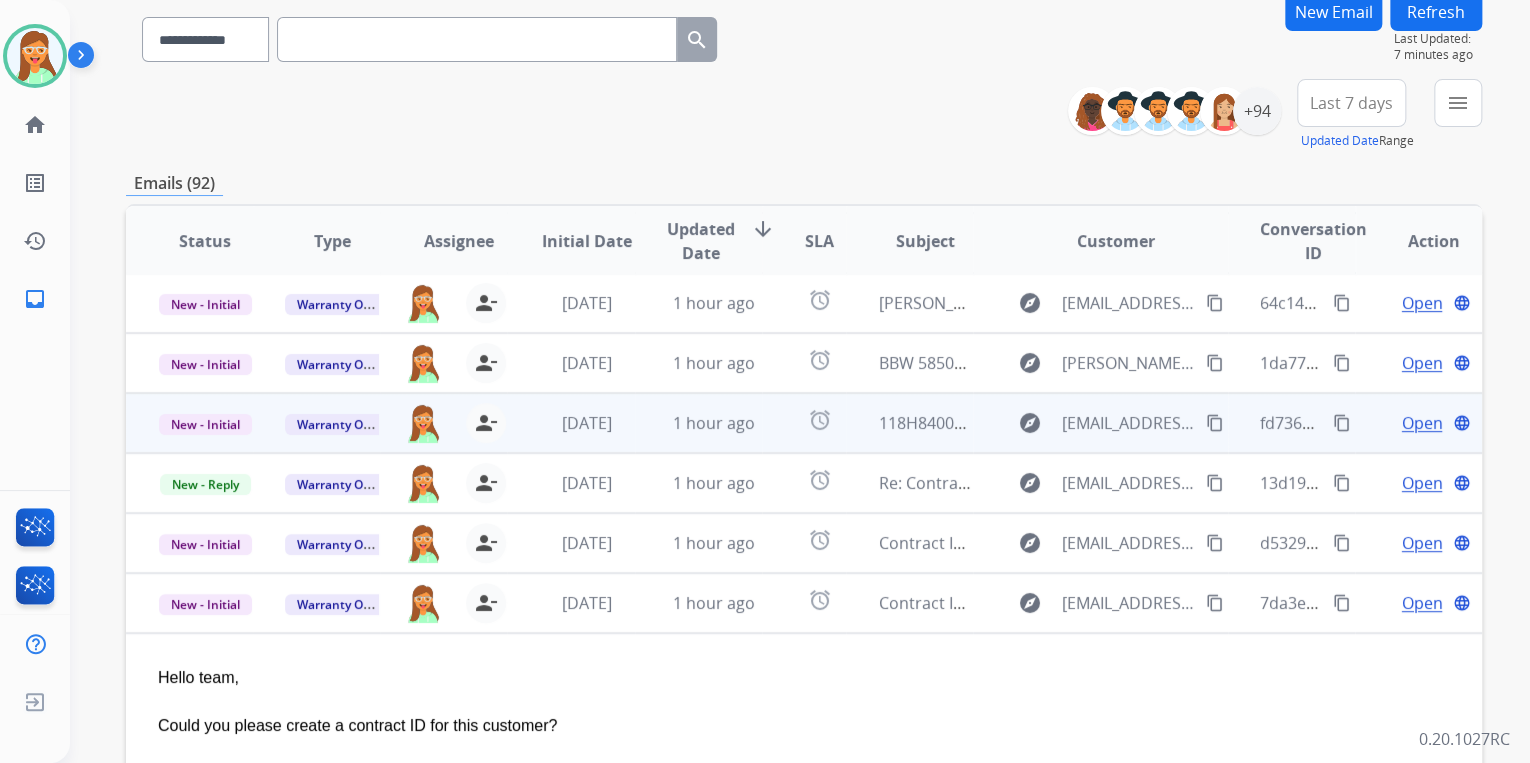 scroll, scrollTop: 144, scrollLeft: 0, axis: vertical 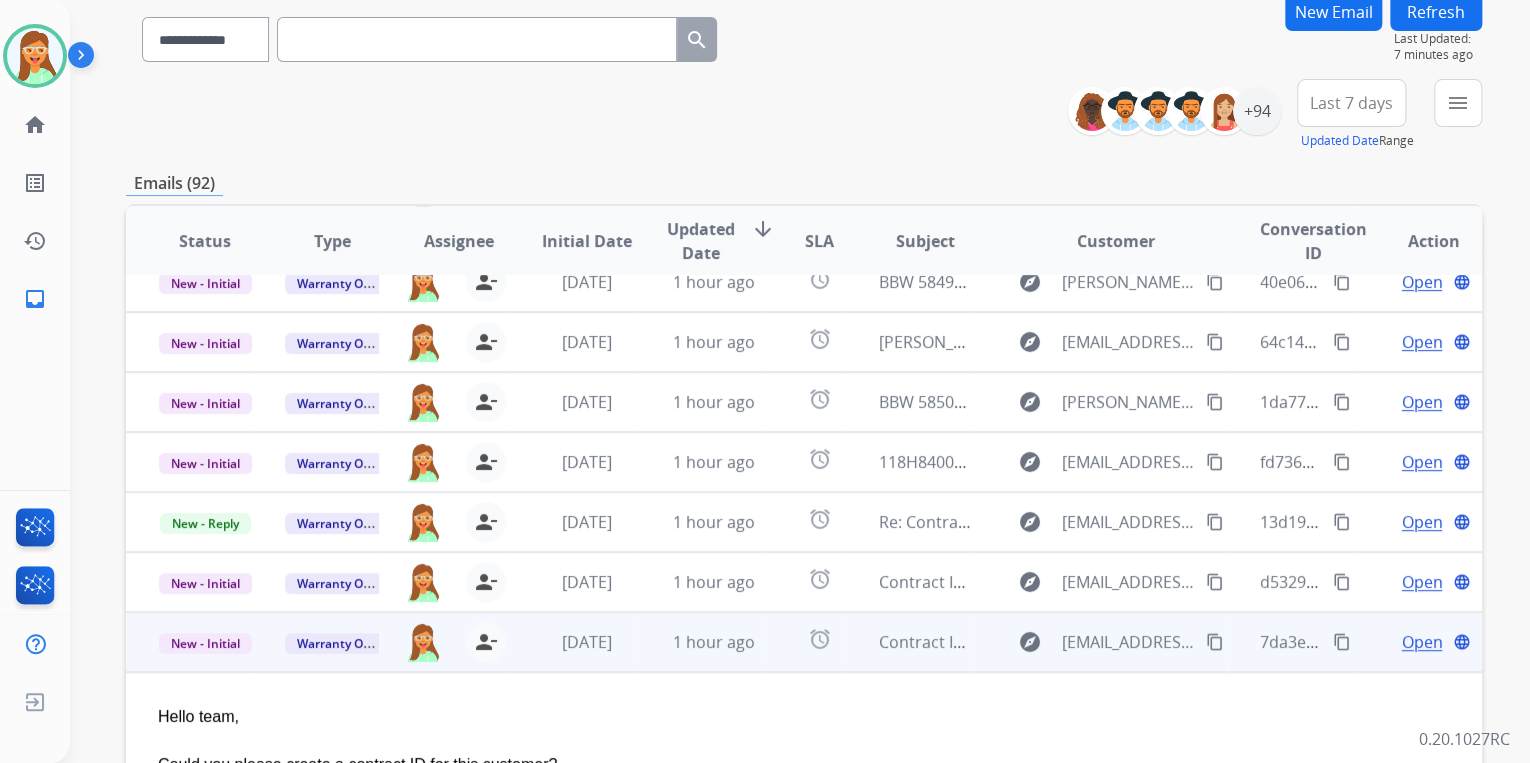 click on "Open" at bounding box center (1421, 642) 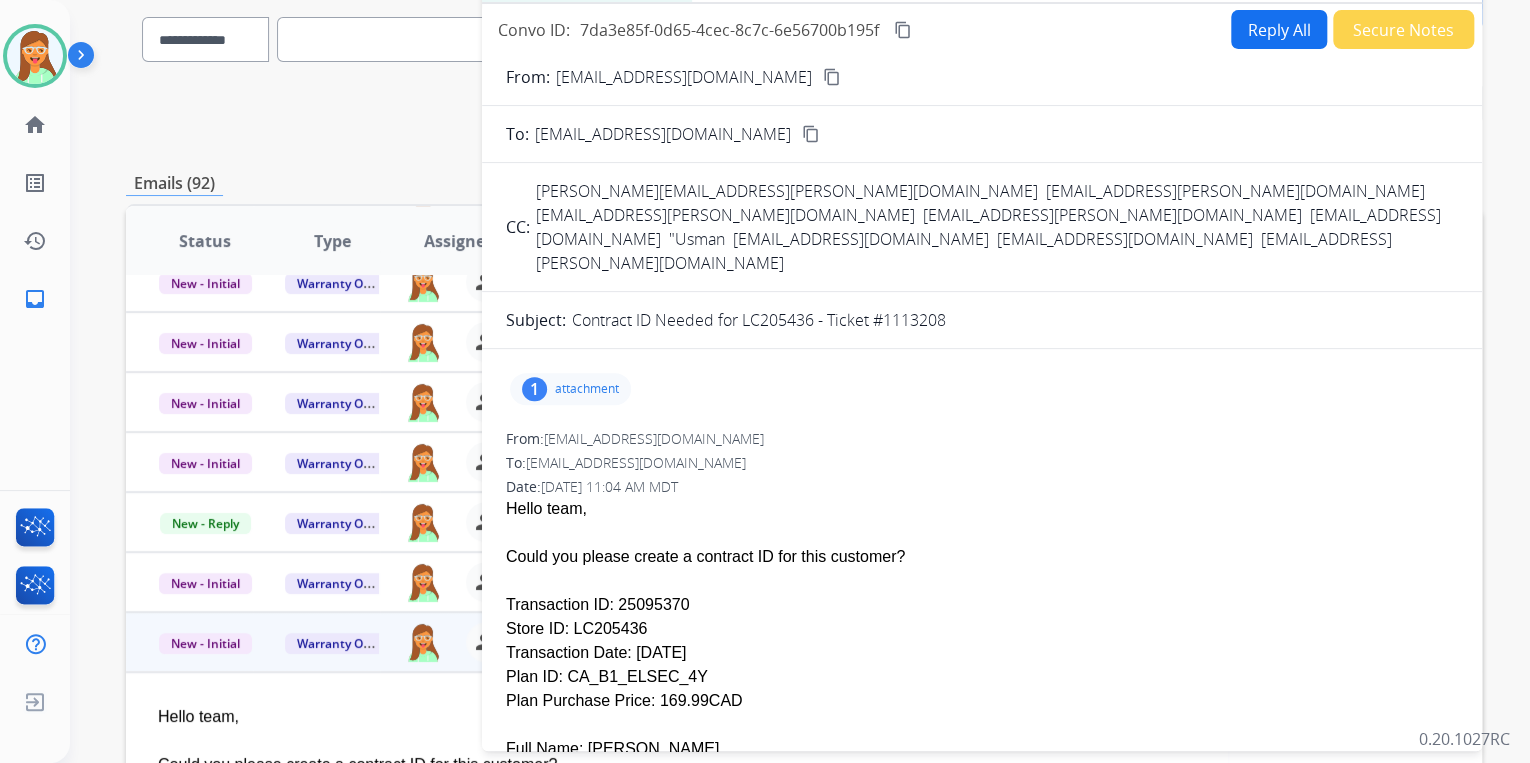 click on "Secure Notes" at bounding box center [1403, 29] 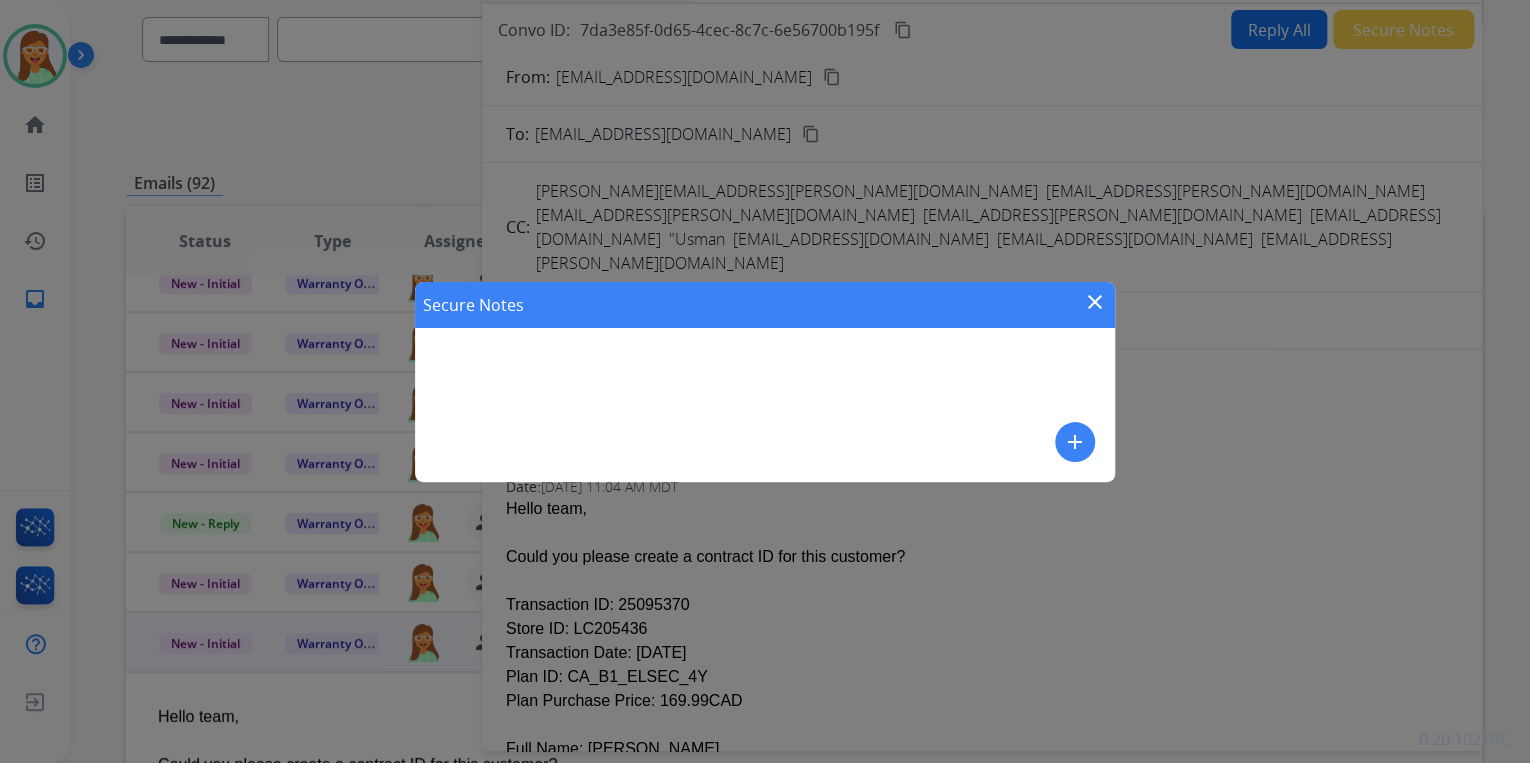 click on "add" at bounding box center (1075, 442) 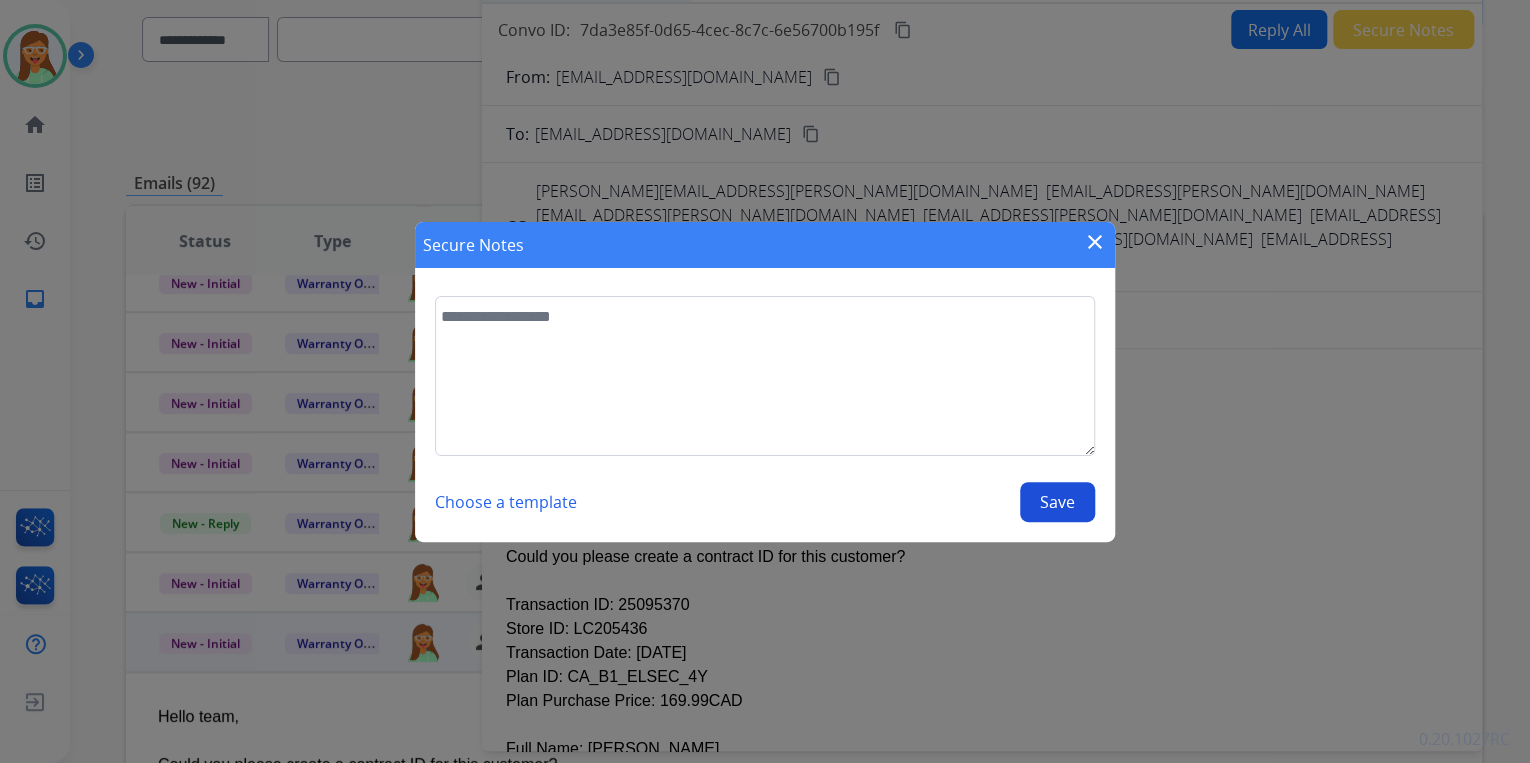 click at bounding box center [765, 376] 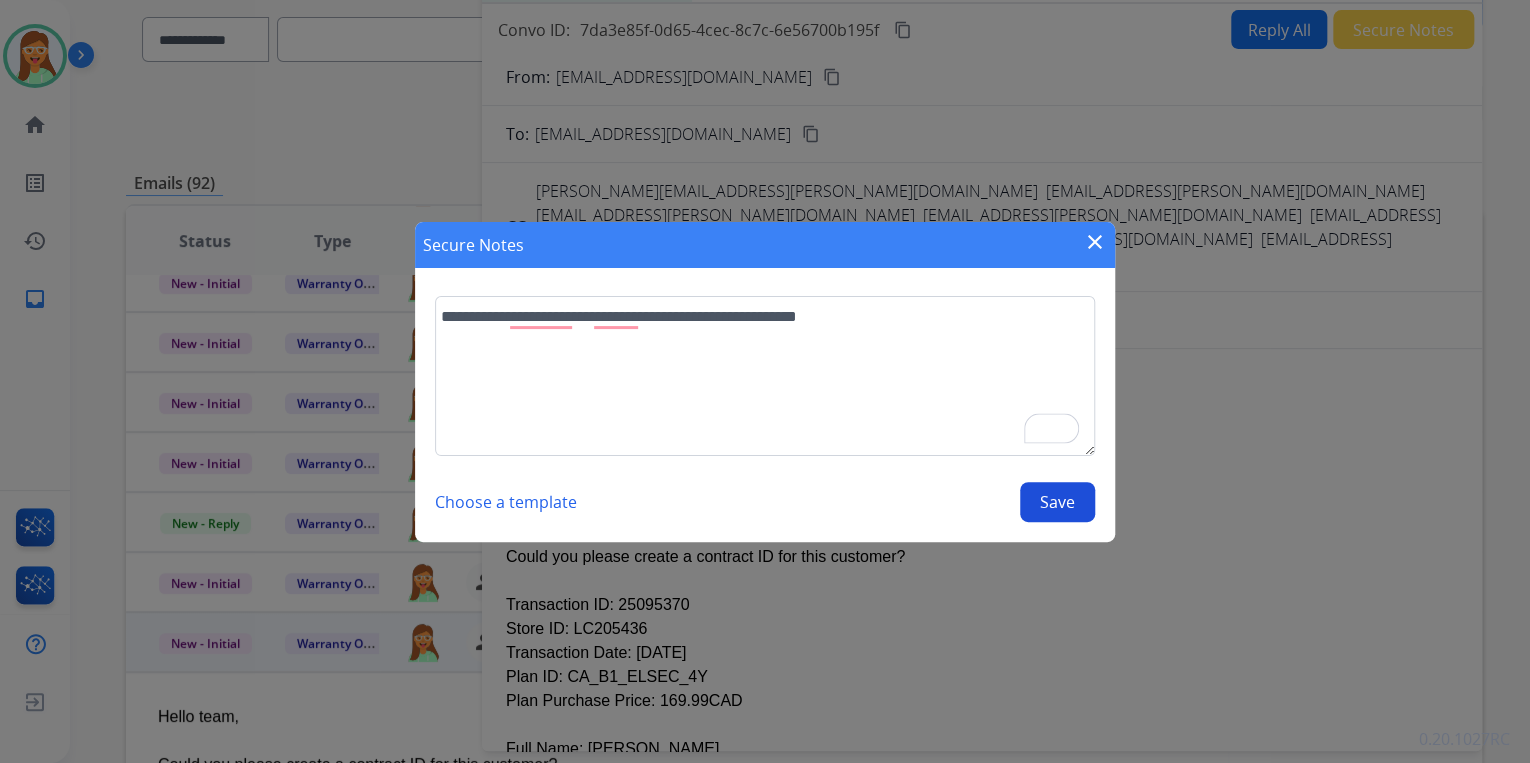 type on "**********" 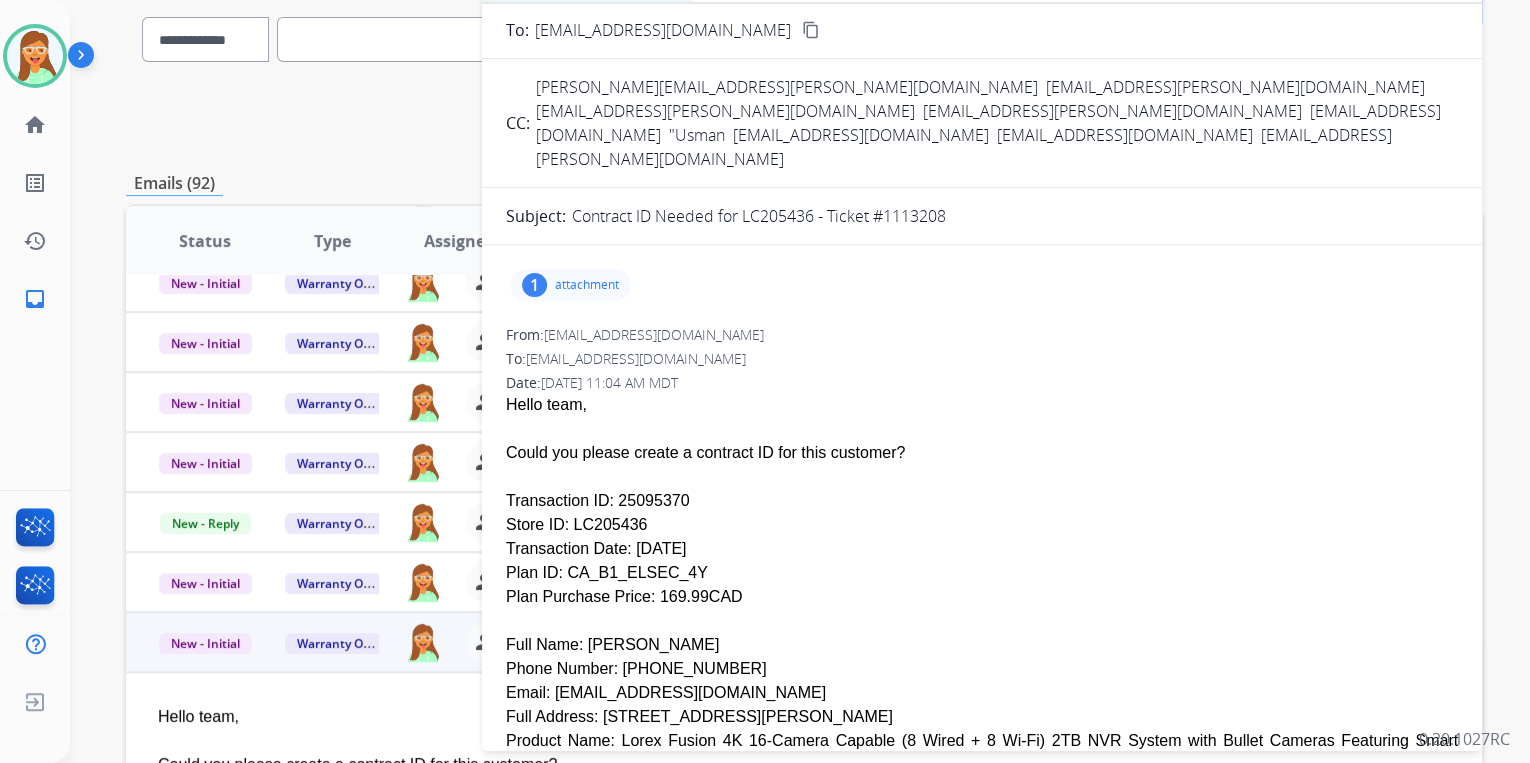 scroll, scrollTop: 240, scrollLeft: 0, axis: vertical 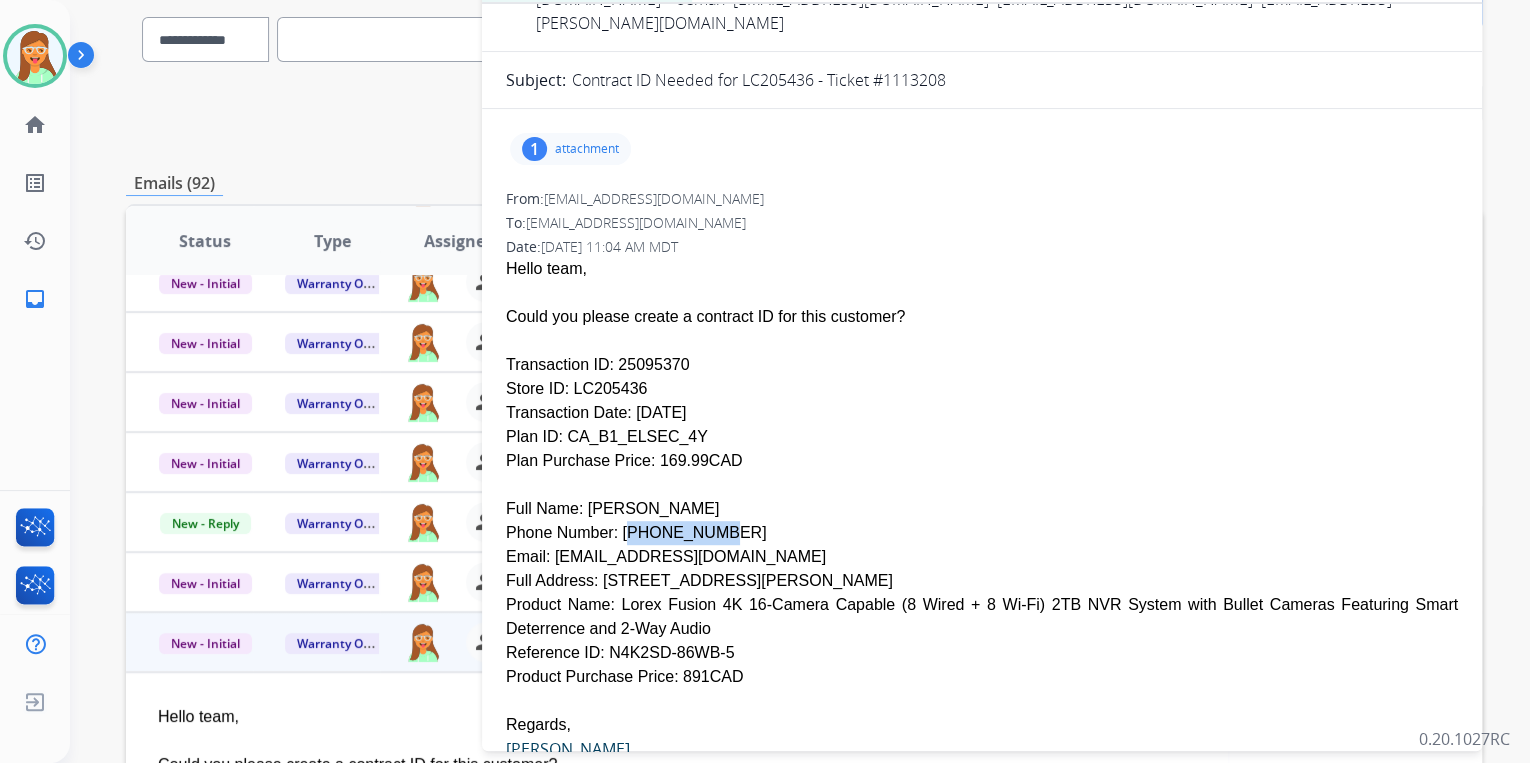 drag, startPoint x: 614, startPoint y: 484, endPoint x: 697, endPoint y: 476, distance: 83.38465 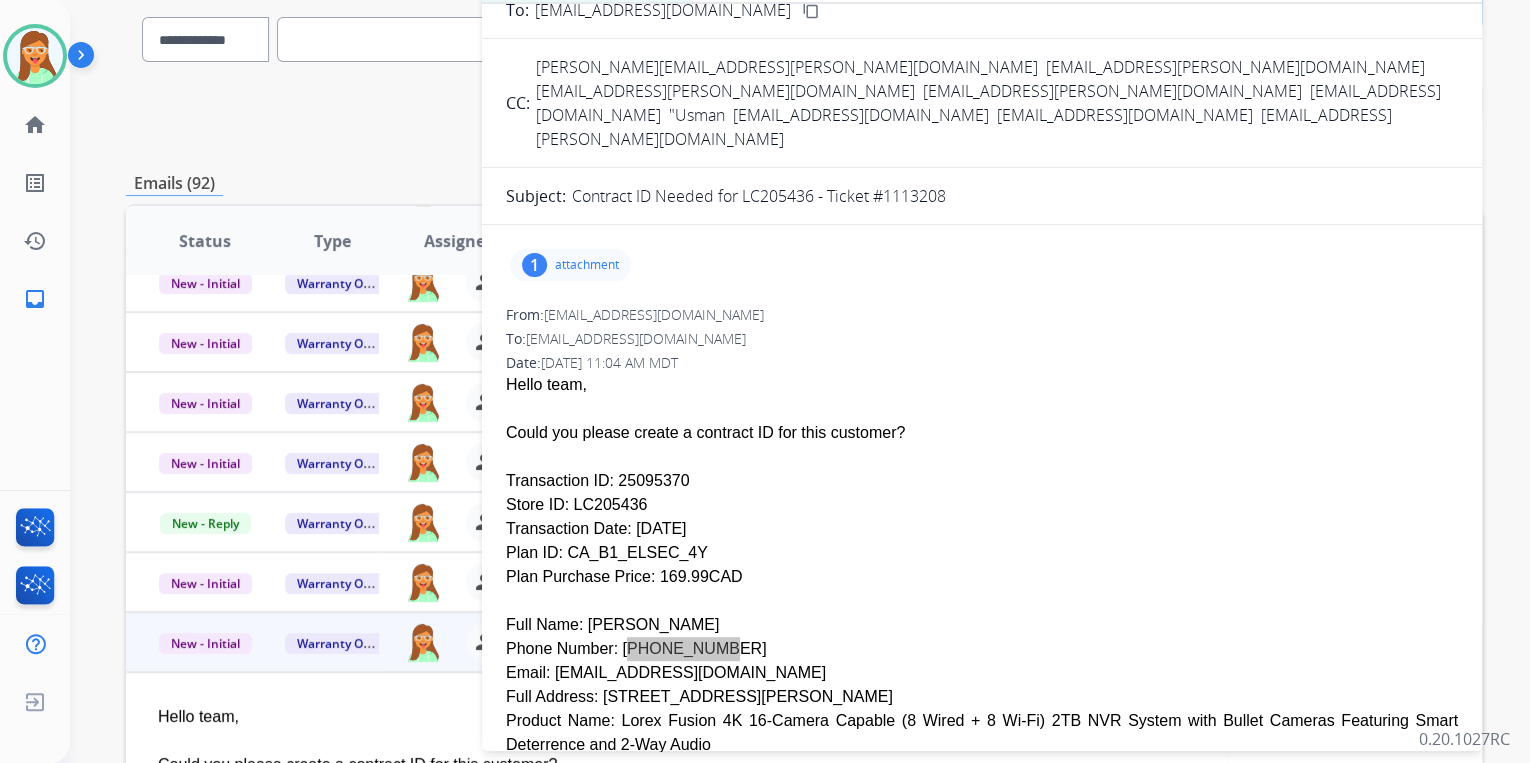 scroll, scrollTop: 0, scrollLeft: 0, axis: both 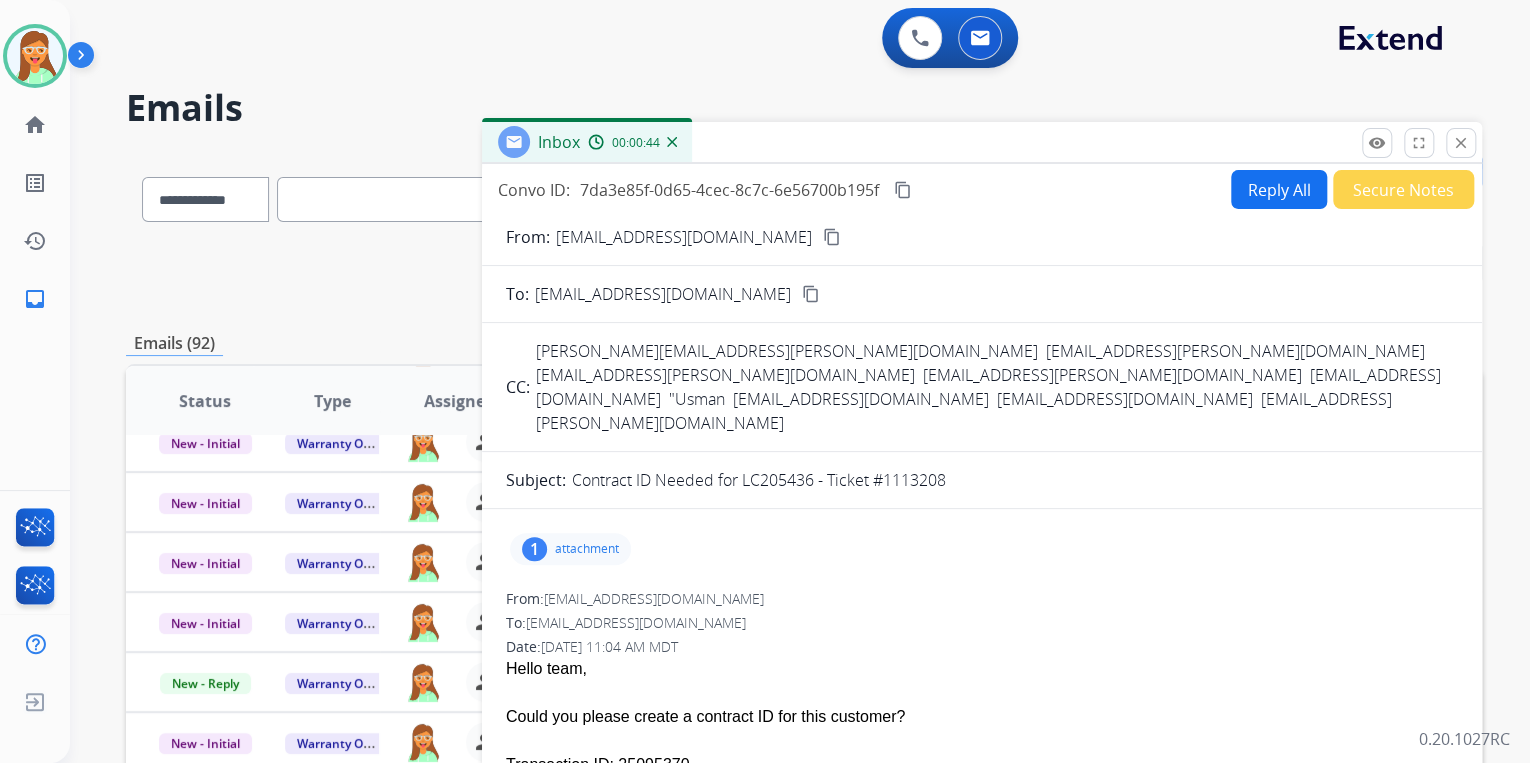 click on "Reply All" at bounding box center [1279, 189] 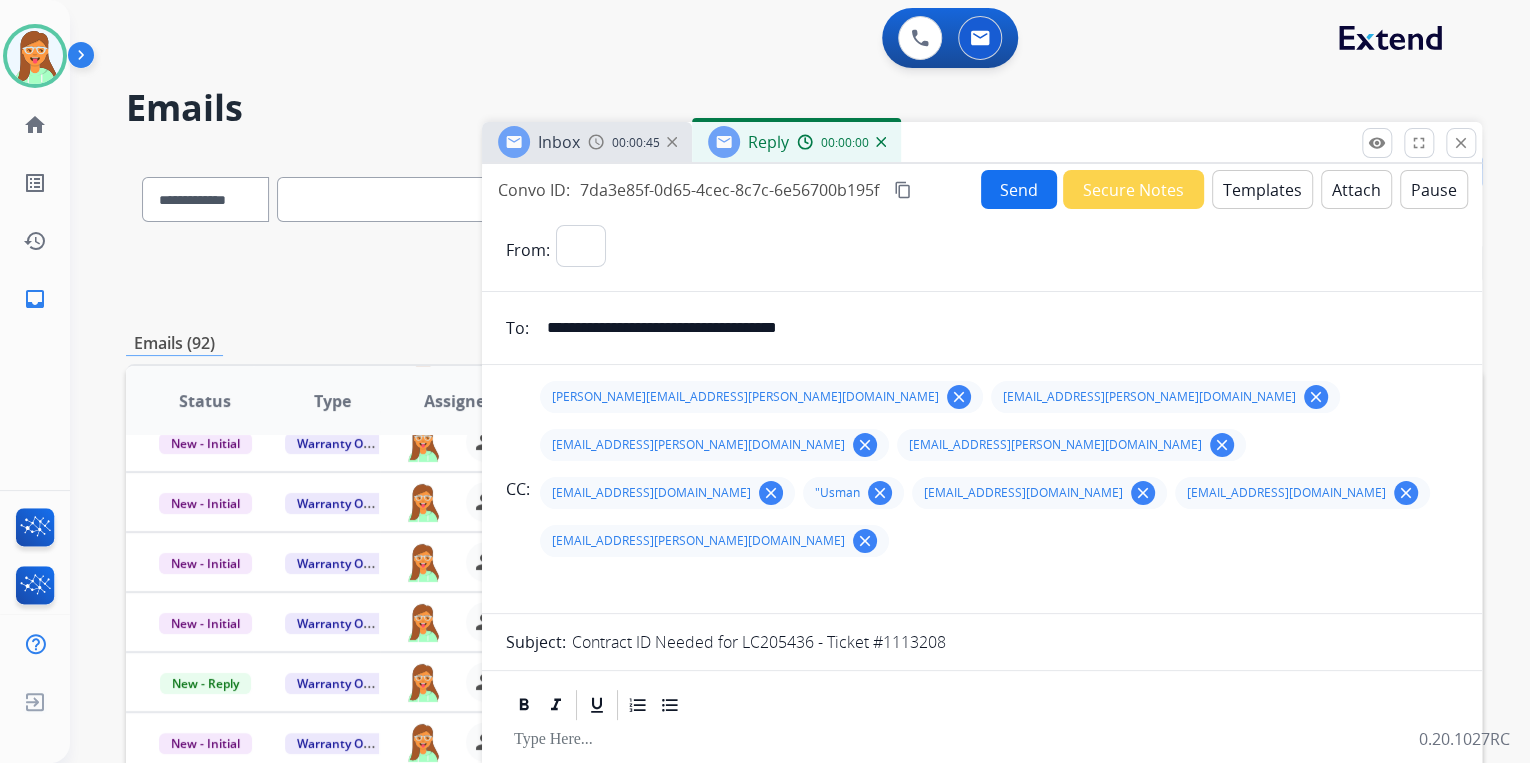 select on "**********" 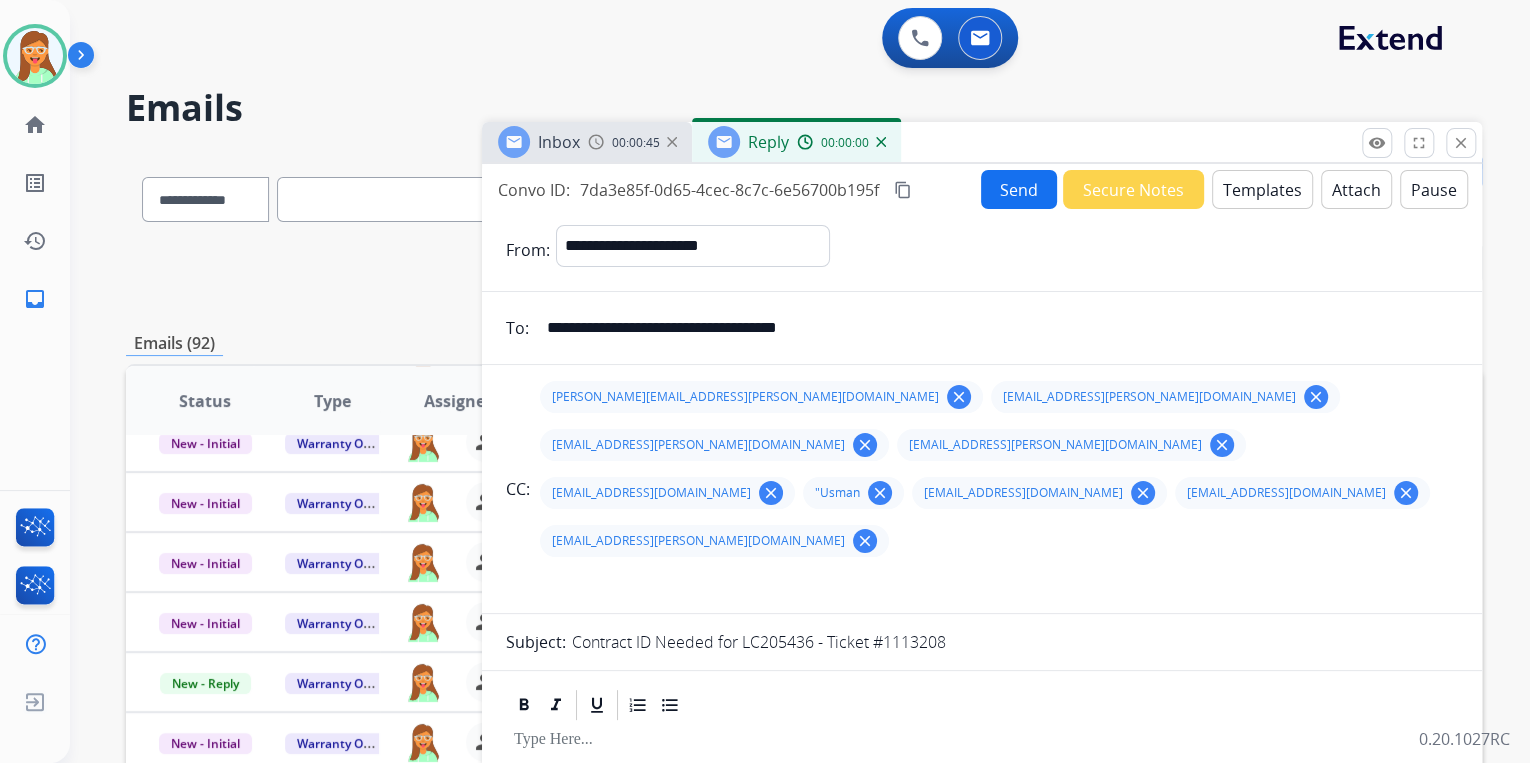 click on "Templates" at bounding box center [1262, 189] 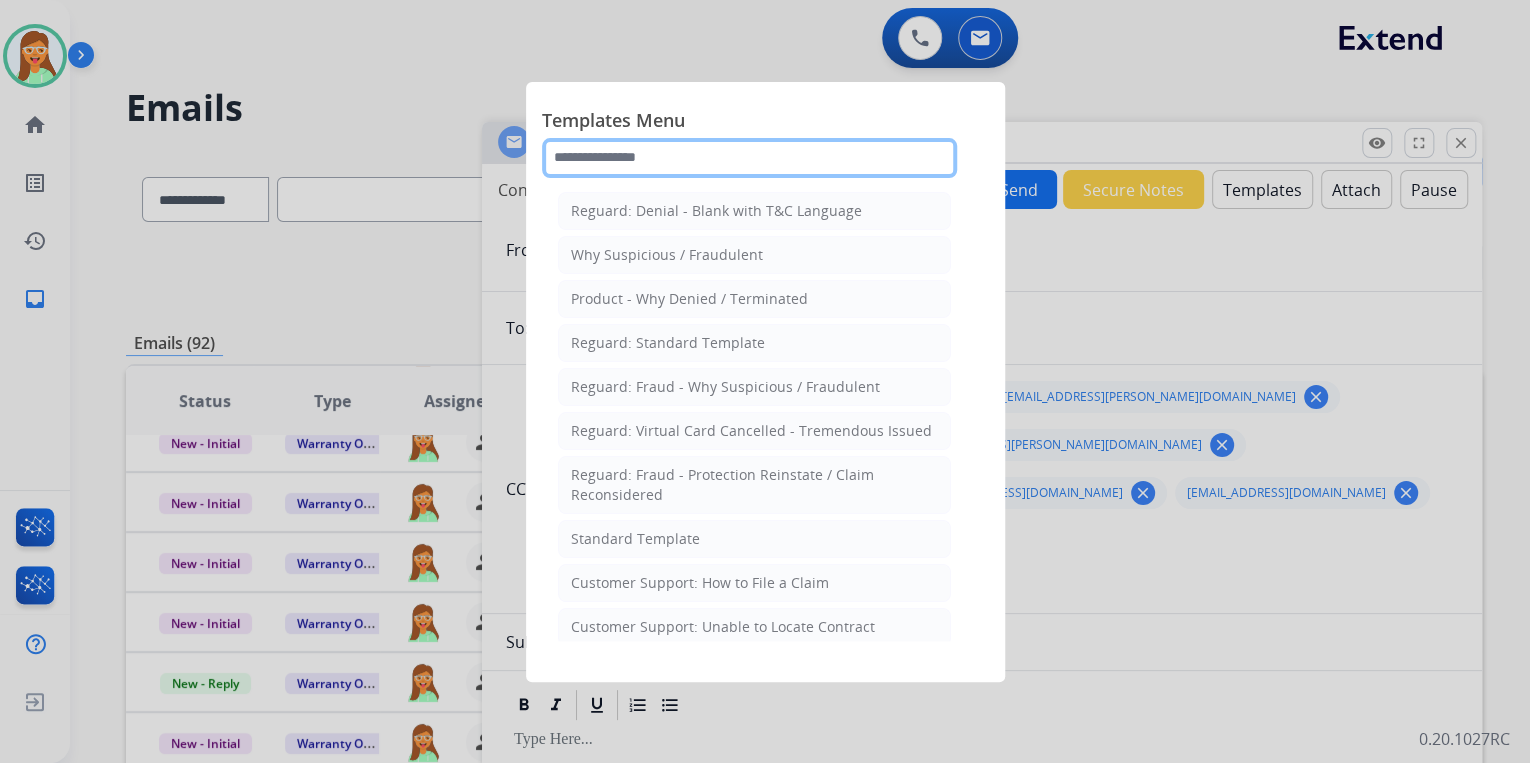 click 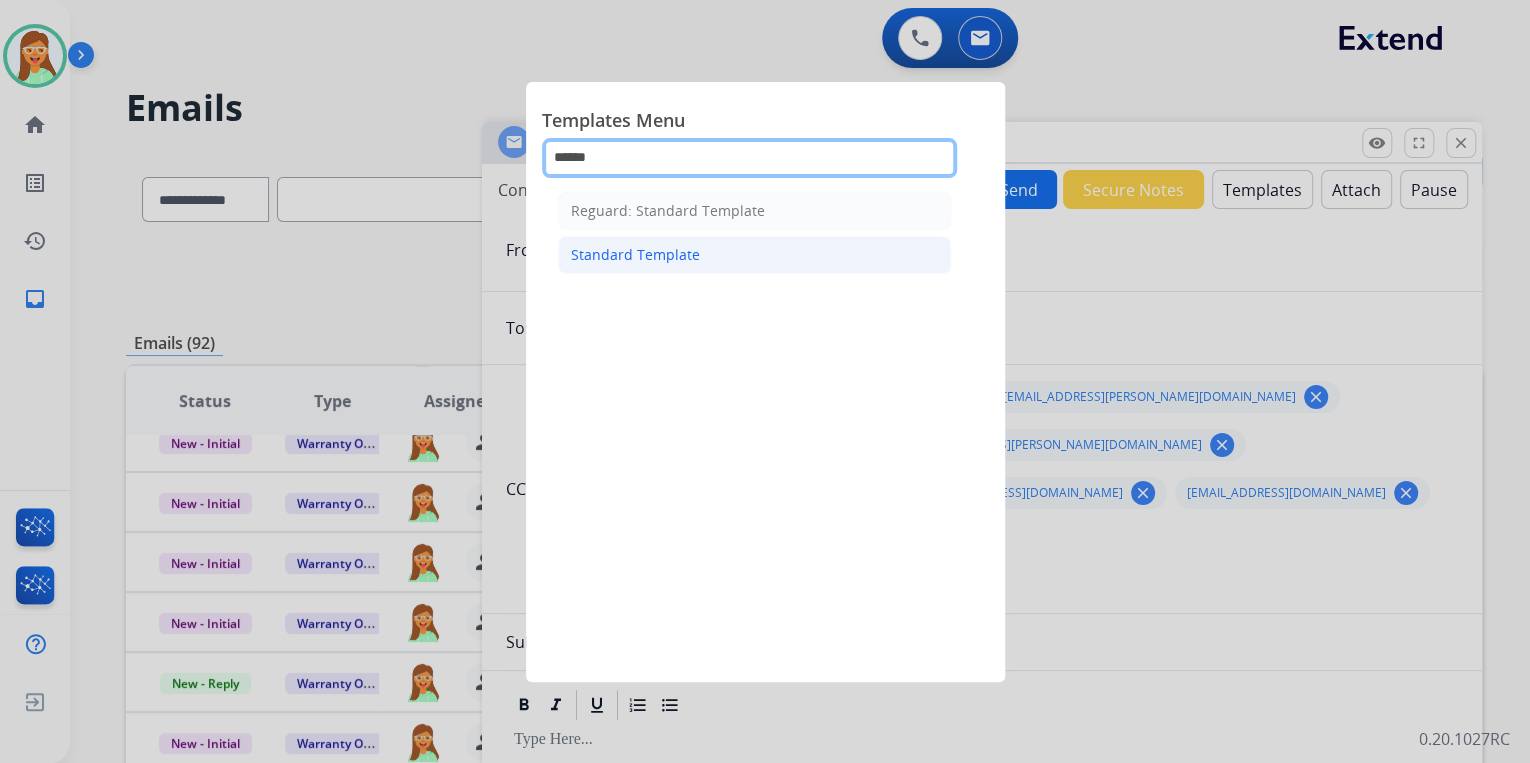 type on "******" 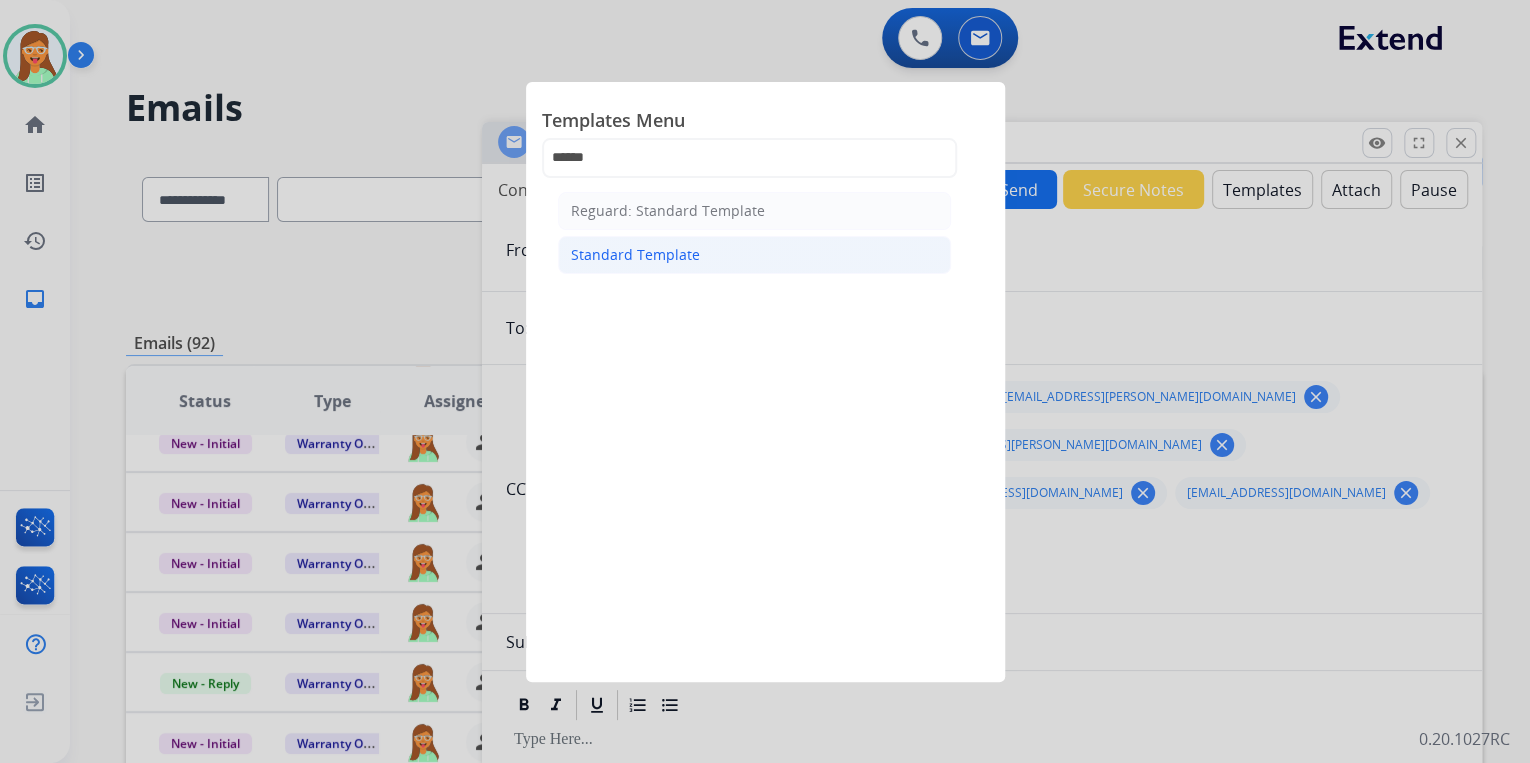 click on "Reguard: Standard Template   Standard Template" 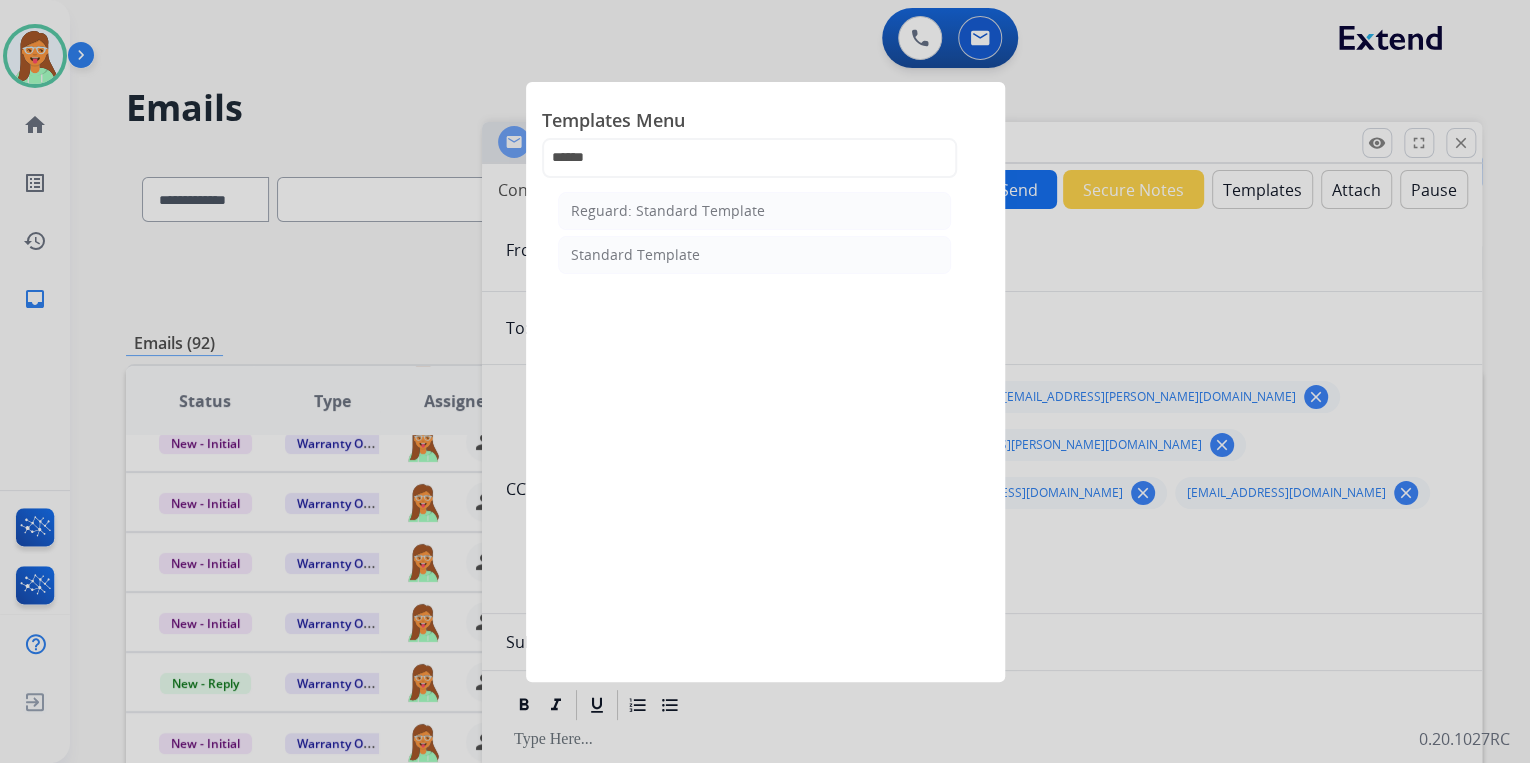 click on "Standard Template" 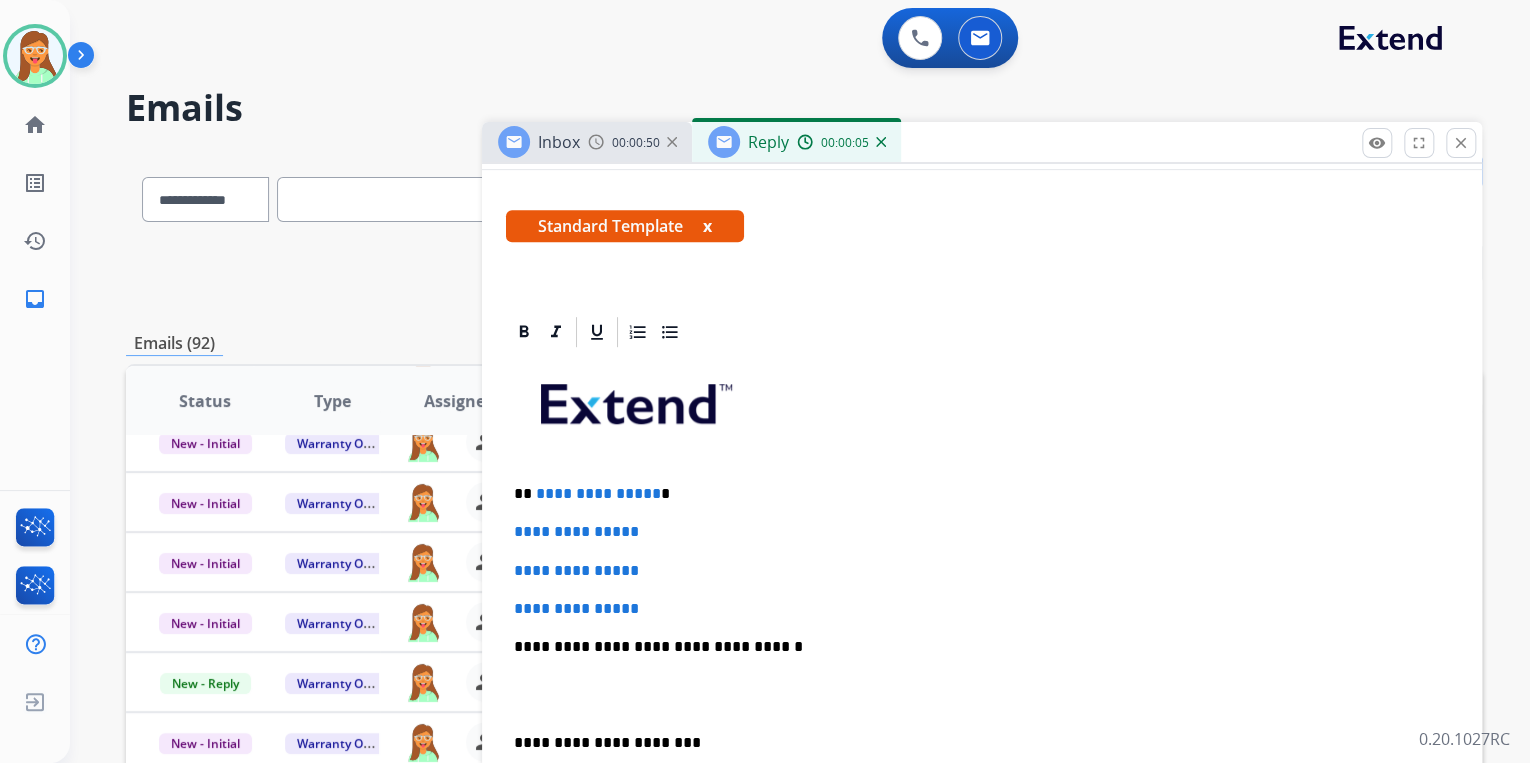 scroll, scrollTop: 640, scrollLeft: 0, axis: vertical 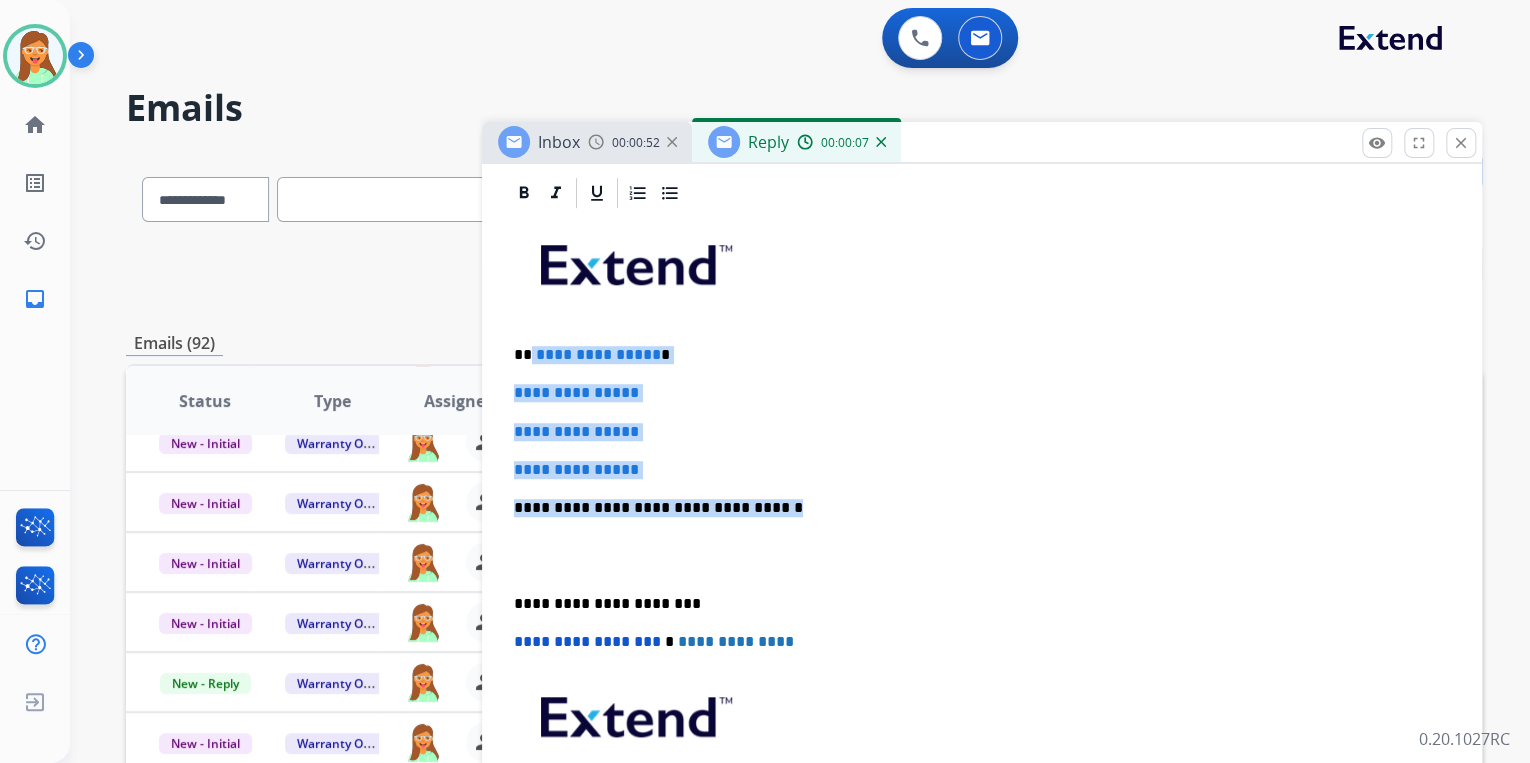 drag, startPoint x: 746, startPoint y: 454, endPoint x: 528, endPoint y: 295, distance: 269.824 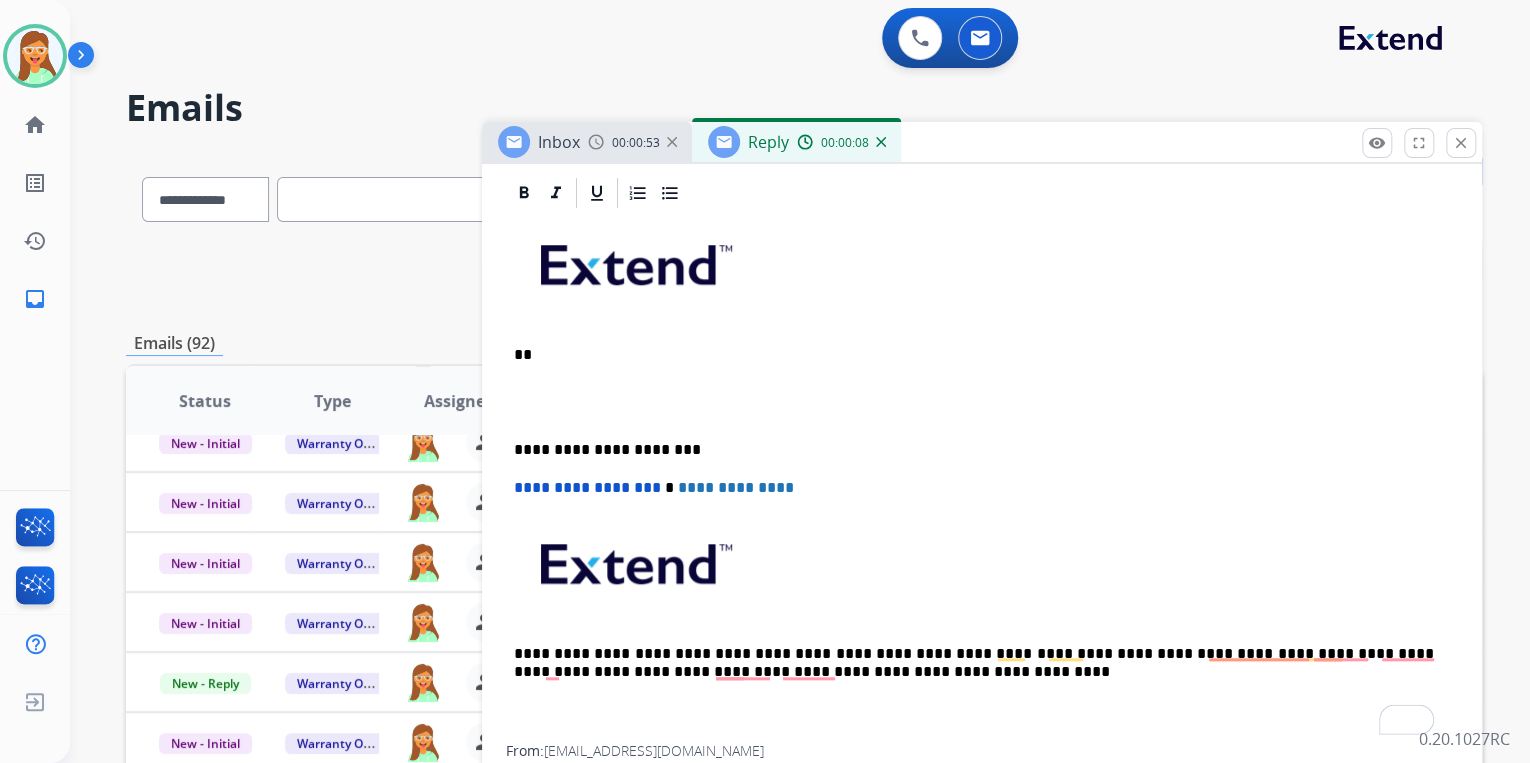 type 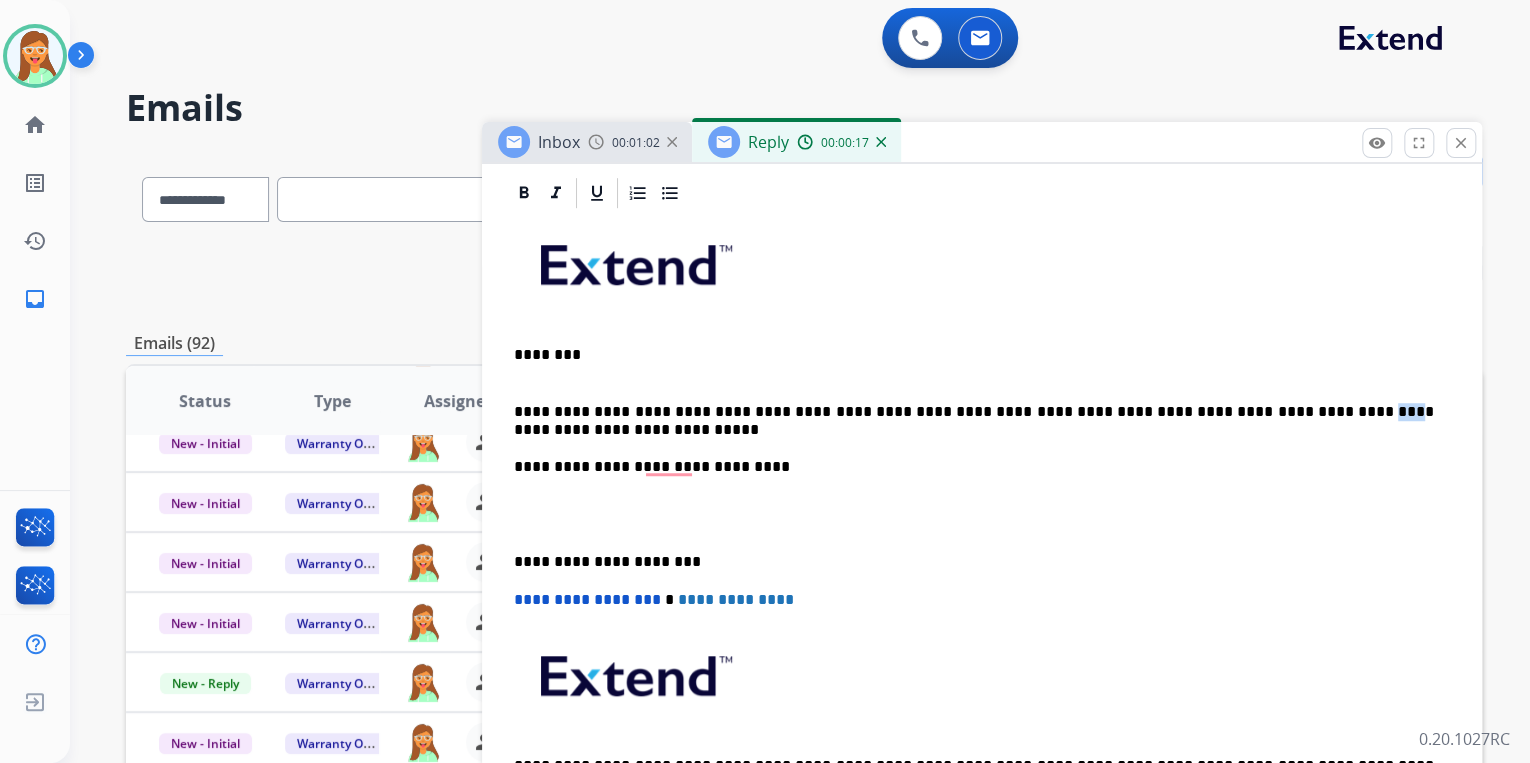 drag, startPoint x: 1275, startPoint y: 360, endPoint x: 1252, endPoint y: 360, distance: 23 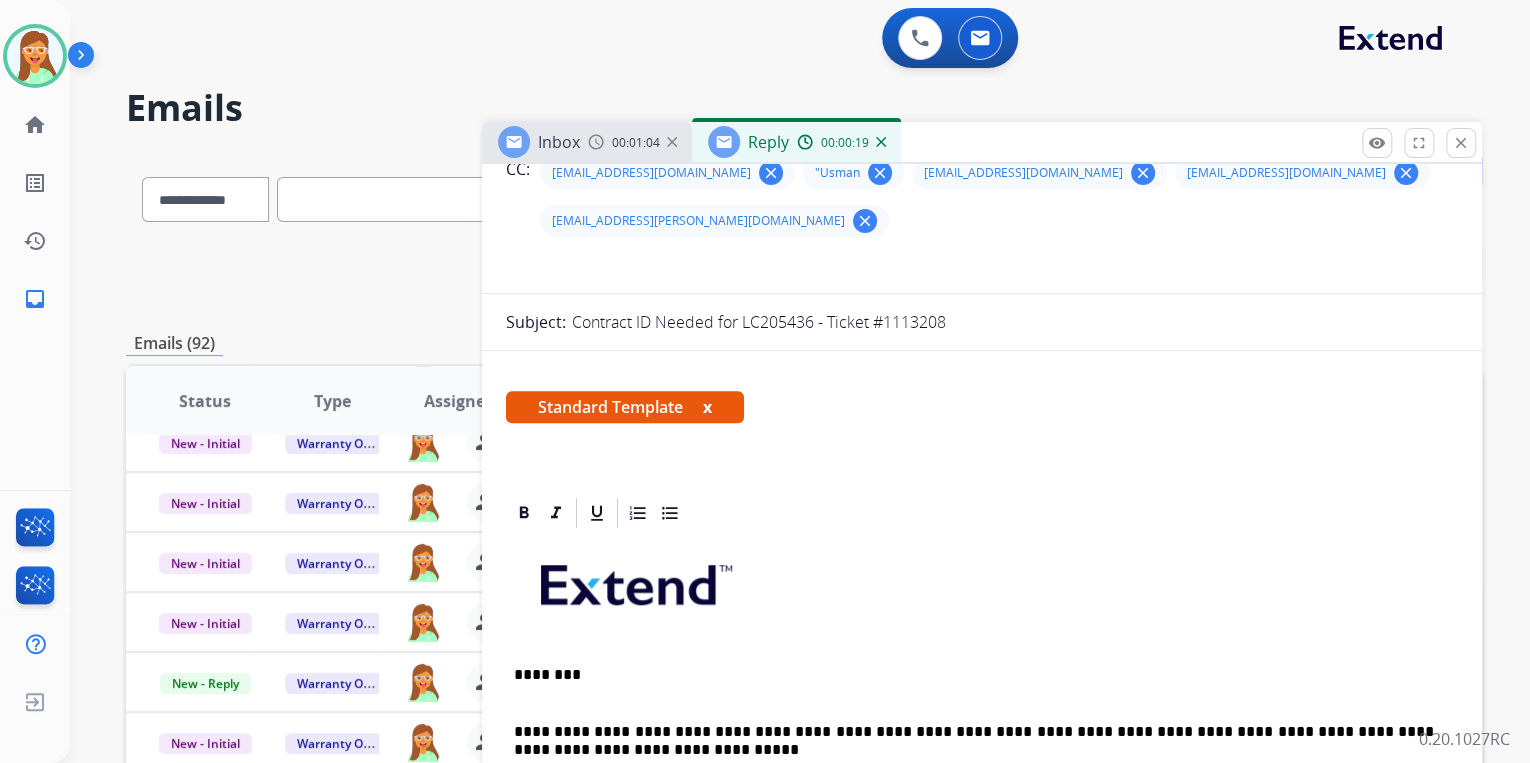 scroll, scrollTop: 0, scrollLeft: 0, axis: both 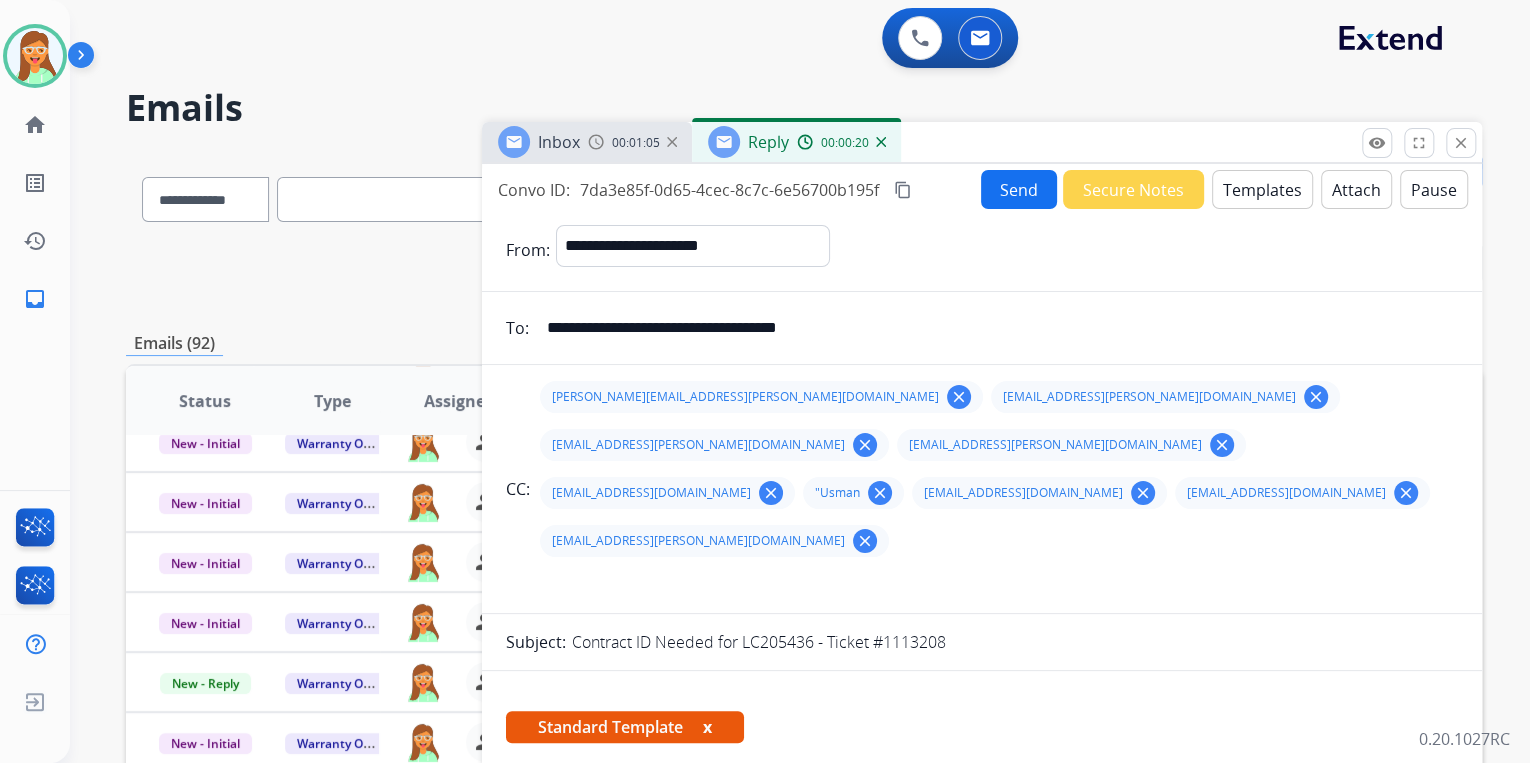 click on "Send" at bounding box center (1019, 189) 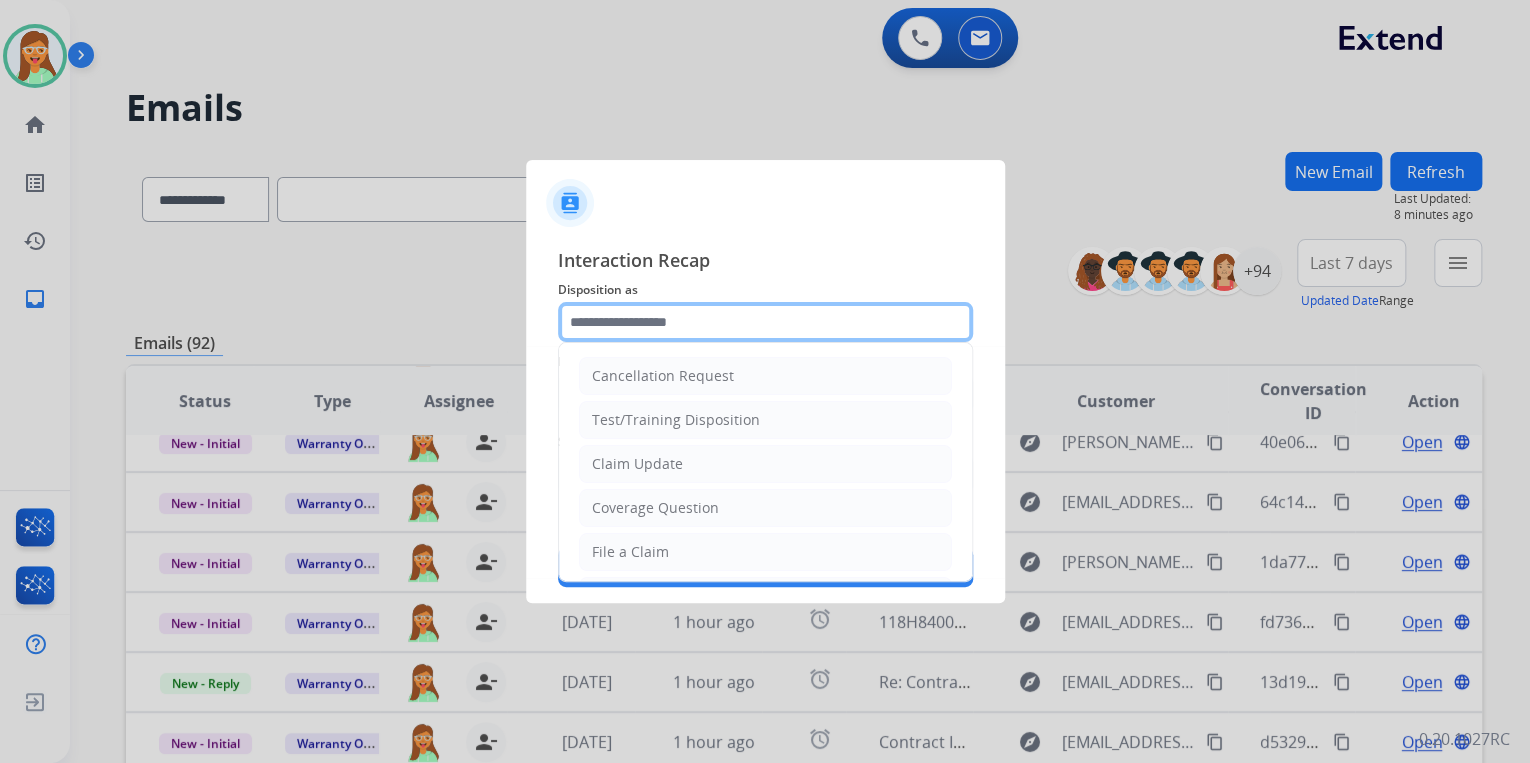 click 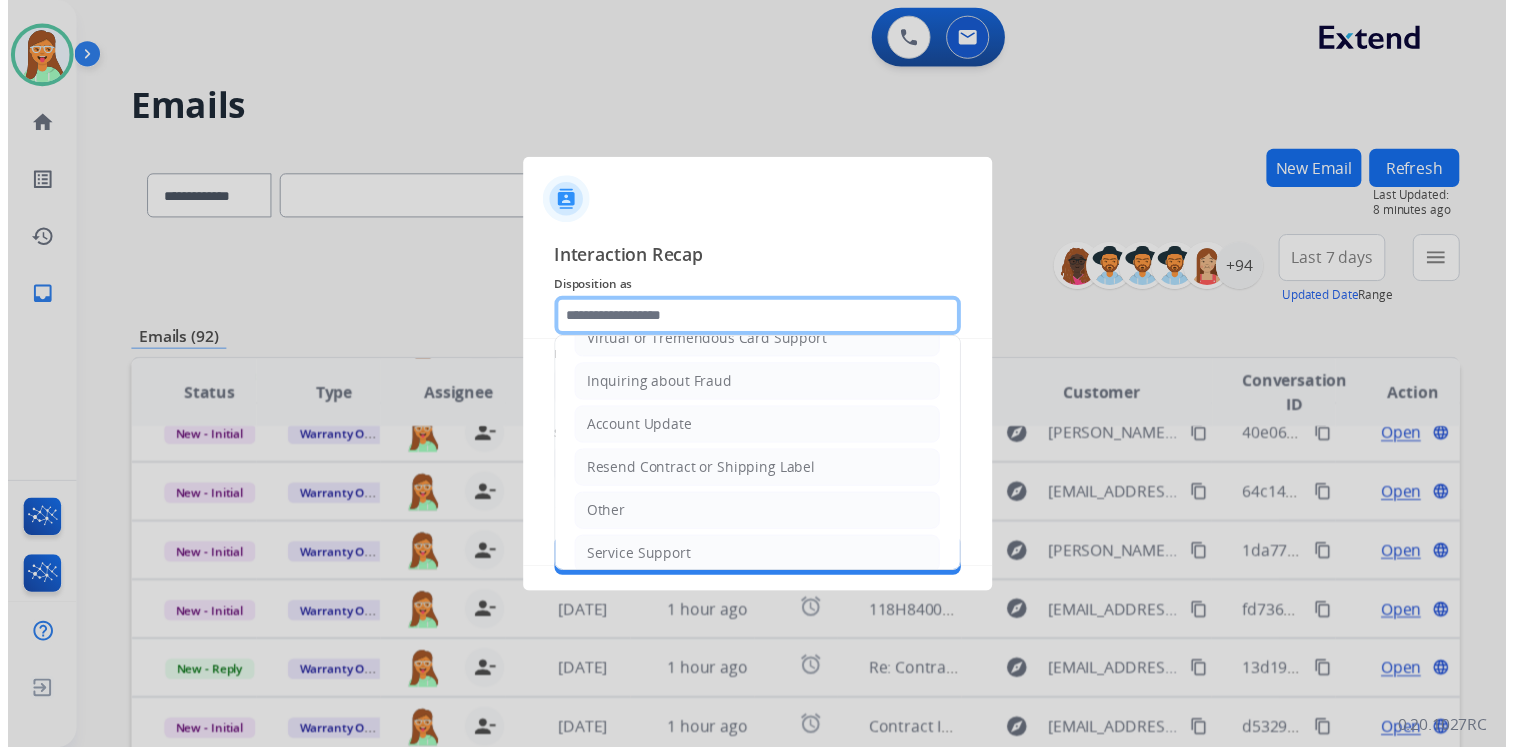 scroll, scrollTop: 306, scrollLeft: 0, axis: vertical 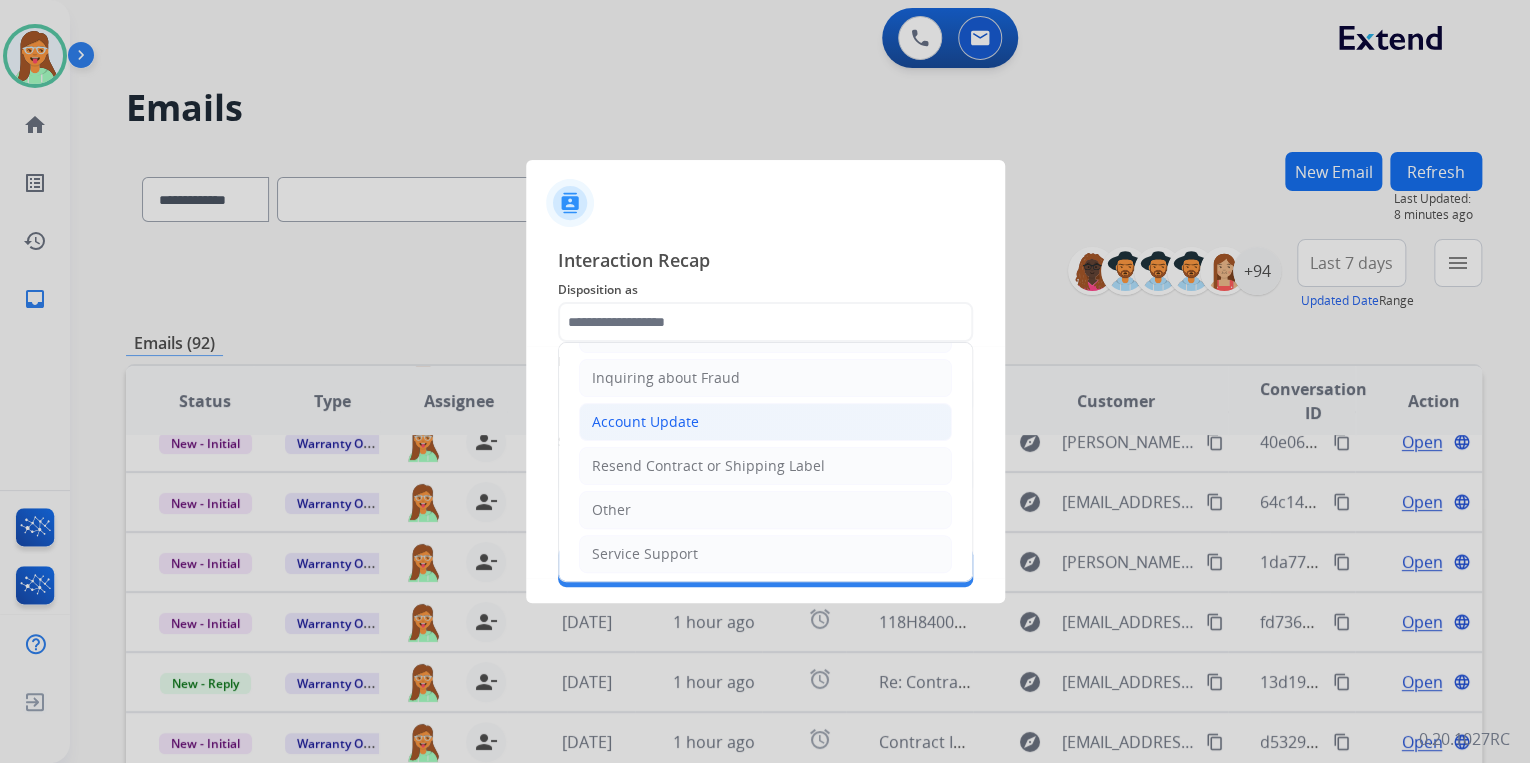 click on "Account Update" 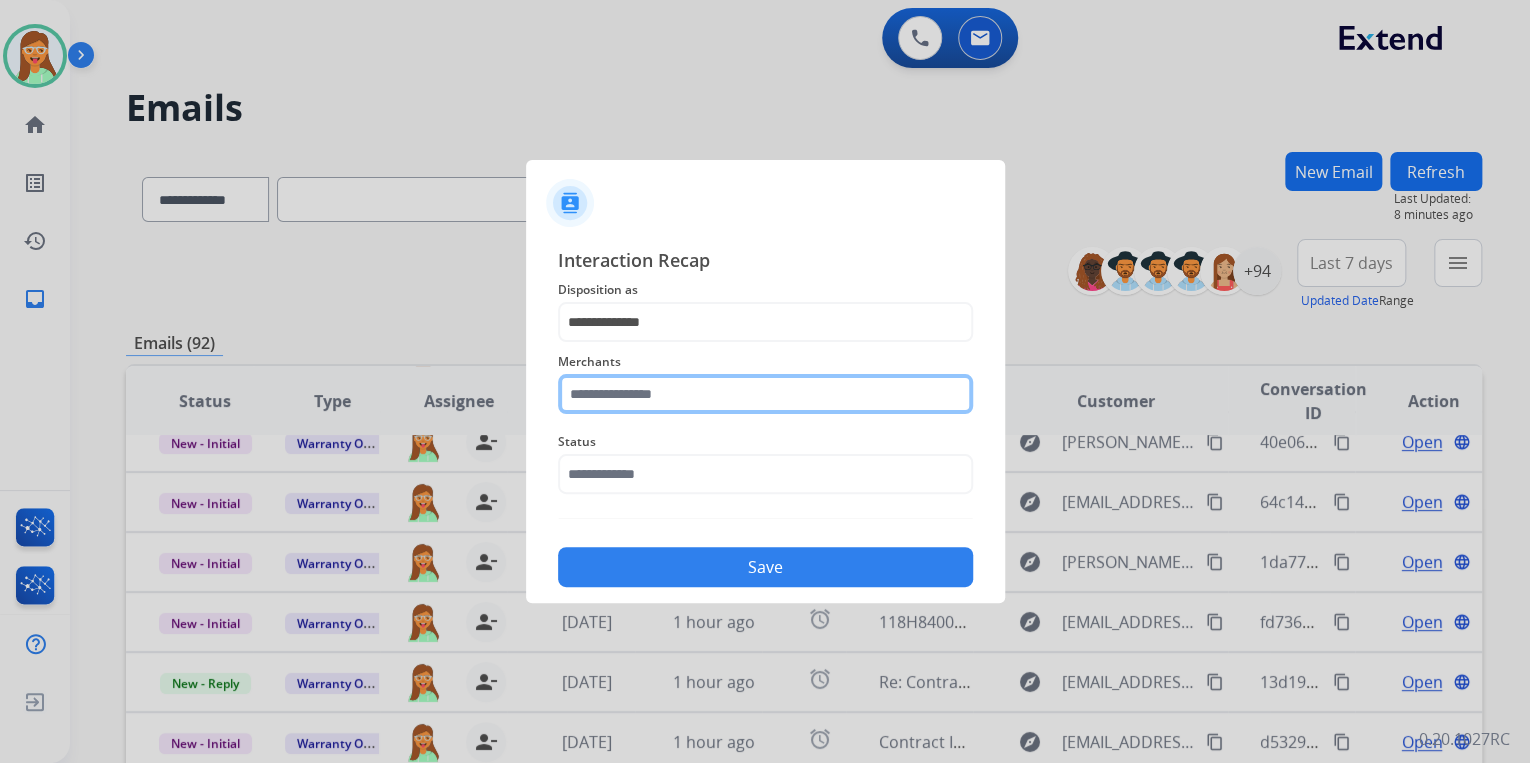 click 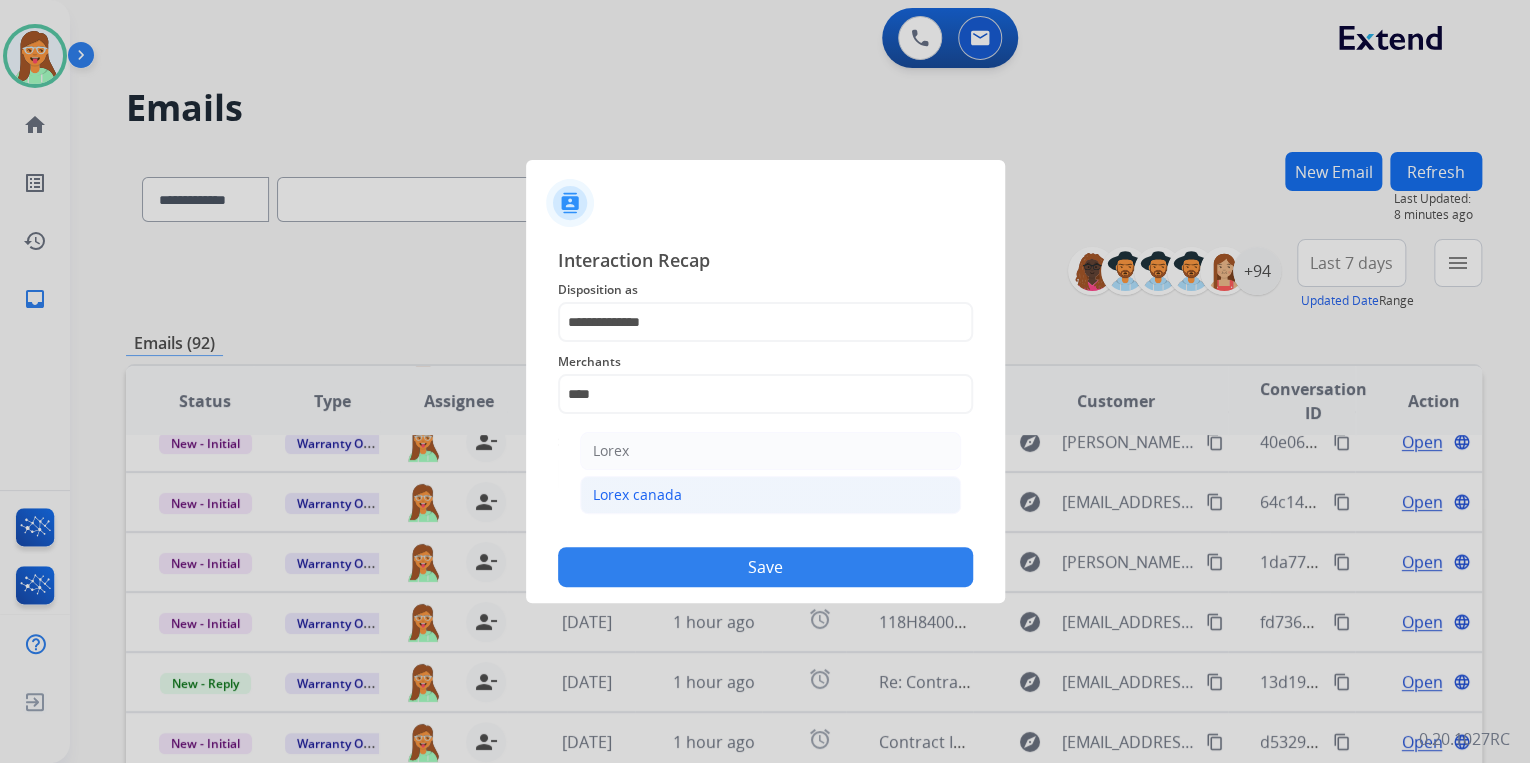 click on "Lorex canada" 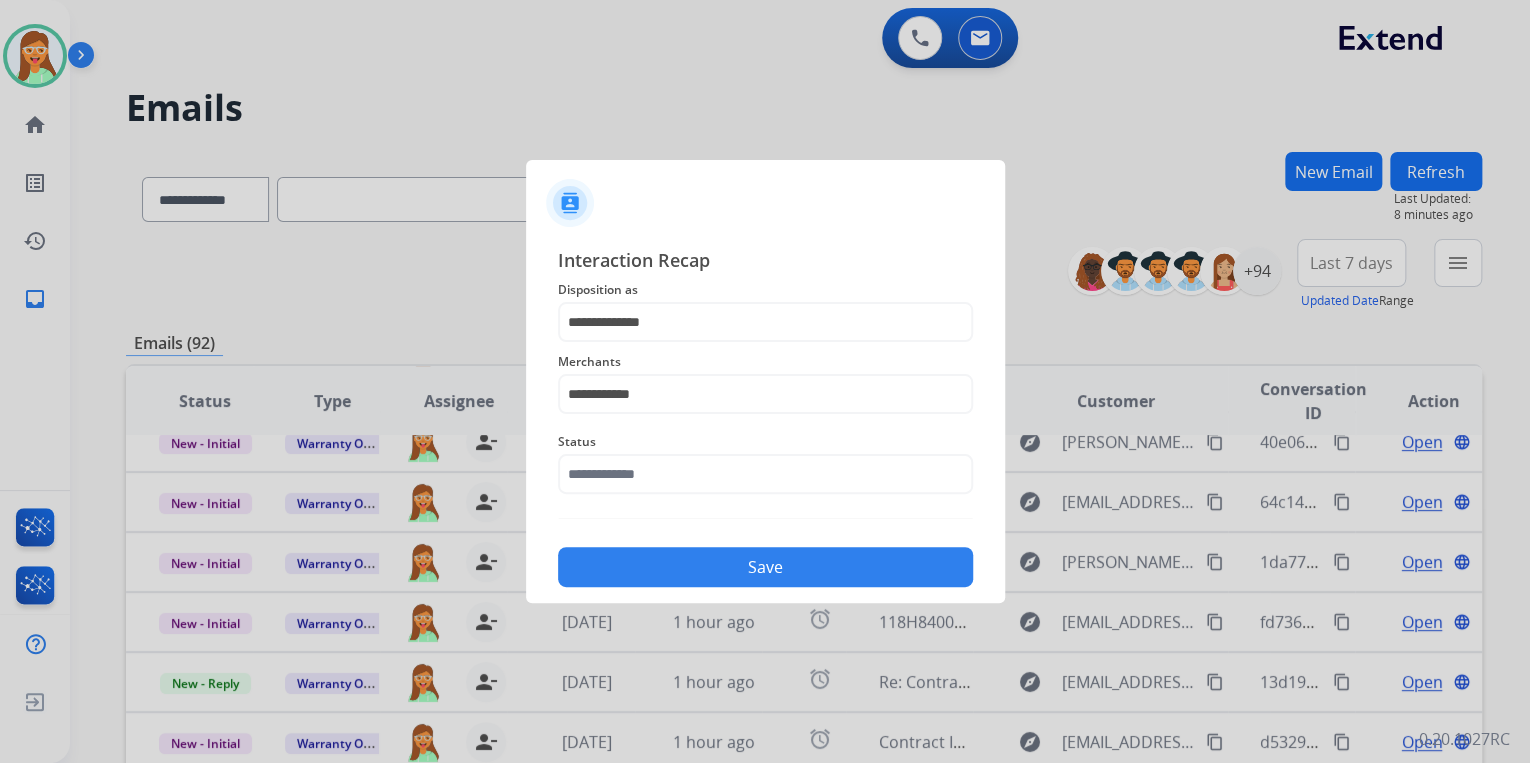 click on "Status" 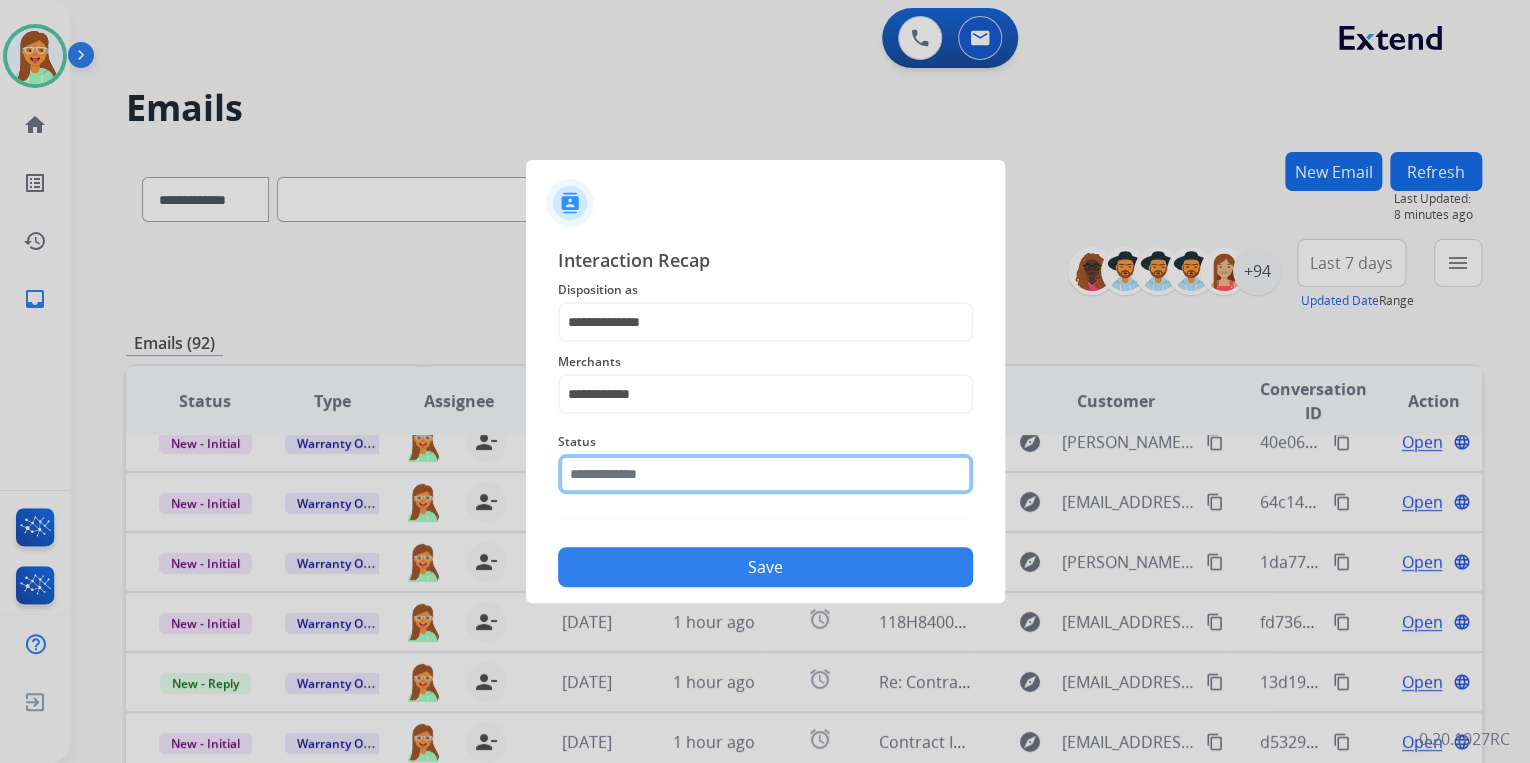 click 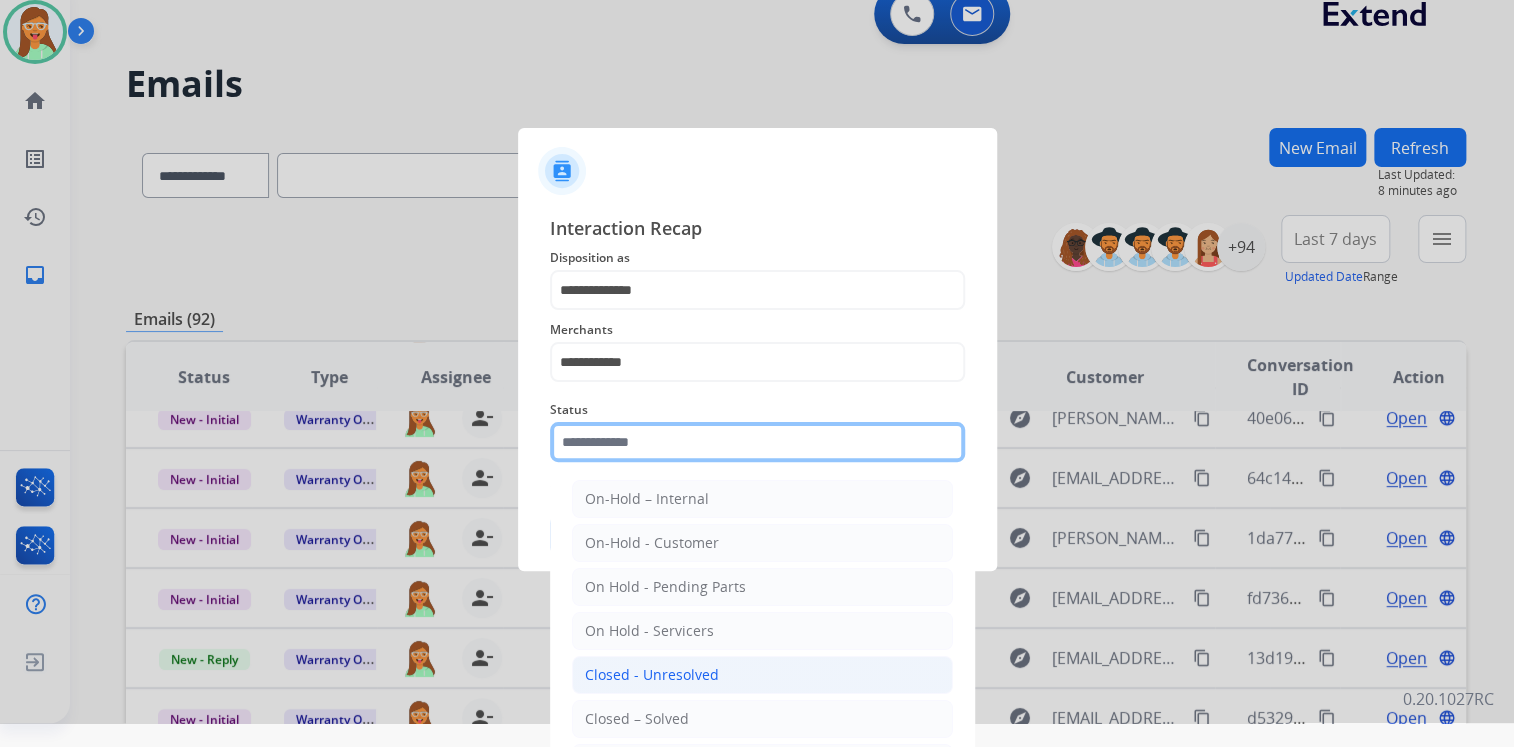 scroll, scrollTop: 47, scrollLeft: 0, axis: vertical 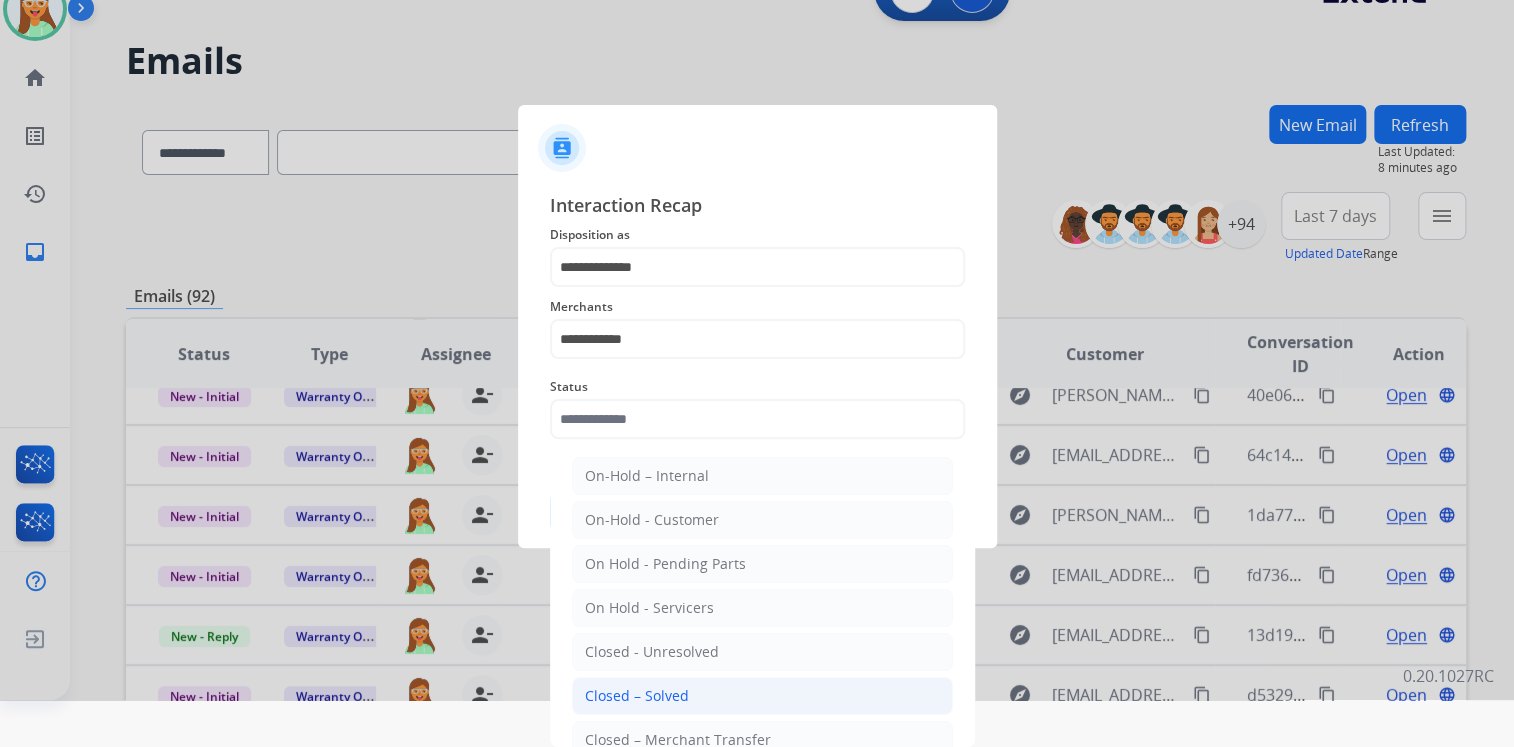 click on "Closed – Solved" 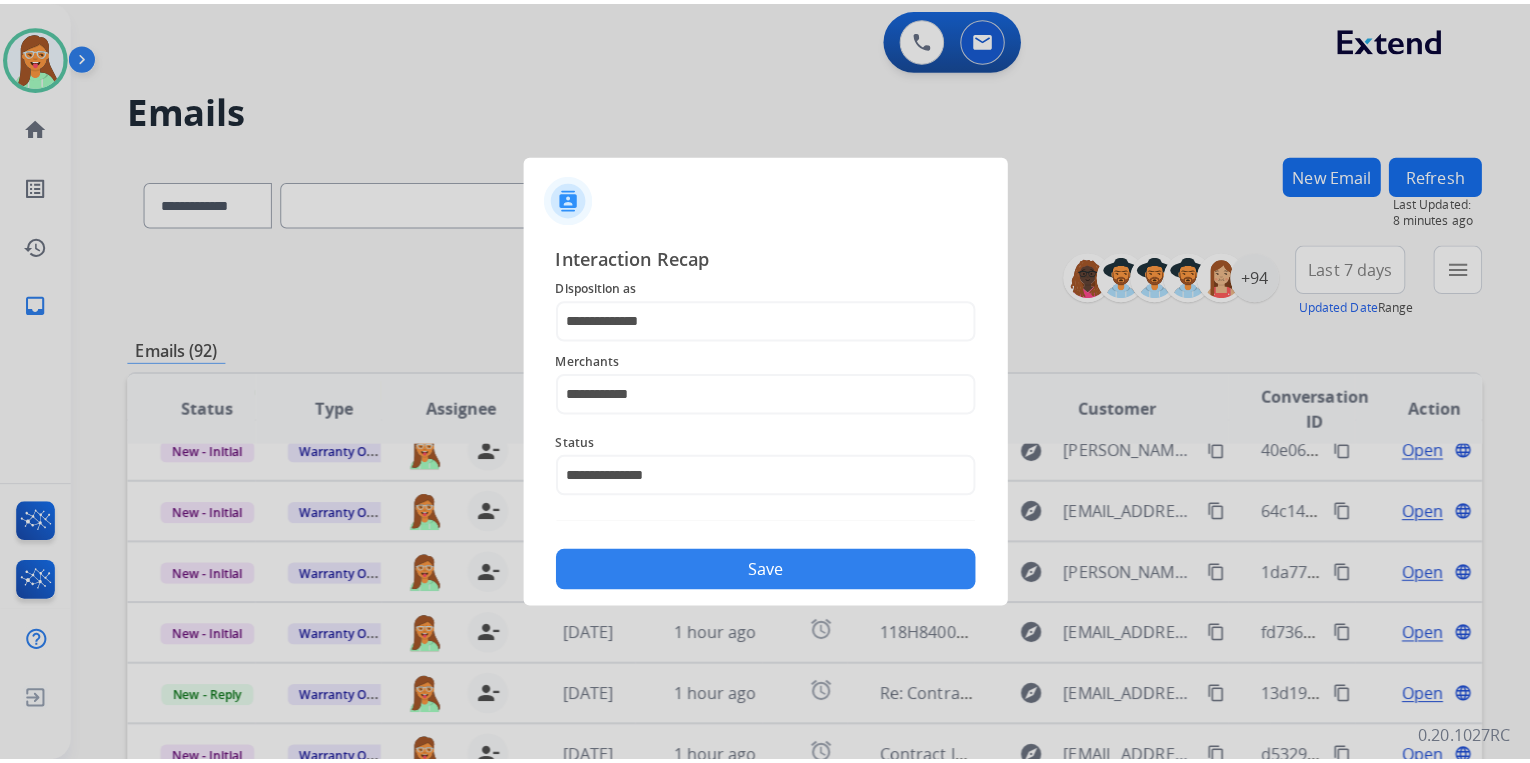 scroll, scrollTop: 0, scrollLeft: 0, axis: both 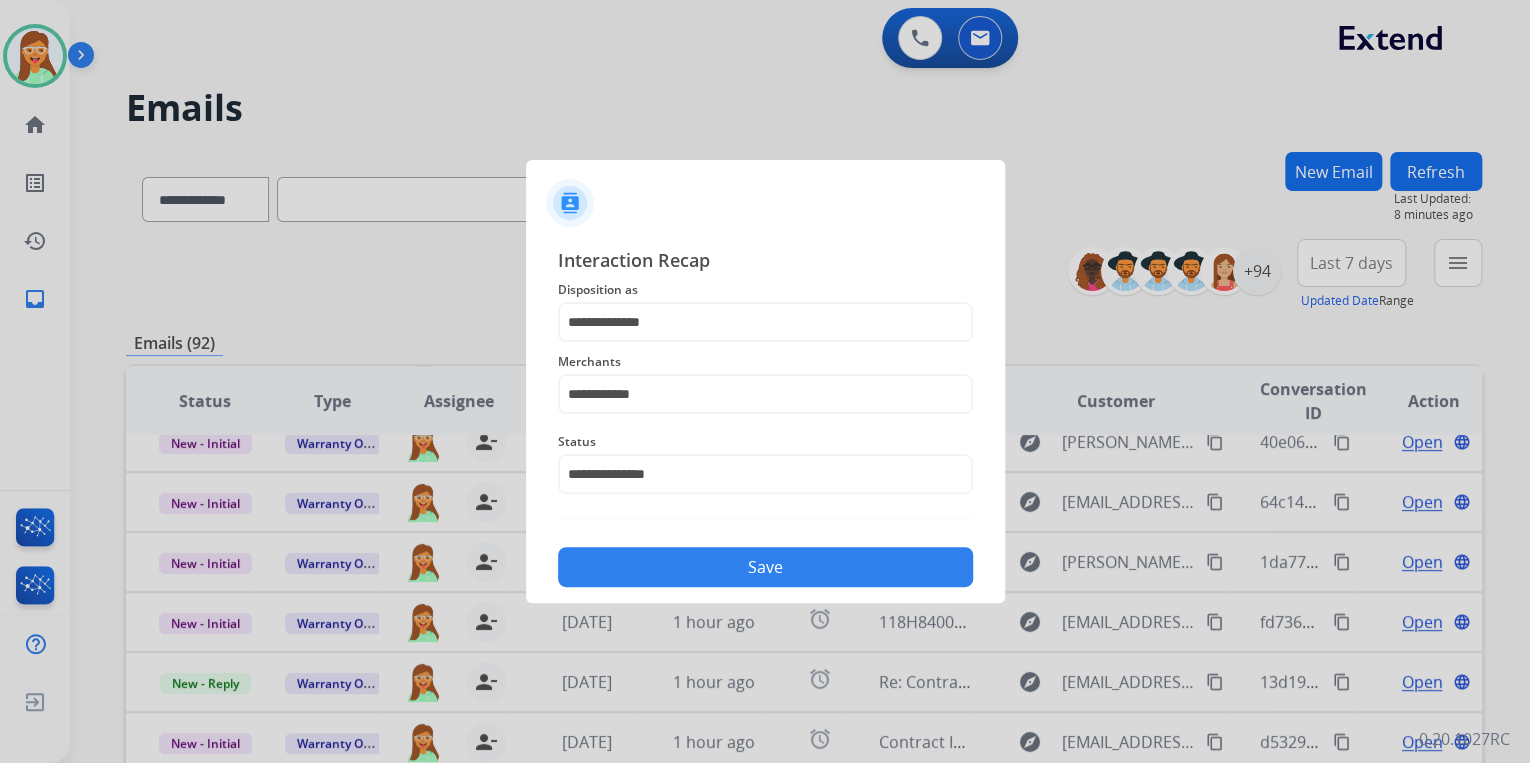 click on "Save" 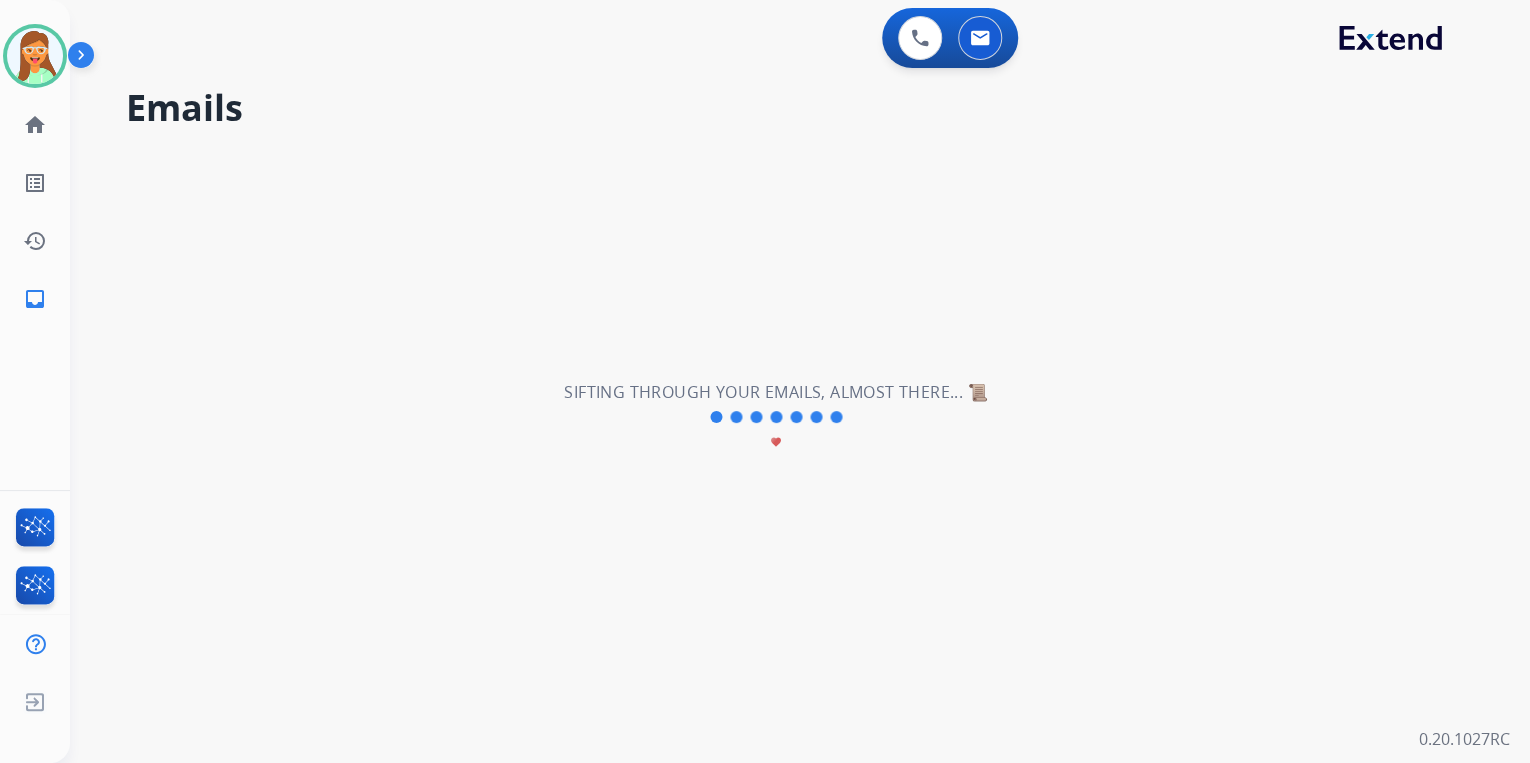 click on "**********" at bounding box center (776, 417) 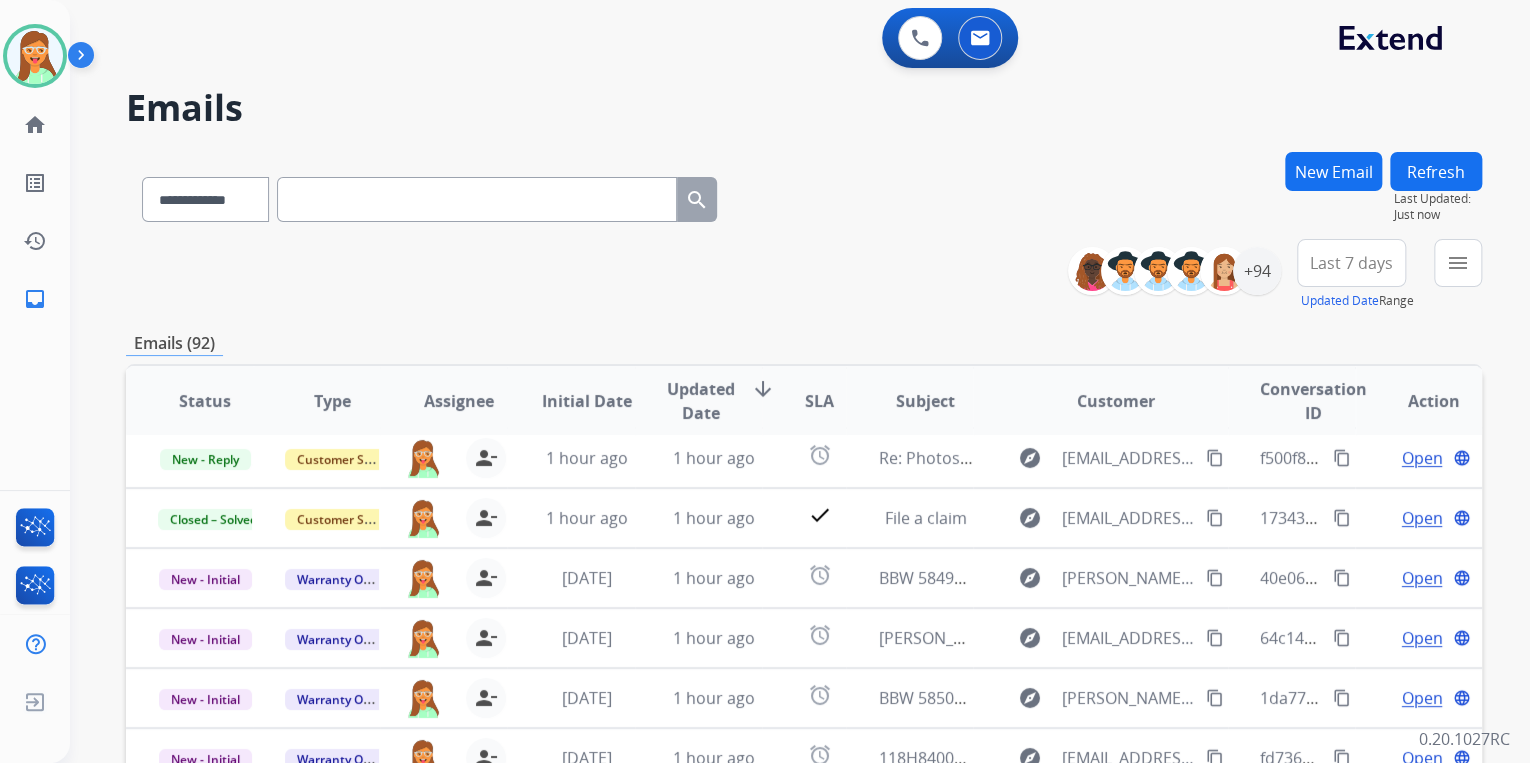 scroll, scrollTop: 67, scrollLeft: 0, axis: vertical 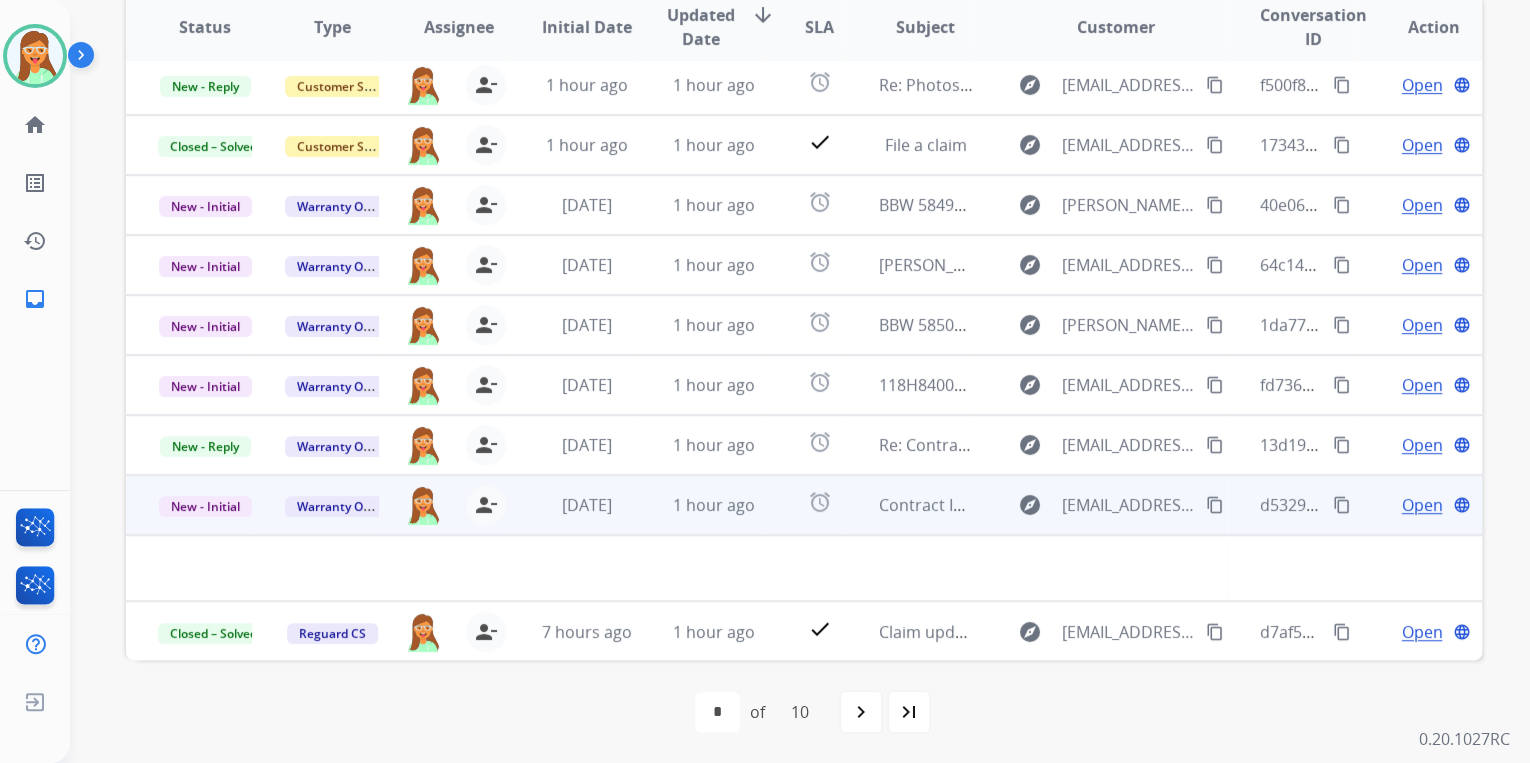 click on "alarm" at bounding box center [804, 505] 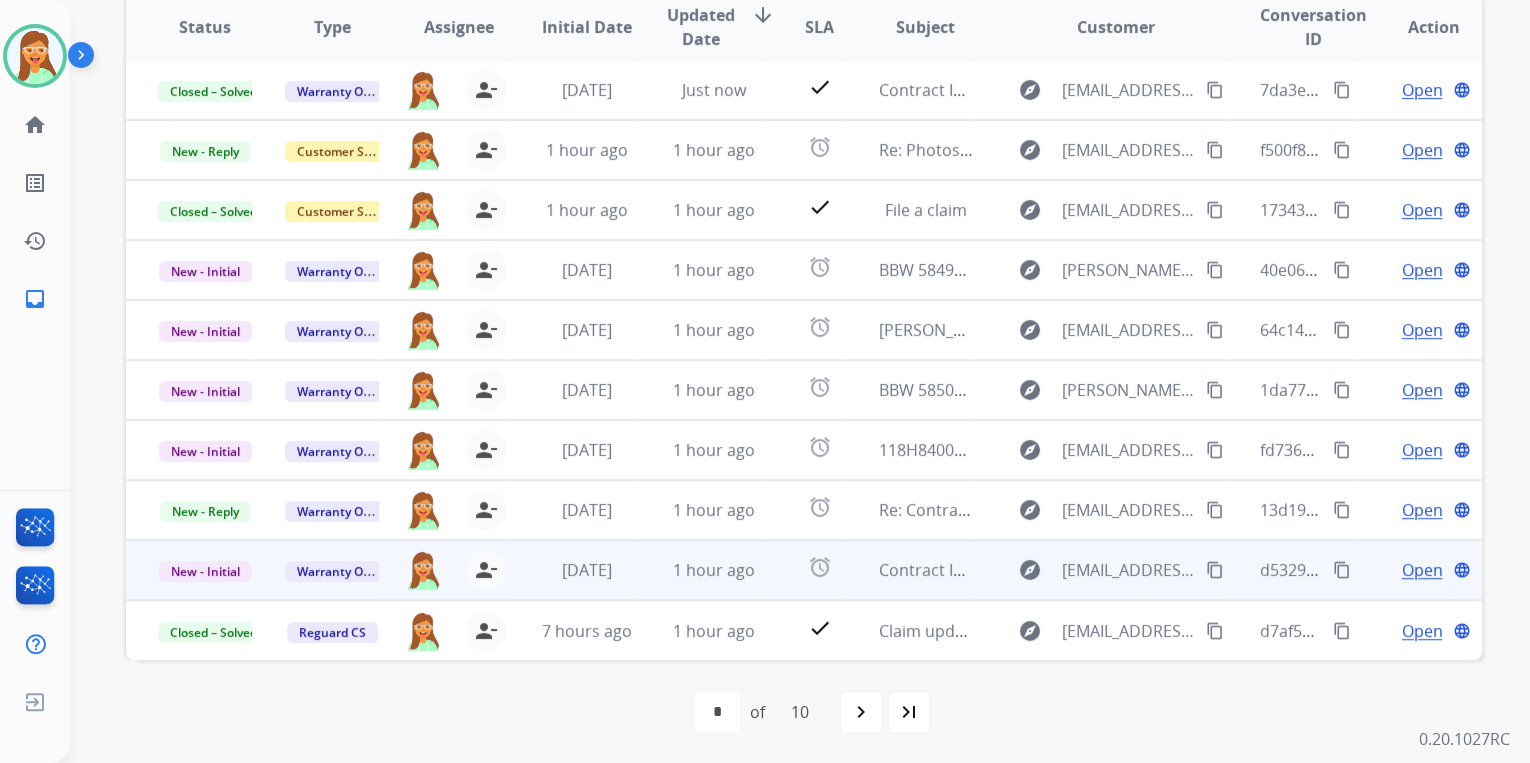 scroll, scrollTop: 1, scrollLeft: 0, axis: vertical 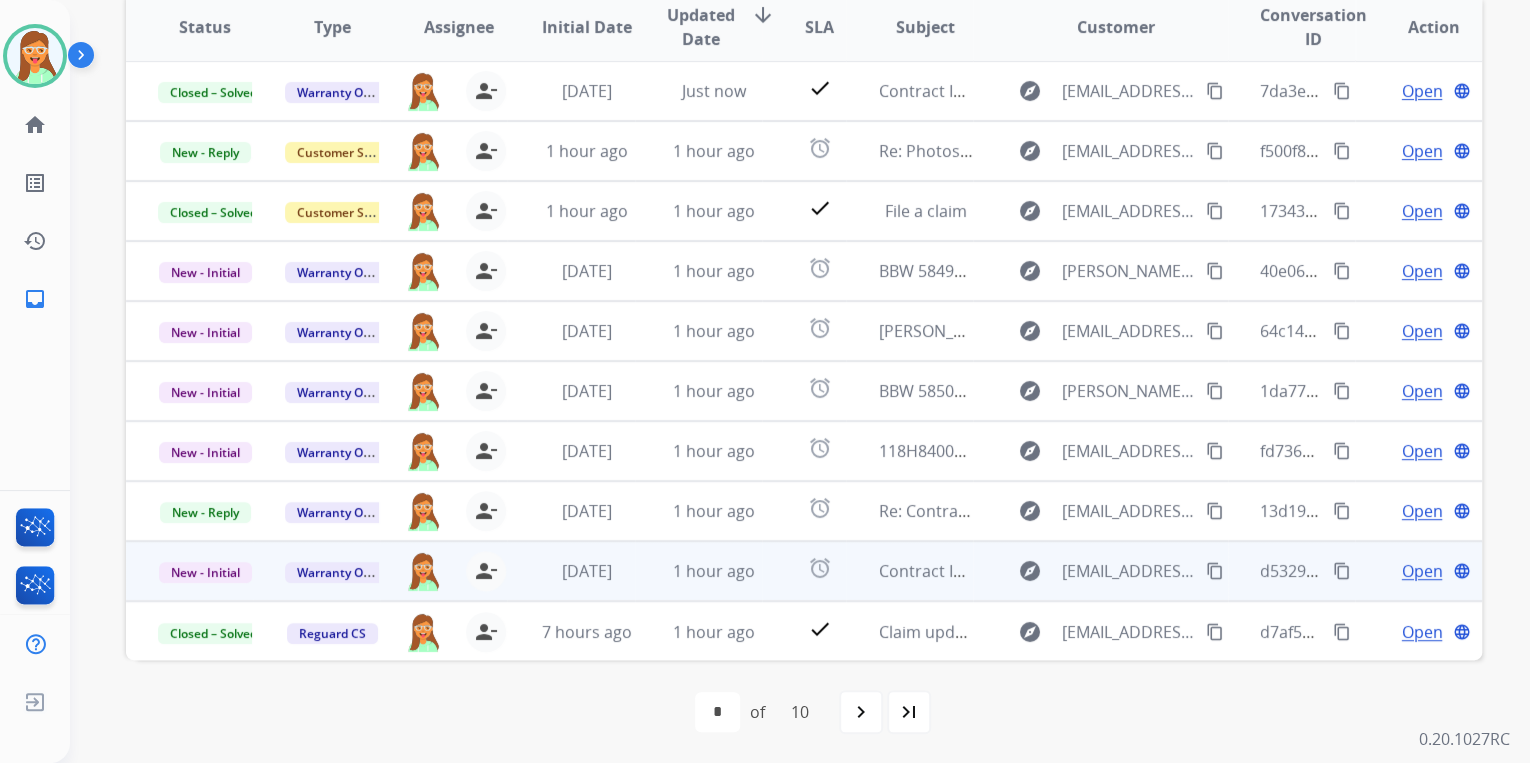 click on "Open" at bounding box center [1421, 571] 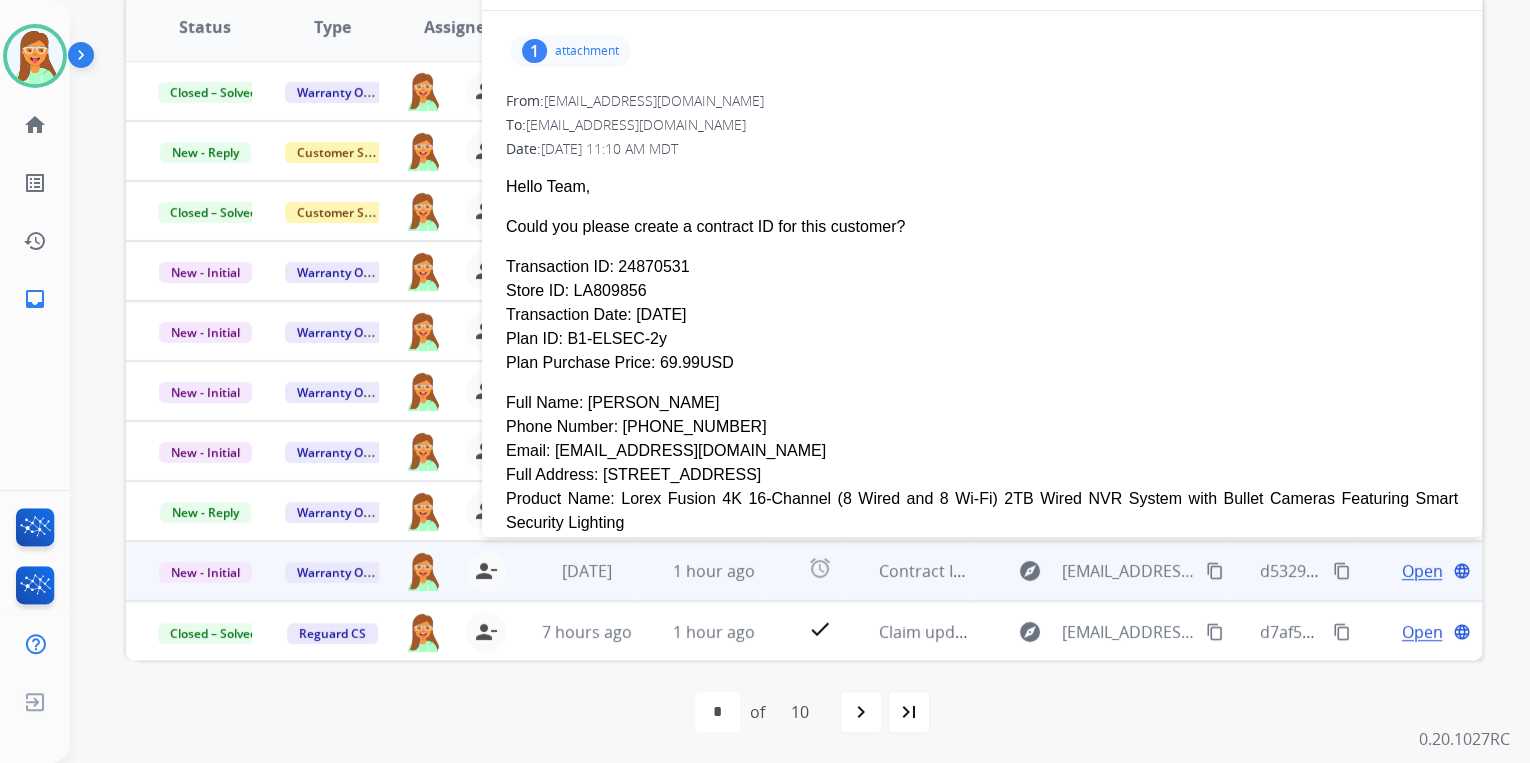scroll, scrollTop: 160, scrollLeft: 0, axis: vertical 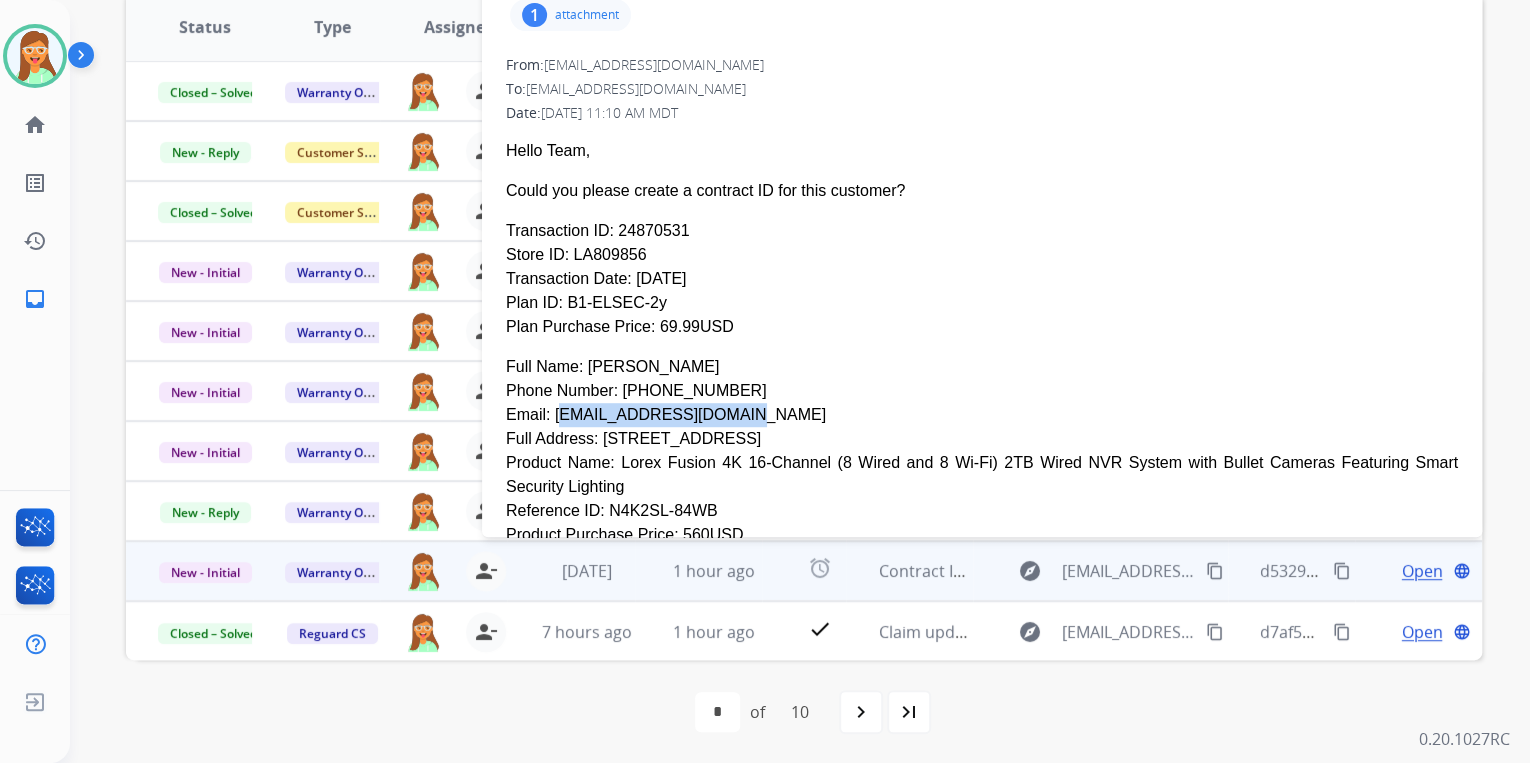 drag, startPoint x: 552, startPoint y: 367, endPoint x: 720, endPoint y: 366, distance: 168.00298 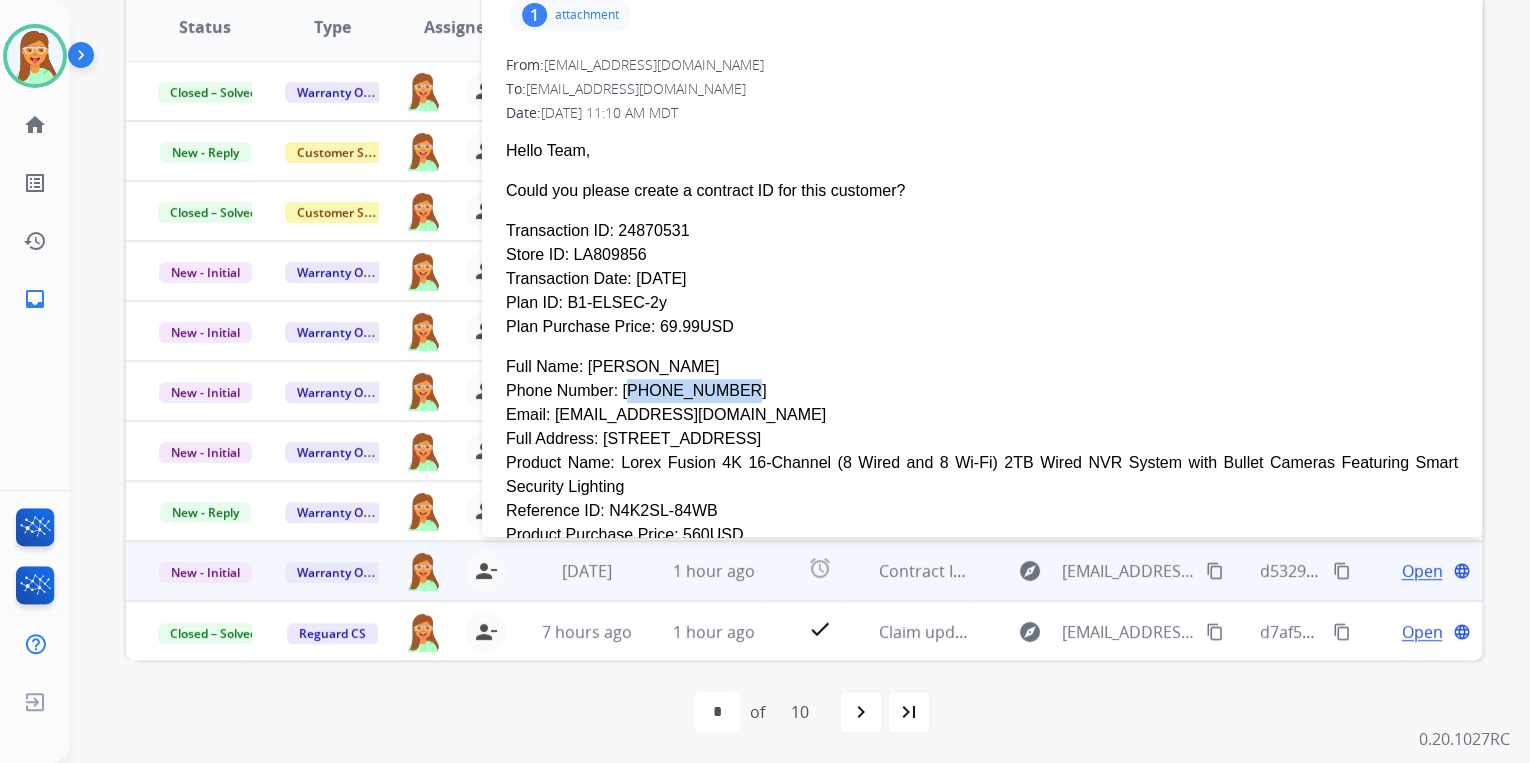 drag, startPoint x: 613, startPoint y: 342, endPoint x: 724, endPoint y: 349, distance: 111.220505 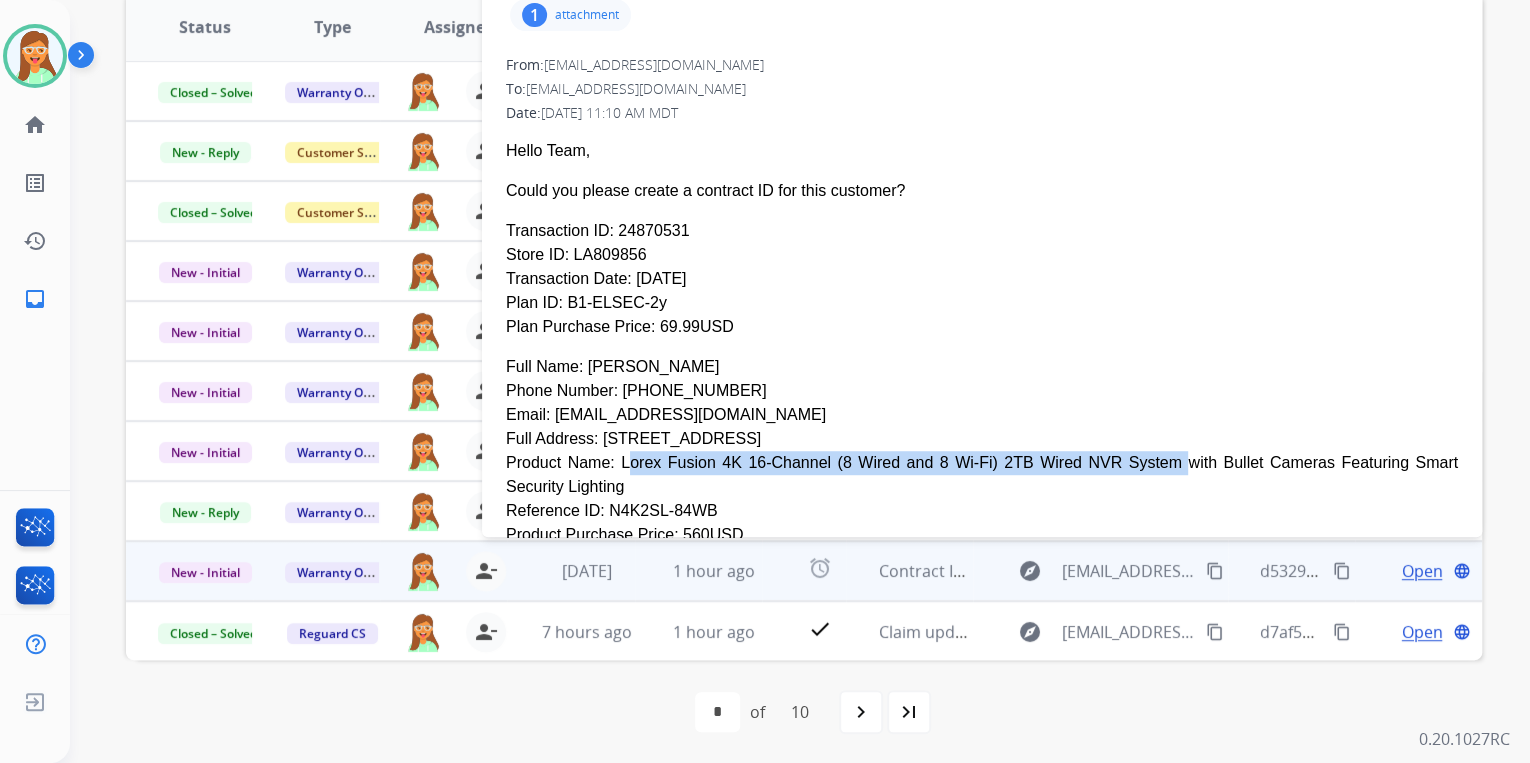 drag, startPoint x: 606, startPoint y: 414, endPoint x: 1073, endPoint y: 420, distance: 467.03854 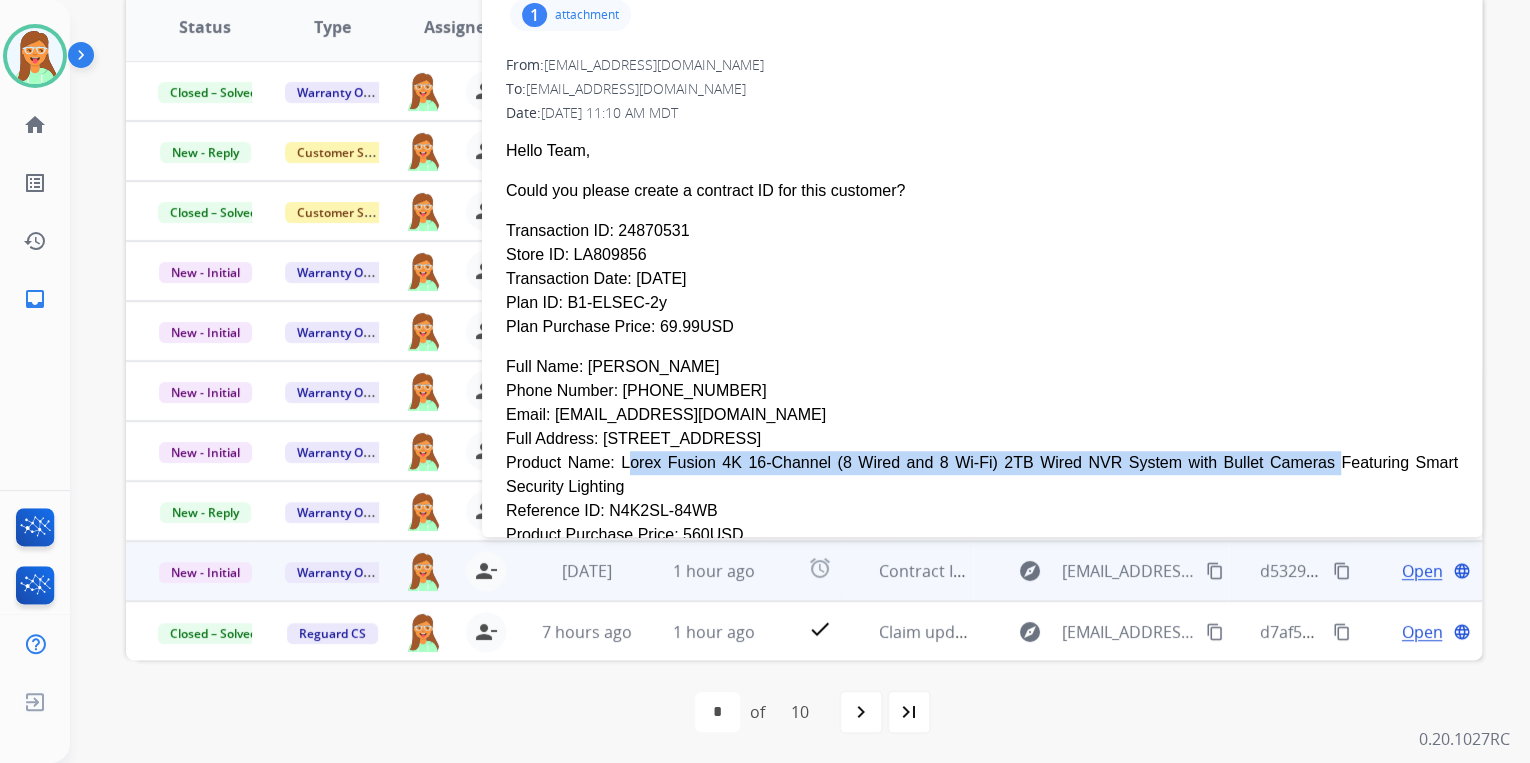 drag, startPoint x: 605, startPoint y: 418, endPoint x: 1205, endPoint y: 416, distance: 600.00336 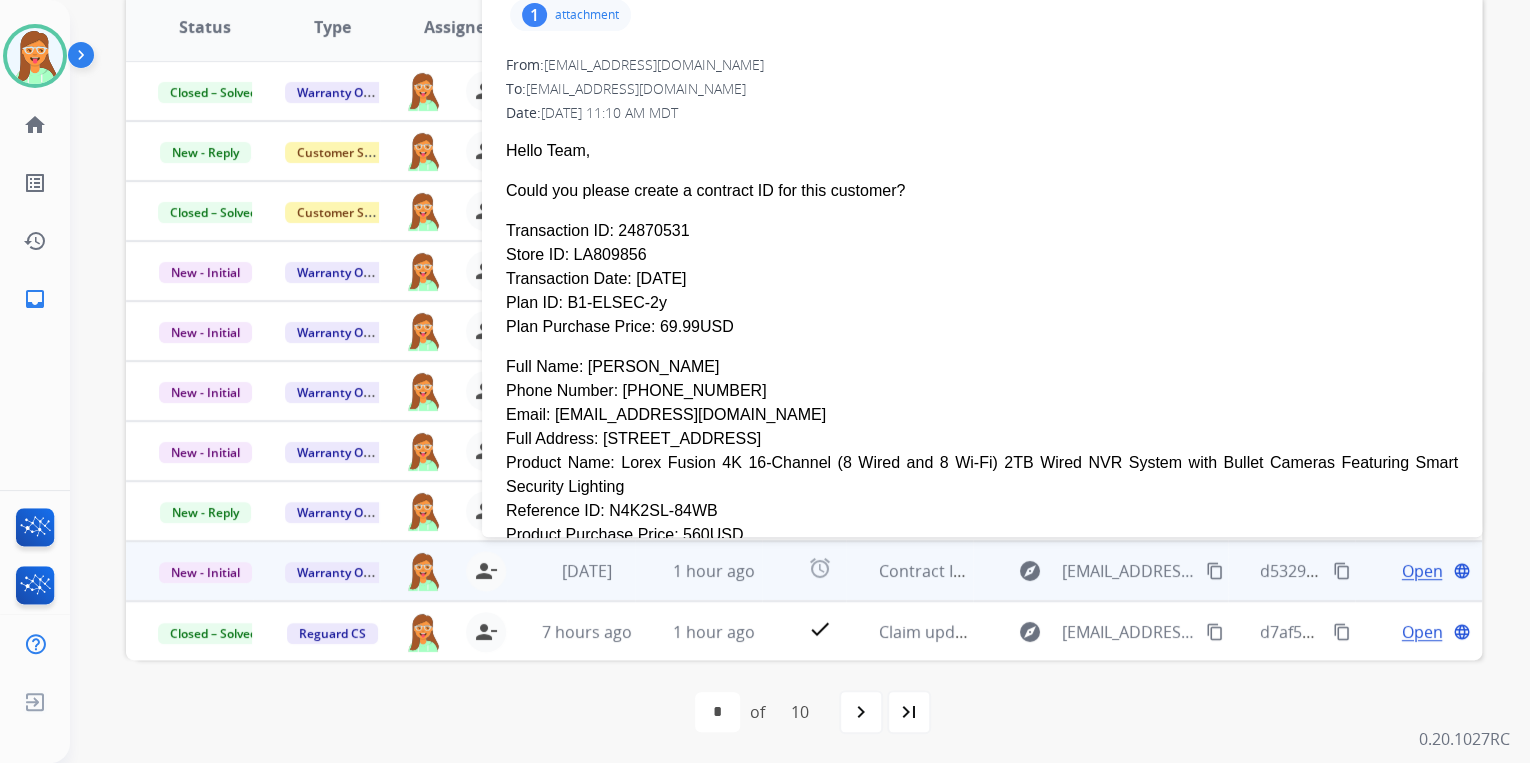 drag, startPoint x: 595, startPoint y: 433, endPoint x: 711, endPoint y: 433, distance: 116 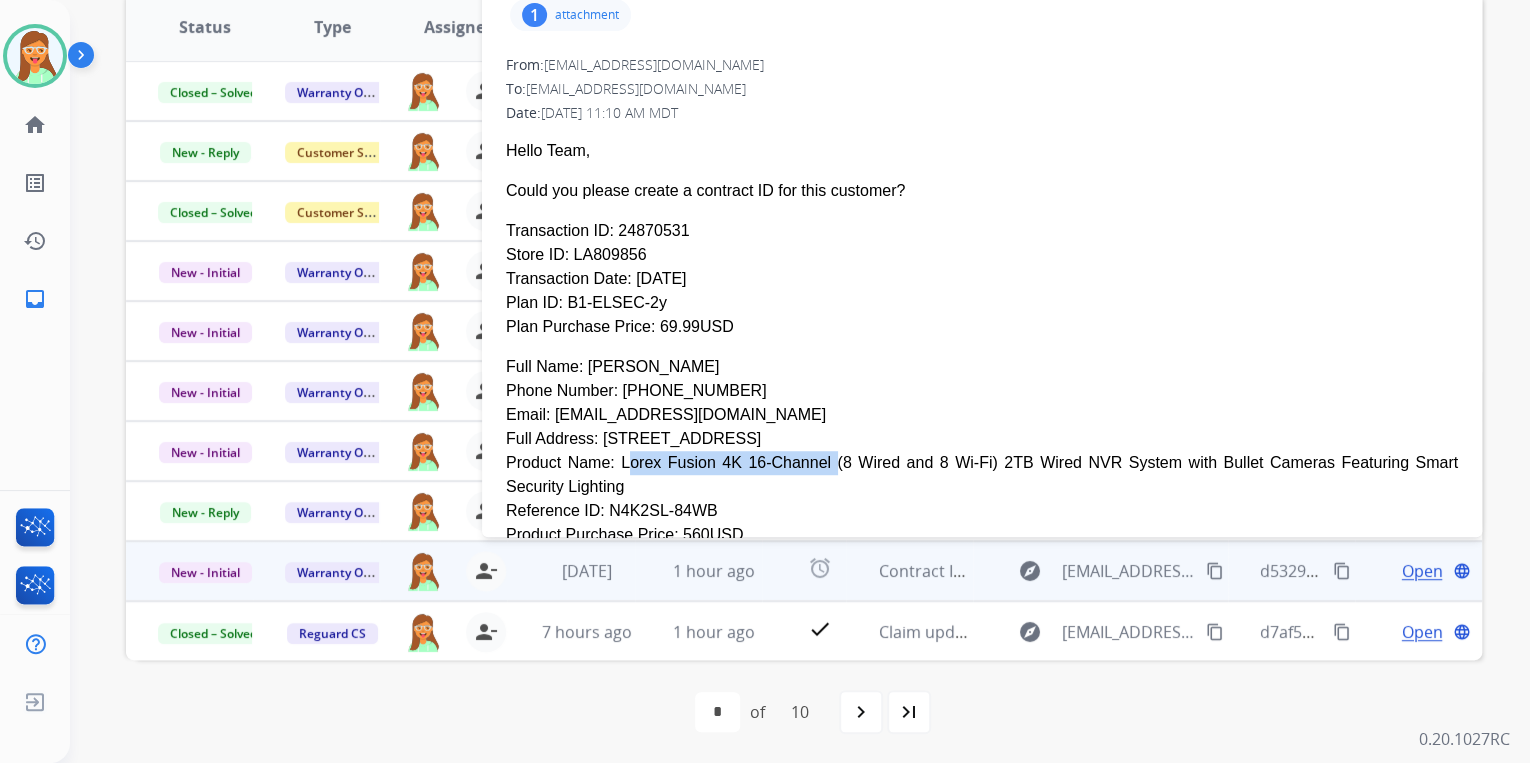 drag, startPoint x: 606, startPoint y: 418, endPoint x: 783, endPoint y: 423, distance: 177.0706 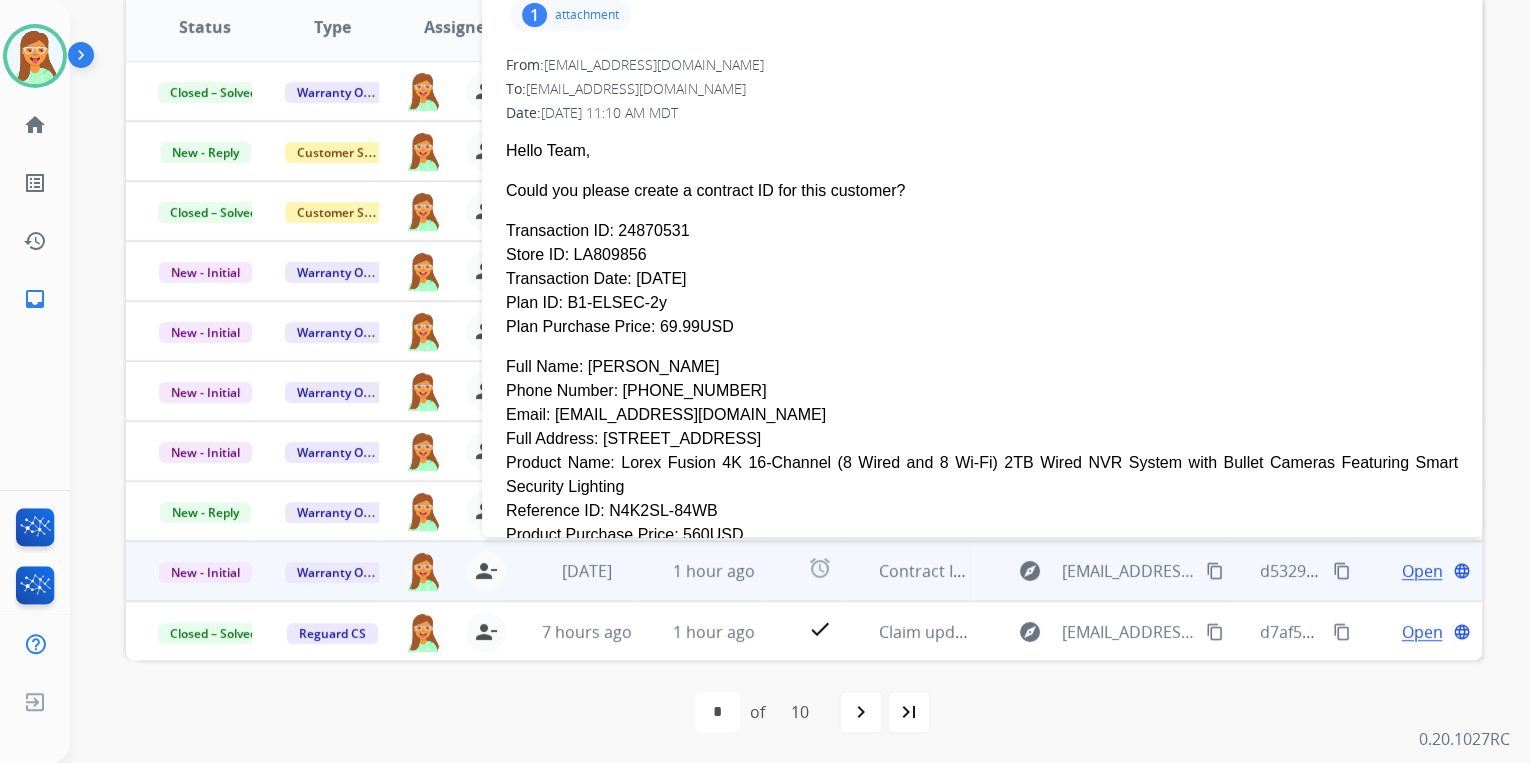 drag, startPoint x: 1204, startPoint y: 274, endPoint x: 1189, endPoint y: 280, distance: 16.155495 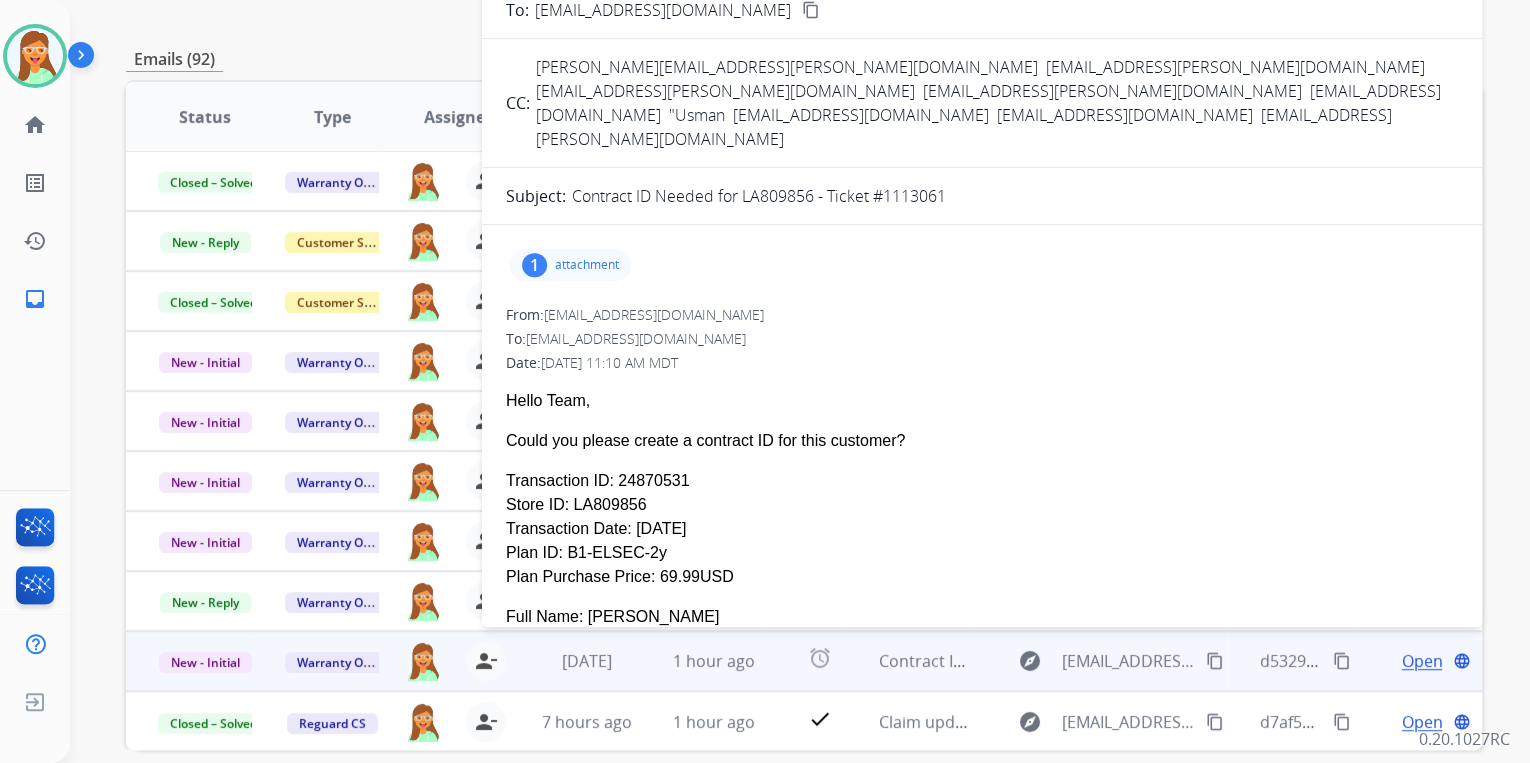 scroll, scrollTop: 54, scrollLeft: 0, axis: vertical 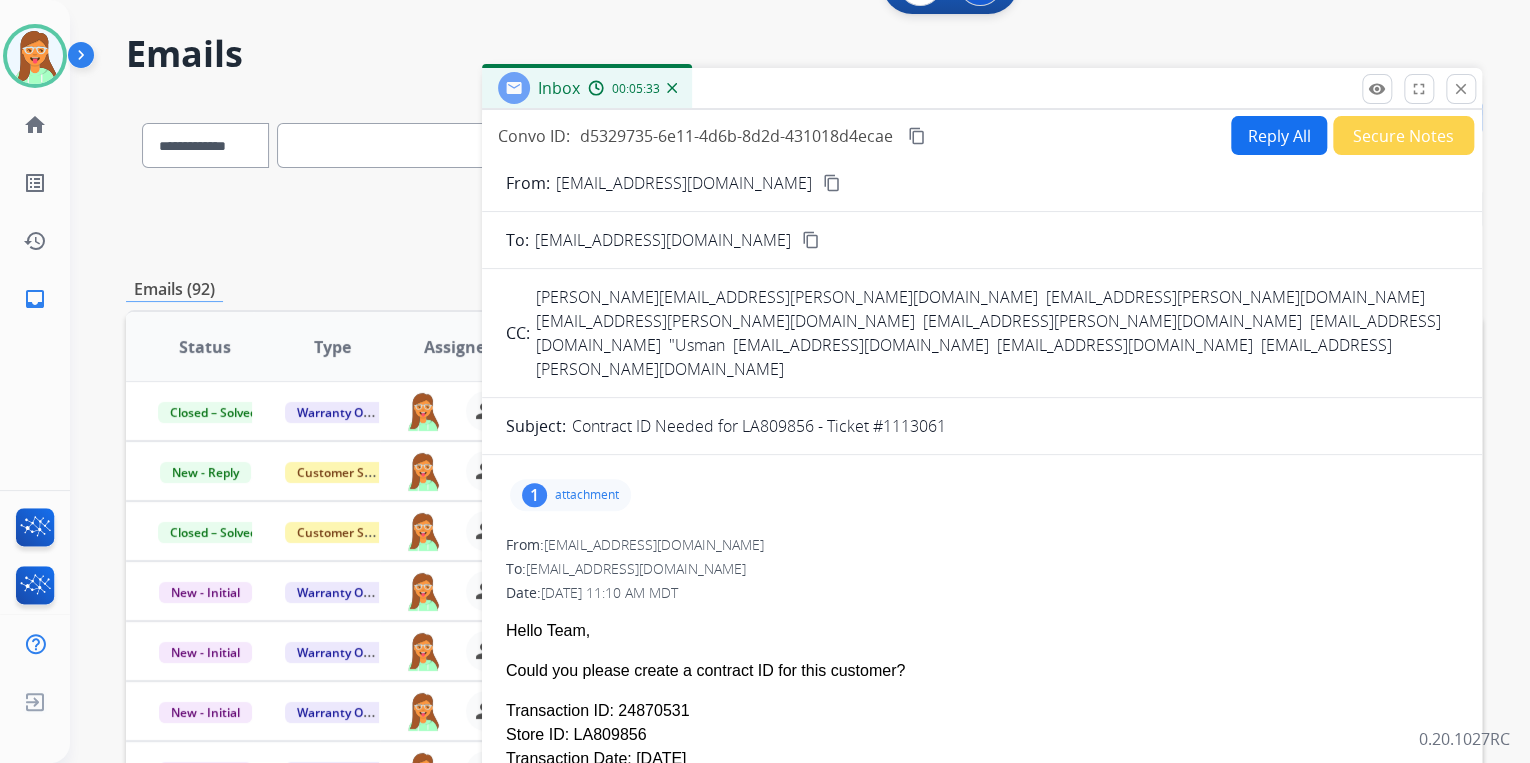 click on "Reply All" at bounding box center [1279, 135] 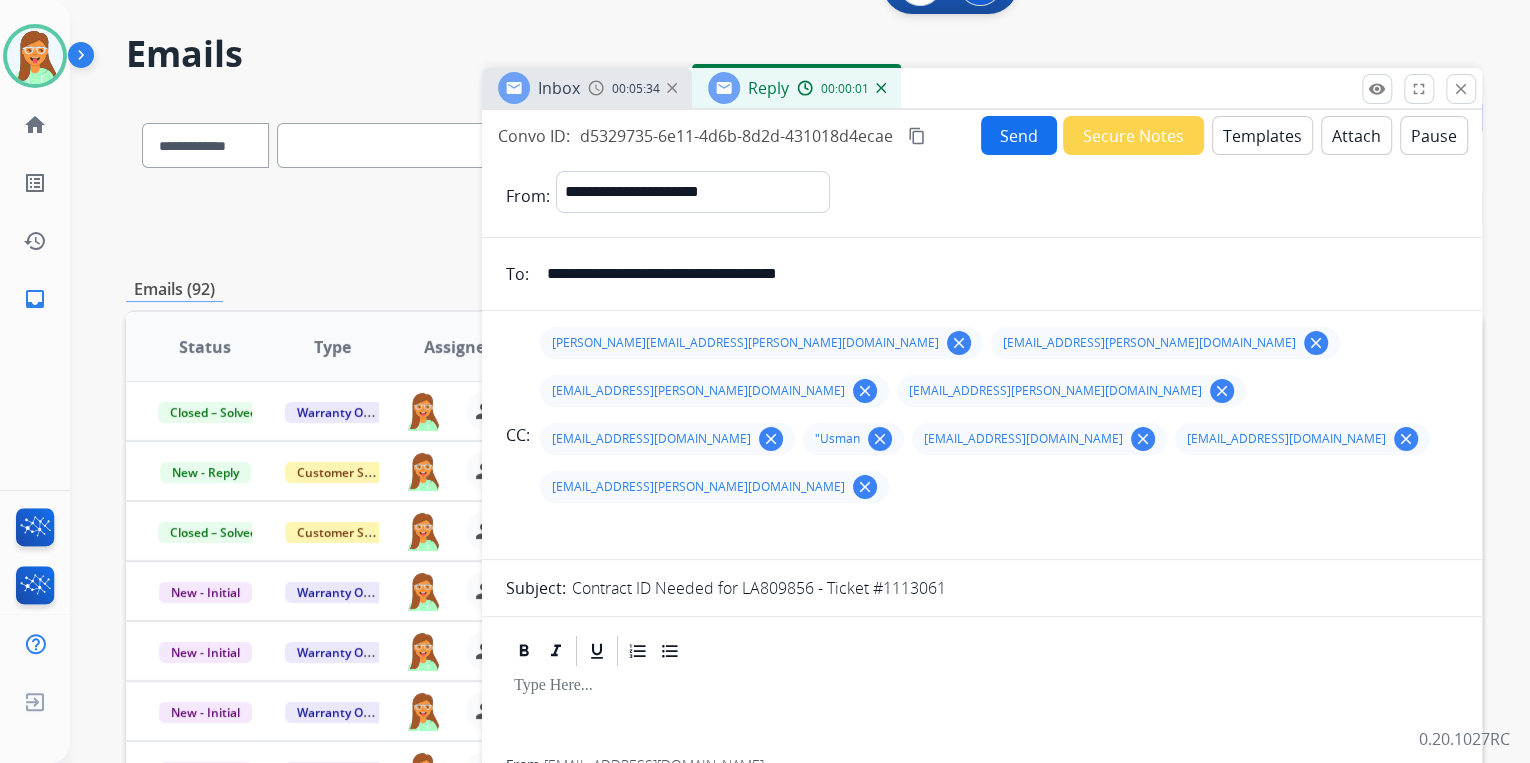 click on "Secure Notes" at bounding box center (1133, 135) 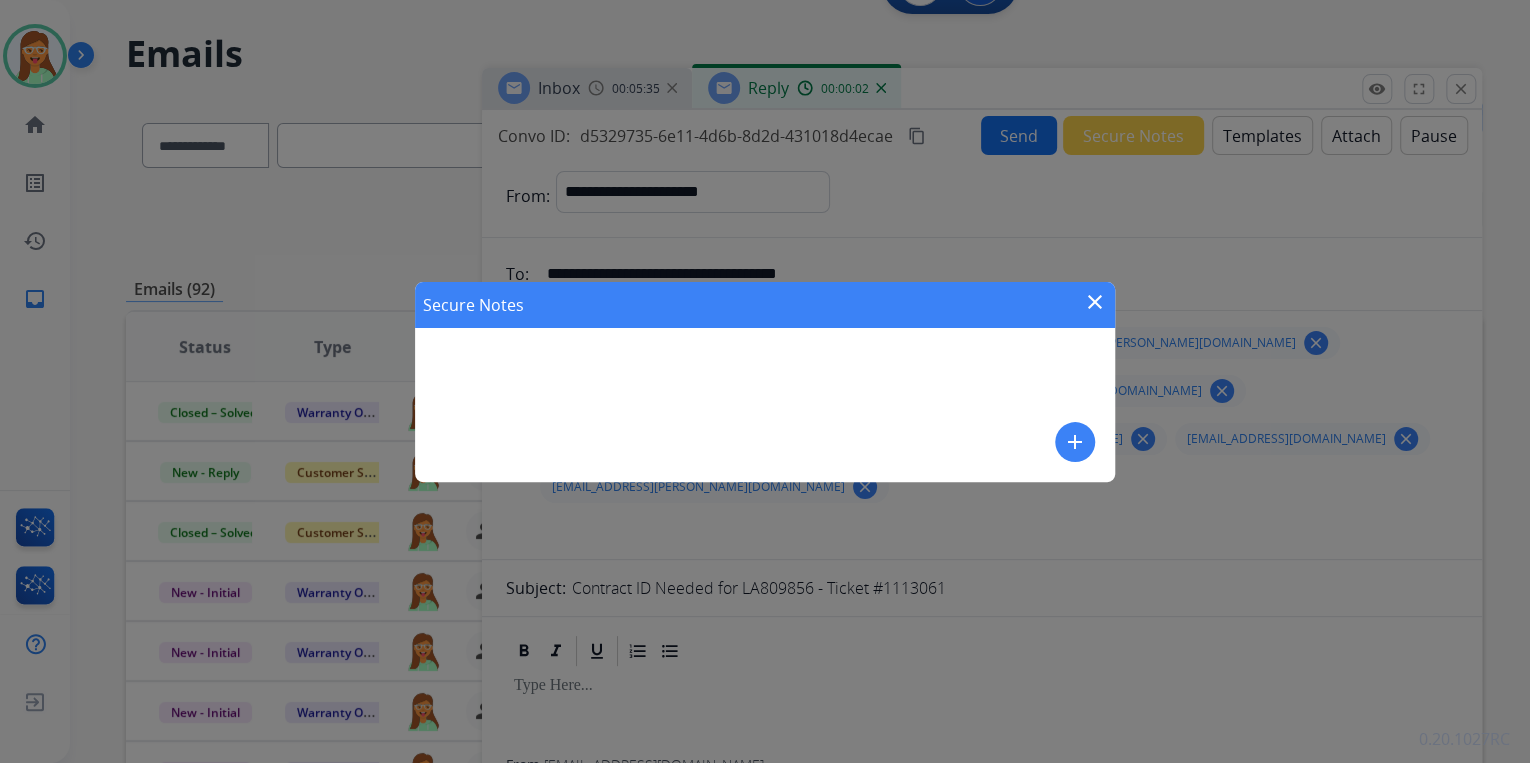 click on "add" at bounding box center (1075, 442) 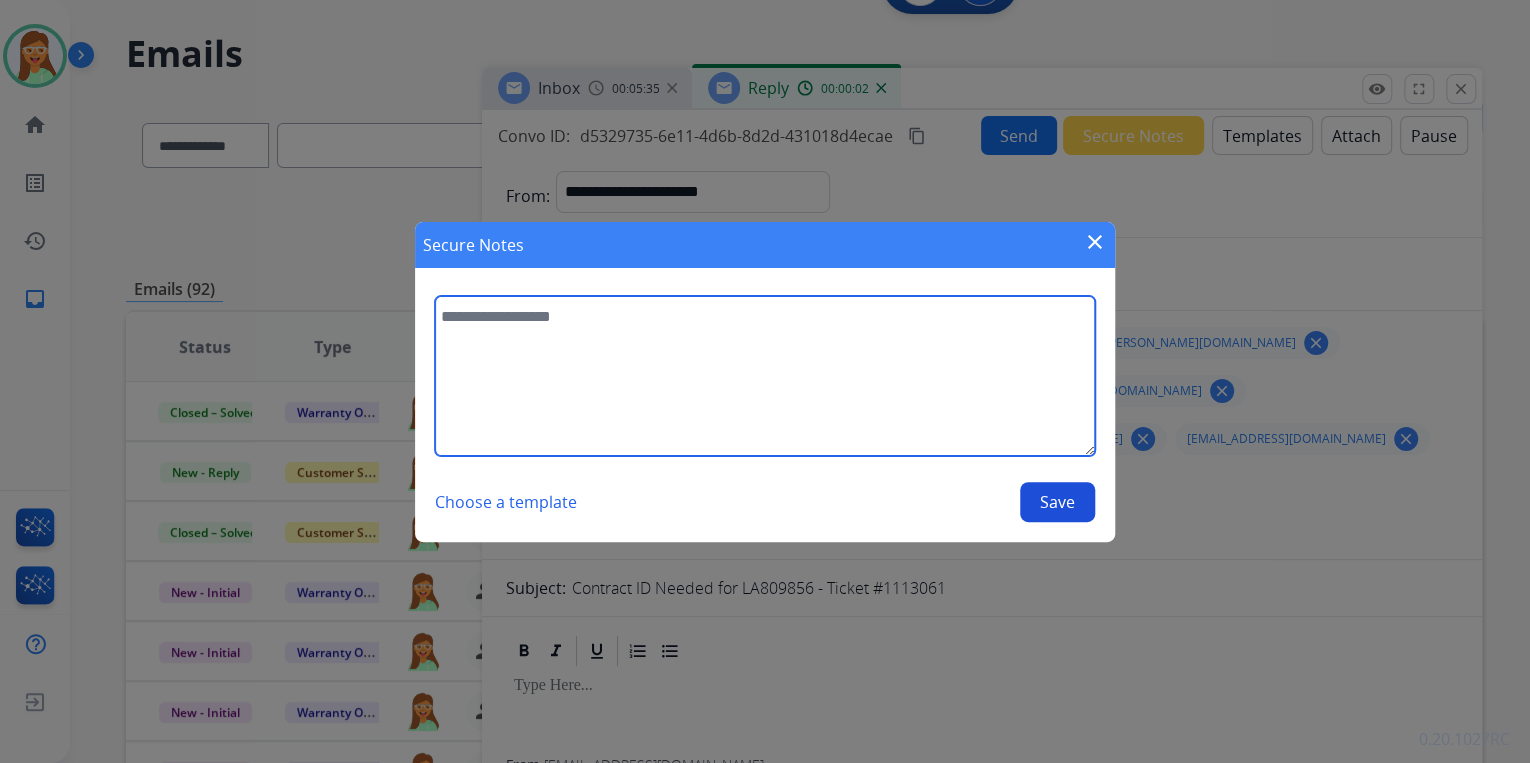 click at bounding box center (765, 376) 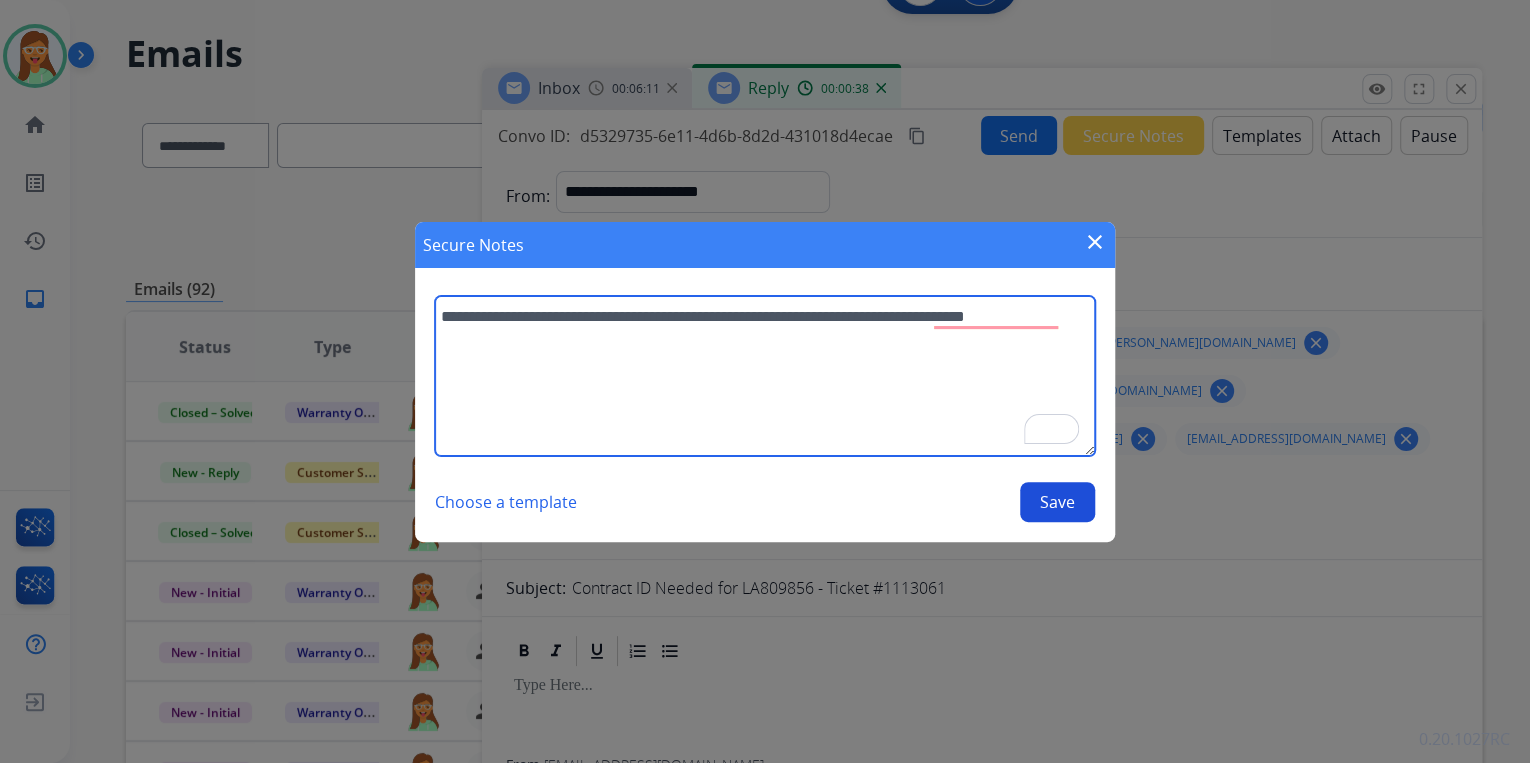 type on "**********" 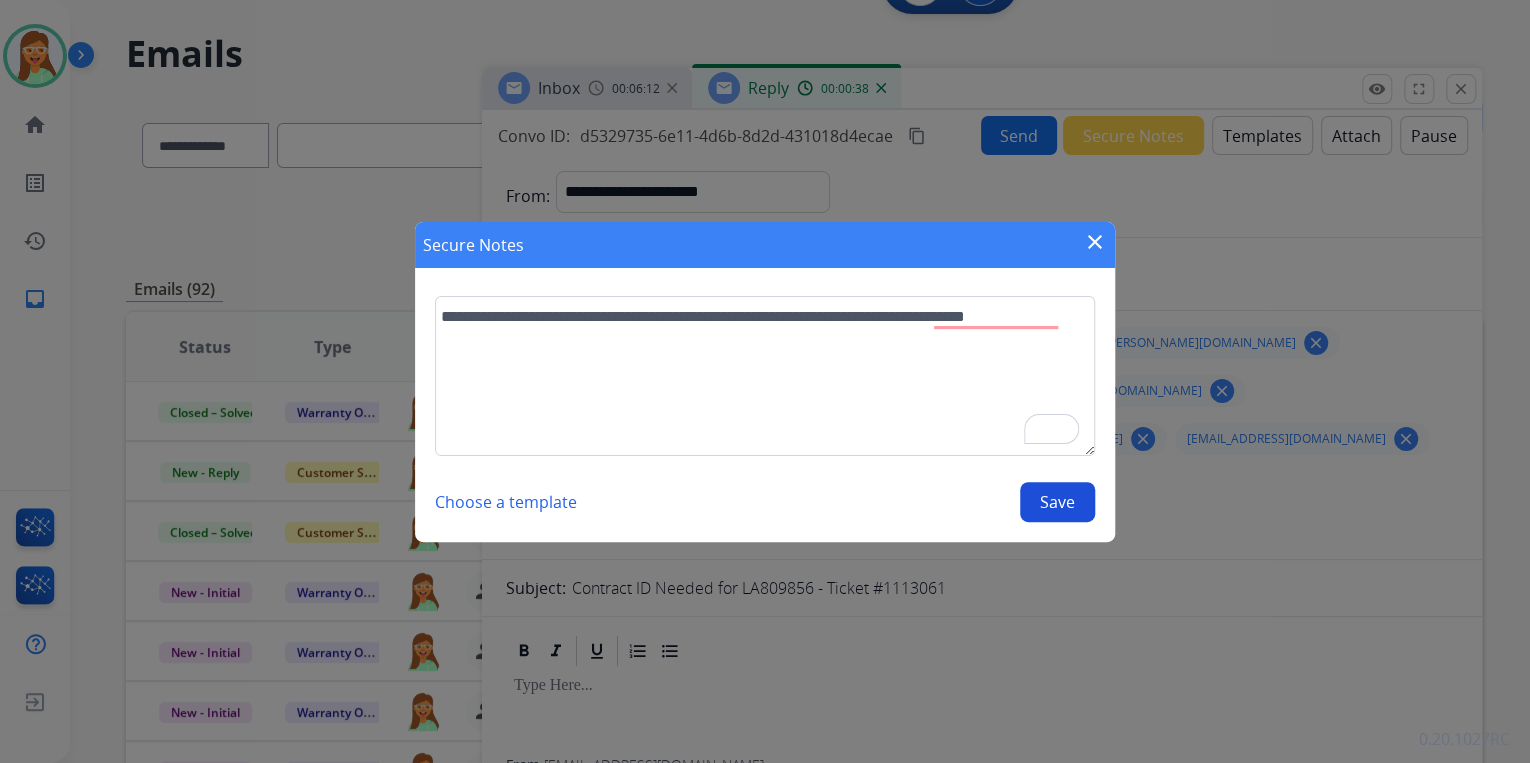 click on "Save" at bounding box center [1057, 502] 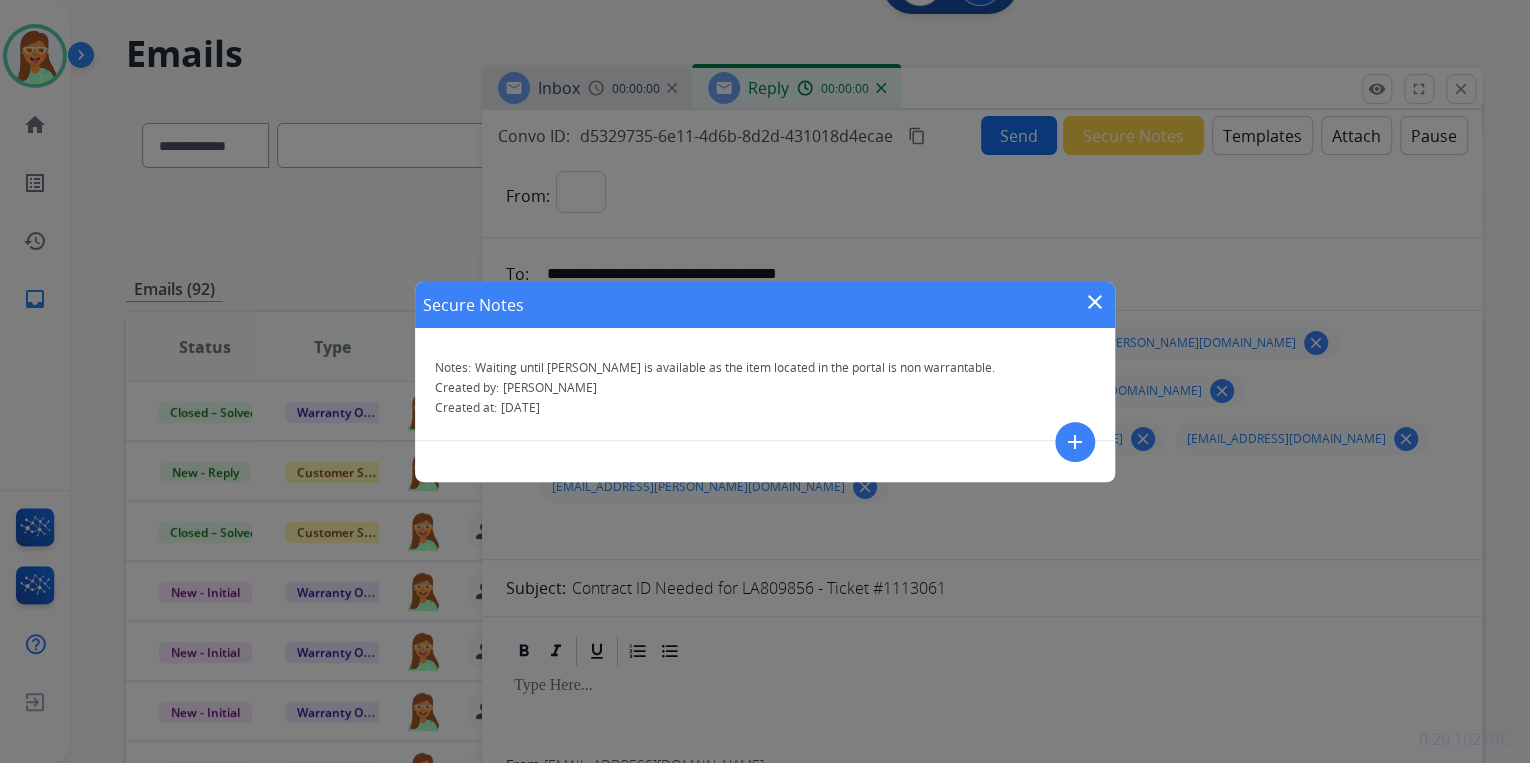 select on "**********" 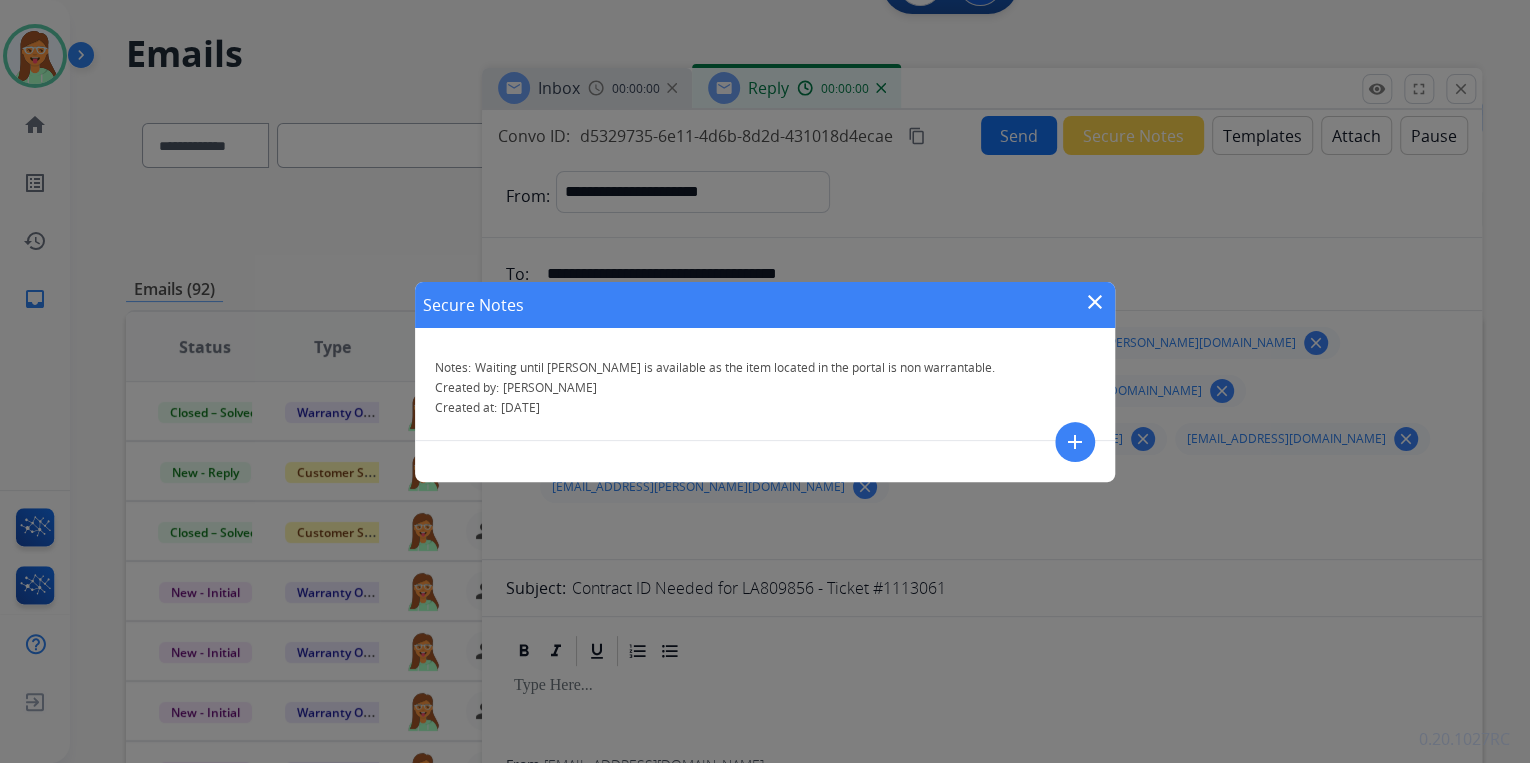 click on "close" at bounding box center (1095, 302) 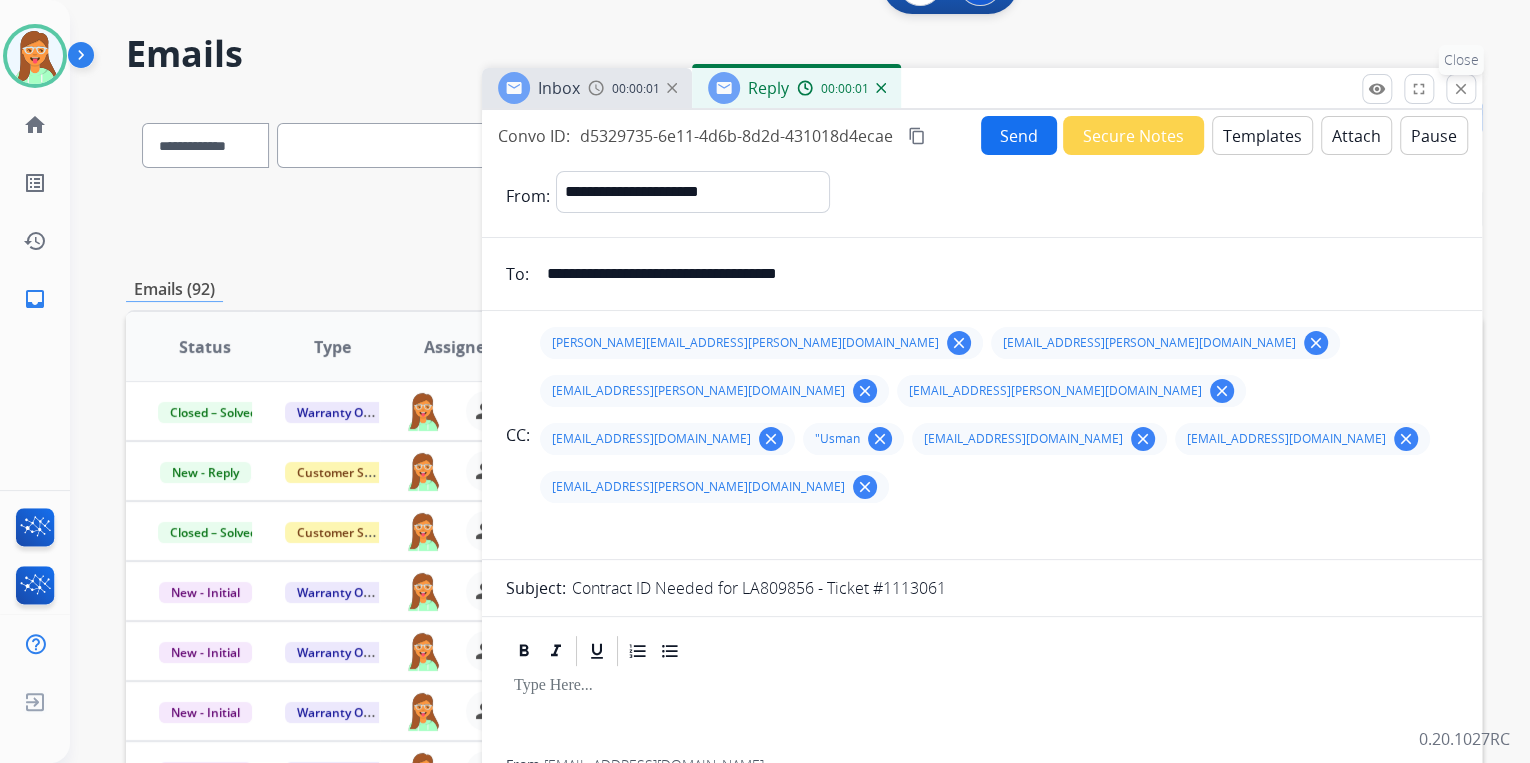 click on "close" at bounding box center [1461, 89] 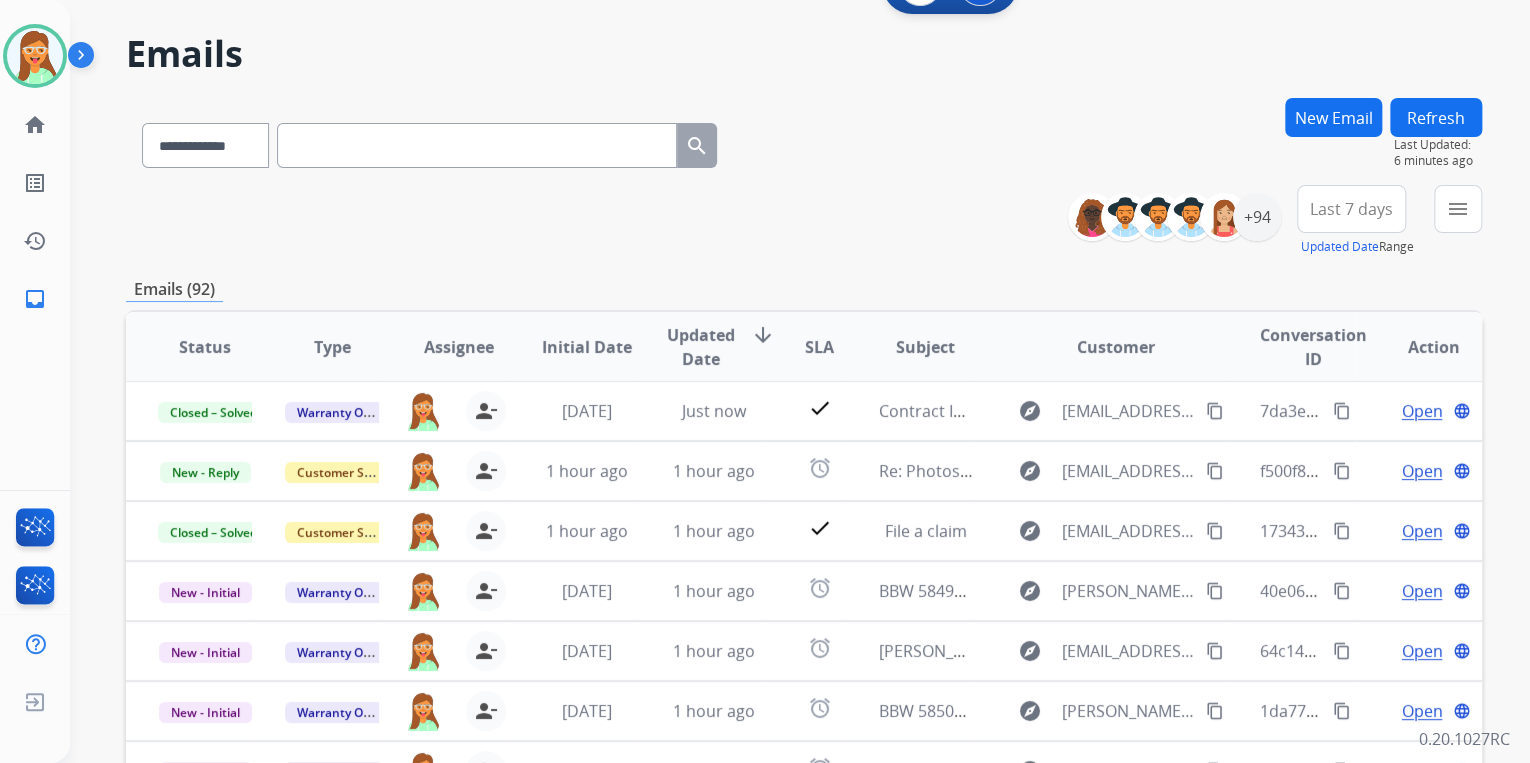 scroll, scrollTop: 17, scrollLeft: 0, axis: vertical 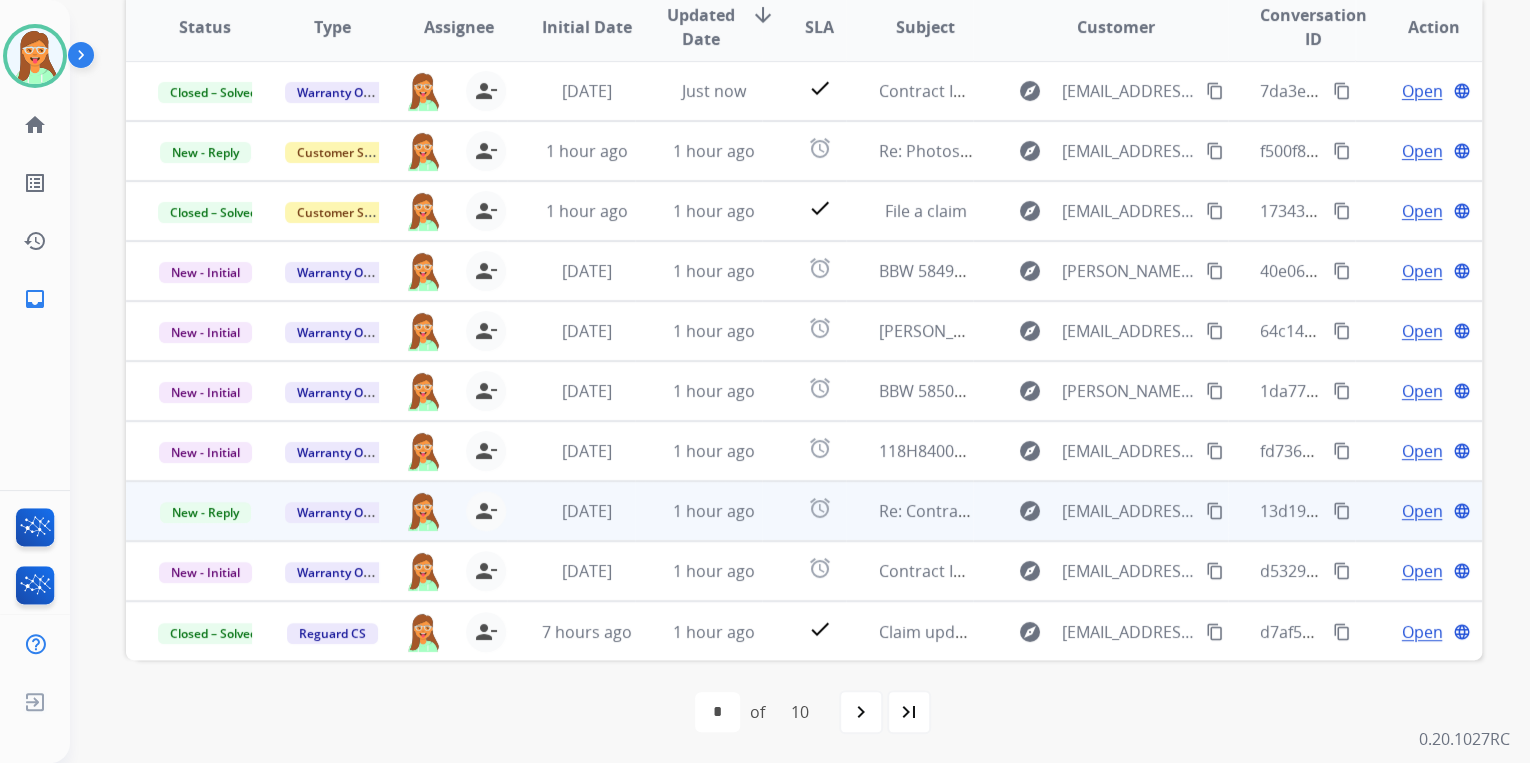 click on "Open" at bounding box center [1421, 511] 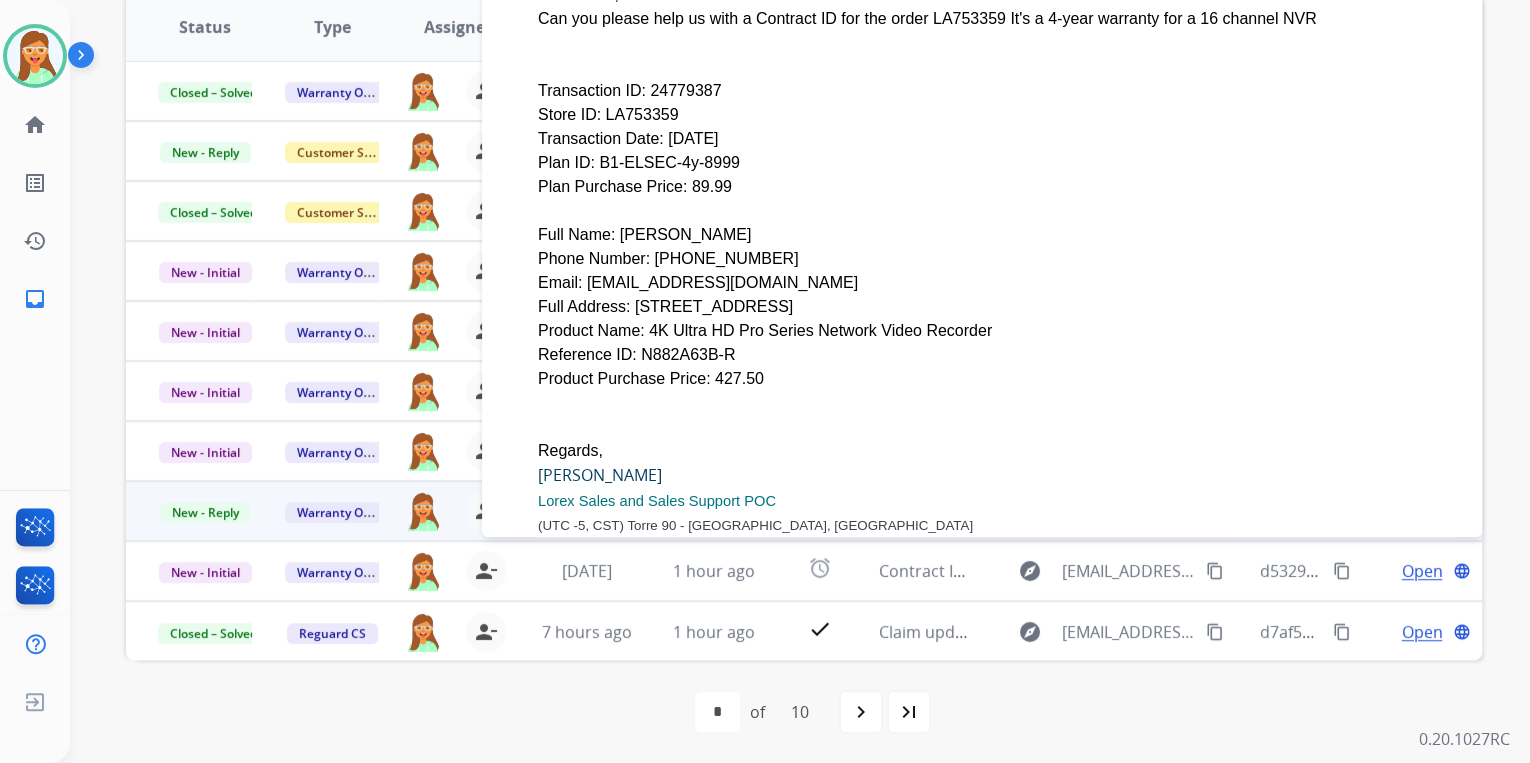 scroll, scrollTop: 1040, scrollLeft: 0, axis: vertical 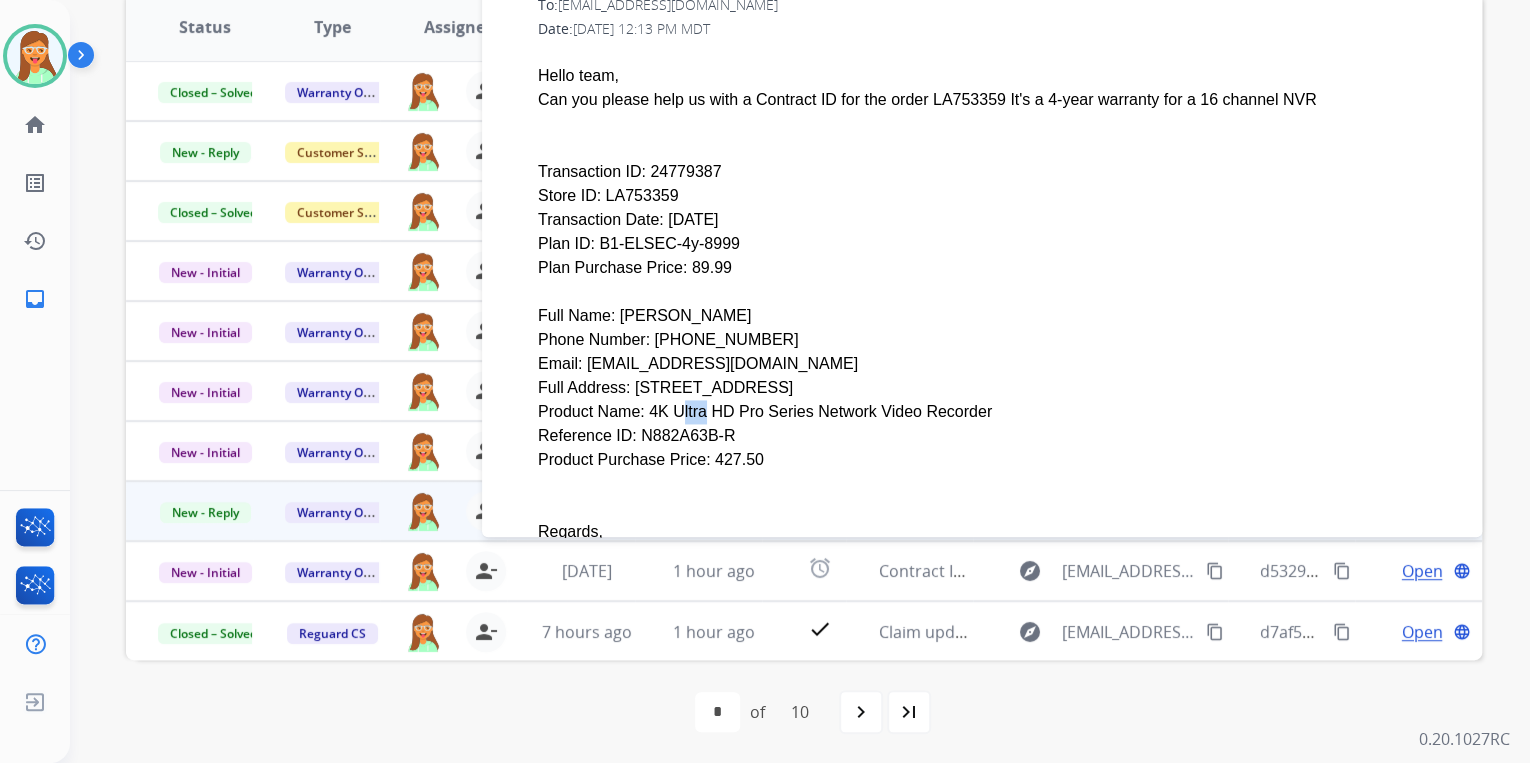 drag, startPoint x: 660, startPoint y: 340, endPoint x: 682, endPoint y: 339, distance: 22.022715 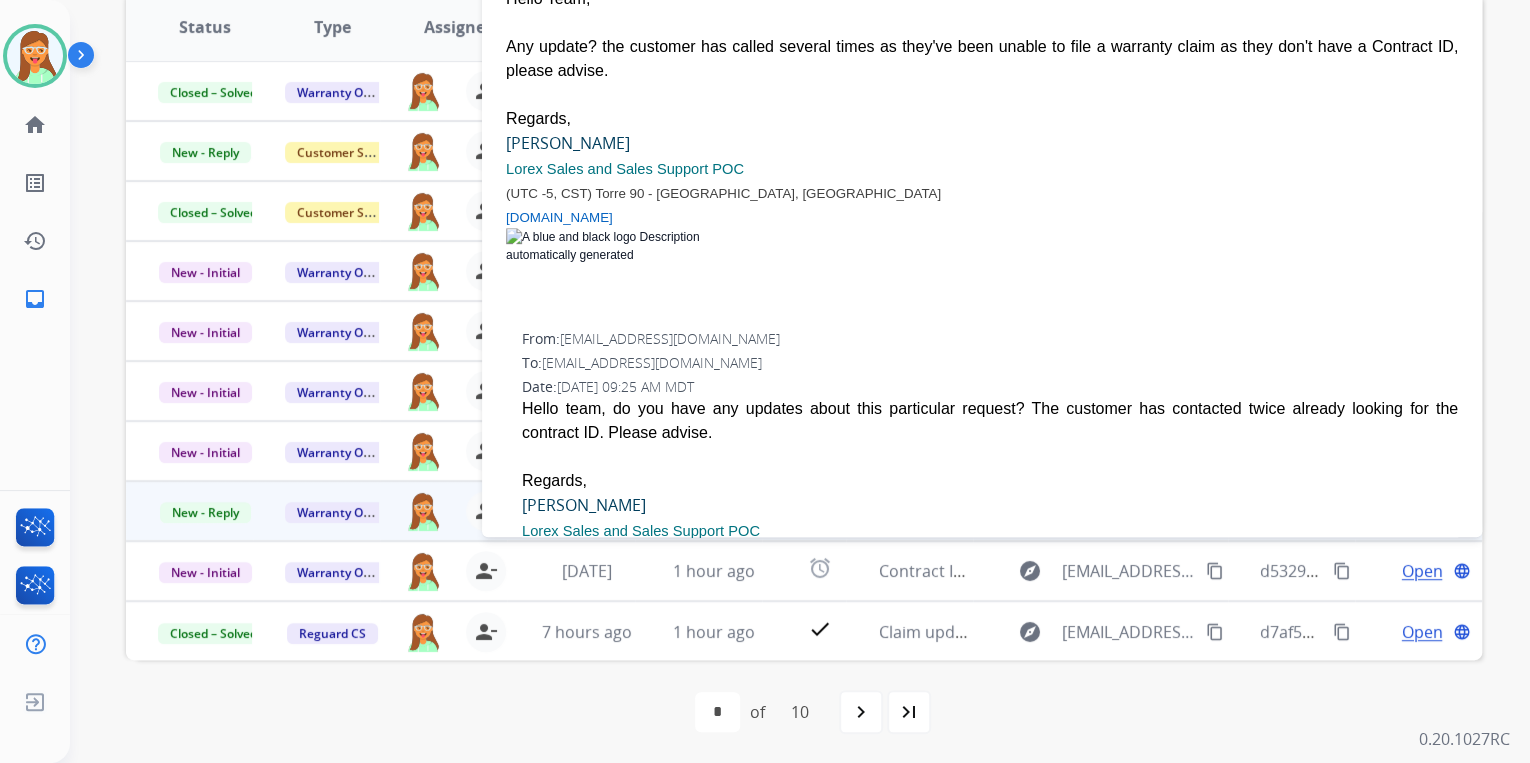 scroll, scrollTop: 0, scrollLeft: 0, axis: both 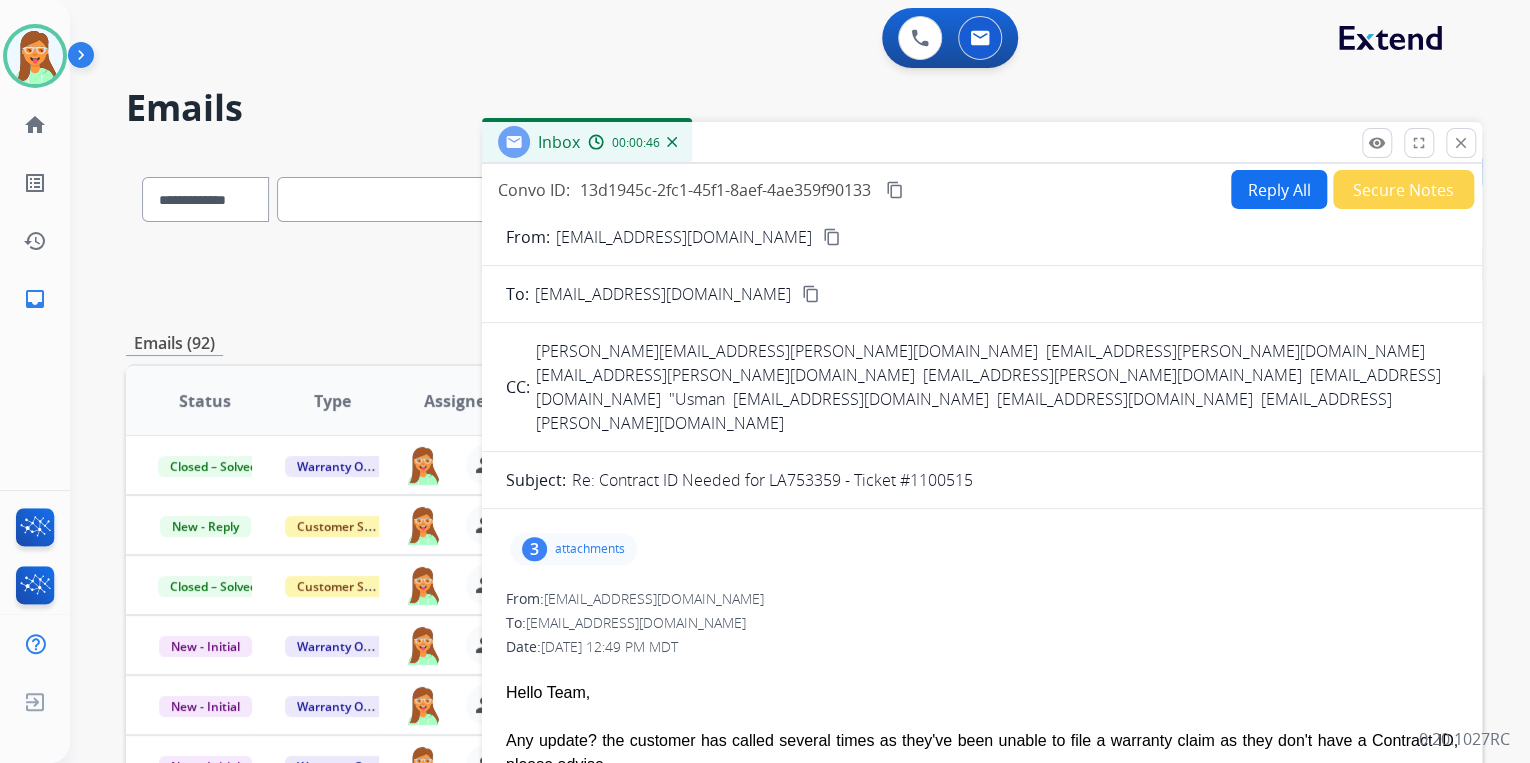 click on "Secure Notes" at bounding box center [1403, 189] 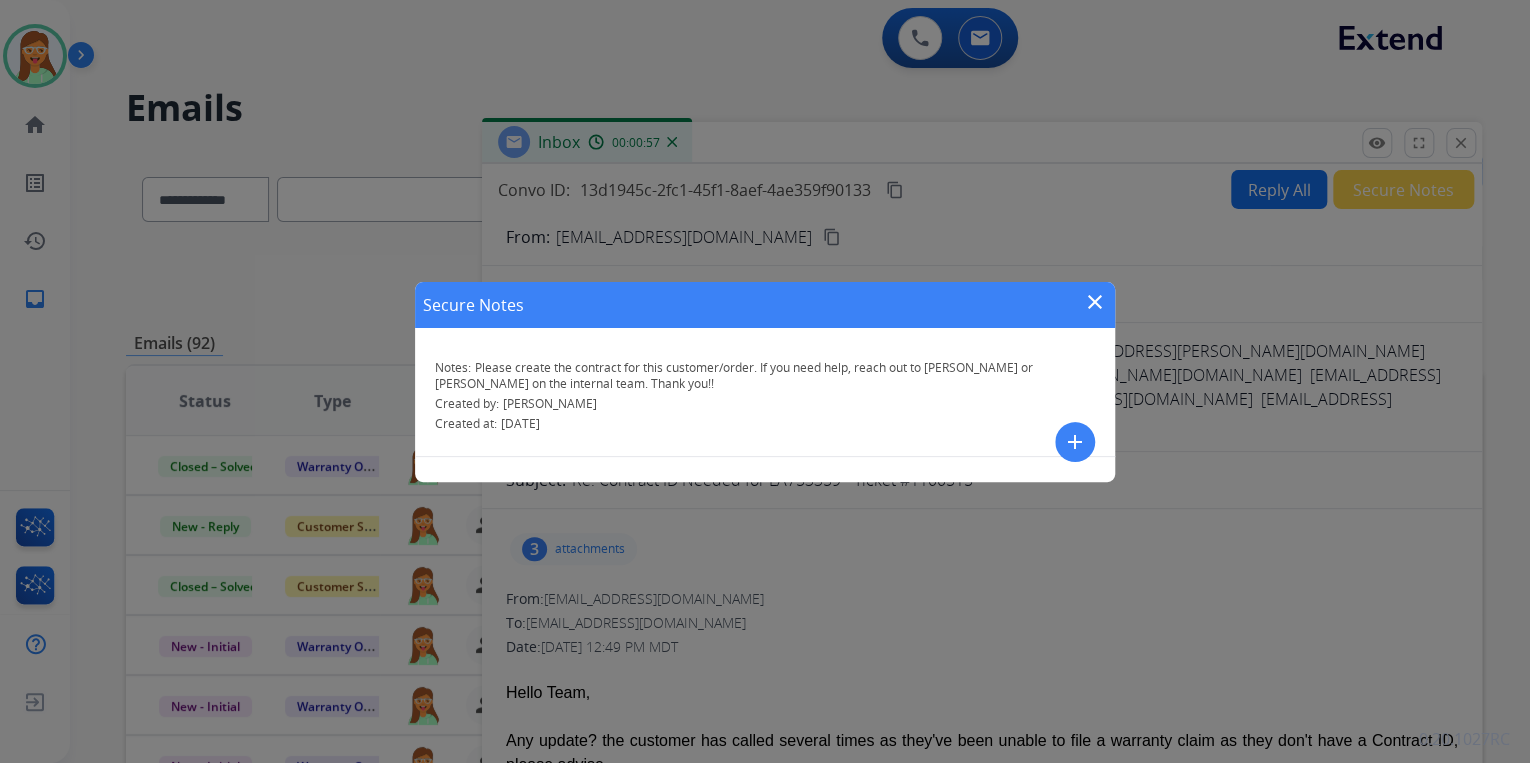 click on "close" at bounding box center [1095, 302] 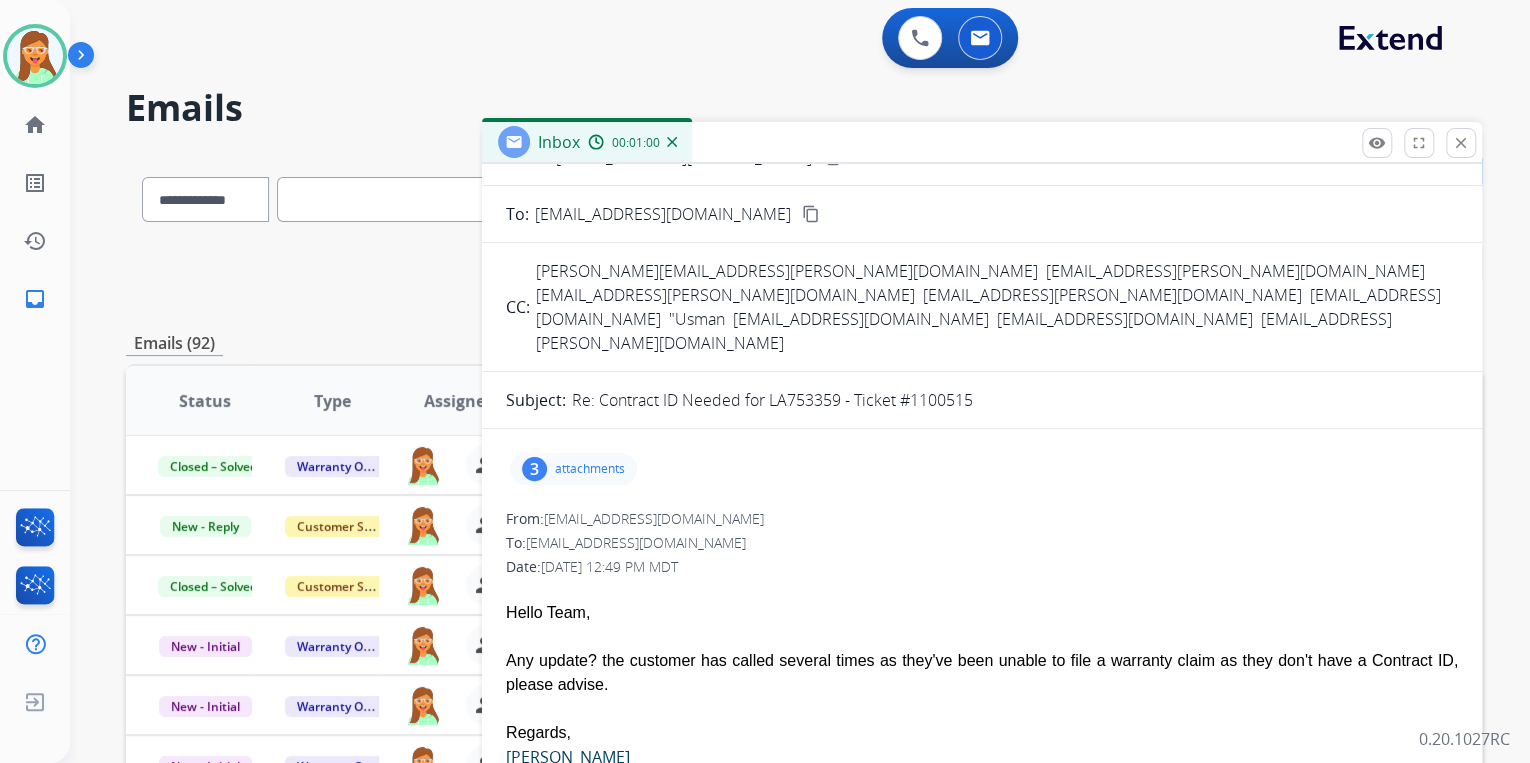 scroll, scrollTop: 0, scrollLeft: 0, axis: both 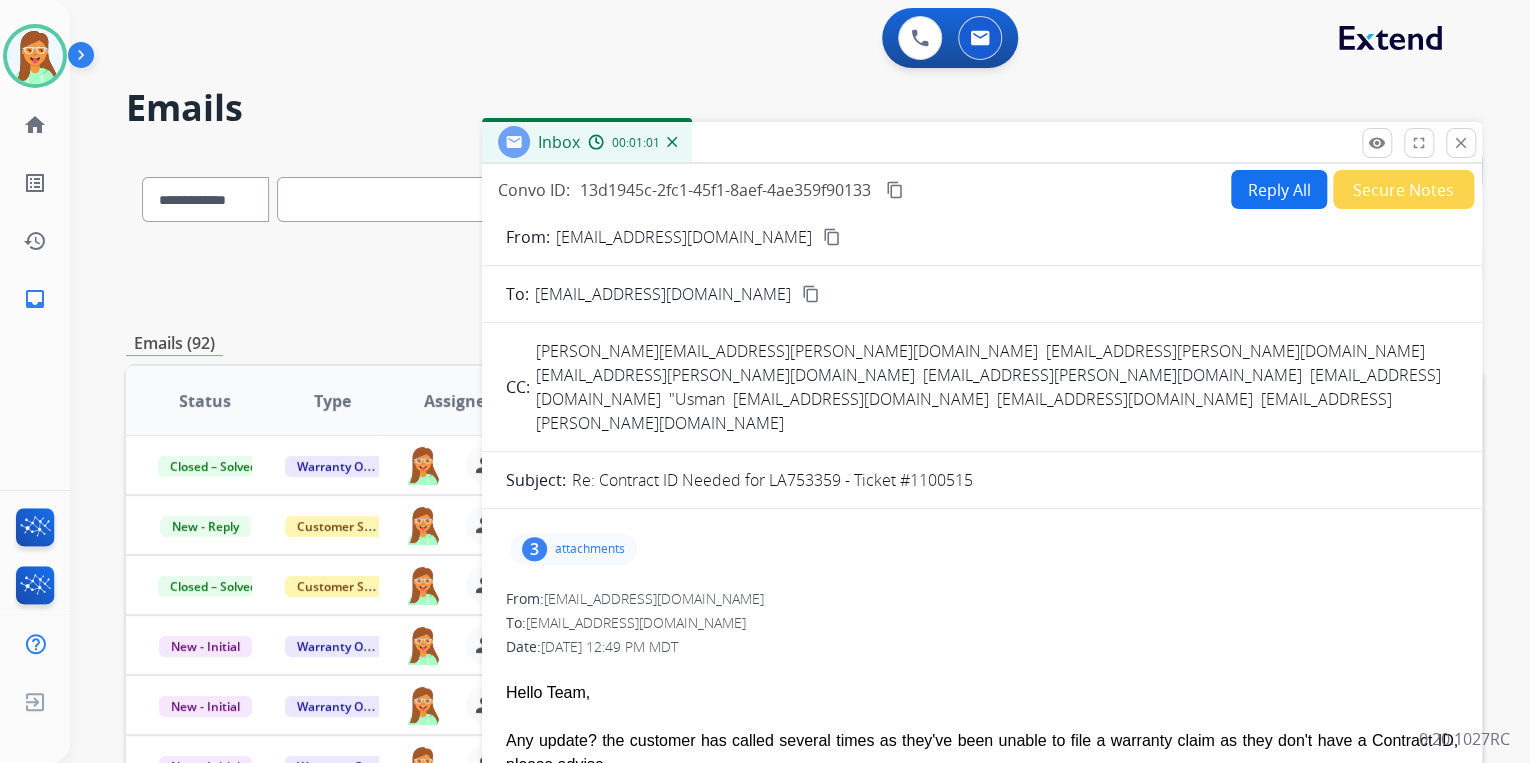 click on "attachments" at bounding box center [590, 549] 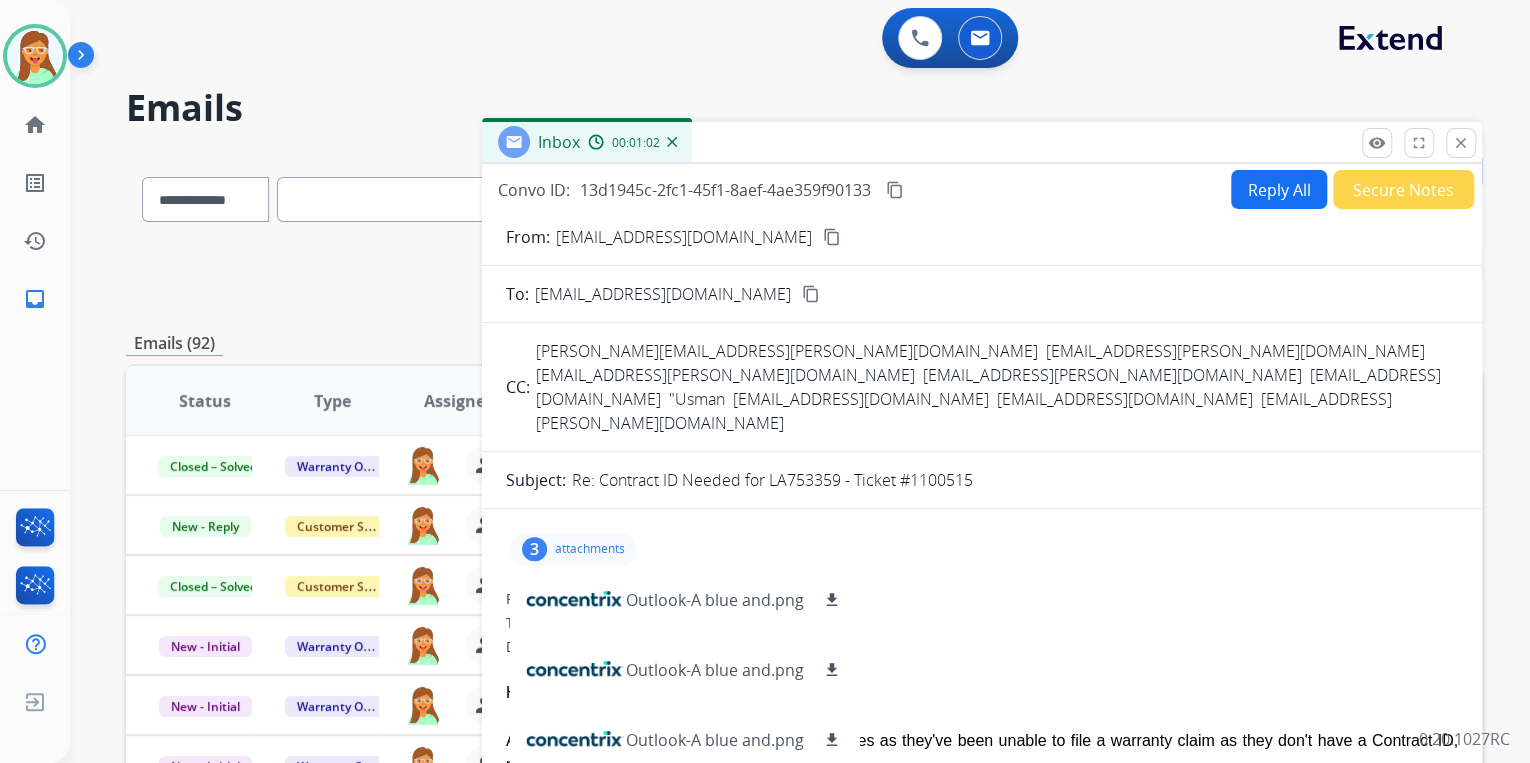 click on "3 attachments  Outlook-A blue and.png  download  Outlook-A blue and.png  download  Outlook-A blue and.png  download" at bounding box center (982, 549) 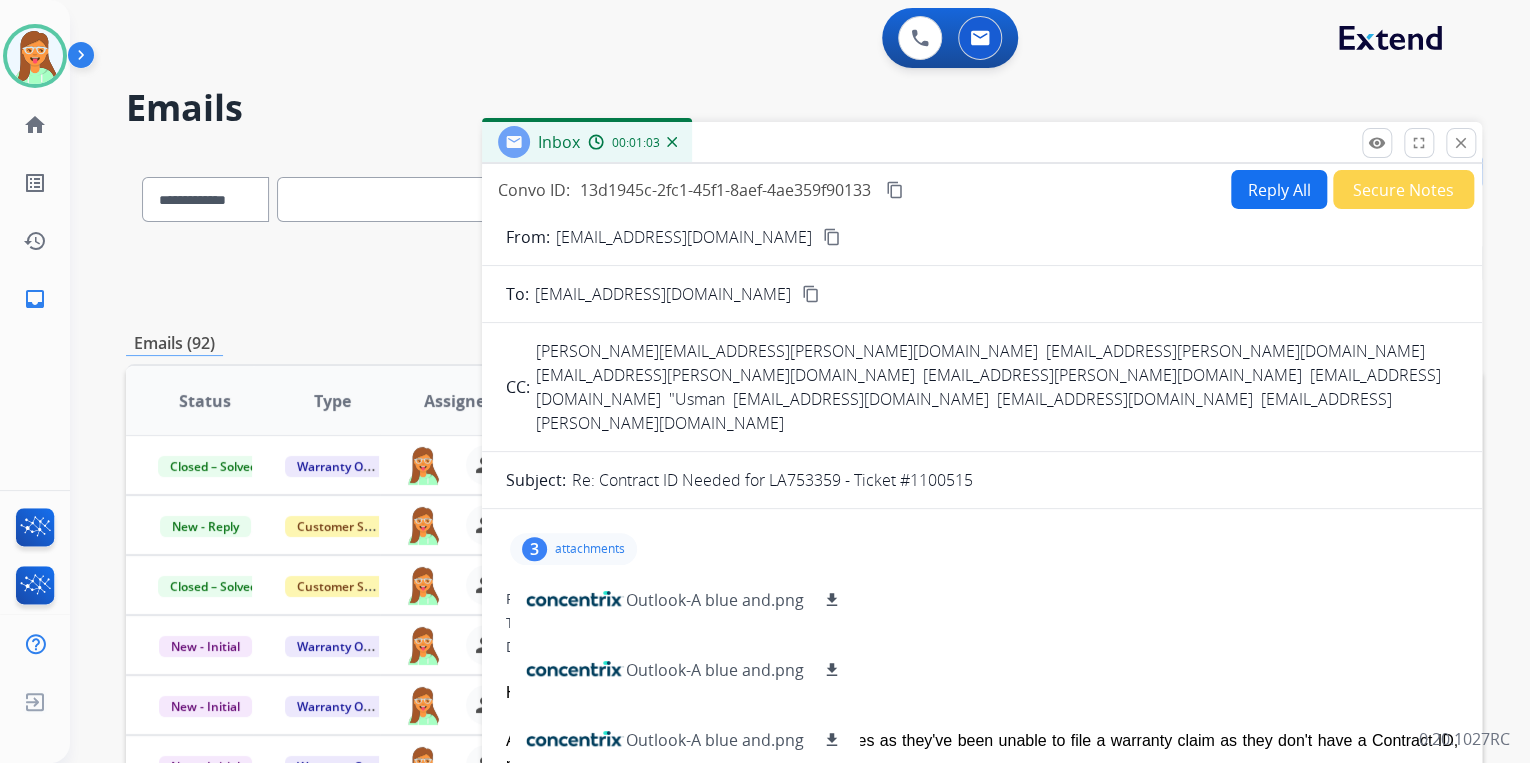 click on "attachments" at bounding box center (590, 549) 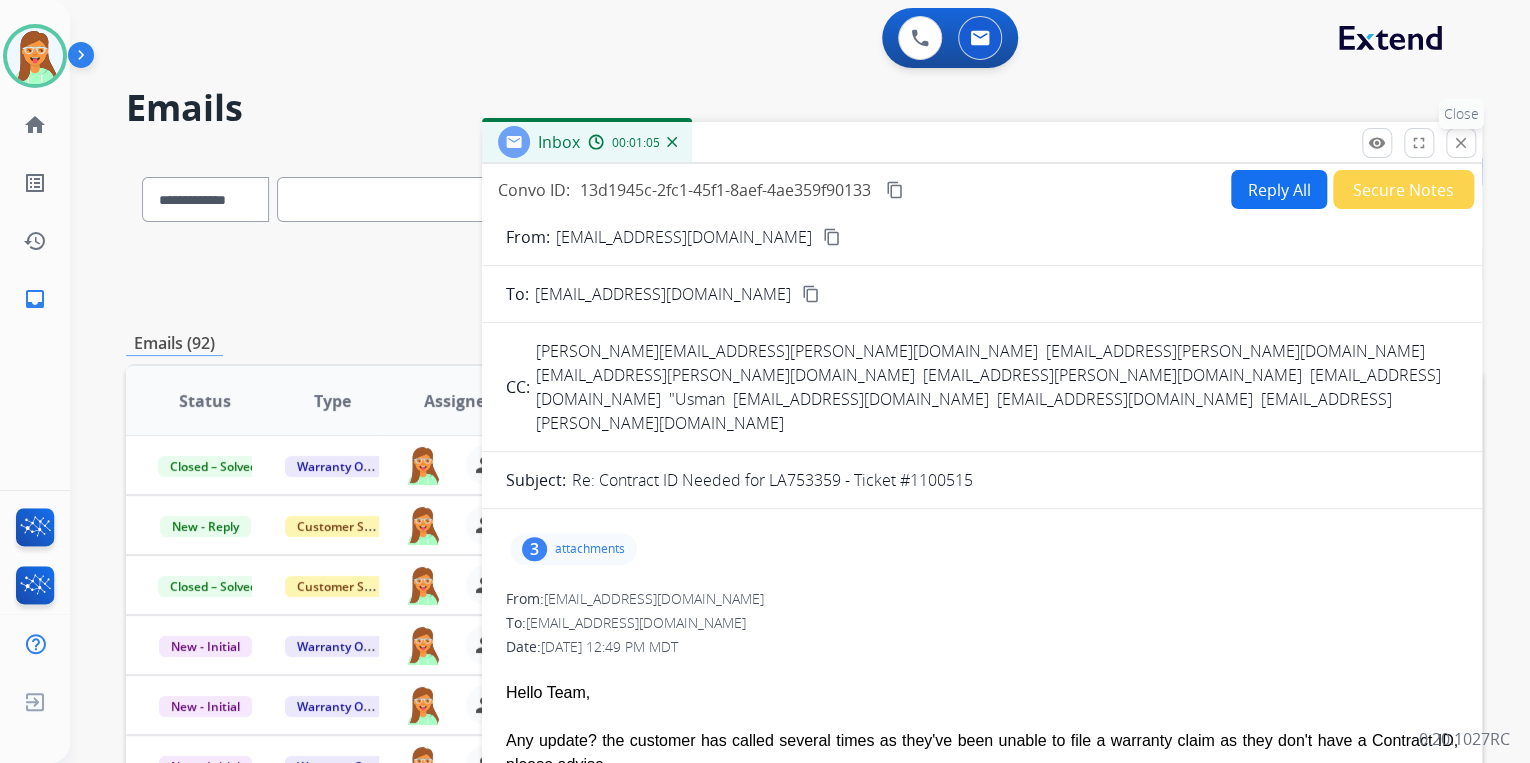 click on "close" at bounding box center [1461, 143] 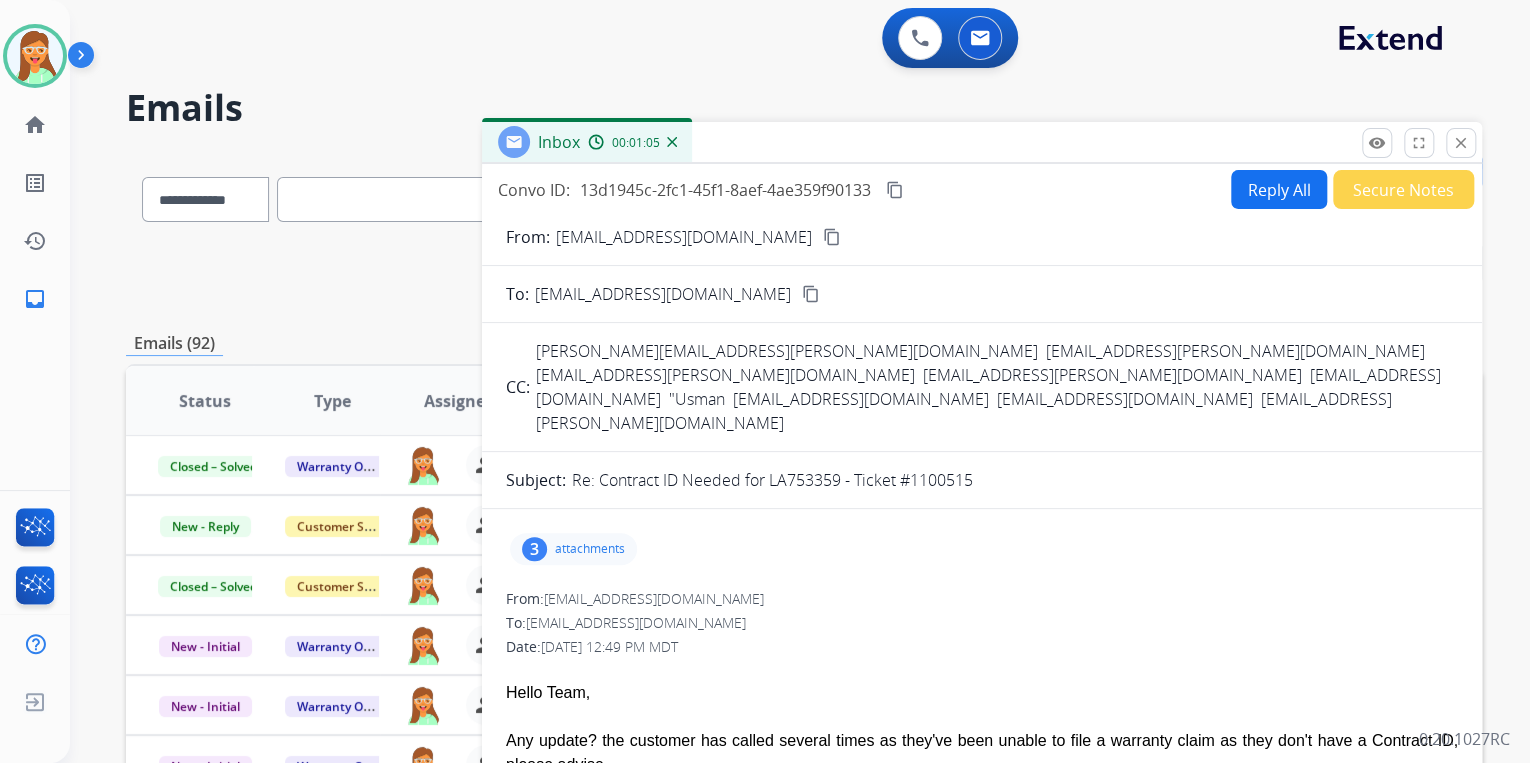 scroll, scrollTop: 17, scrollLeft: 0, axis: vertical 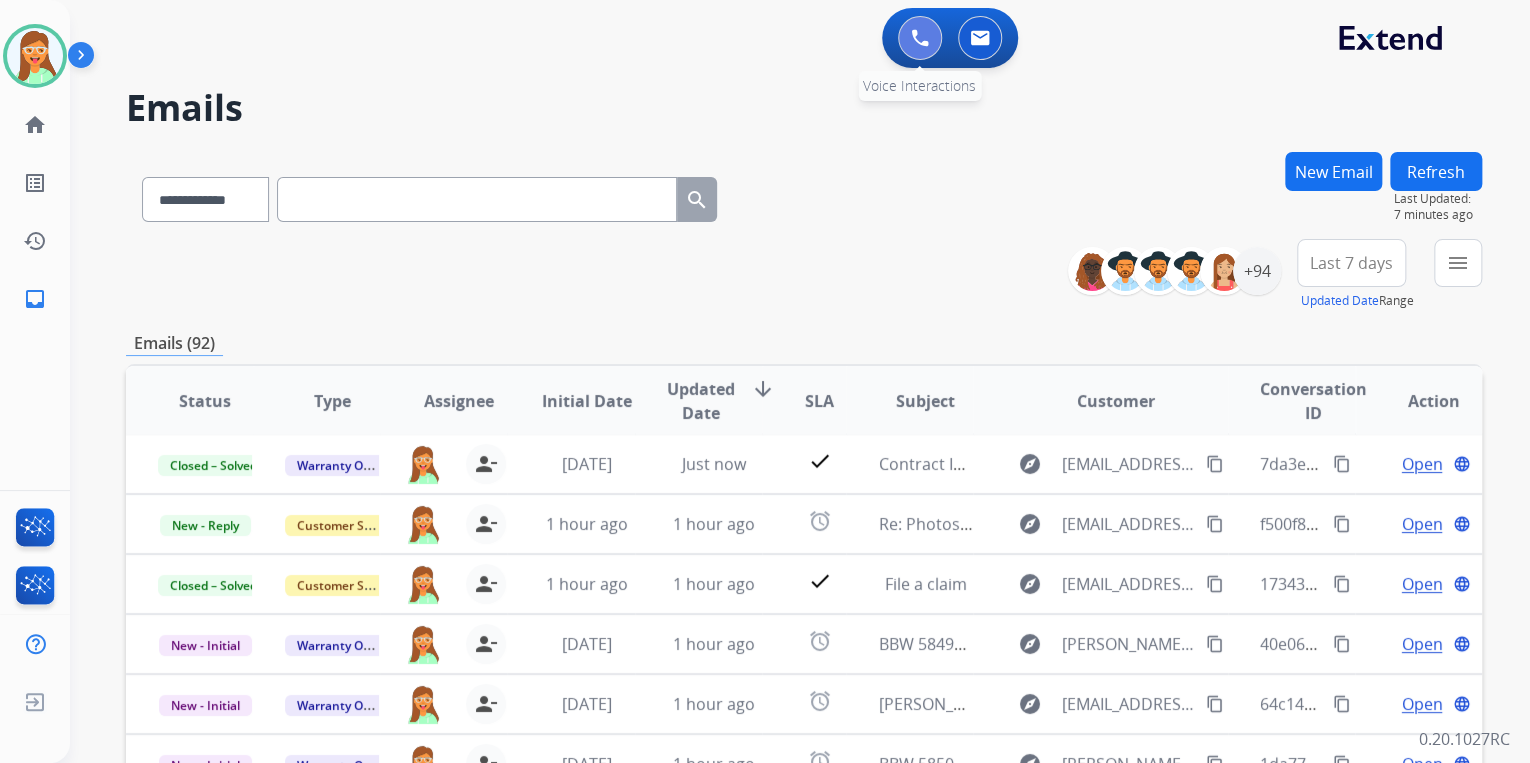 click at bounding box center [920, 38] 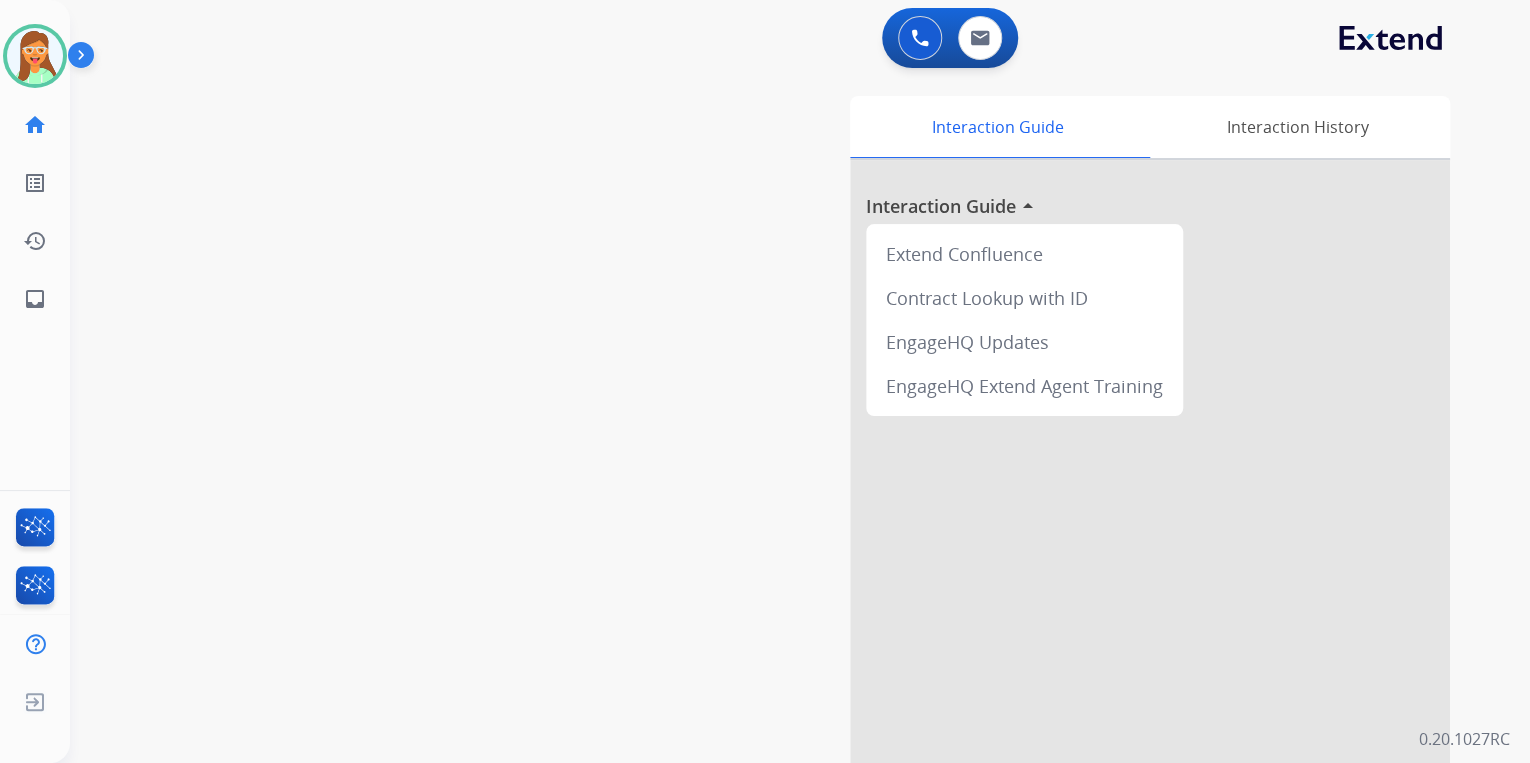 click at bounding box center [920, 38] 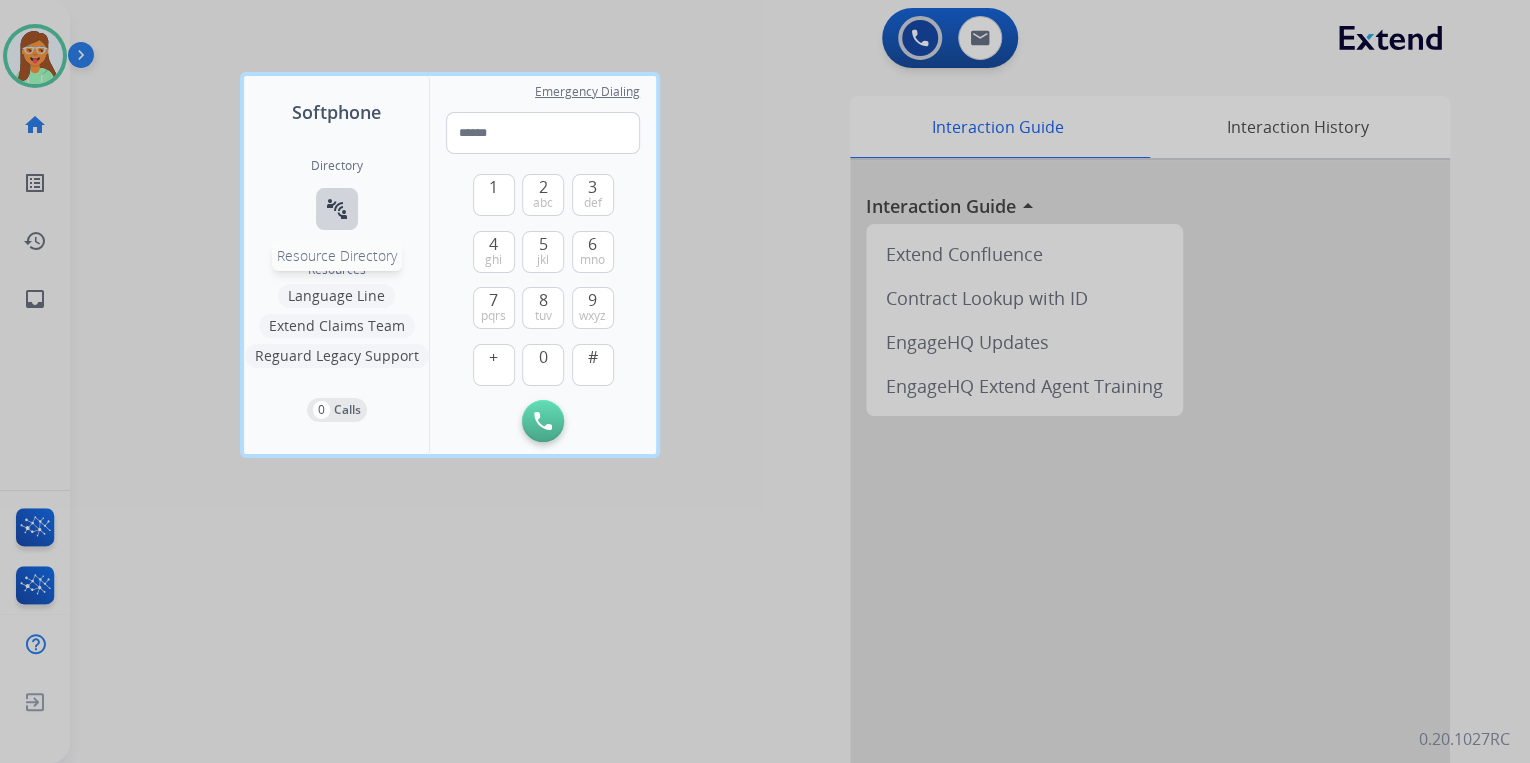 click on "connect_without_contact Resource Directory" at bounding box center (337, 209) 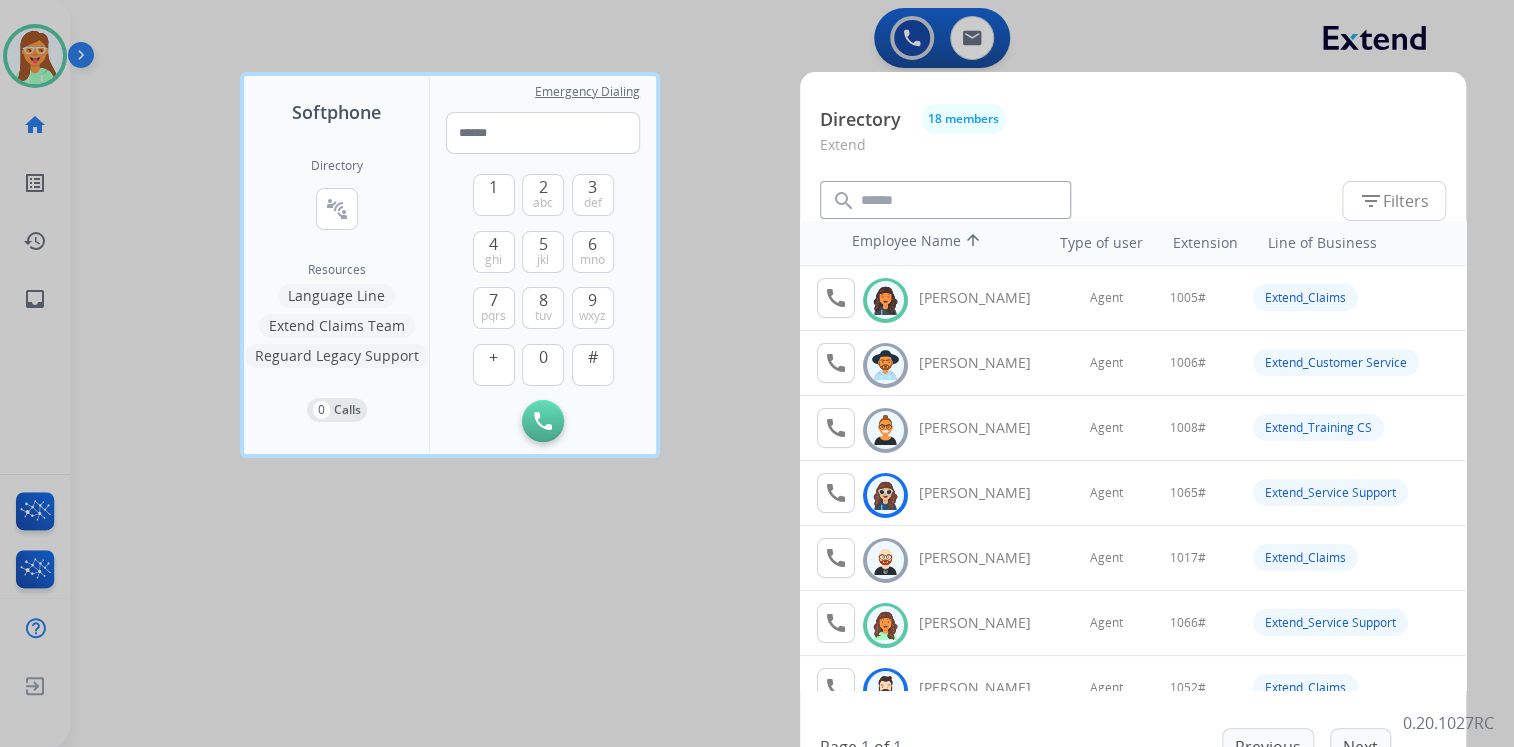click at bounding box center (757, 373) 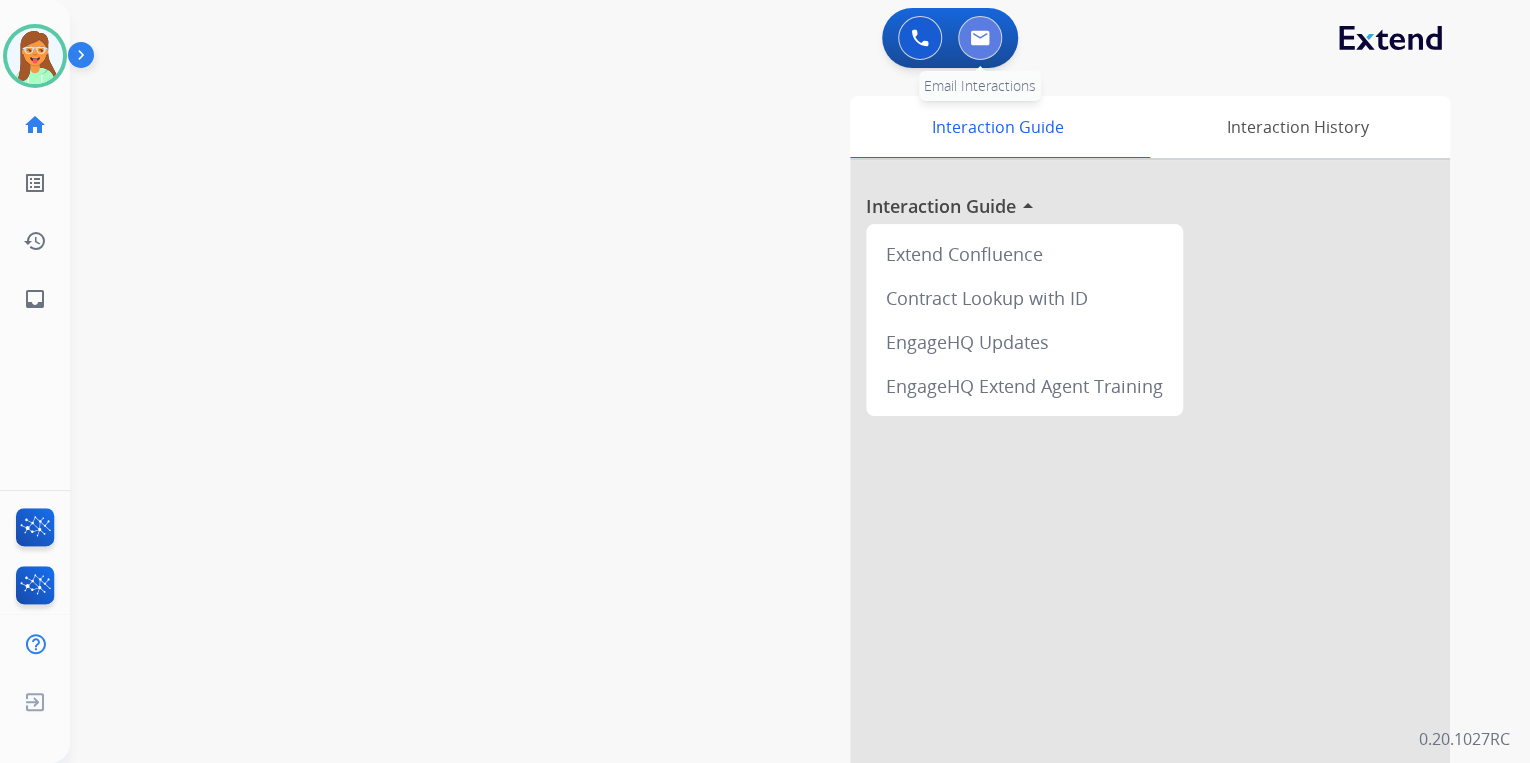 click at bounding box center [980, 38] 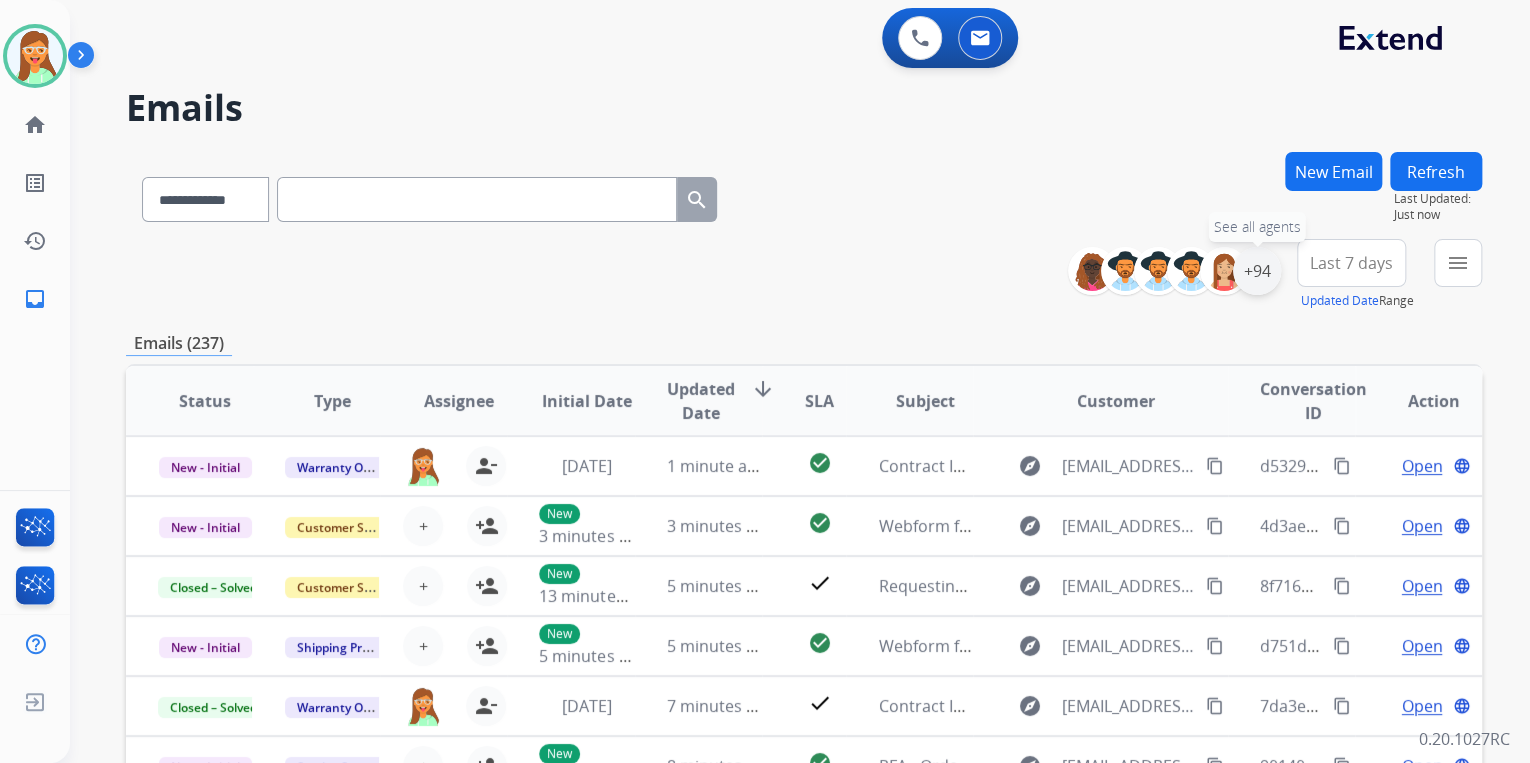 drag, startPoint x: 1262, startPoint y: 278, endPoint x: 1182, endPoint y: 344, distance: 103.711136 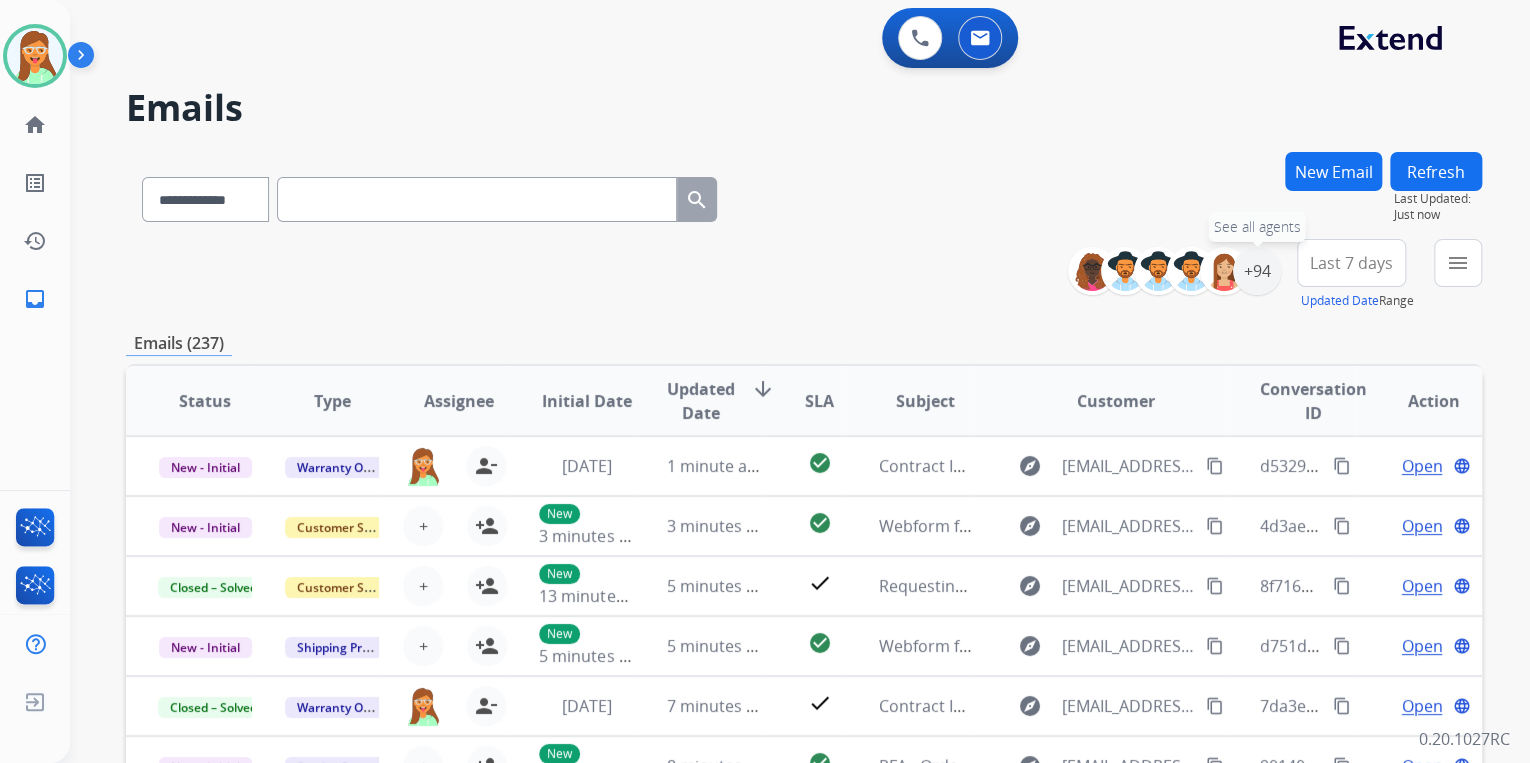 click on "+94" at bounding box center [1257, 271] 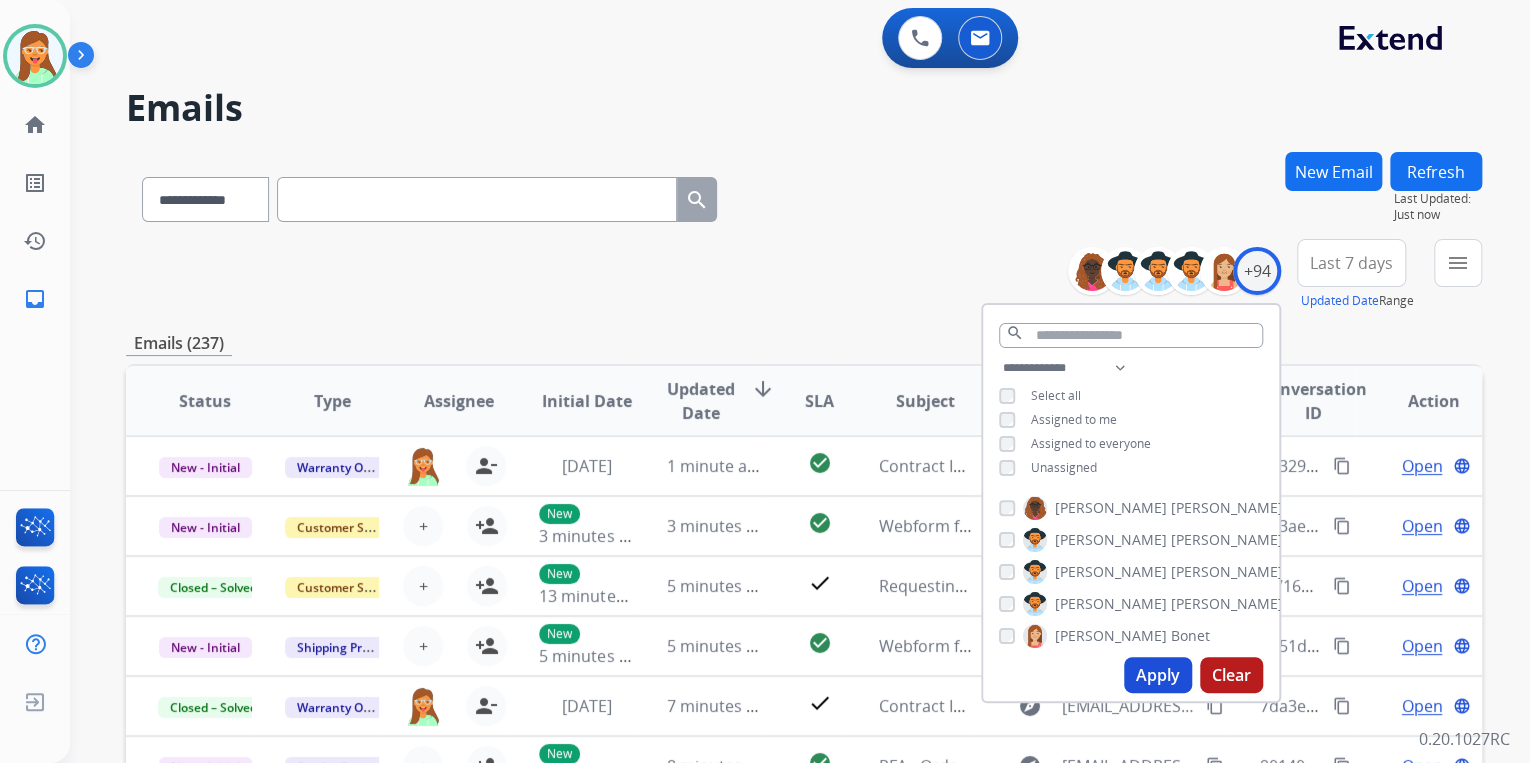 click on "Apply" at bounding box center [1158, 675] 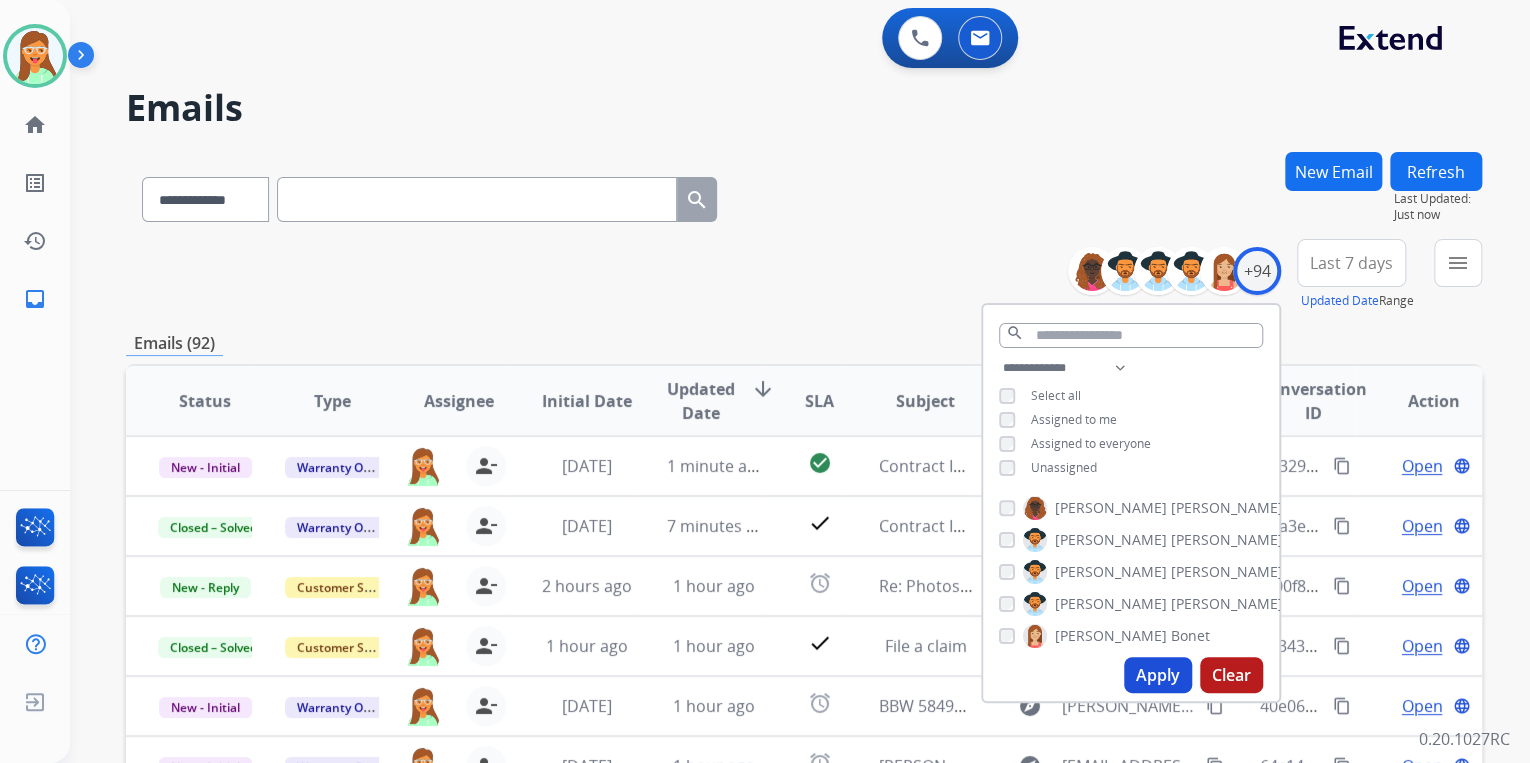 click on "**********" at bounding box center (804, 195) 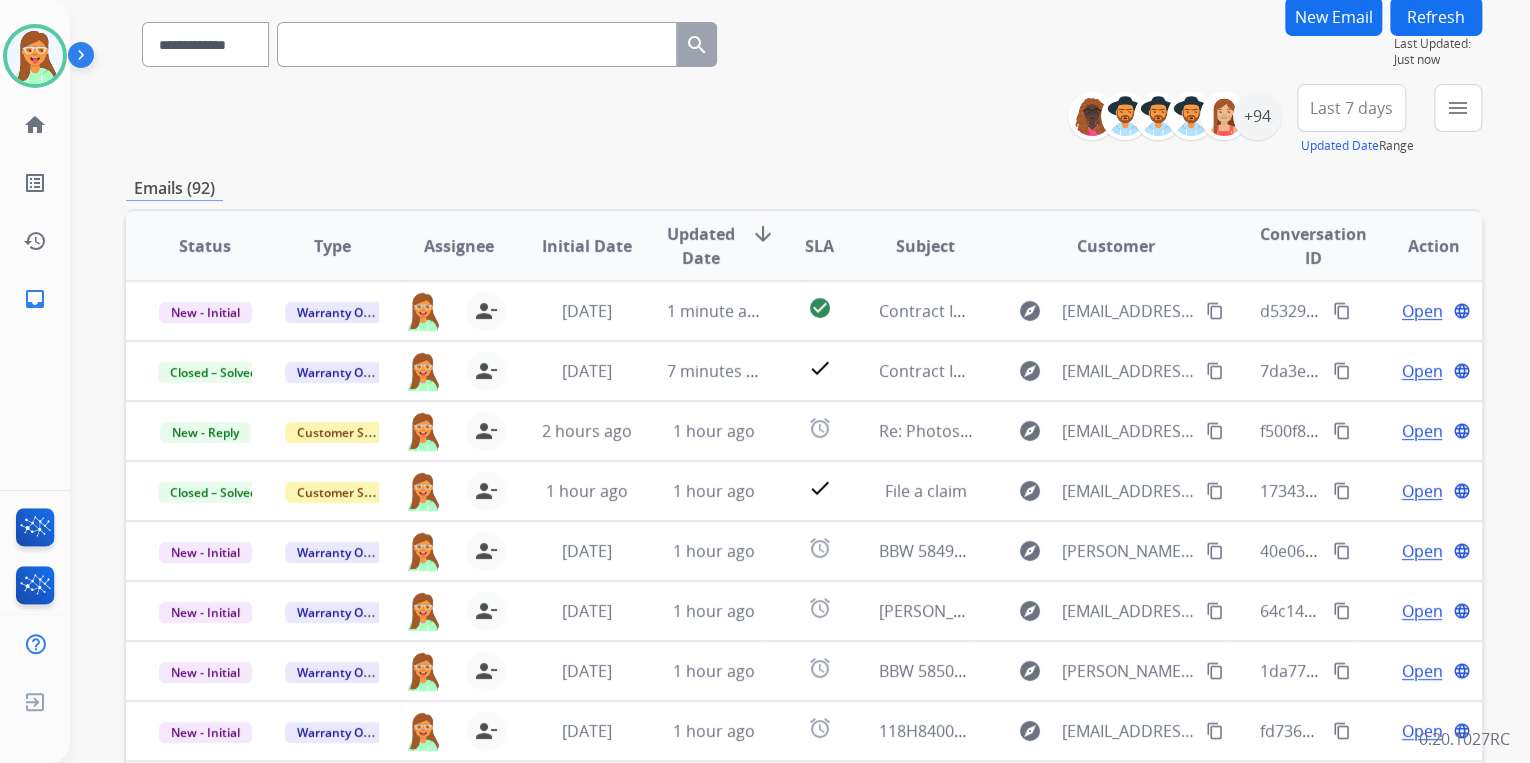 scroll, scrollTop: 160, scrollLeft: 0, axis: vertical 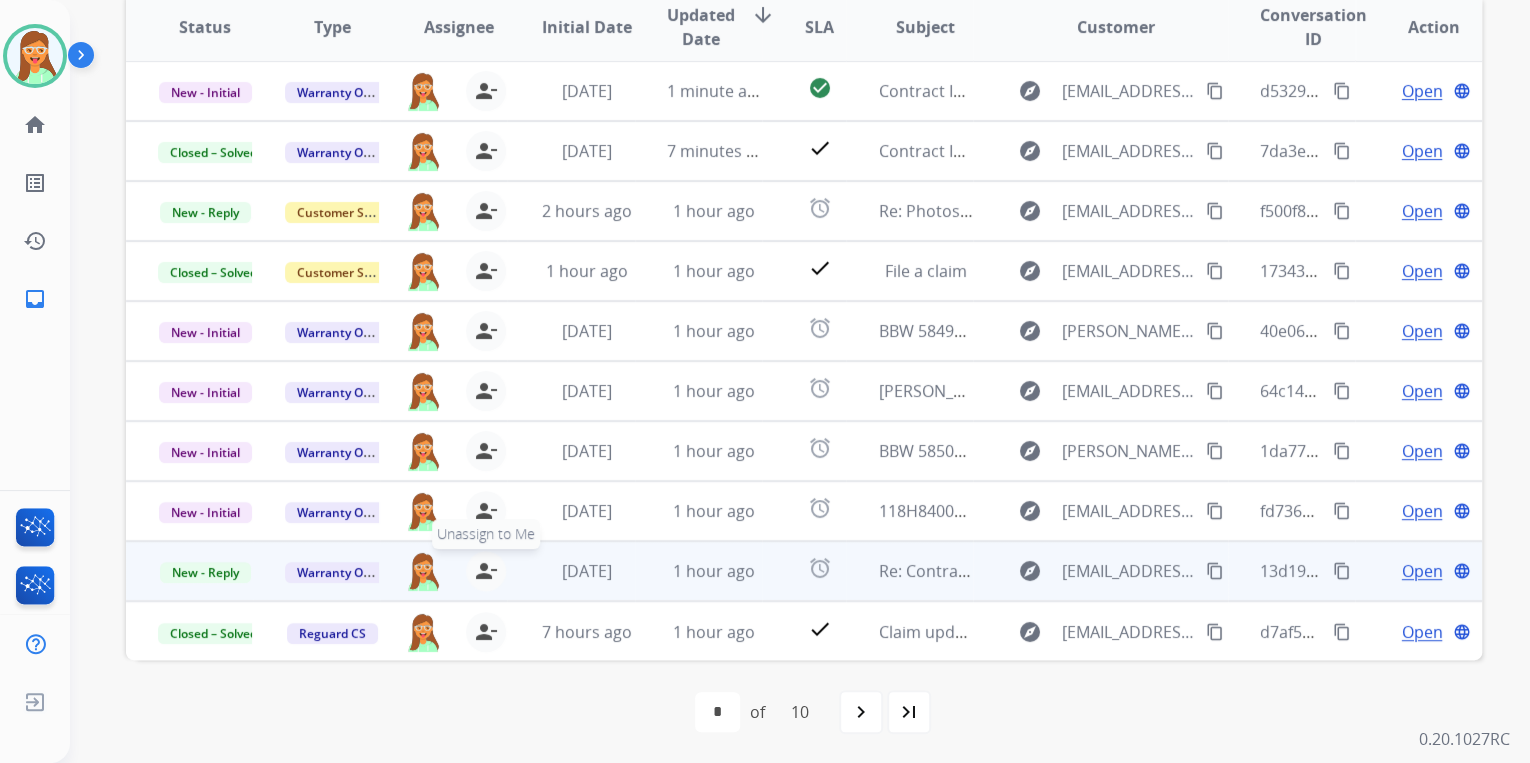 click on "person_remove" at bounding box center (486, 571) 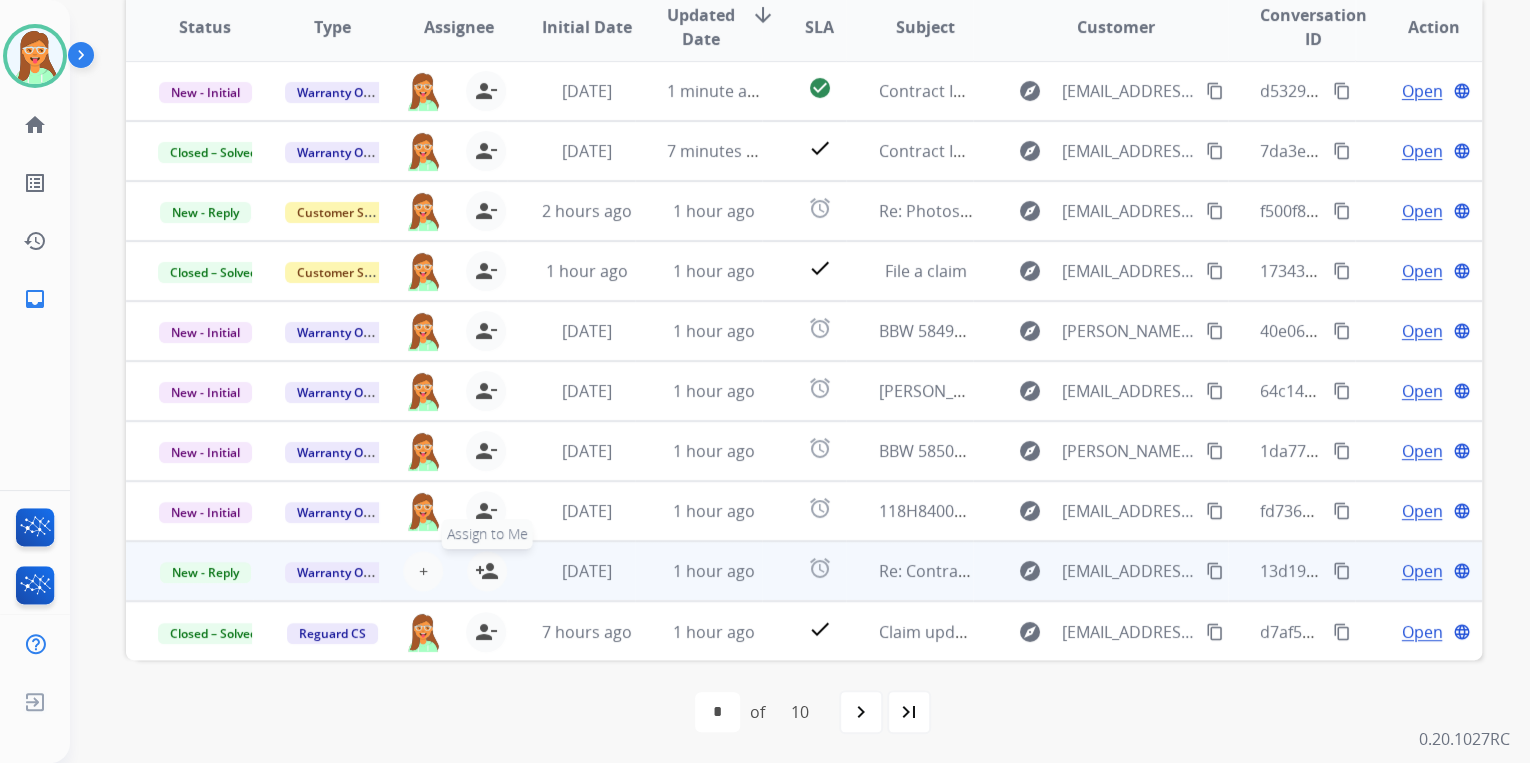 click on "person_add" at bounding box center [487, 571] 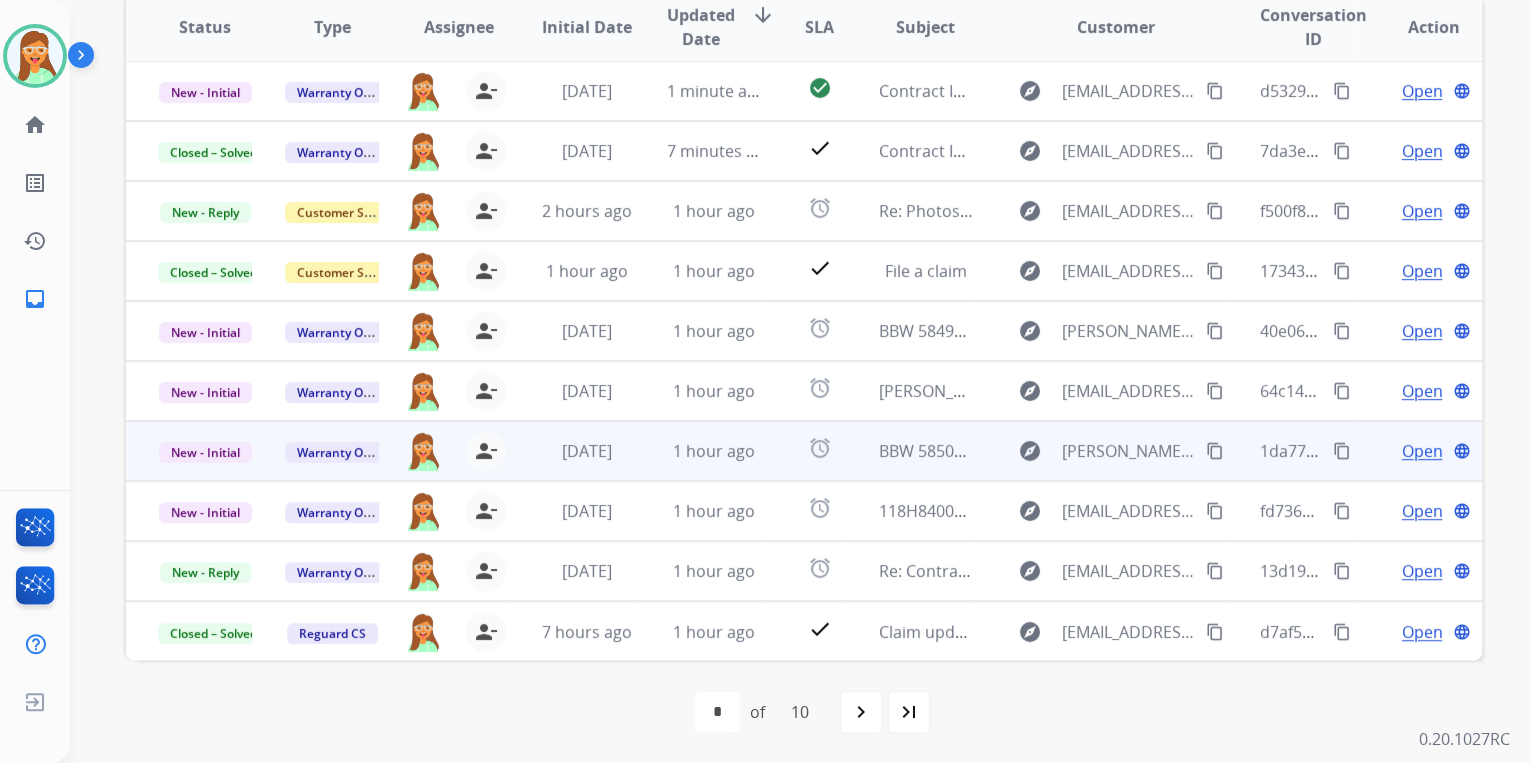 click on "Open" at bounding box center (1421, 451) 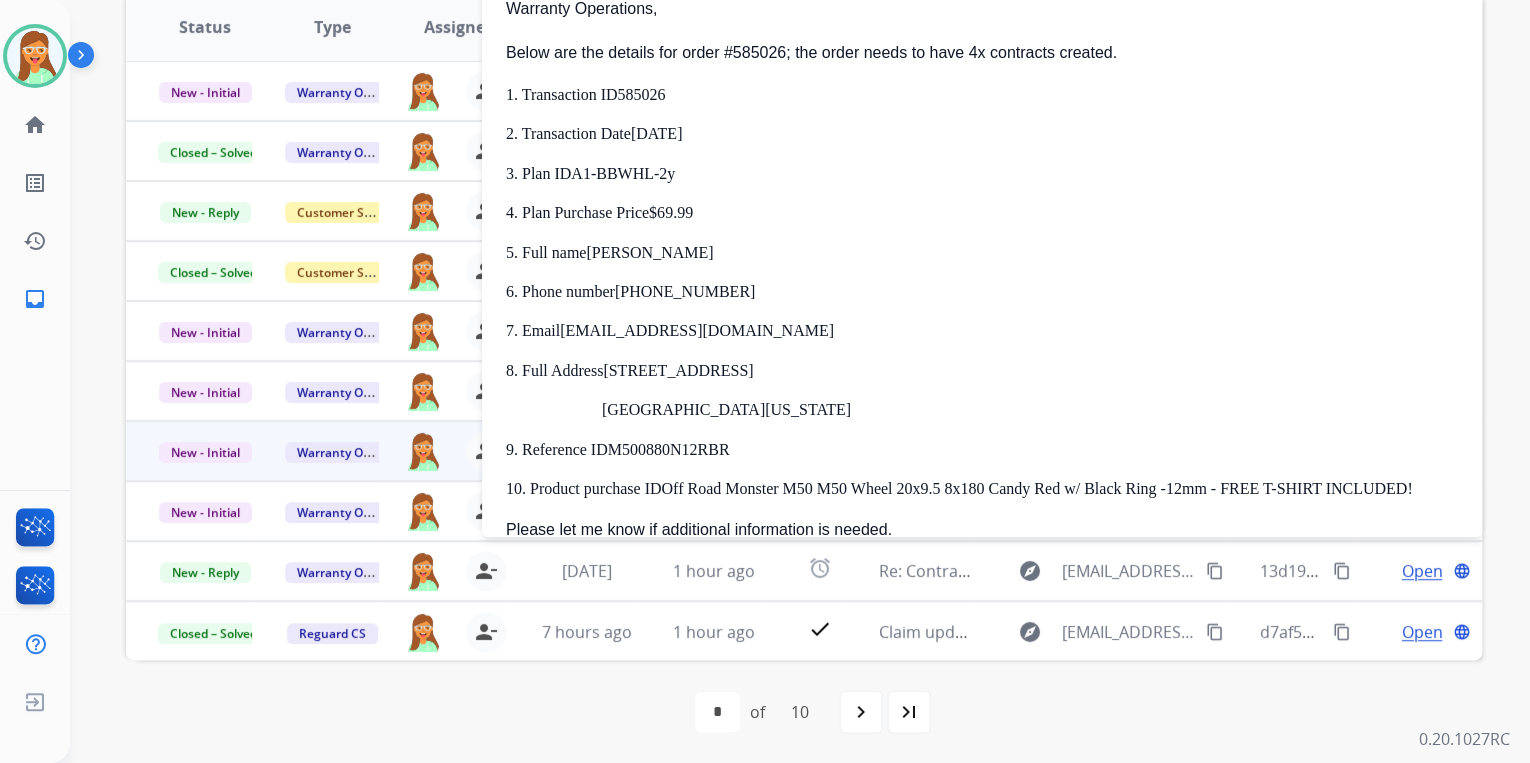 scroll, scrollTop: 160, scrollLeft: 0, axis: vertical 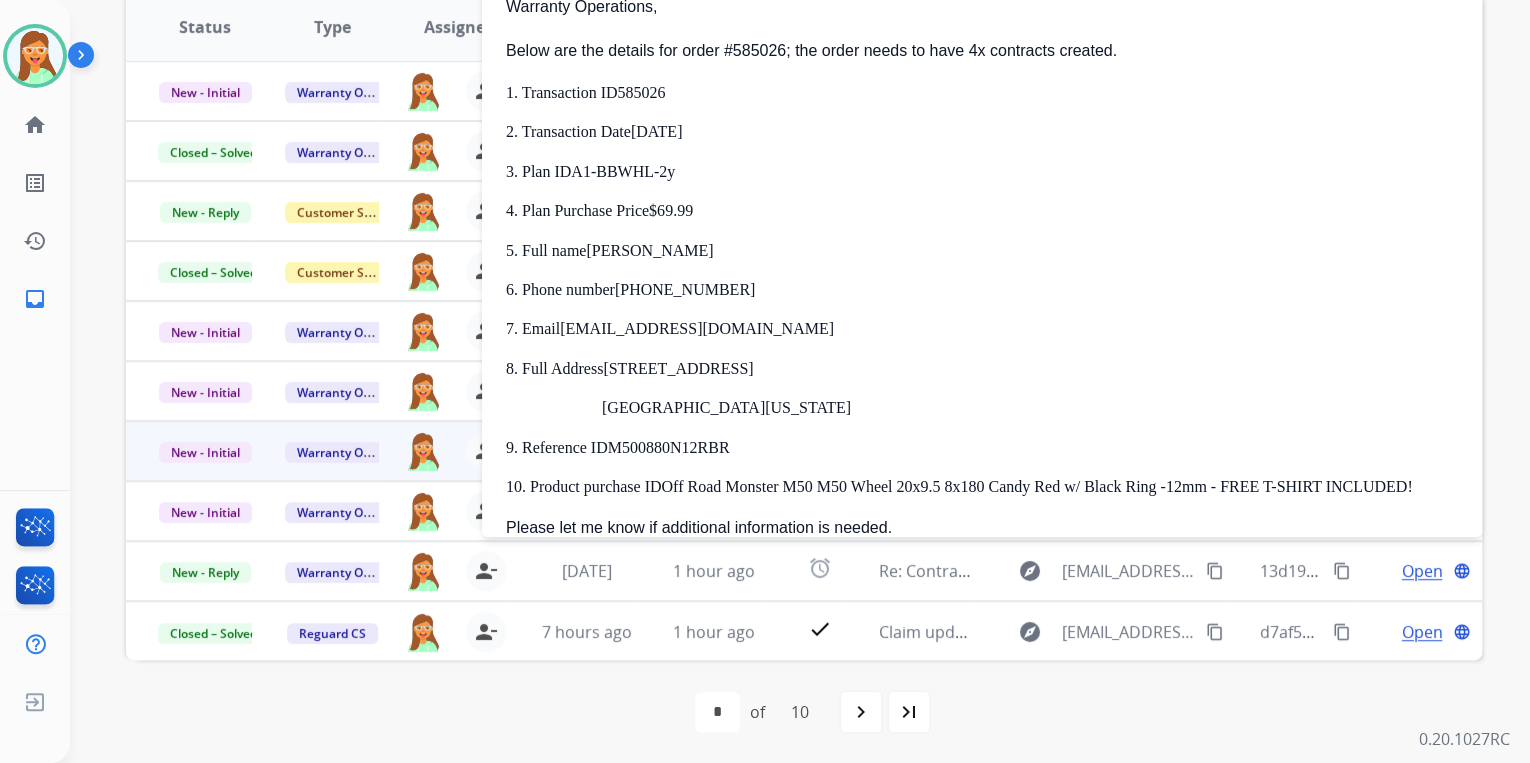 drag, startPoint x: 593, startPoint y: 251, endPoint x: 740, endPoint y: 241, distance: 147.33974 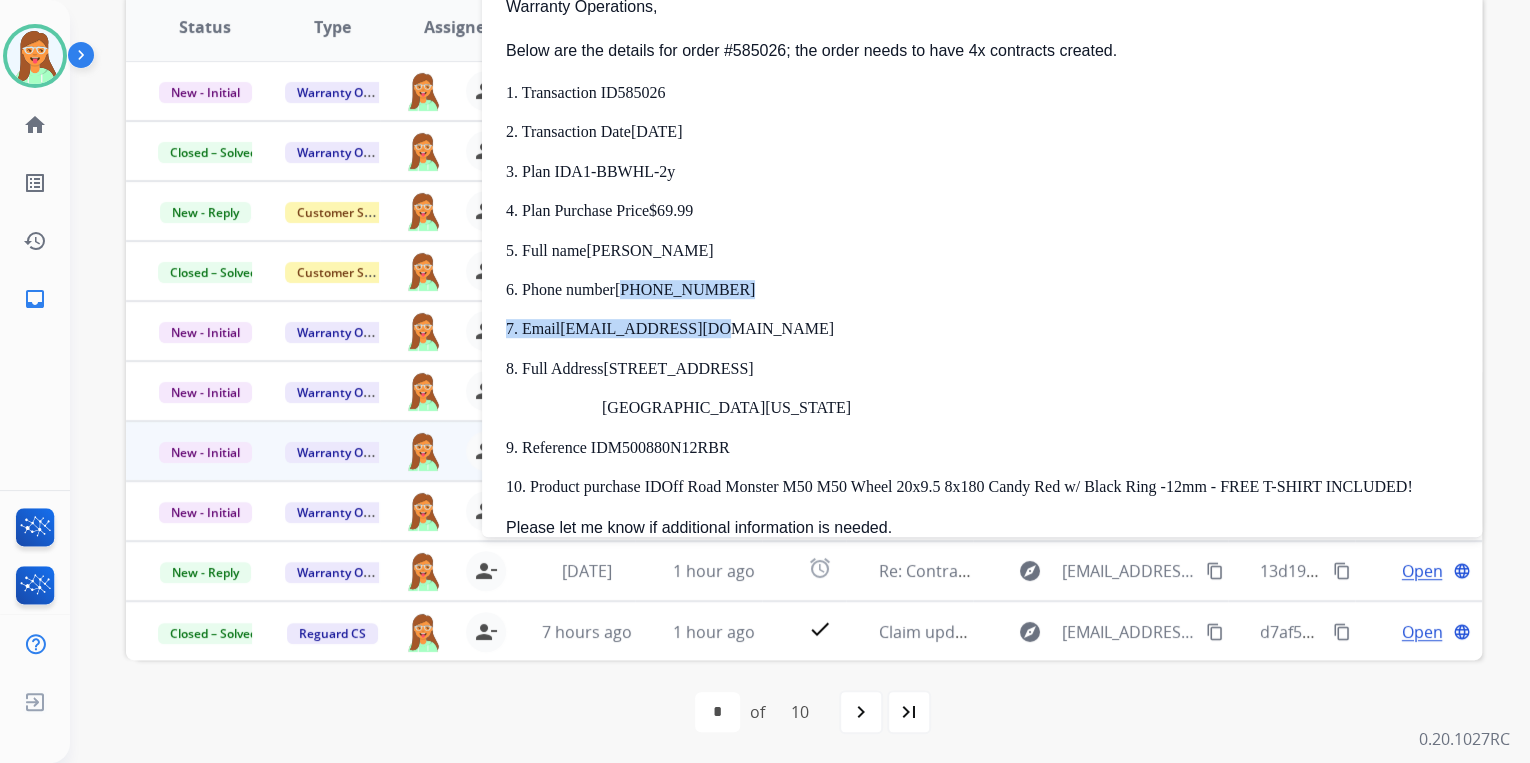 drag, startPoint x: 624, startPoint y: 292, endPoint x: 722, endPoint y: 301, distance: 98.4124 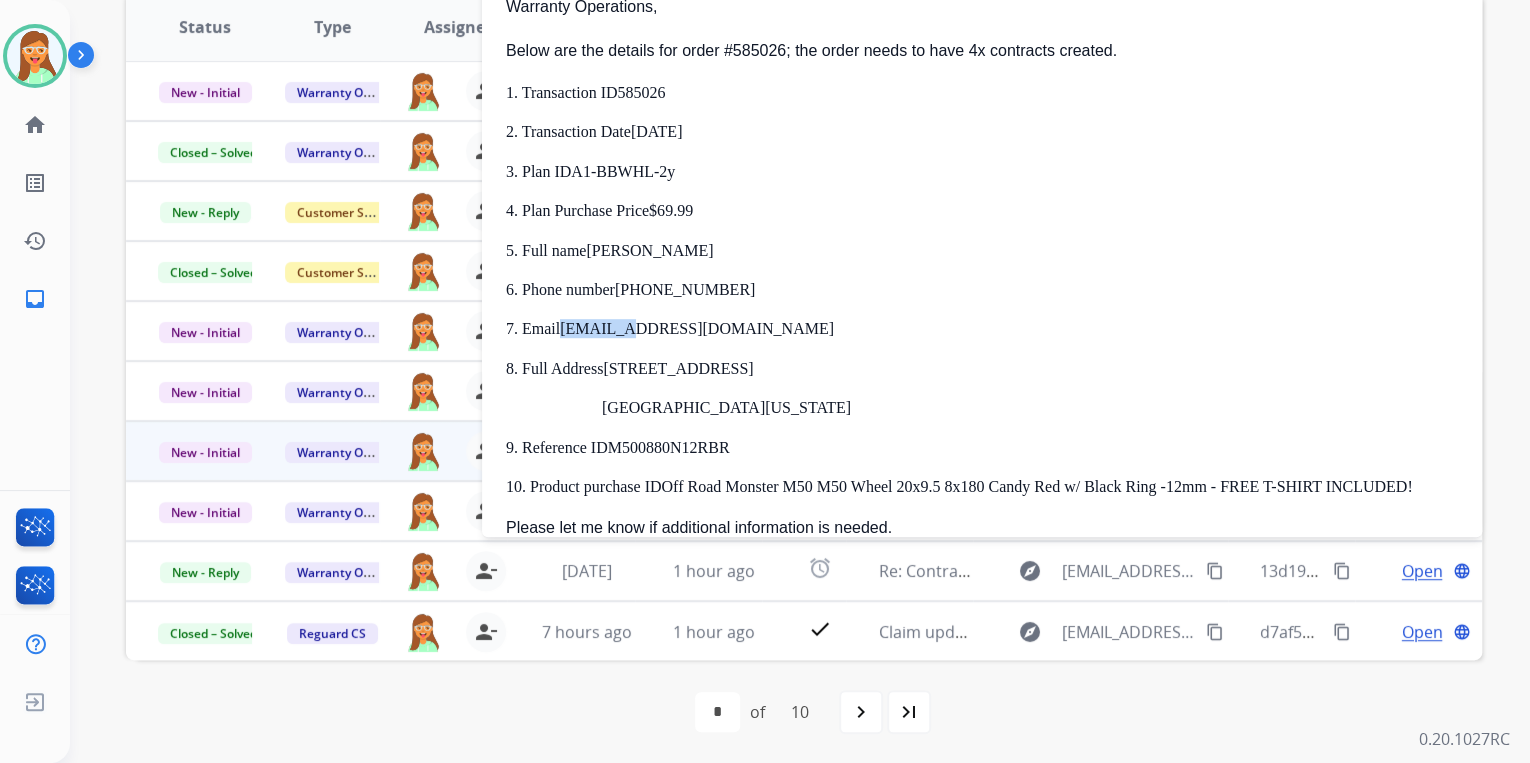 drag, startPoint x: 561, startPoint y: 328, endPoint x: 631, endPoint y: 329, distance: 70.00714 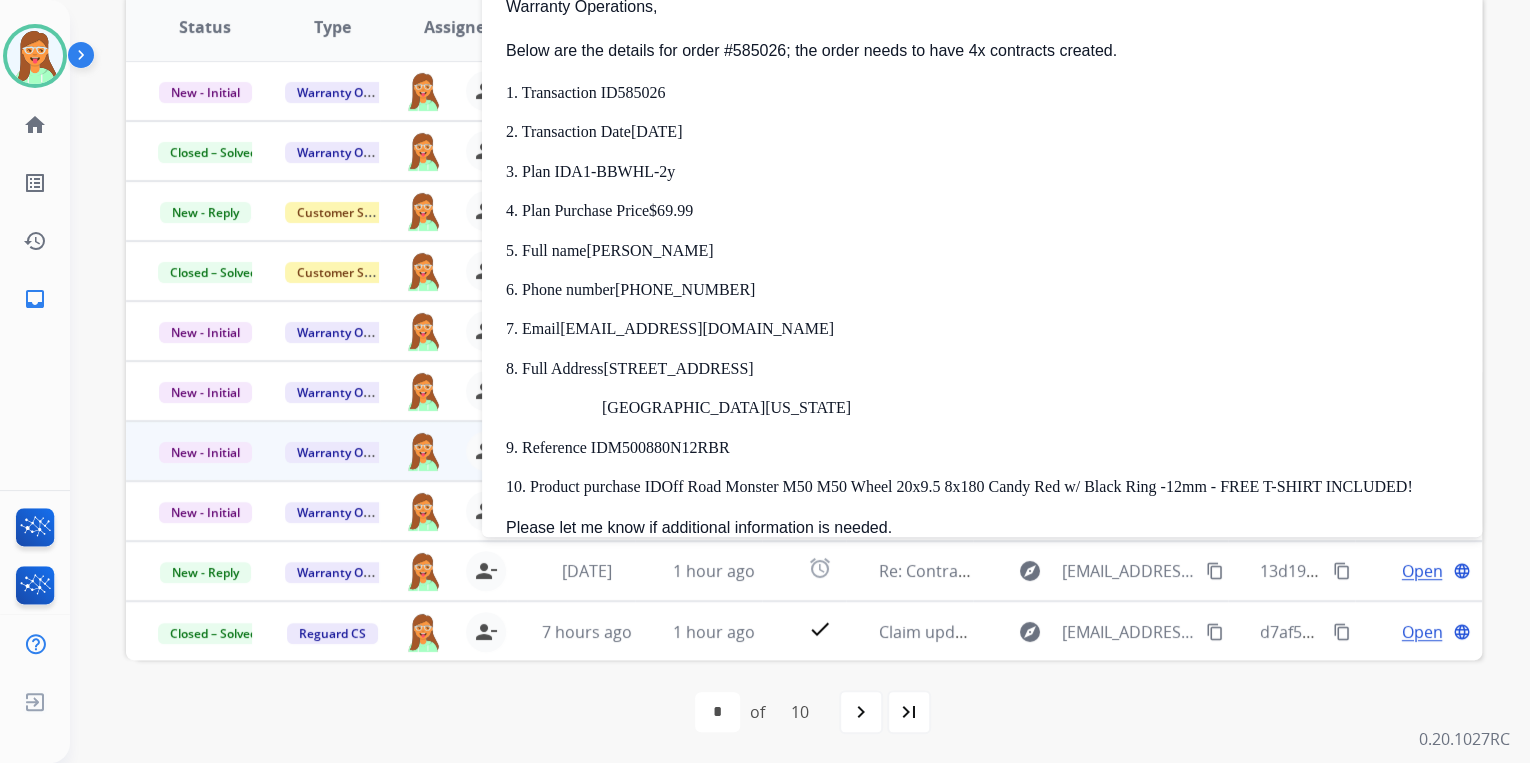 drag, startPoint x: 631, startPoint y: 329, endPoint x: 816, endPoint y: 323, distance: 185.09727 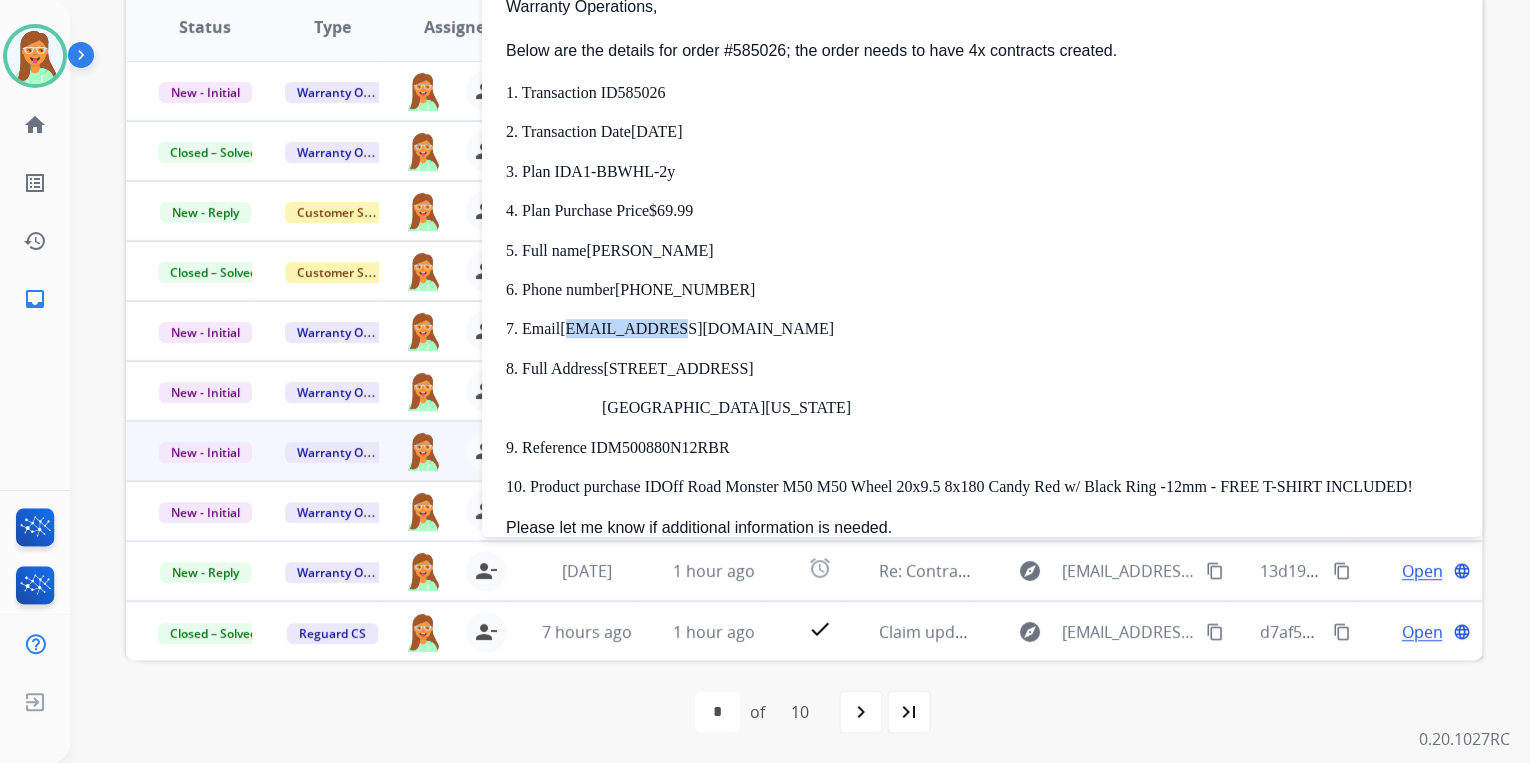 drag, startPoint x: 567, startPoint y: 325, endPoint x: 673, endPoint y: 331, distance: 106.16968 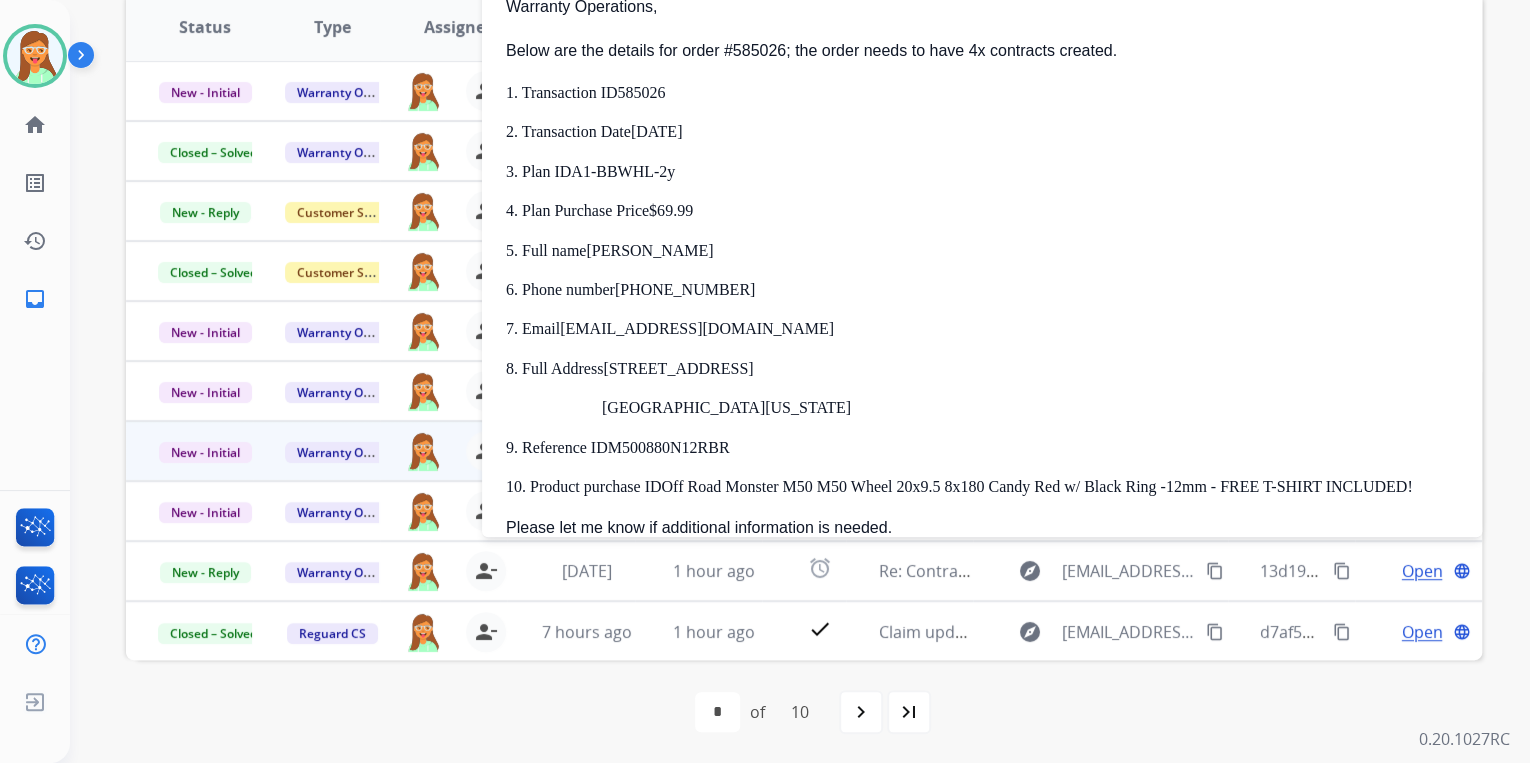 drag, startPoint x: 673, startPoint y: 331, endPoint x: 662, endPoint y: 344, distance: 17.029387 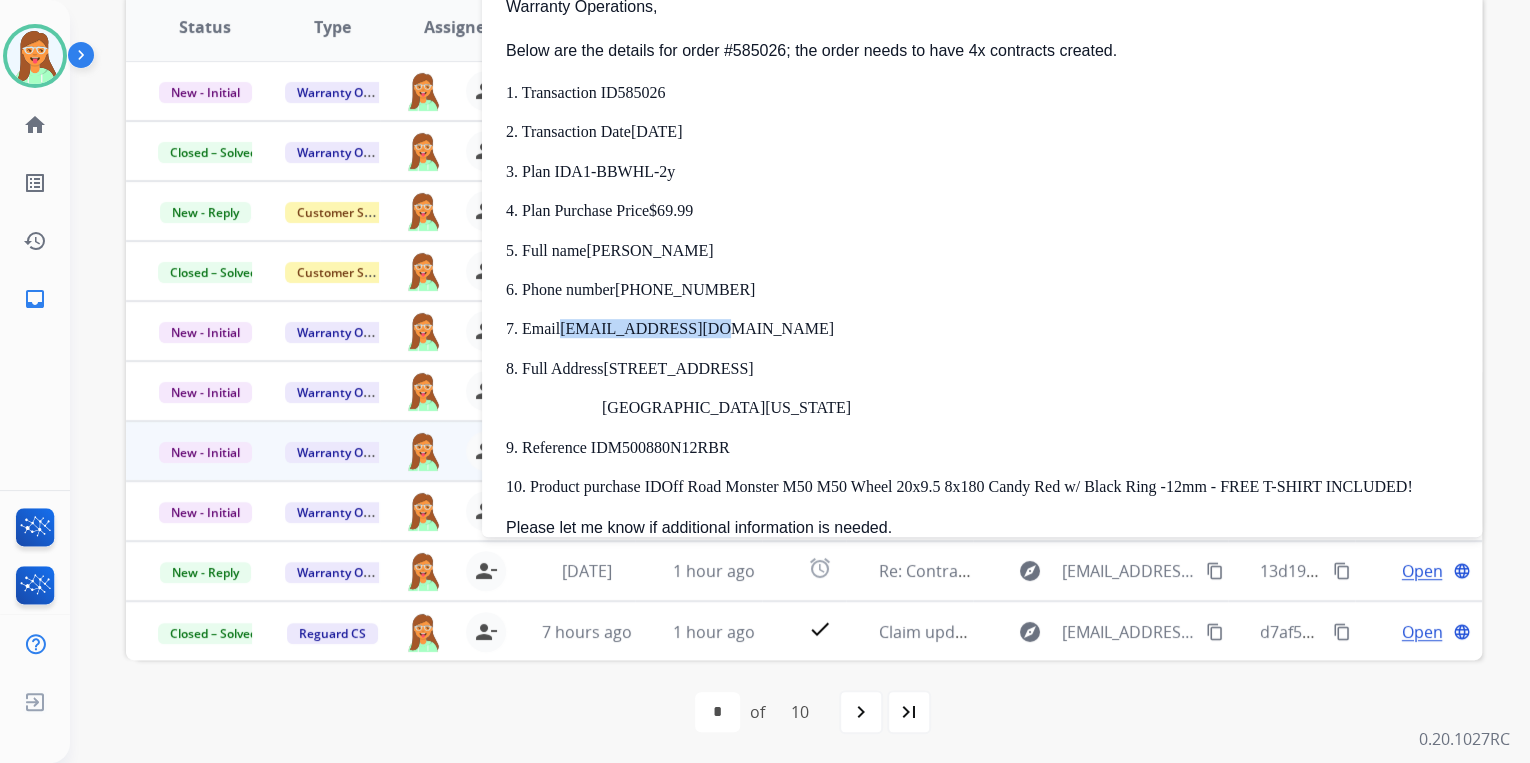 drag, startPoint x: 564, startPoint y: 331, endPoint x: 717, endPoint y: 330, distance: 153.00327 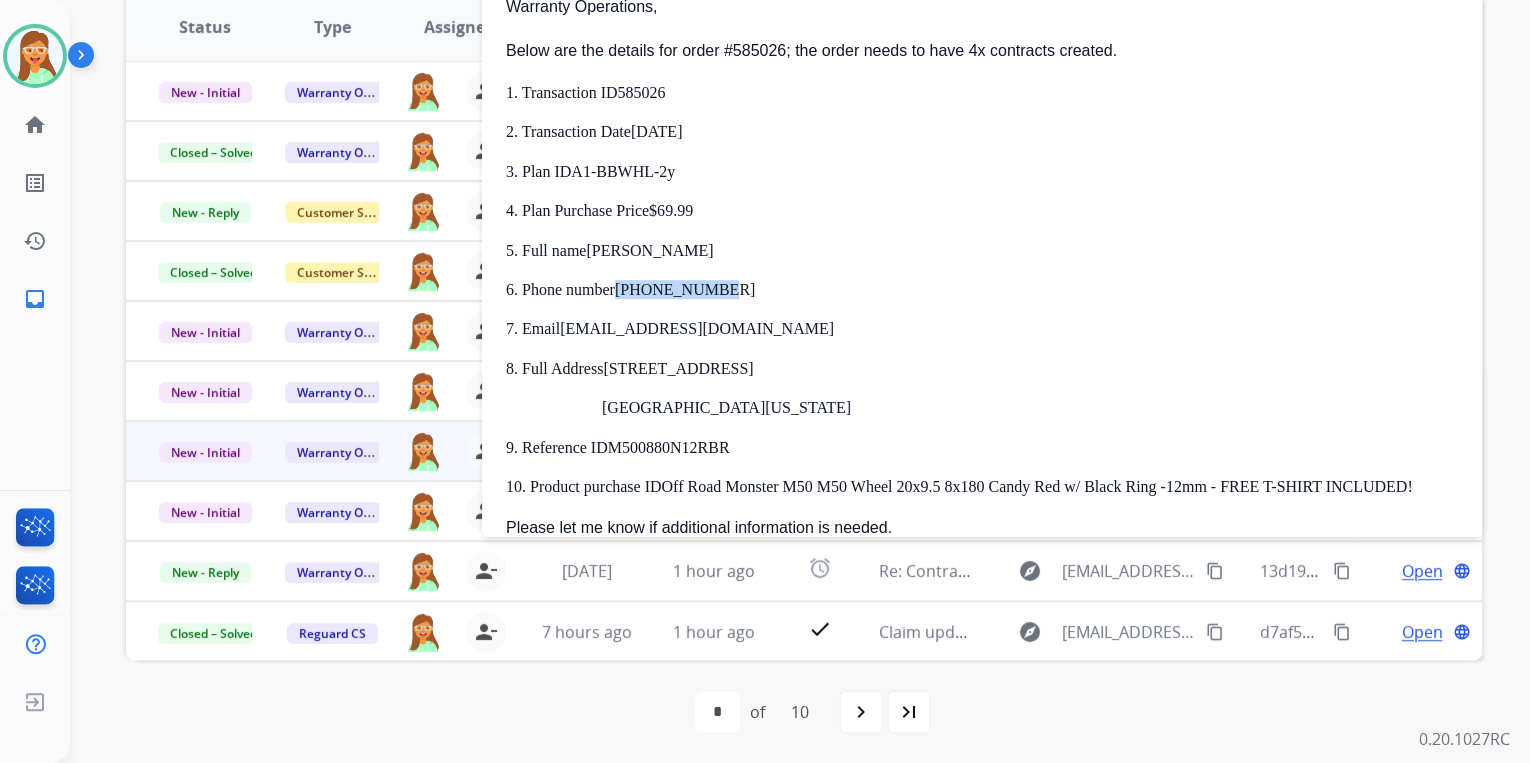 drag, startPoint x: 620, startPoint y: 284, endPoint x: 712, endPoint y: 286, distance: 92.021736 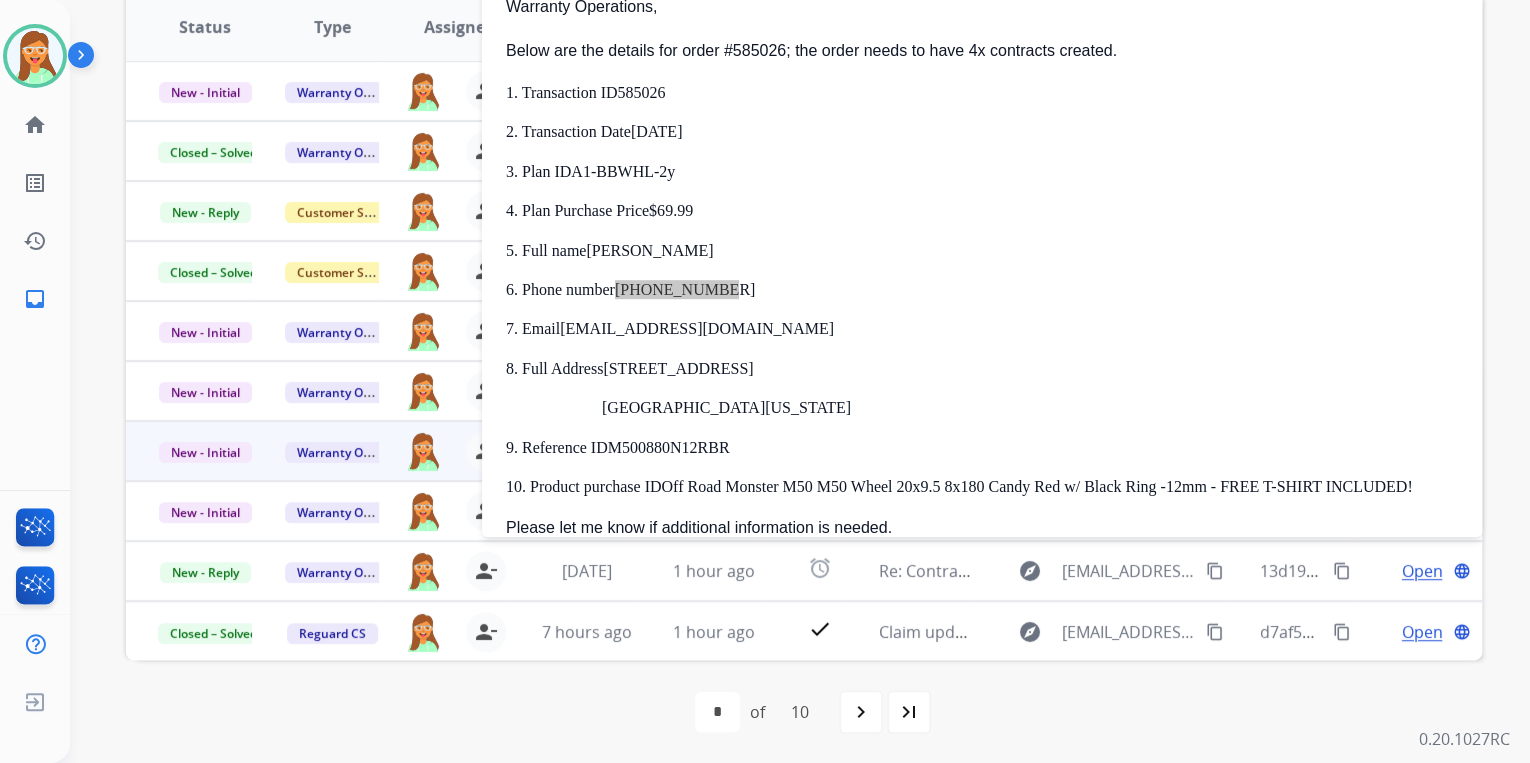 scroll, scrollTop: 240, scrollLeft: 0, axis: vertical 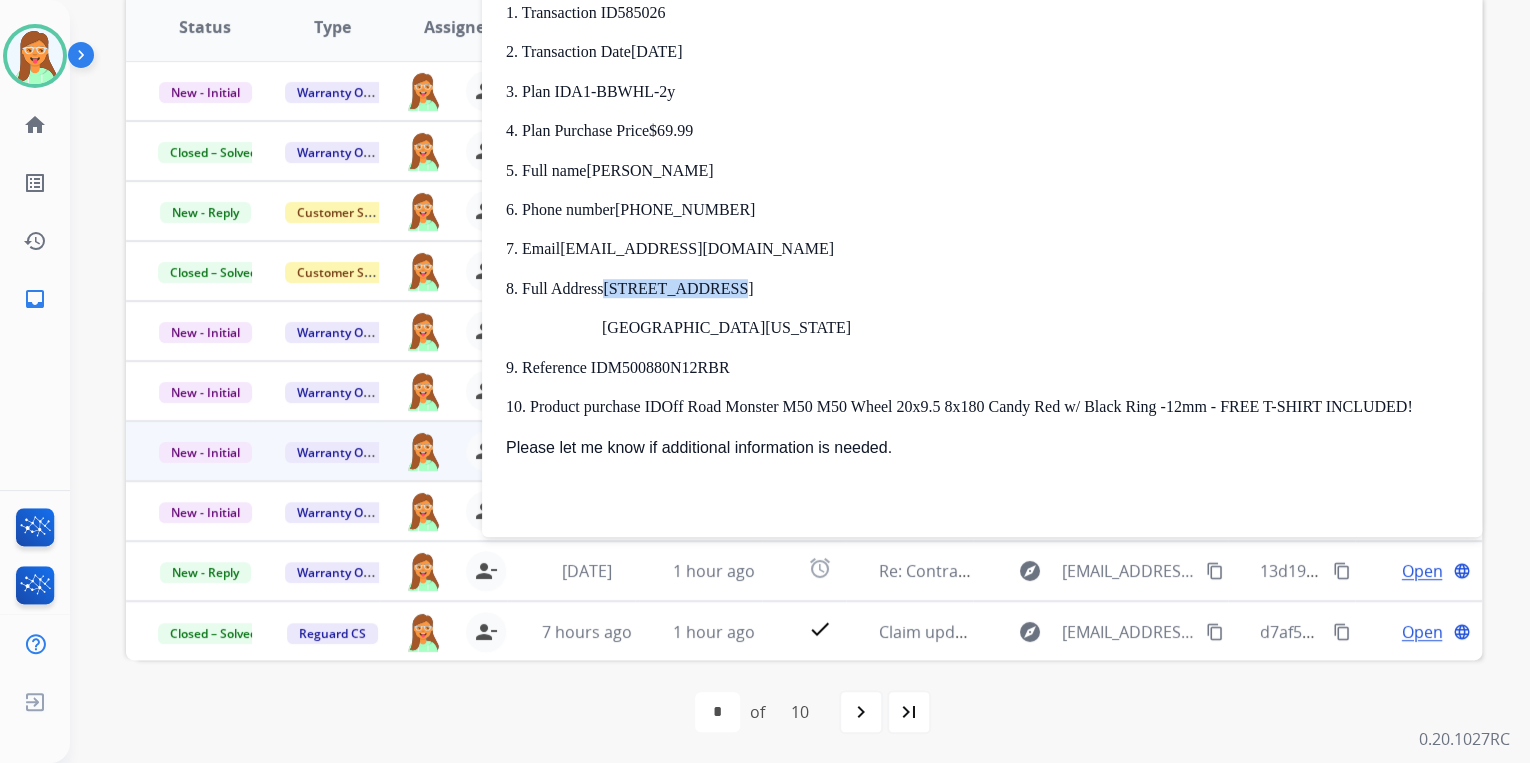 drag, startPoint x: 606, startPoint y: 287, endPoint x: 745, endPoint y: 289, distance: 139.01439 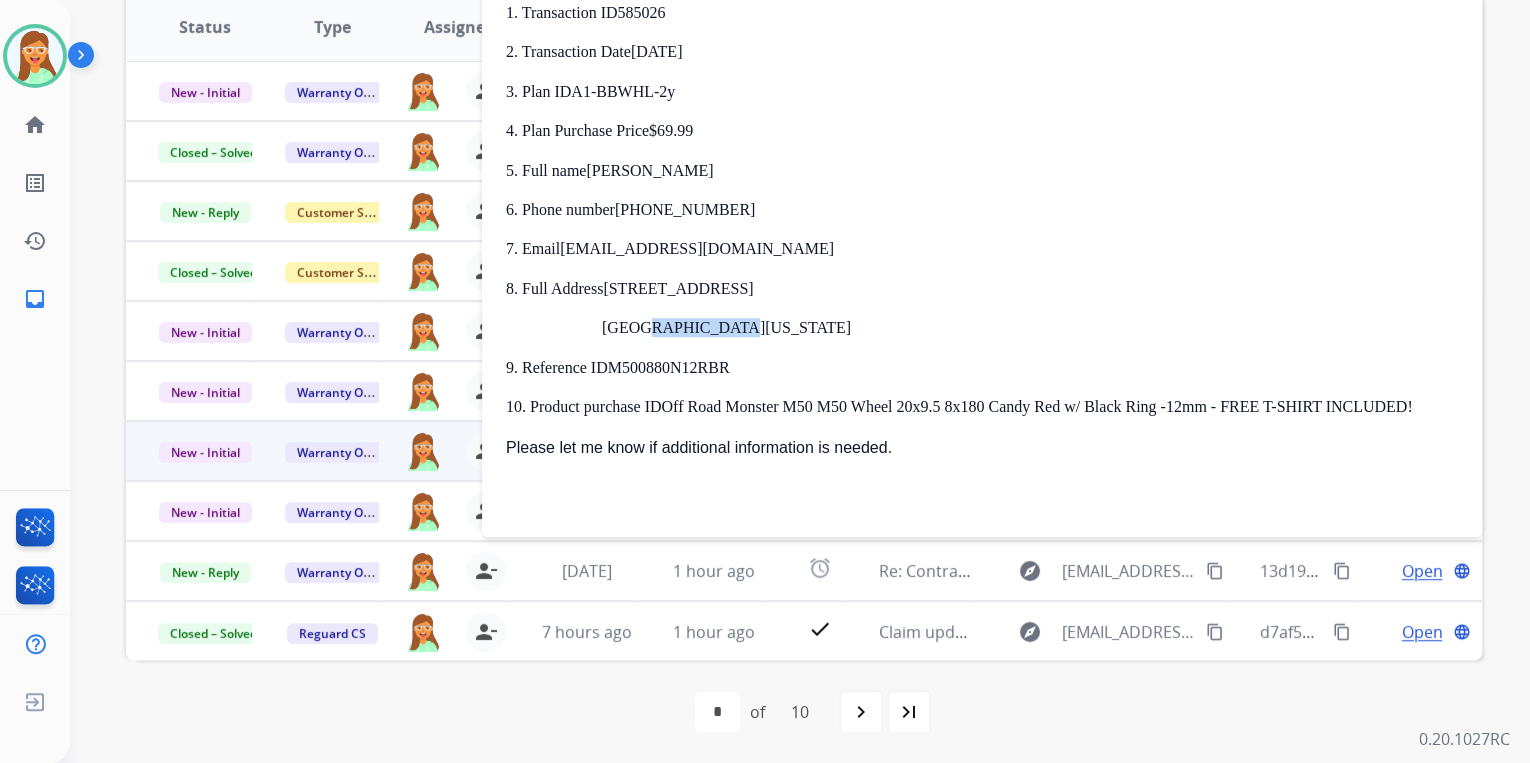 drag, startPoint x: 625, startPoint y: 327, endPoint x: 724, endPoint y: 331, distance: 99.08077 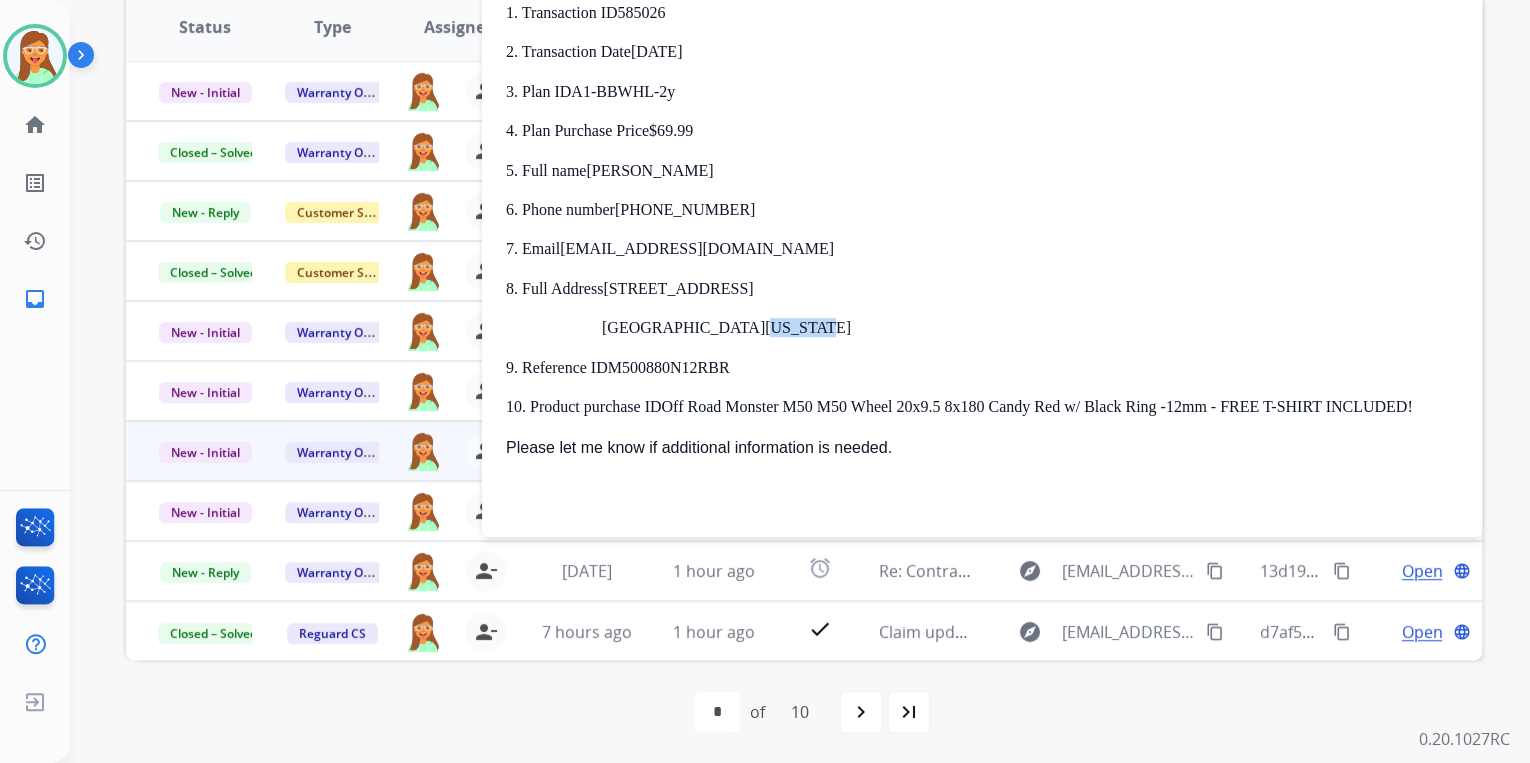 drag, startPoint x: 735, startPoint y: 326, endPoint x: 790, endPoint y: 330, distance: 55.145264 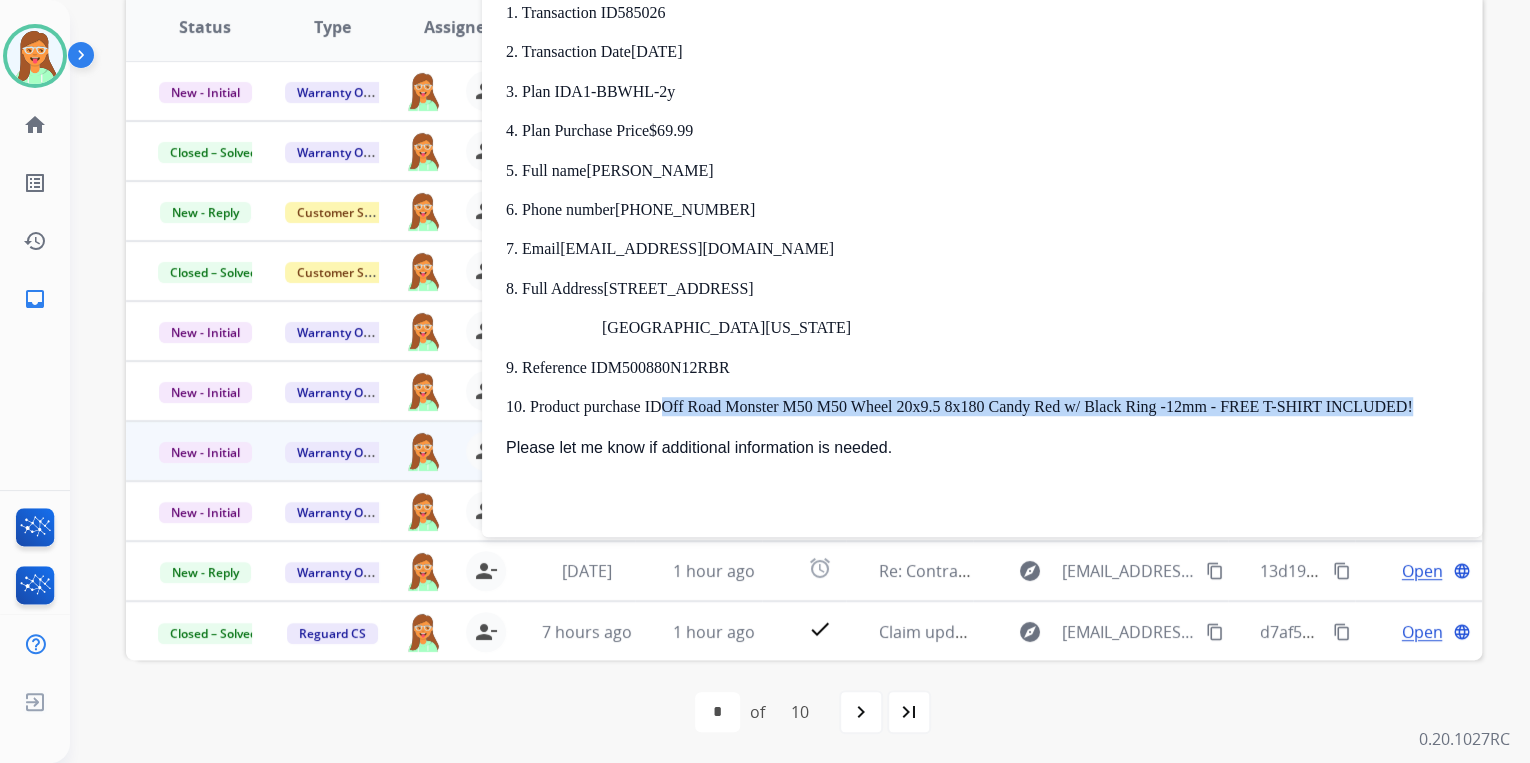 drag, startPoint x: 666, startPoint y: 404, endPoint x: 1434, endPoint y: 391, distance: 768.11005 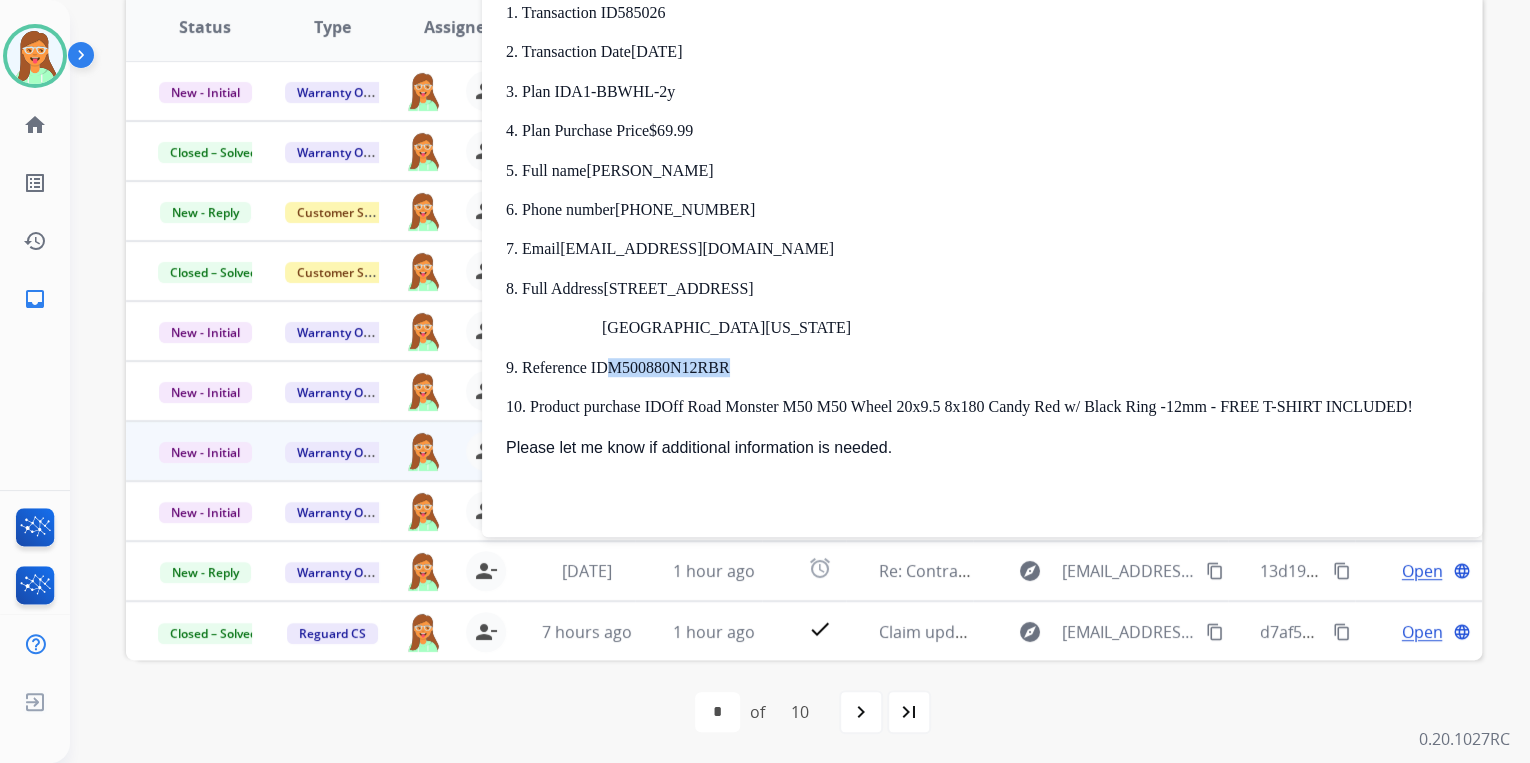 drag, startPoint x: 612, startPoint y: 368, endPoint x: 732, endPoint y: 369, distance: 120.004166 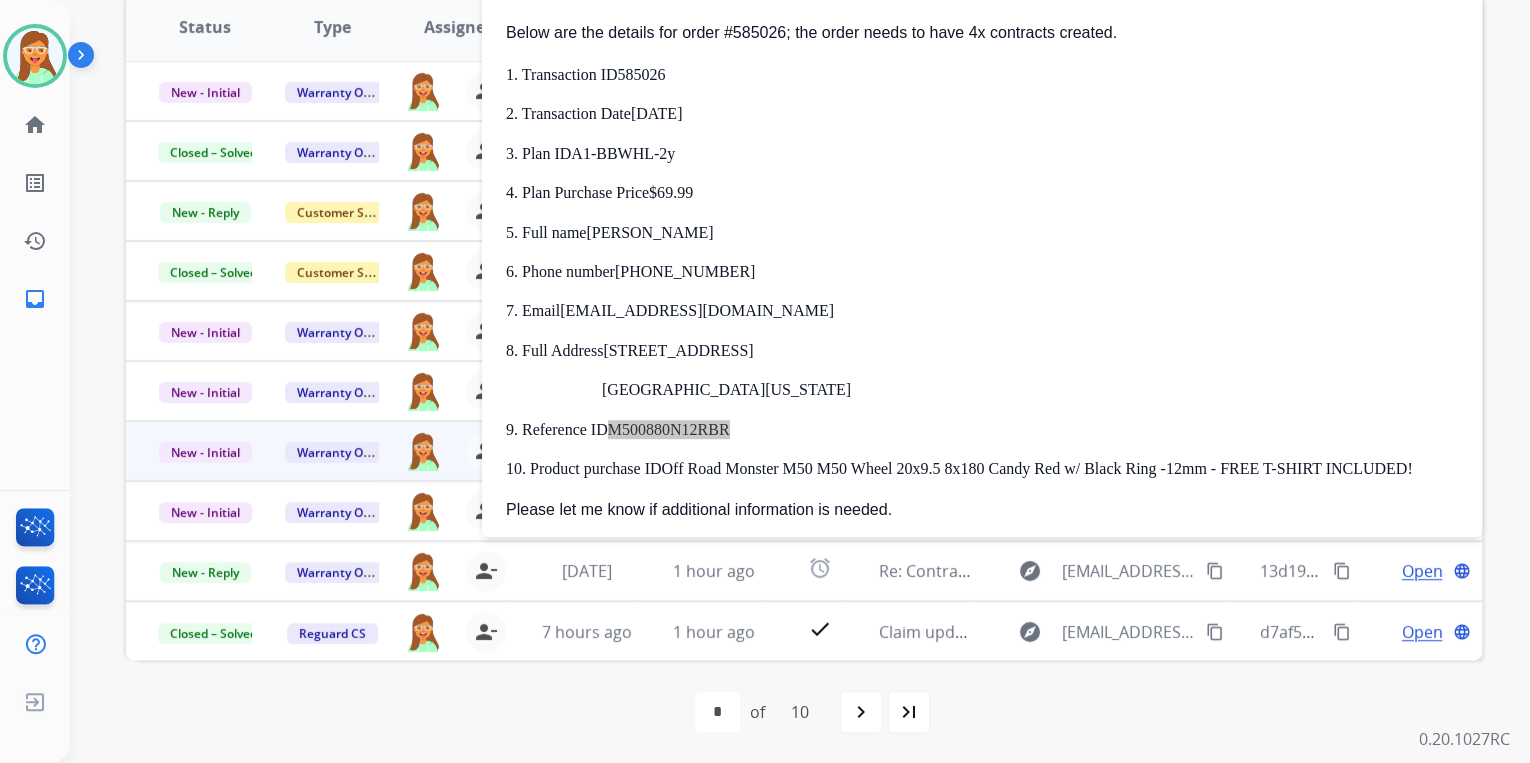 scroll, scrollTop: 160, scrollLeft: 0, axis: vertical 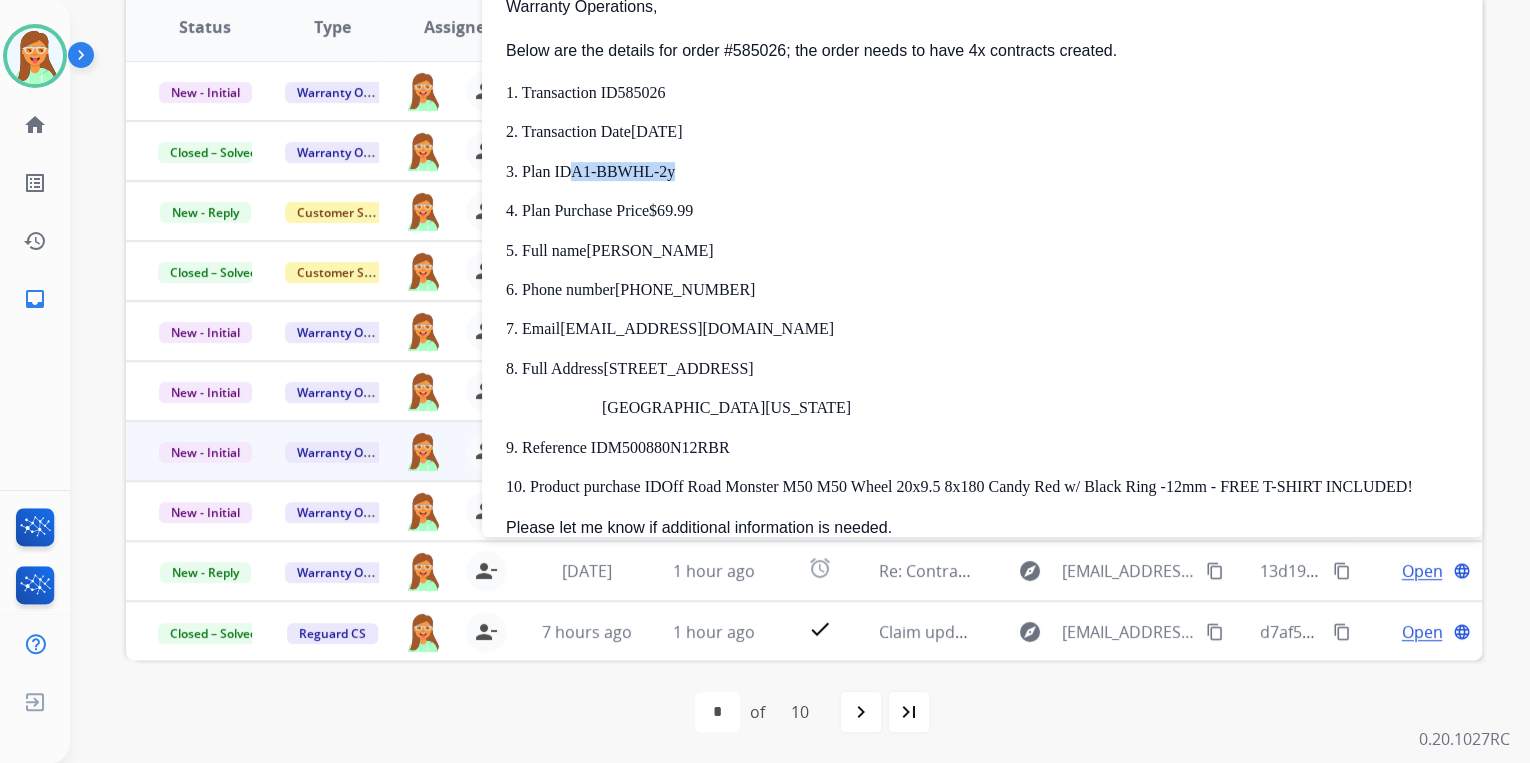 drag, startPoint x: 576, startPoint y: 174, endPoint x: 697, endPoint y: 171, distance: 121.037186 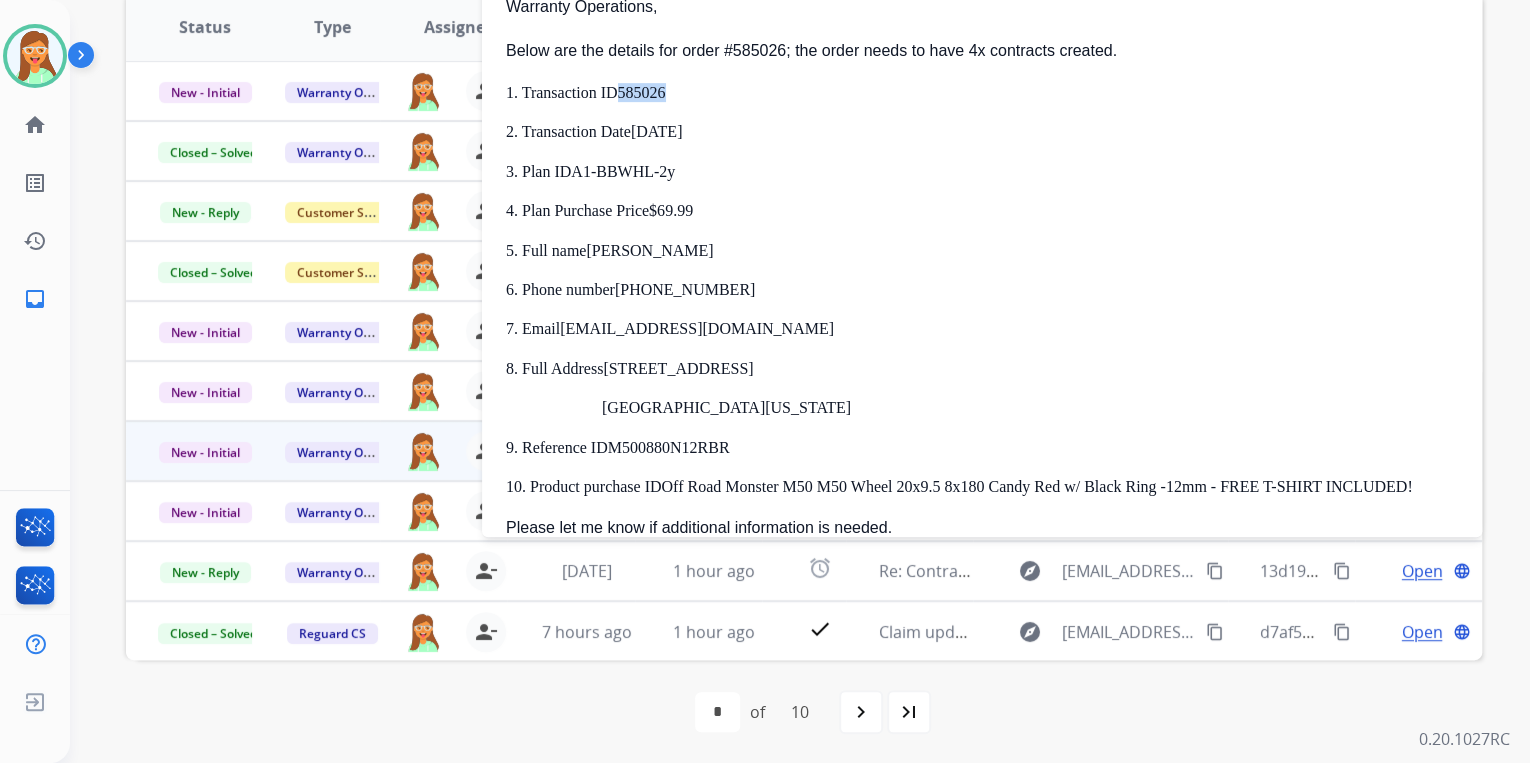 drag, startPoint x: 623, startPoint y: 90, endPoint x: 673, endPoint y: 93, distance: 50.08992 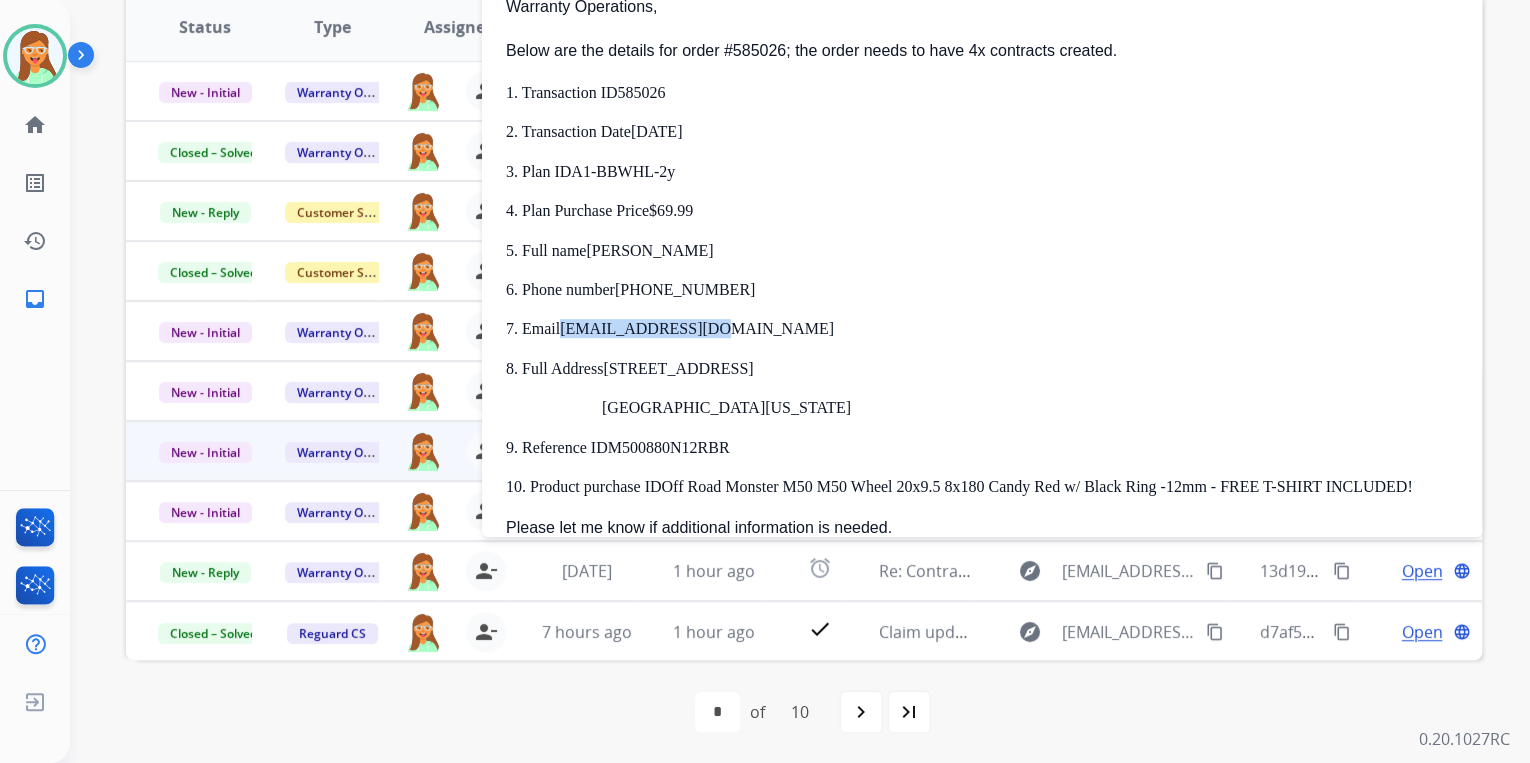 drag, startPoint x: 564, startPoint y: 332, endPoint x: 711, endPoint y: 325, distance: 147.16656 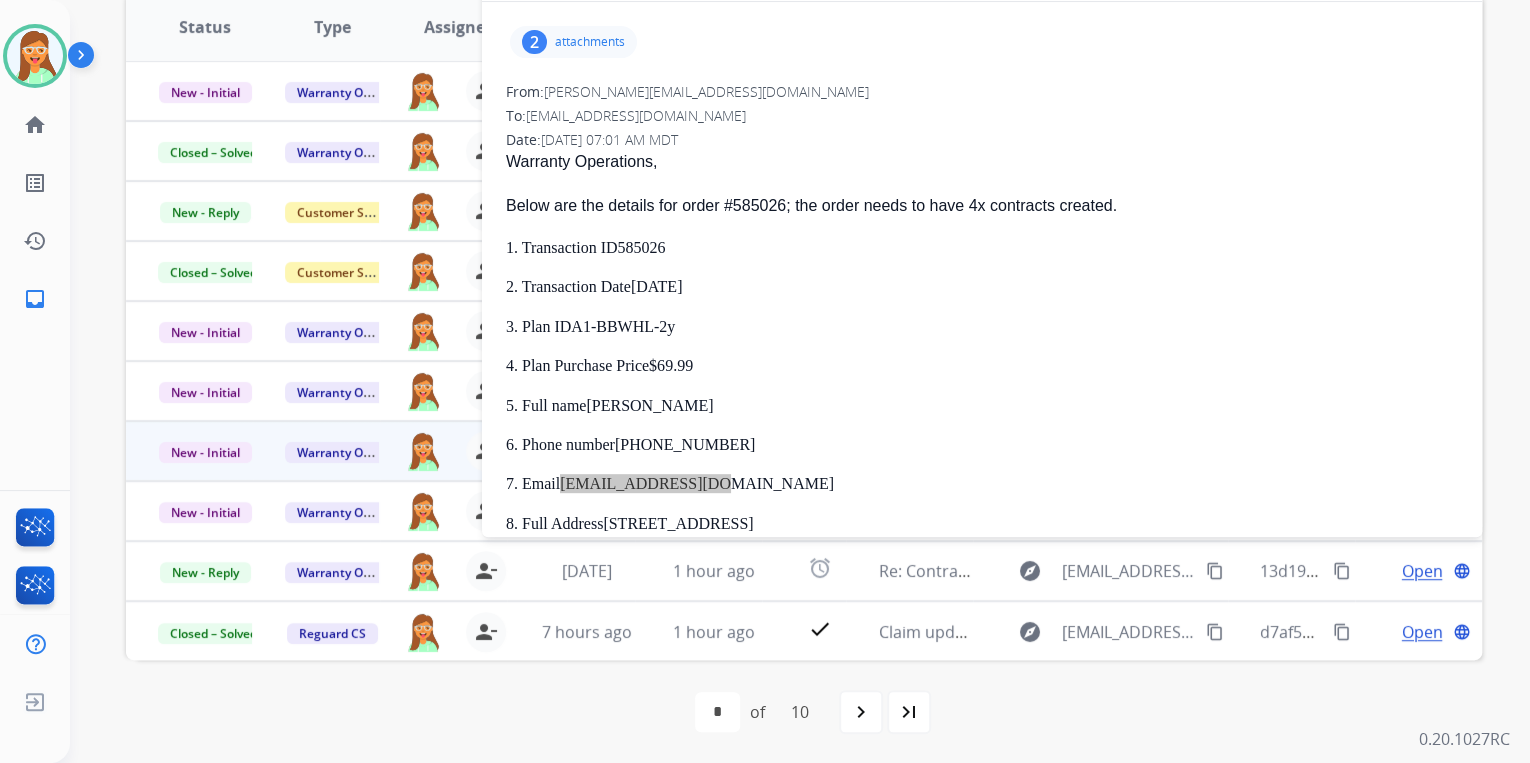 scroll, scrollTop: 0, scrollLeft: 0, axis: both 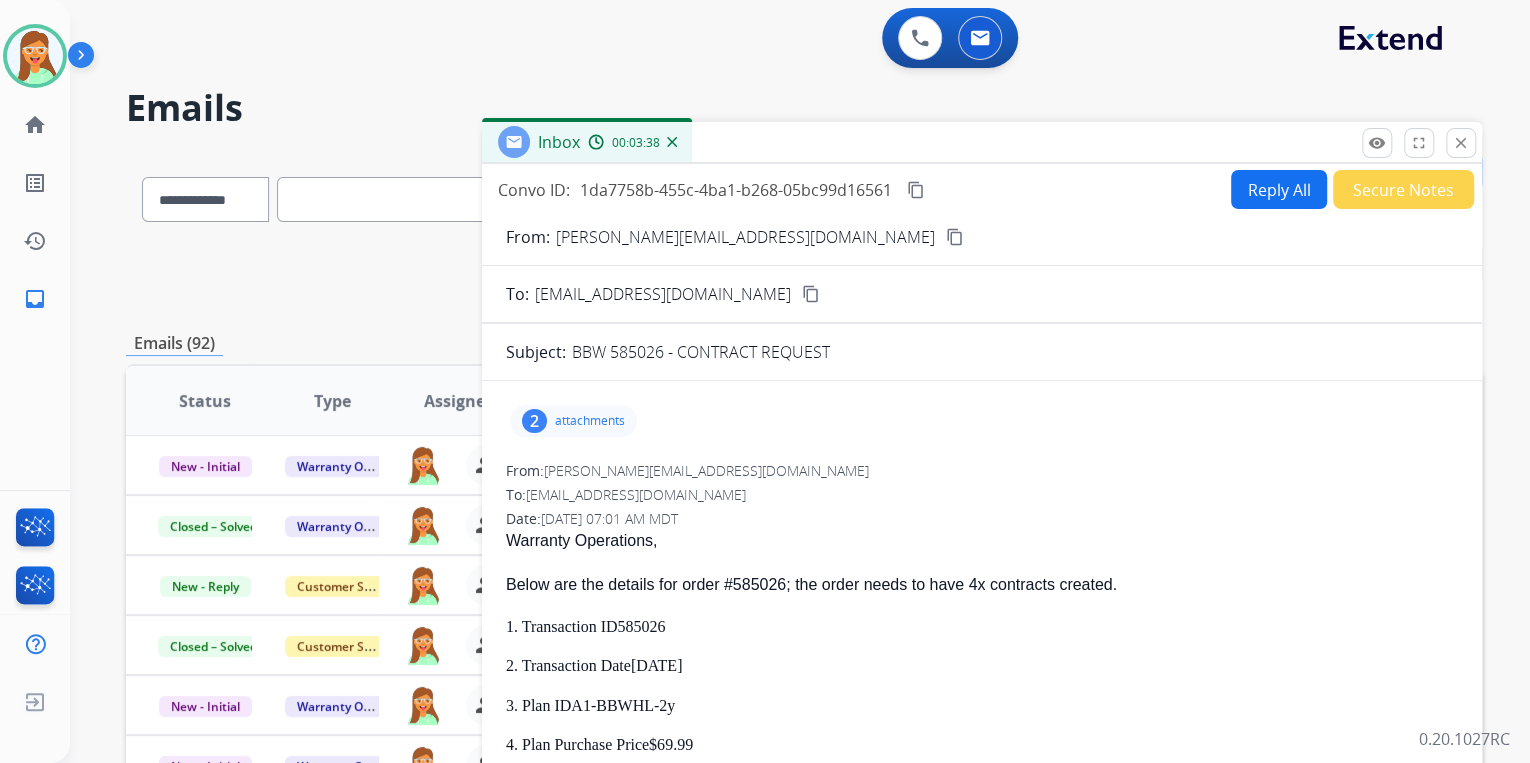 click on "Reply All" at bounding box center (1279, 189) 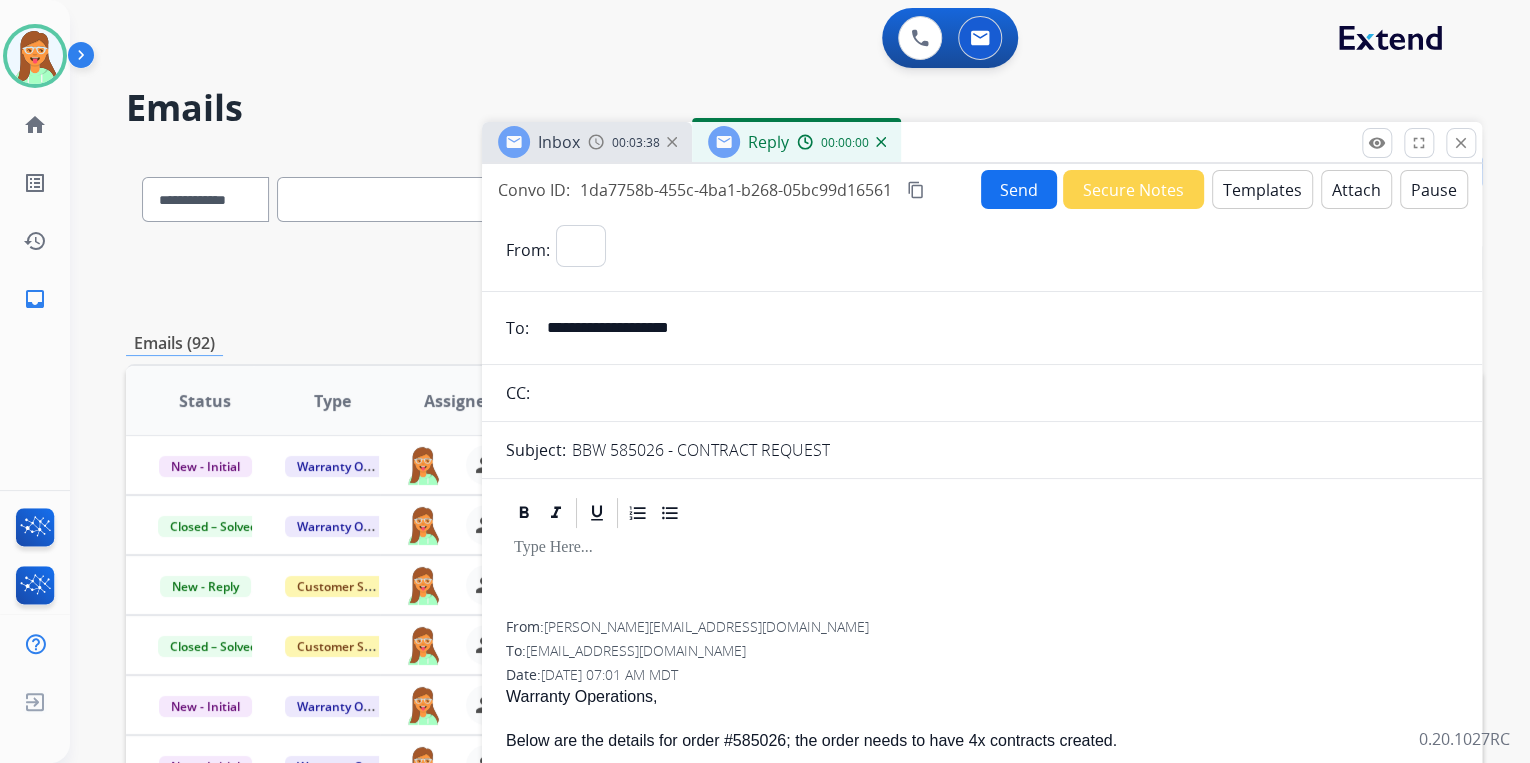 click on "Templates" at bounding box center (1262, 189) 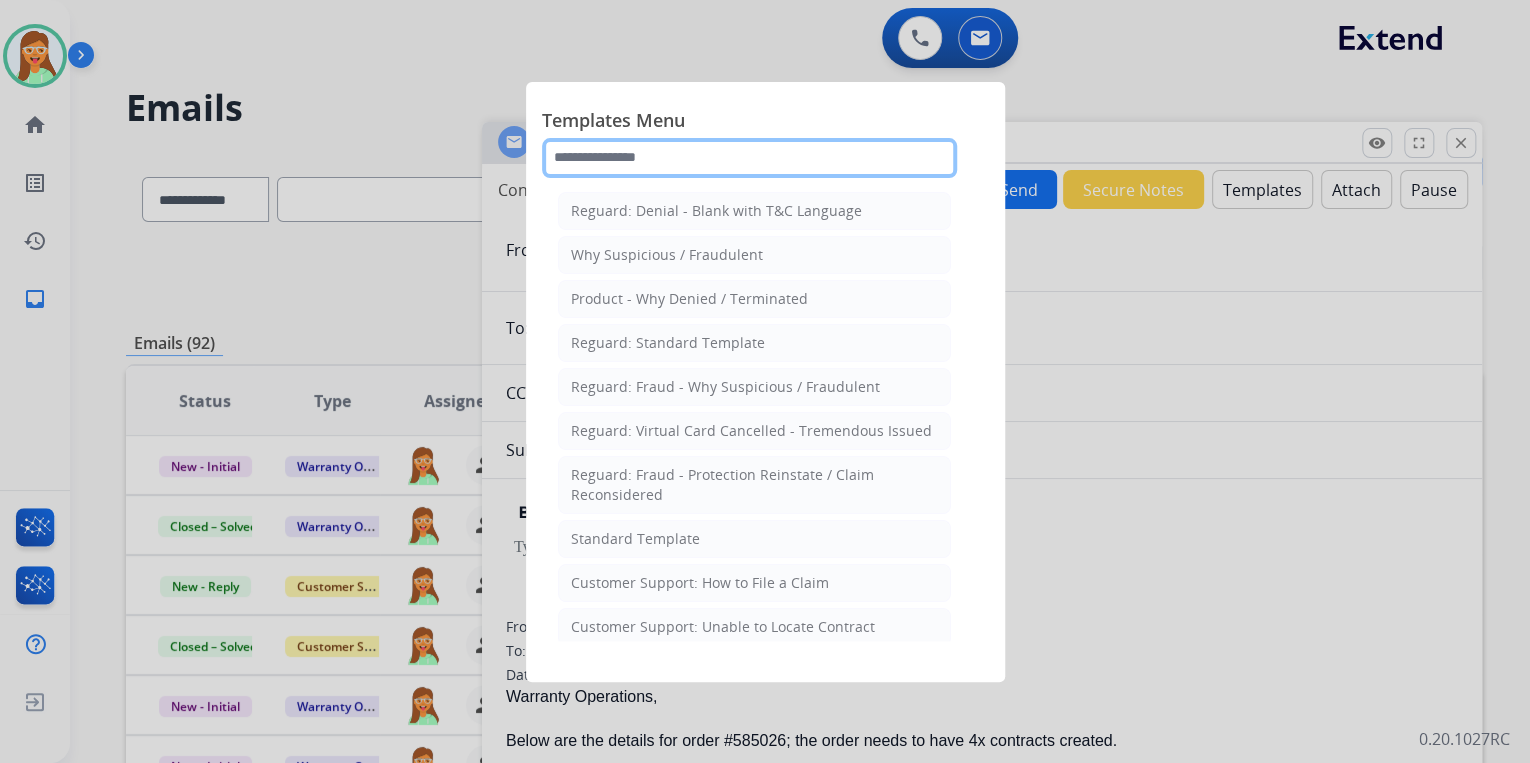 click 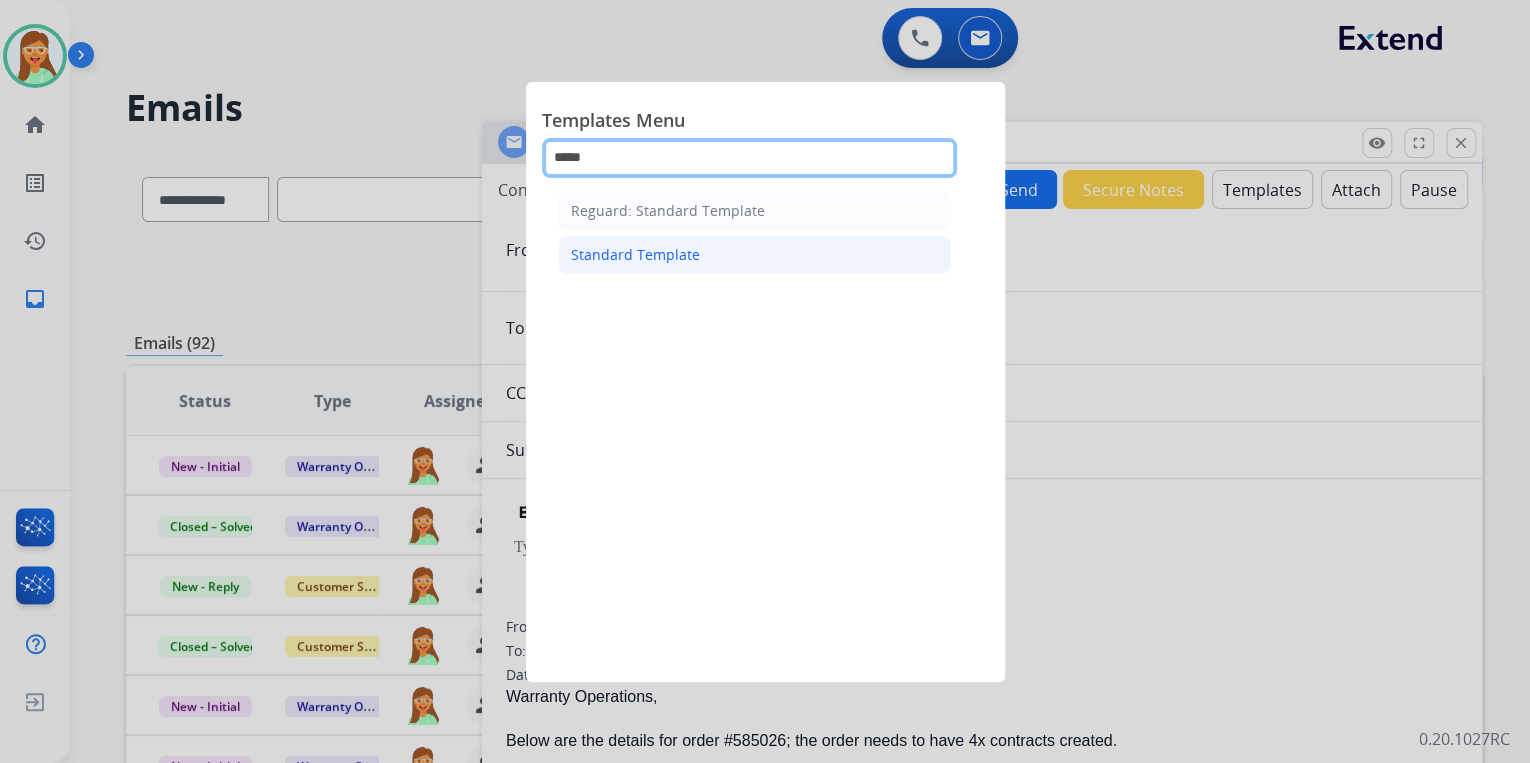 type on "*****" 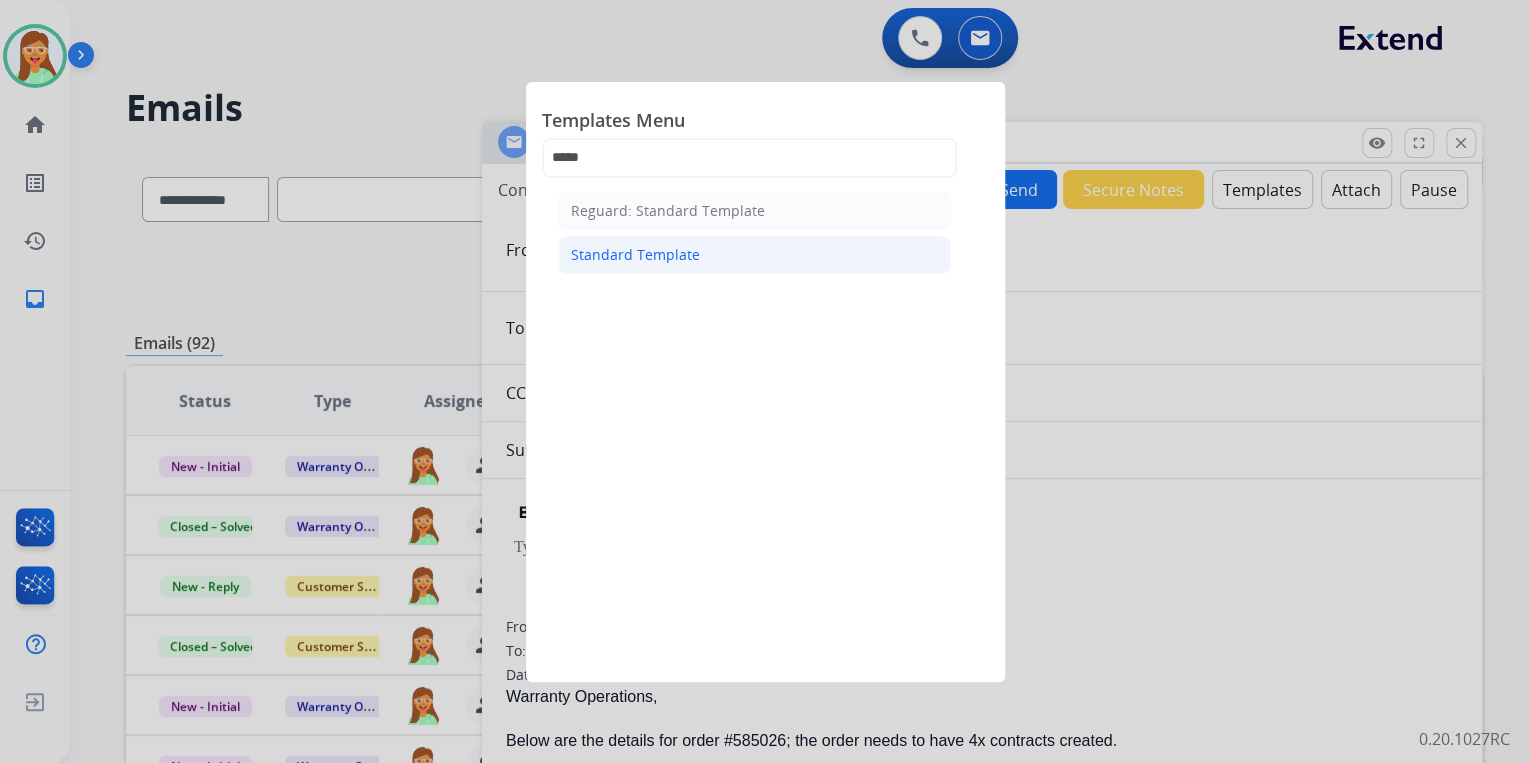 click on "Standard Template" 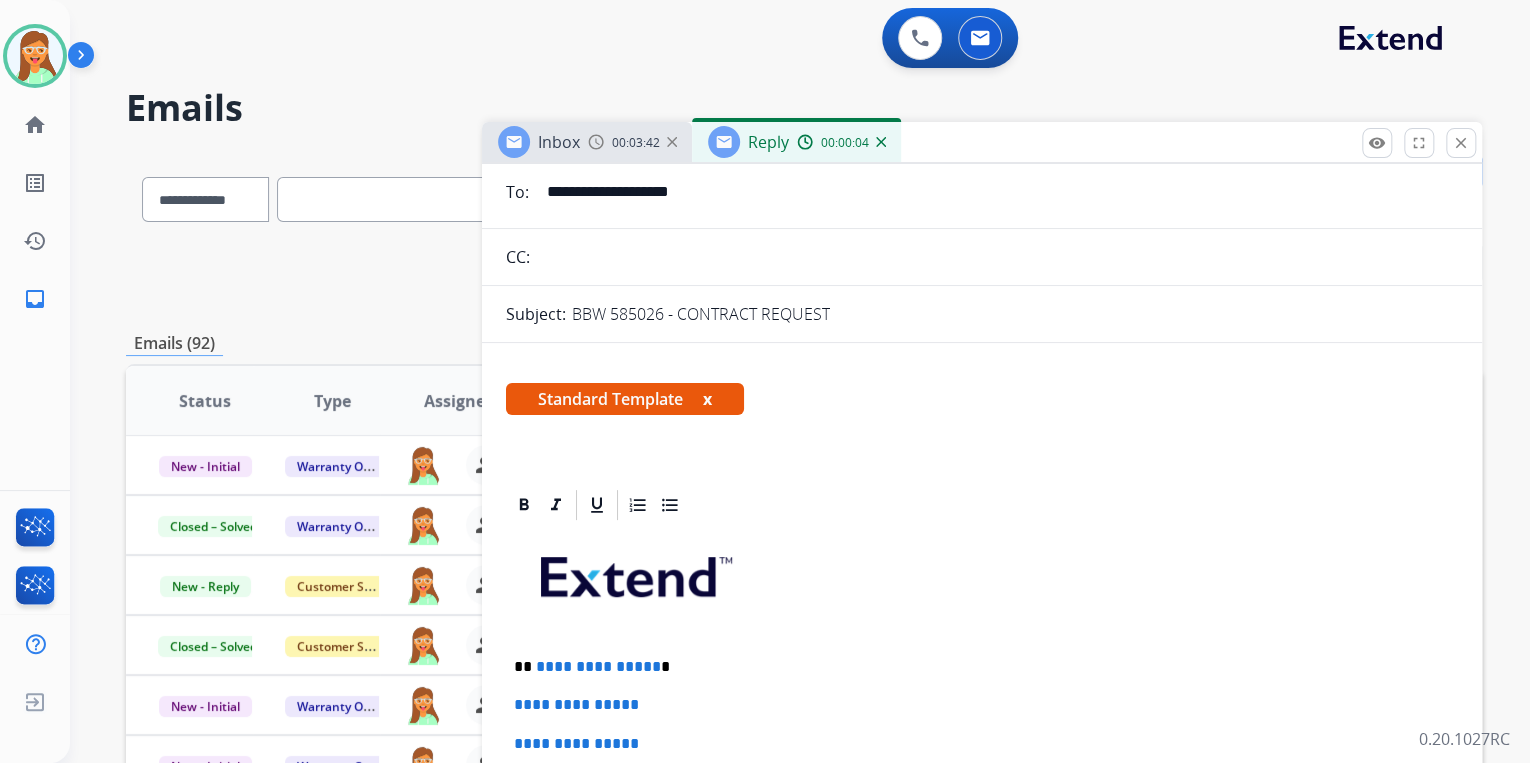scroll, scrollTop: 400, scrollLeft: 0, axis: vertical 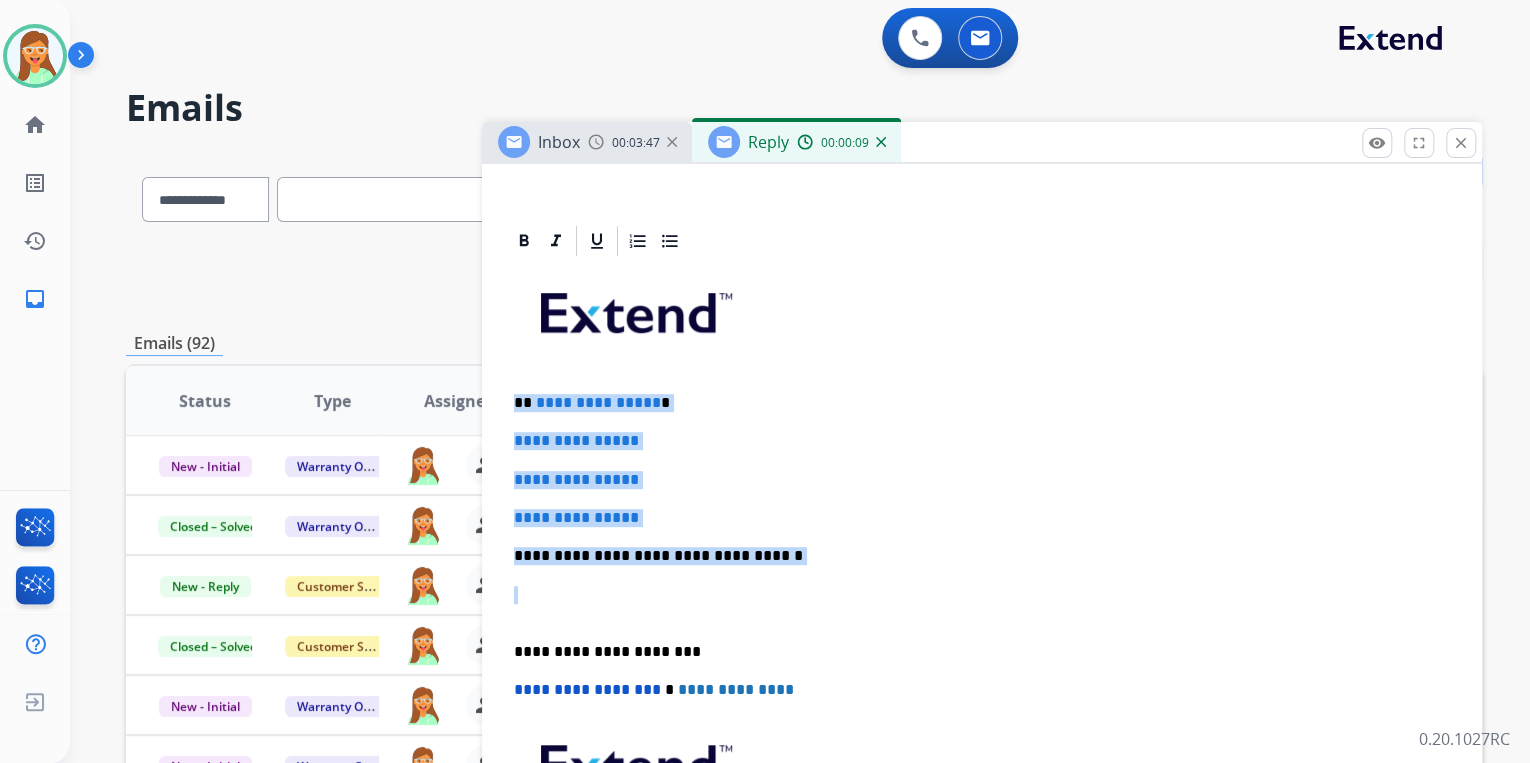 drag, startPoint x: 614, startPoint y: 488, endPoint x: 487, endPoint y: 393, distance: 158.60013 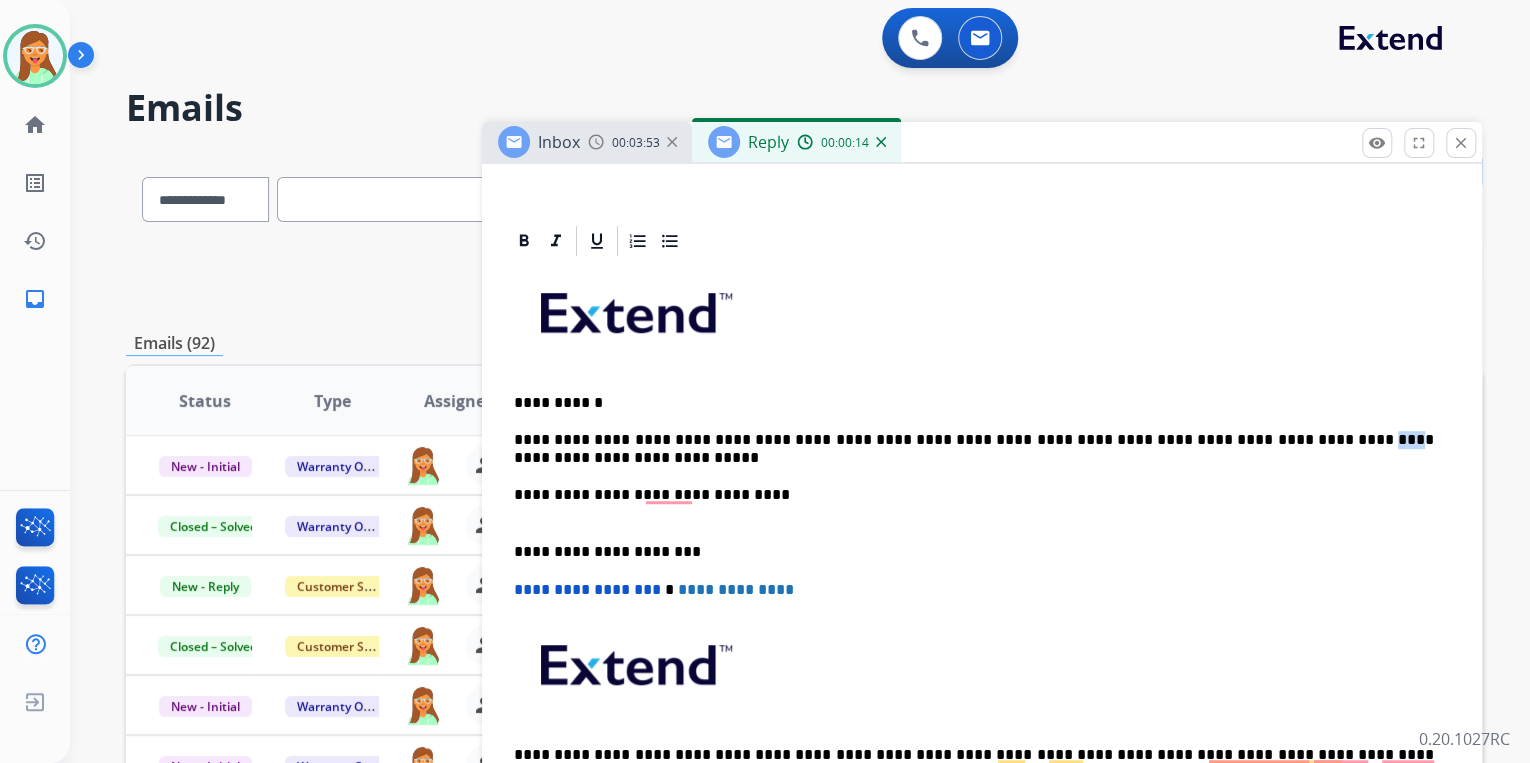 drag, startPoint x: 1278, startPoint y: 433, endPoint x: 1252, endPoint y: 429, distance: 26.305893 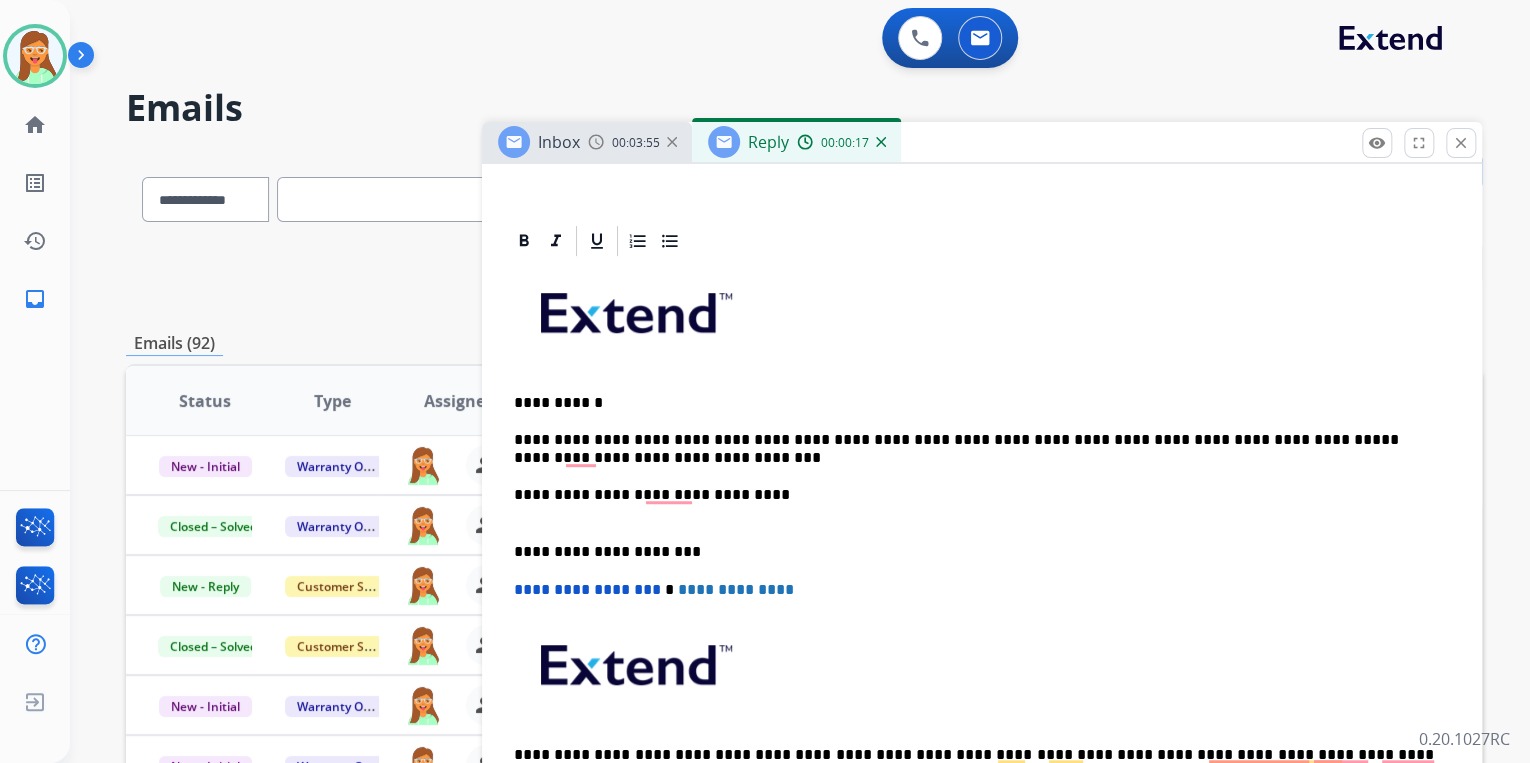 click on "**********" at bounding box center [982, 553] 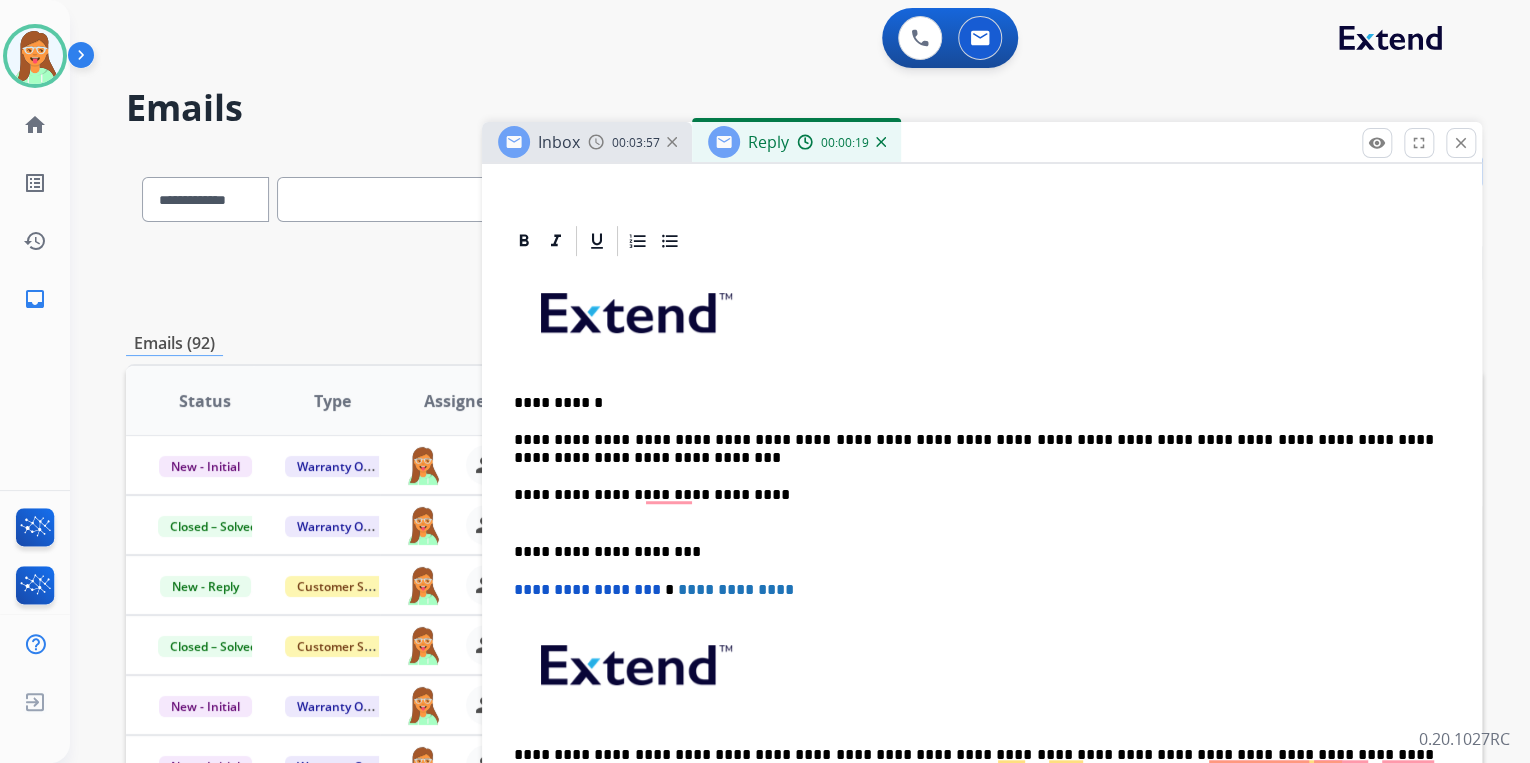 click on "**********" at bounding box center (974, 458) 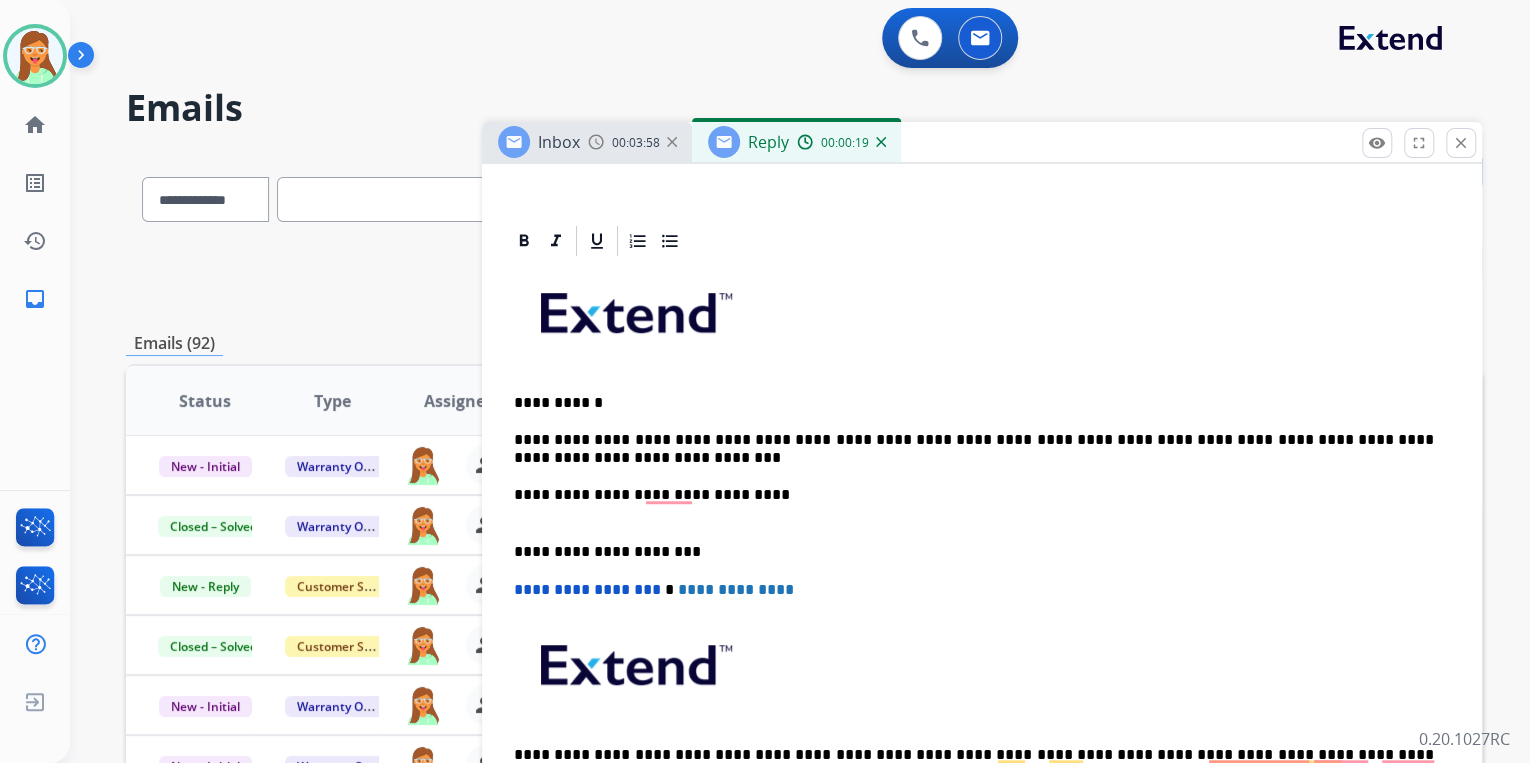 type 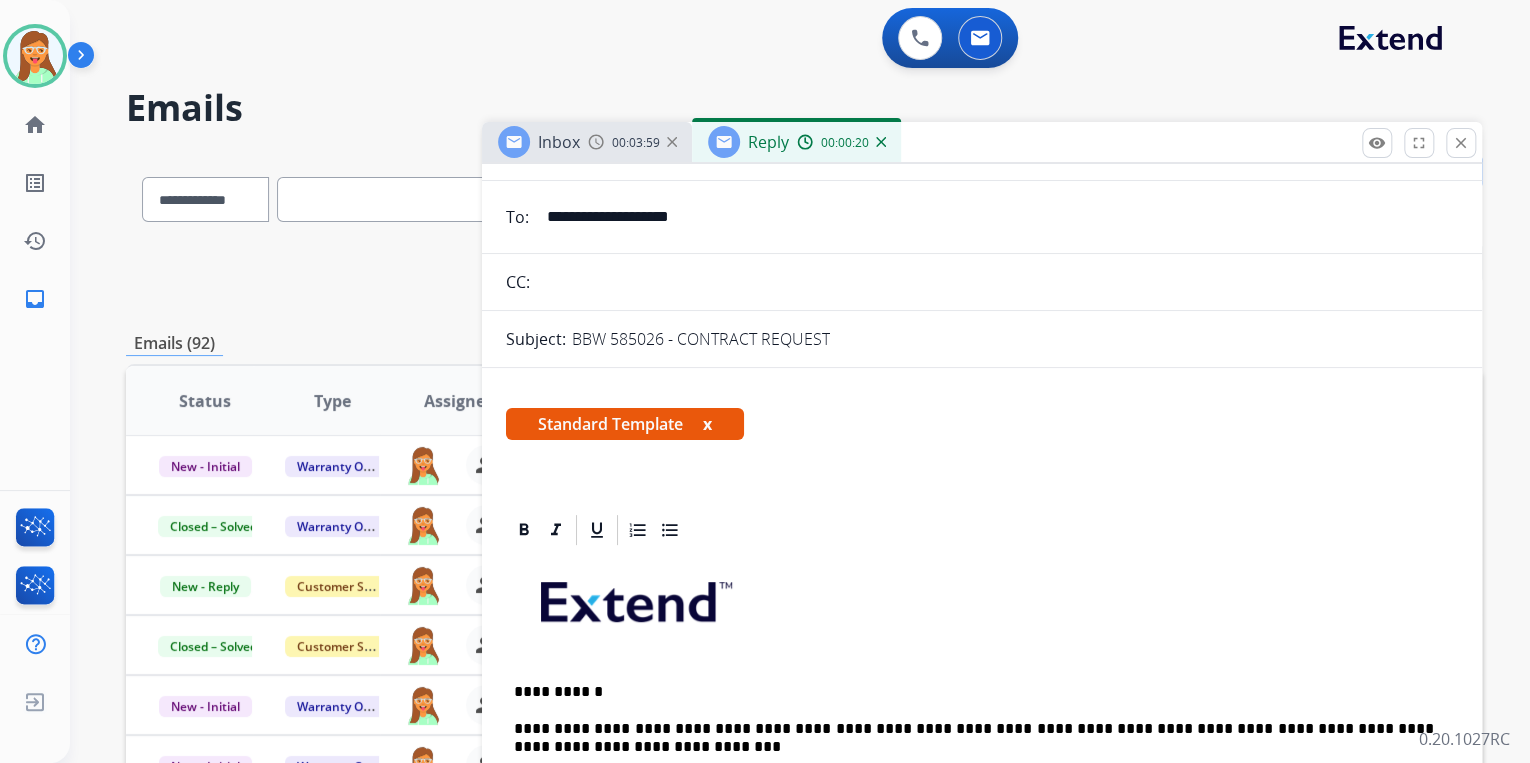scroll, scrollTop: 0, scrollLeft: 0, axis: both 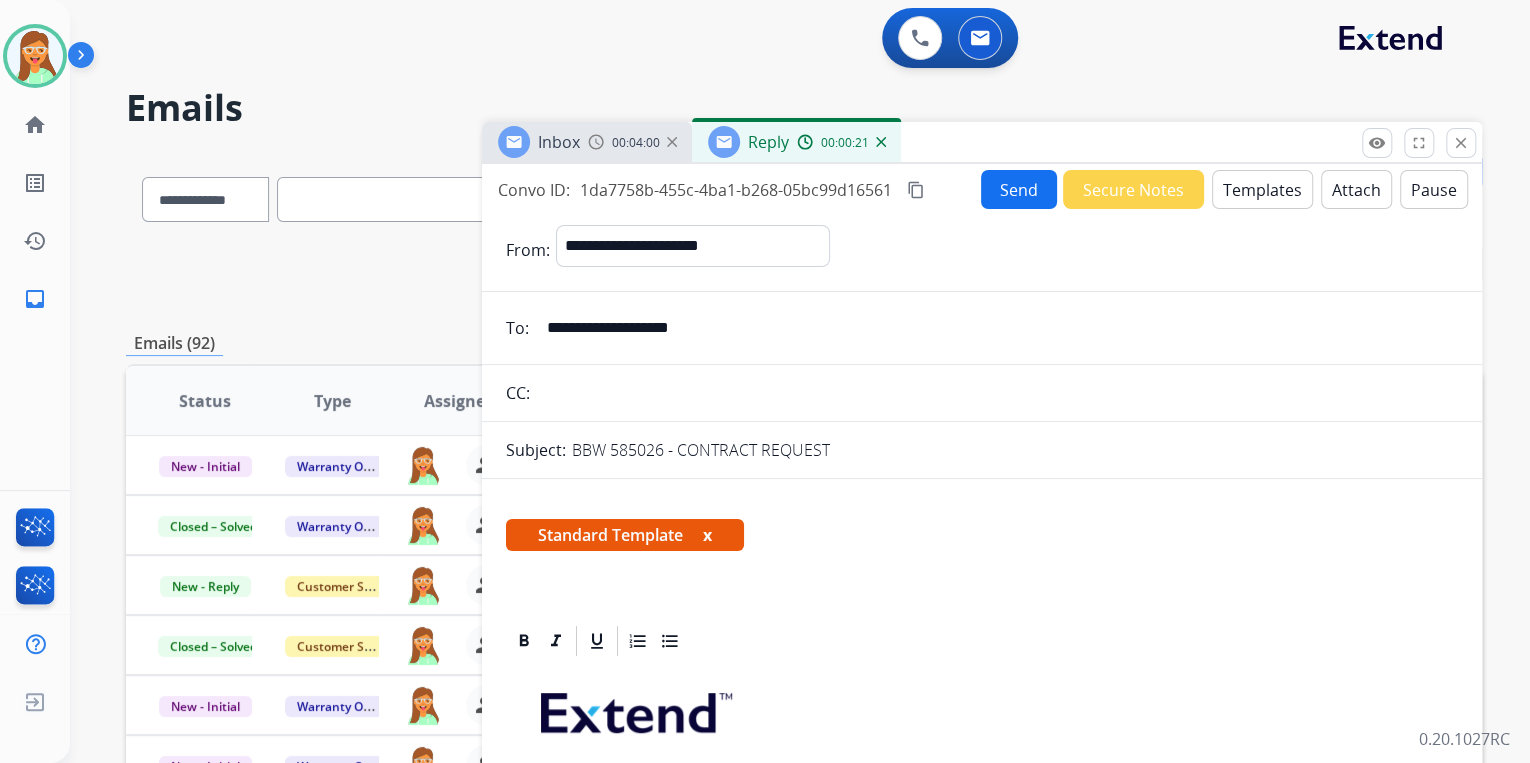click on "Attach" at bounding box center [1356, 189] 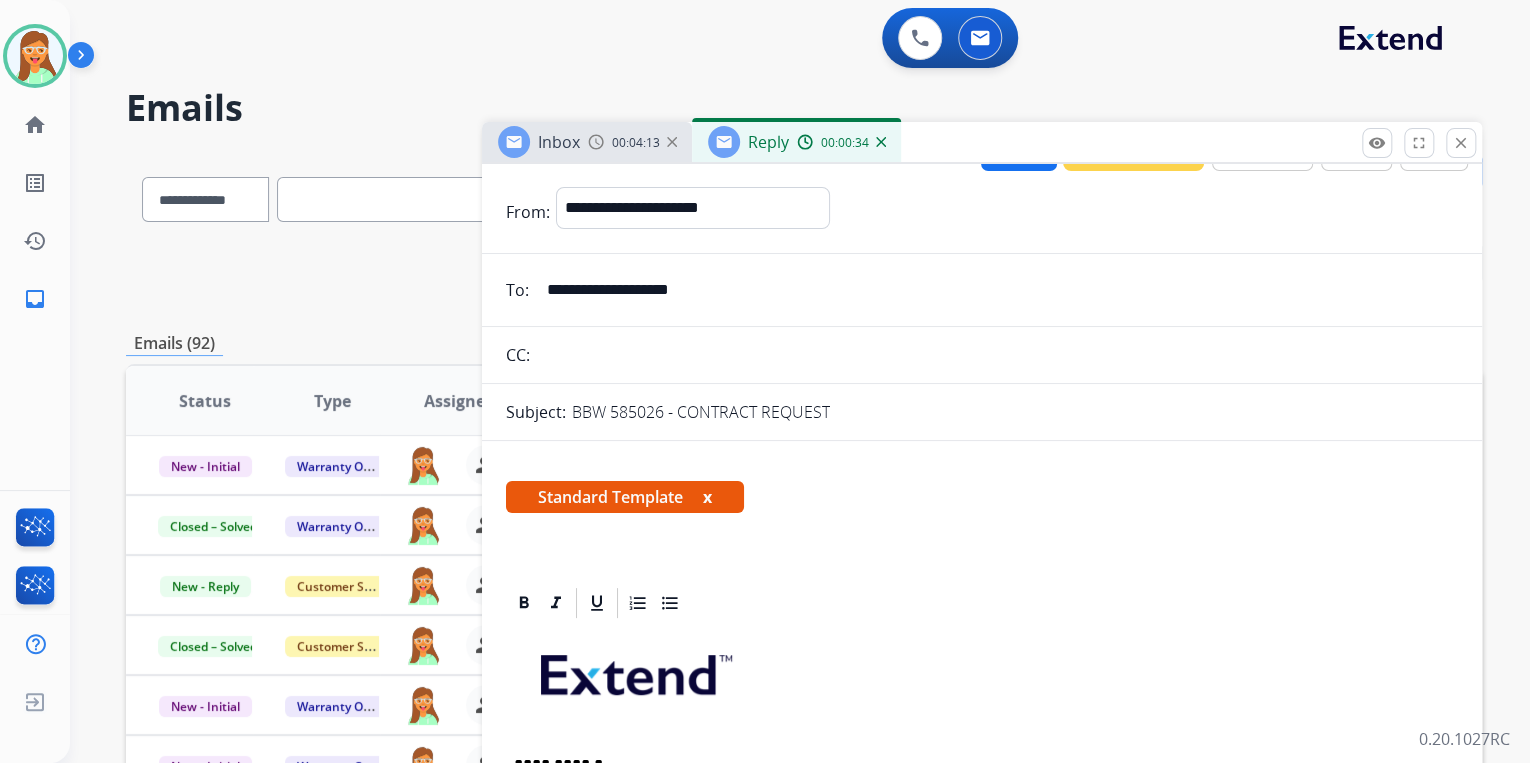 scroll, scrollTop: 0, scrollLeft: 0, axis: both 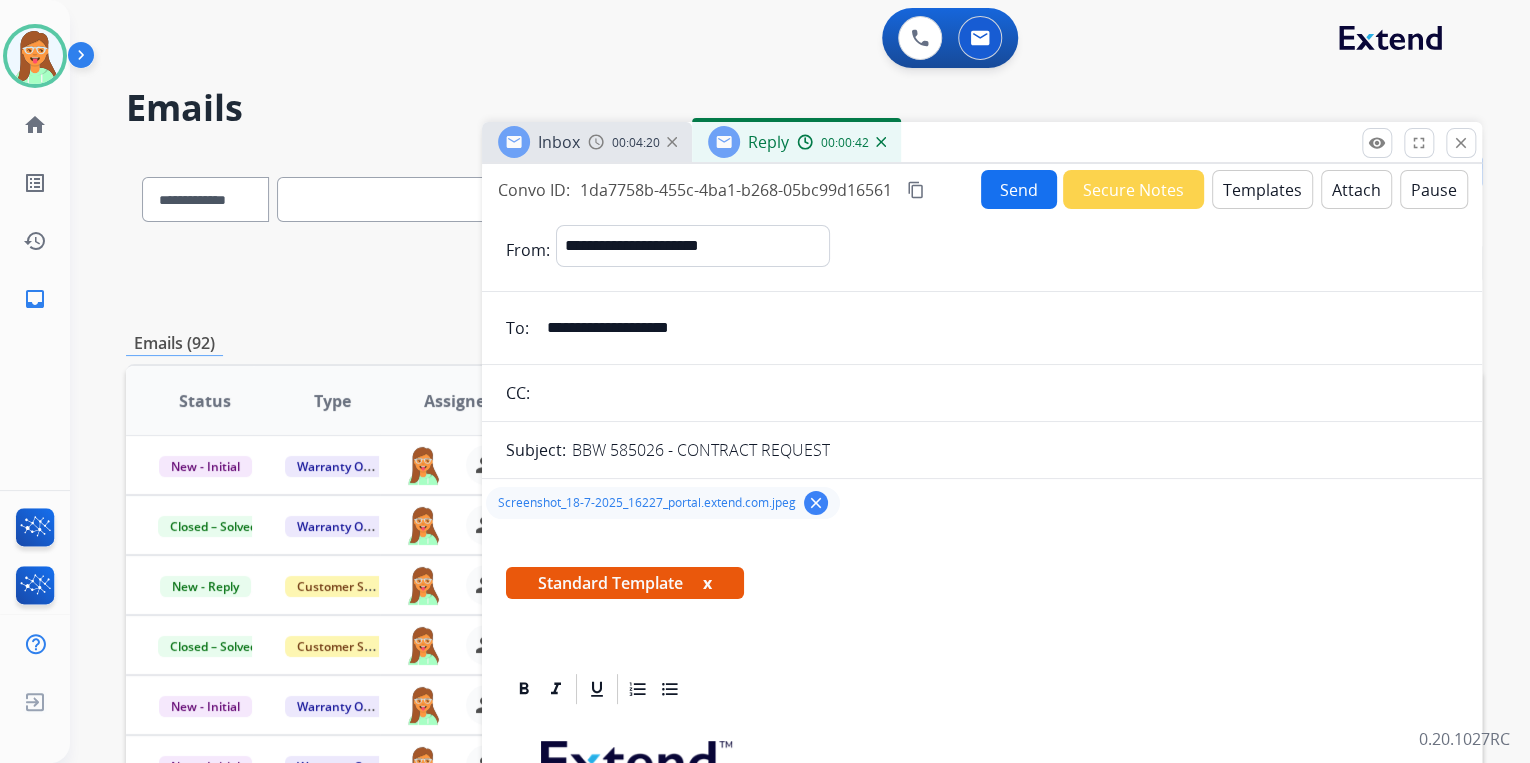 click on "Send" at bounding box center (1019, 189) 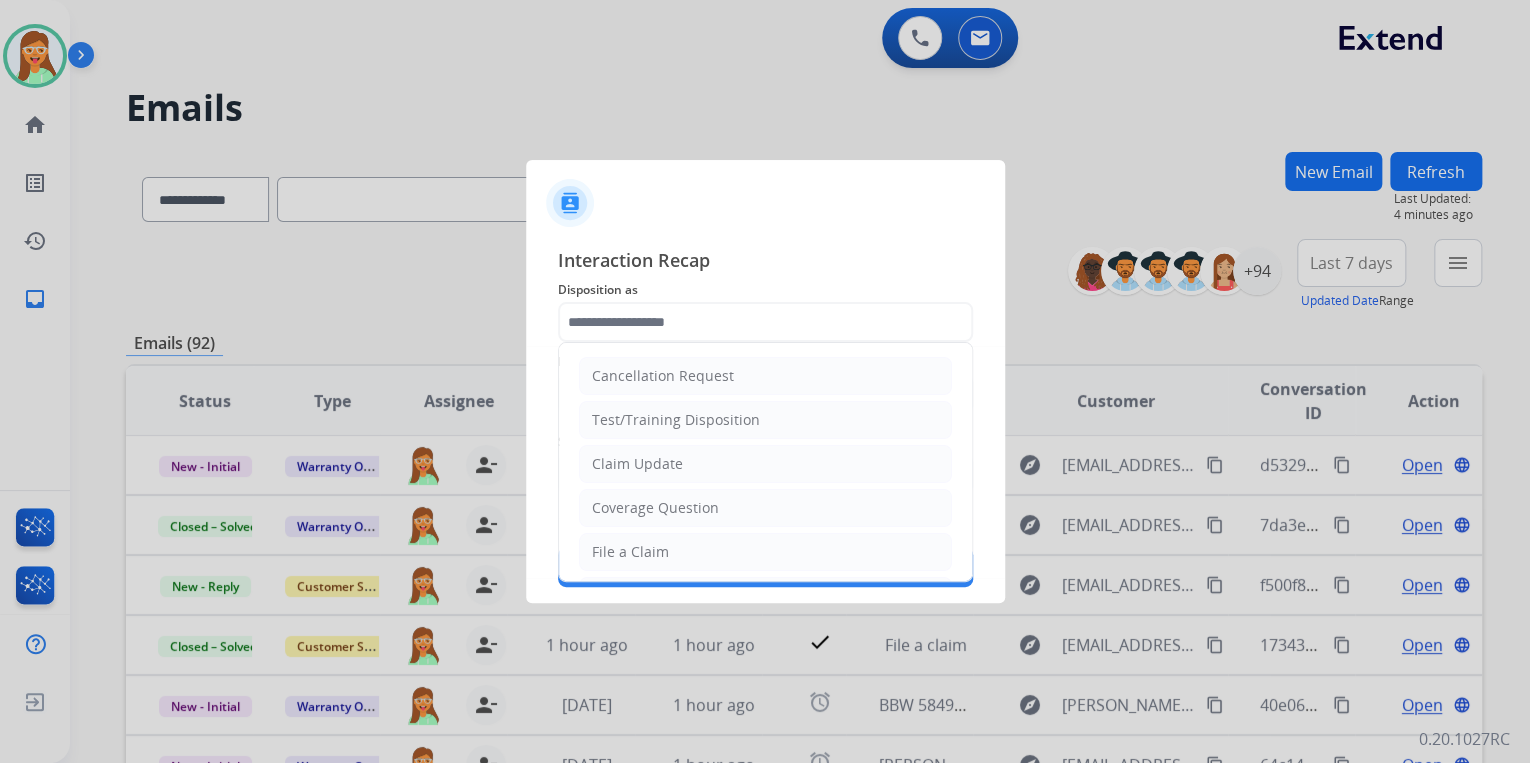click 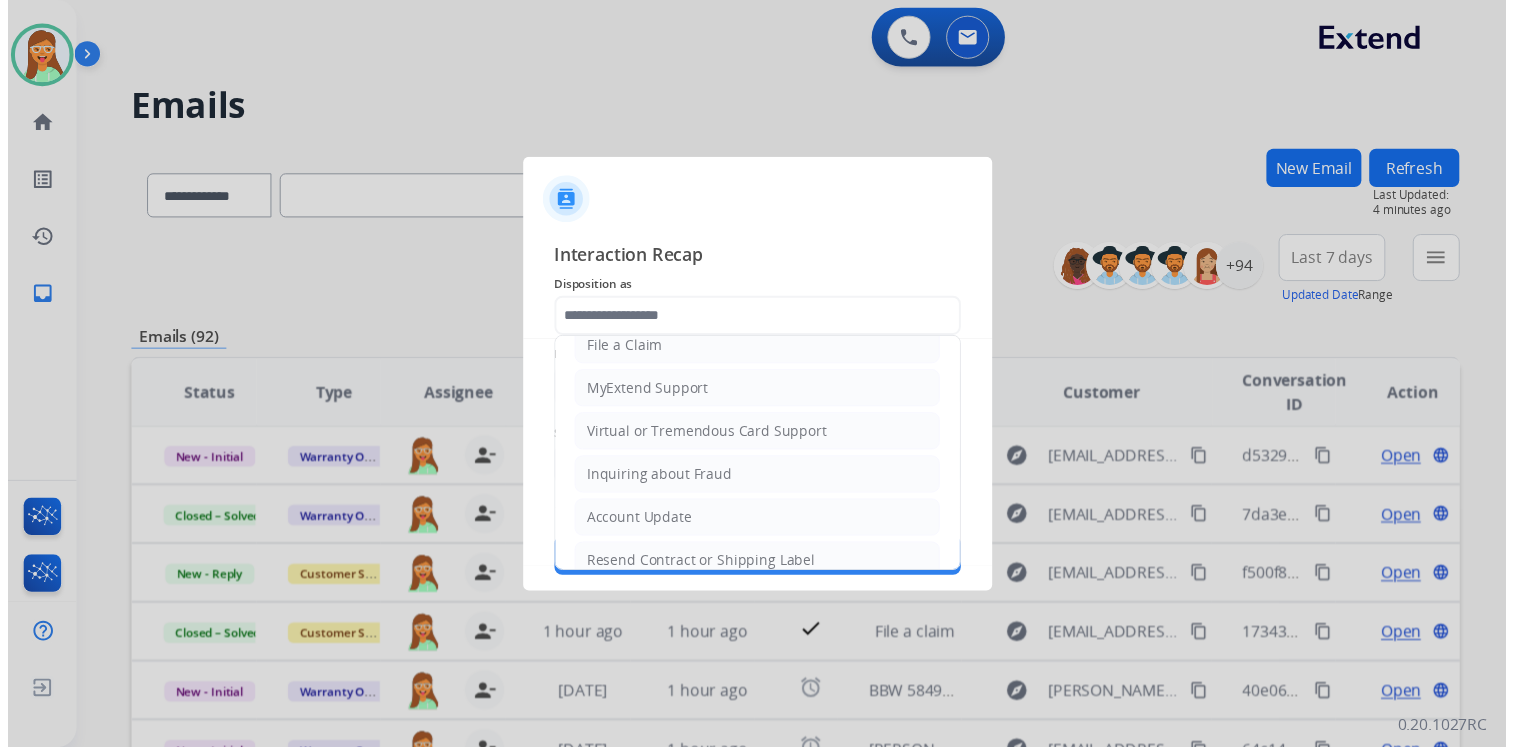 scroll, scrollTop: 240, scrollLeft: 0, axis: vertical 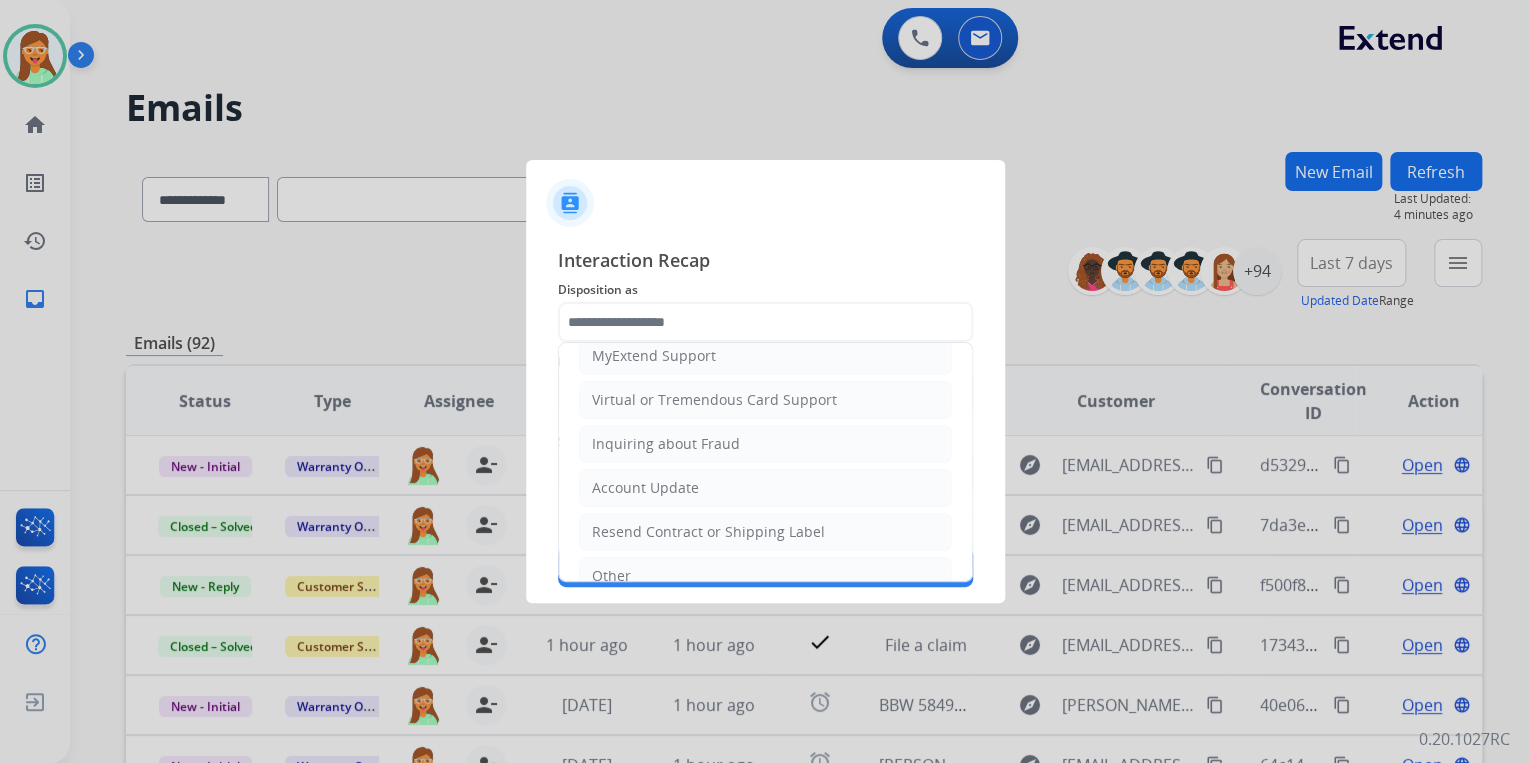 click on "Account Update" 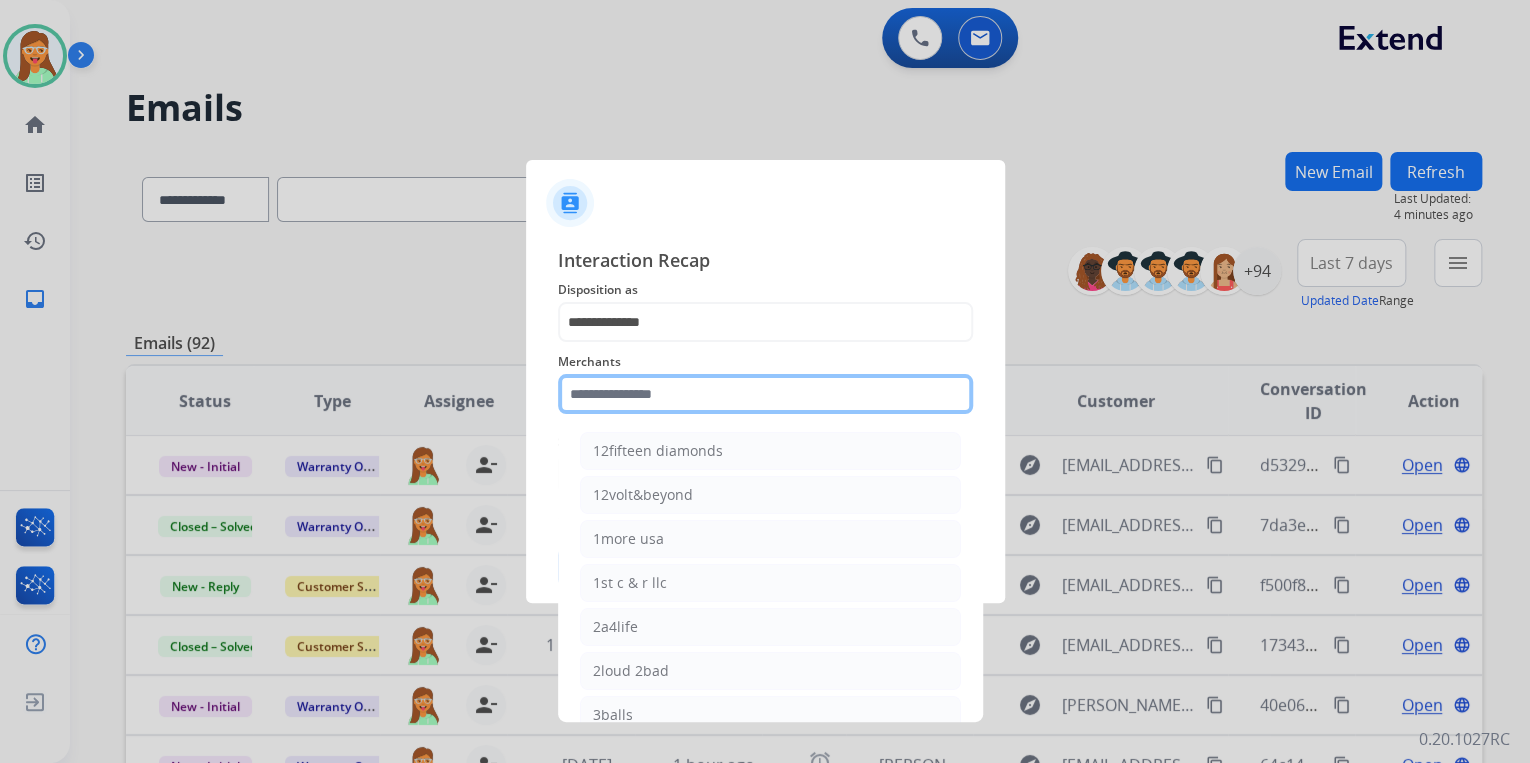 click 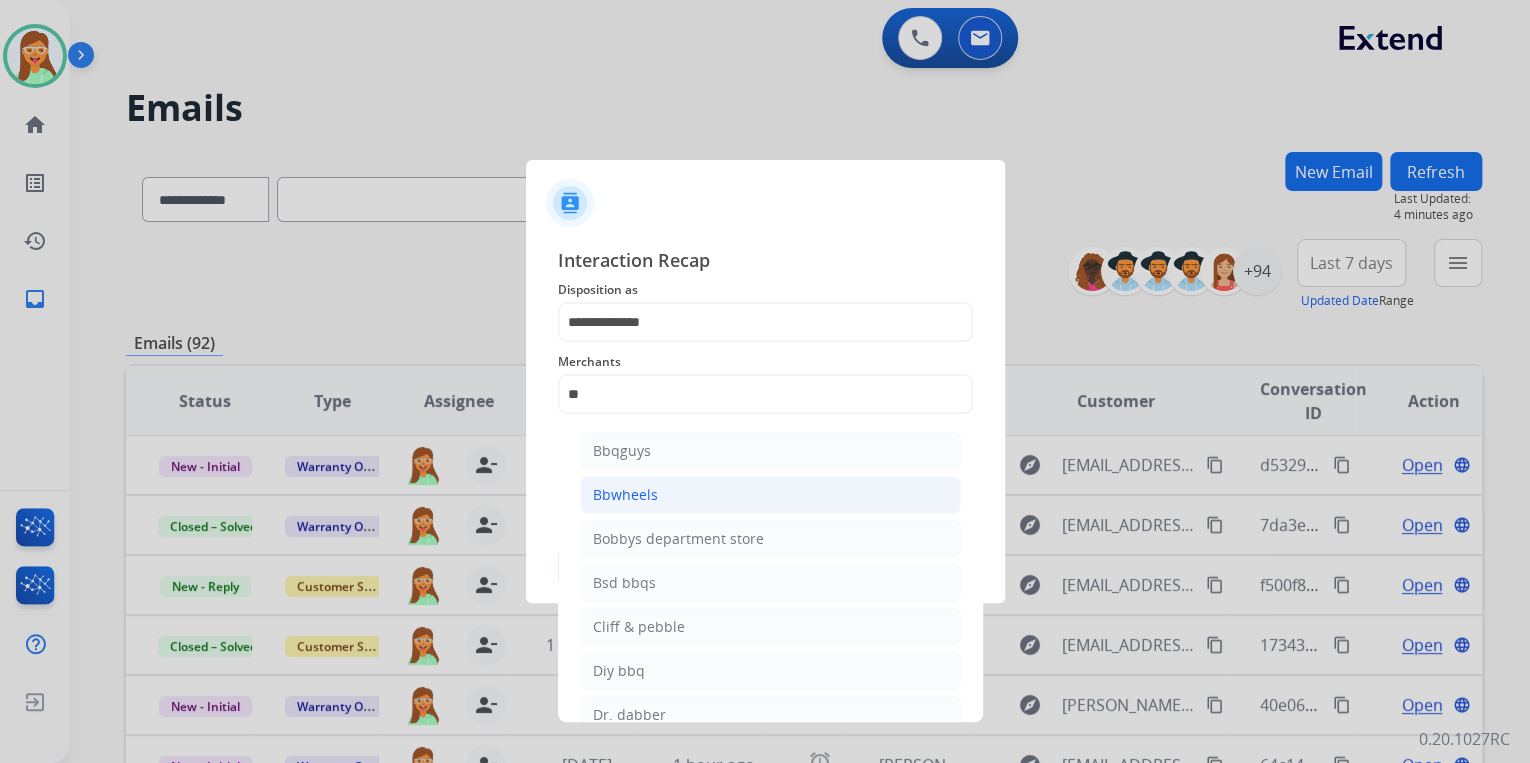 click on "Bbwheels" 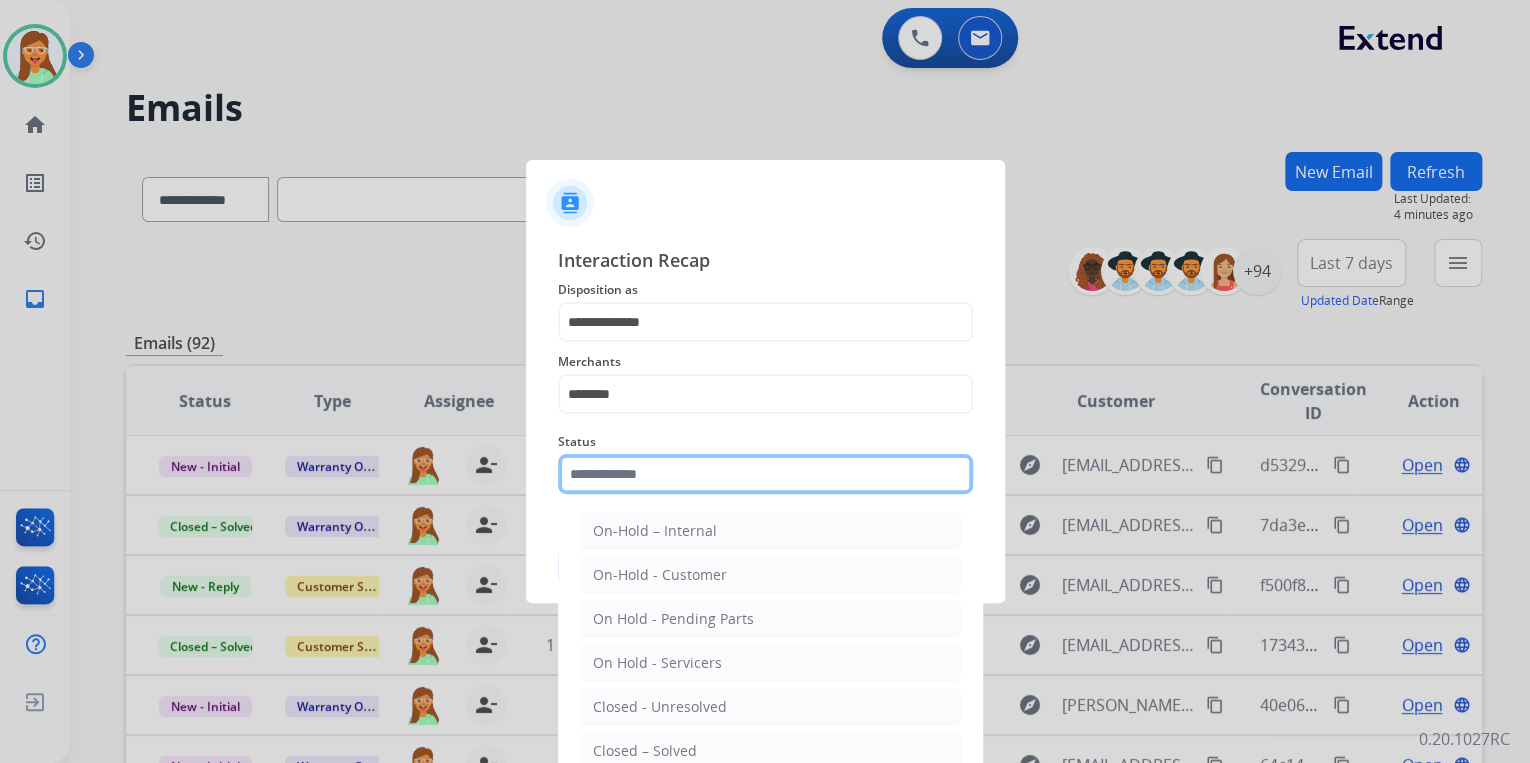 click 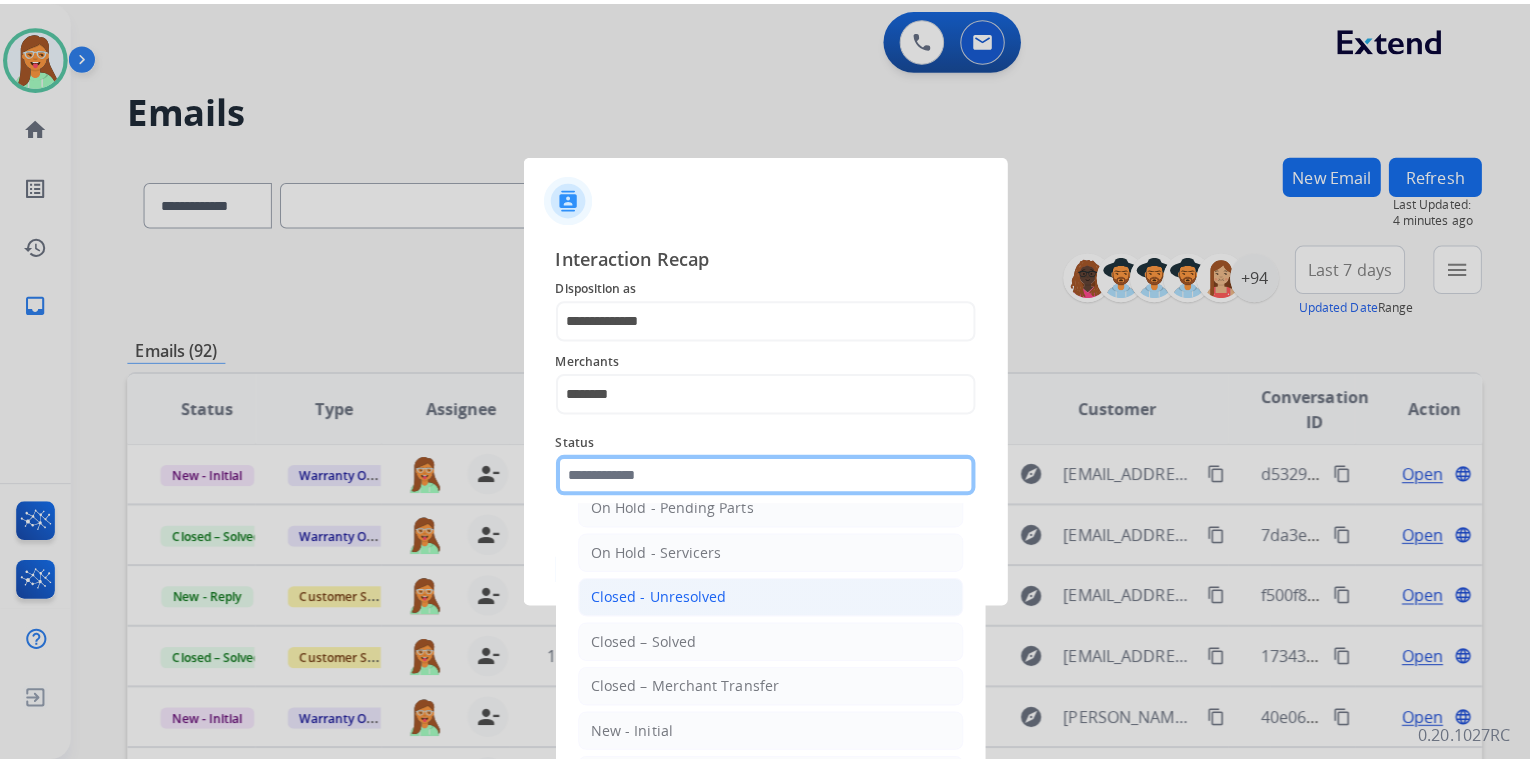 scroll, scrollTop: 116, scrollLeft: 0, axis: vertical 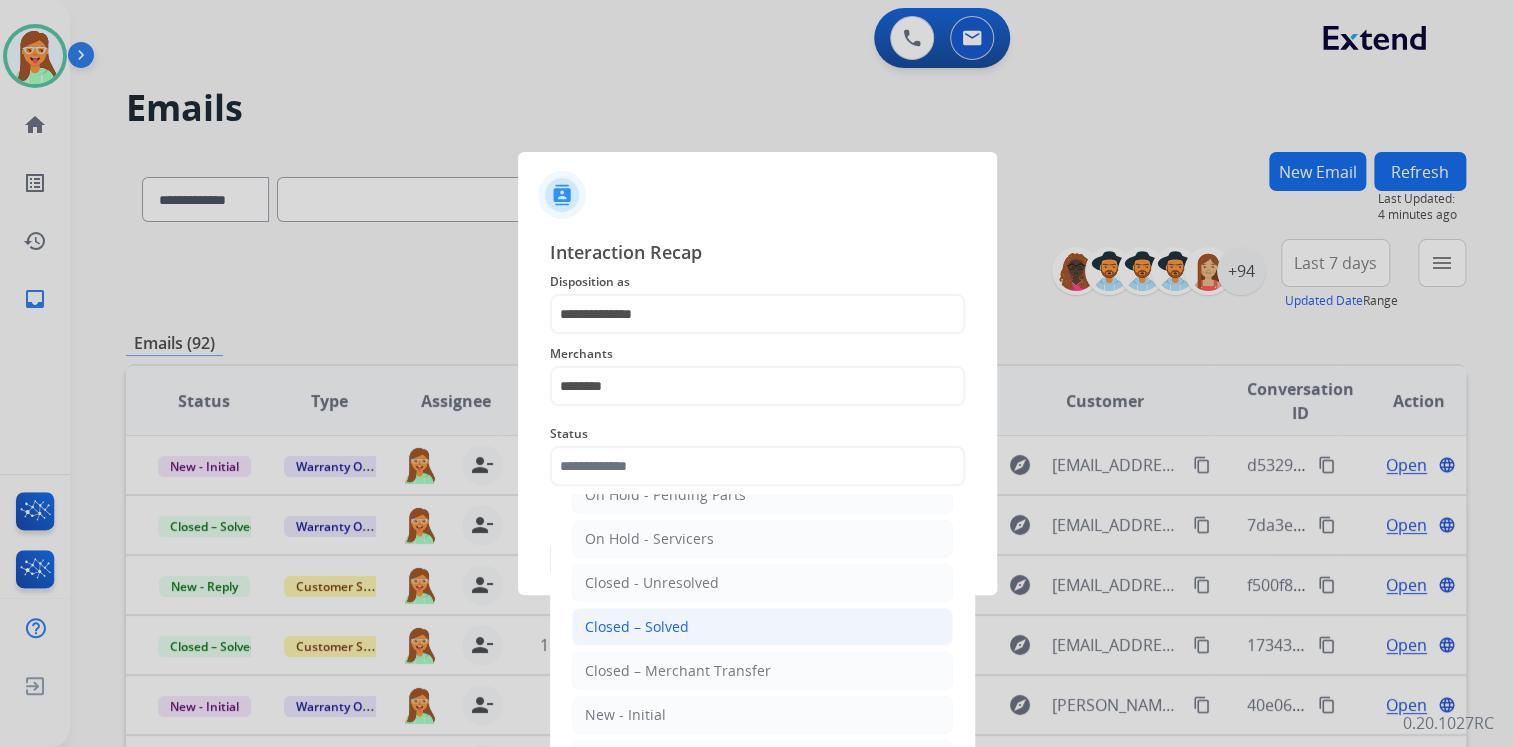 drag, startPoint x: 634, startPoint y: 618, endPoint x: 668, endPoint y: 586, distance: 46.69047 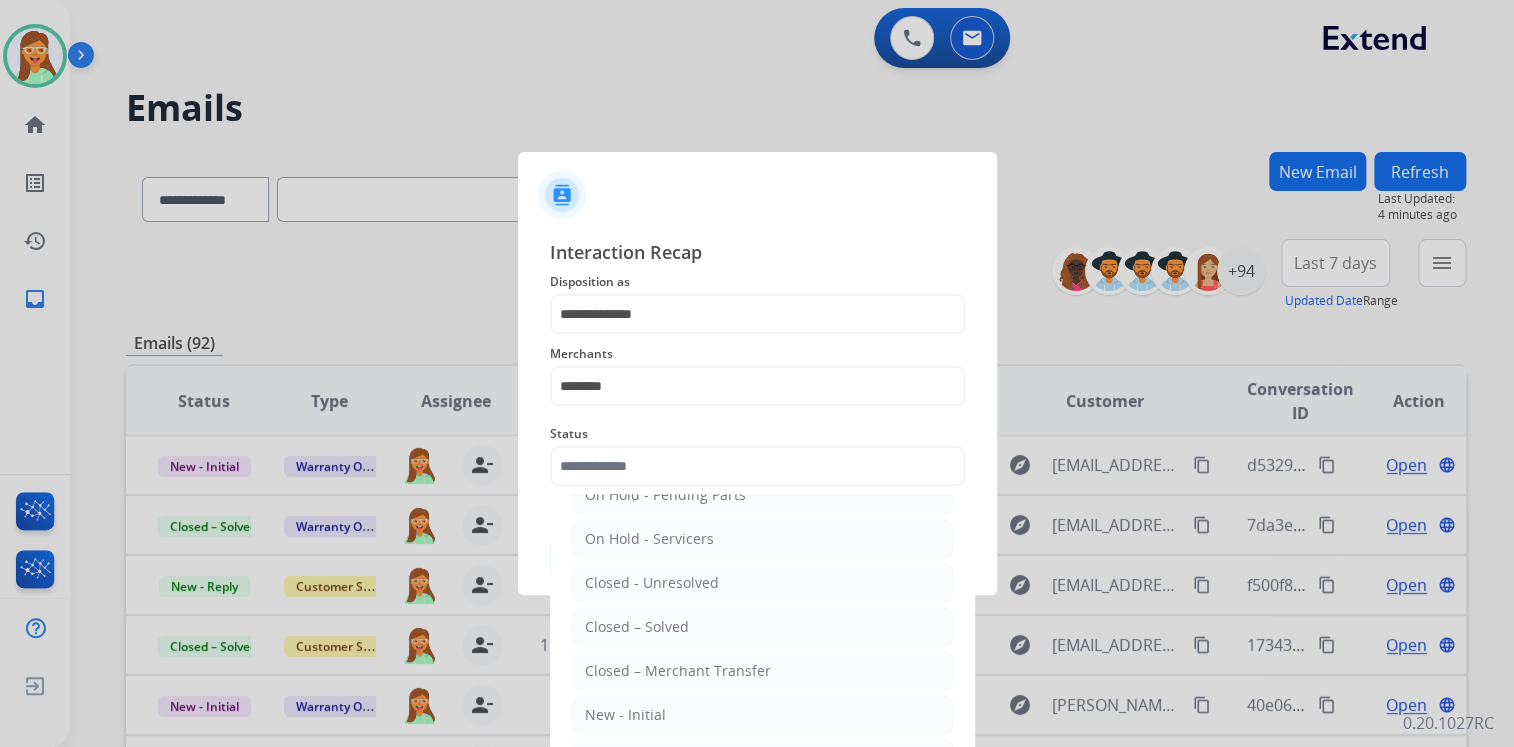 type on "**********" 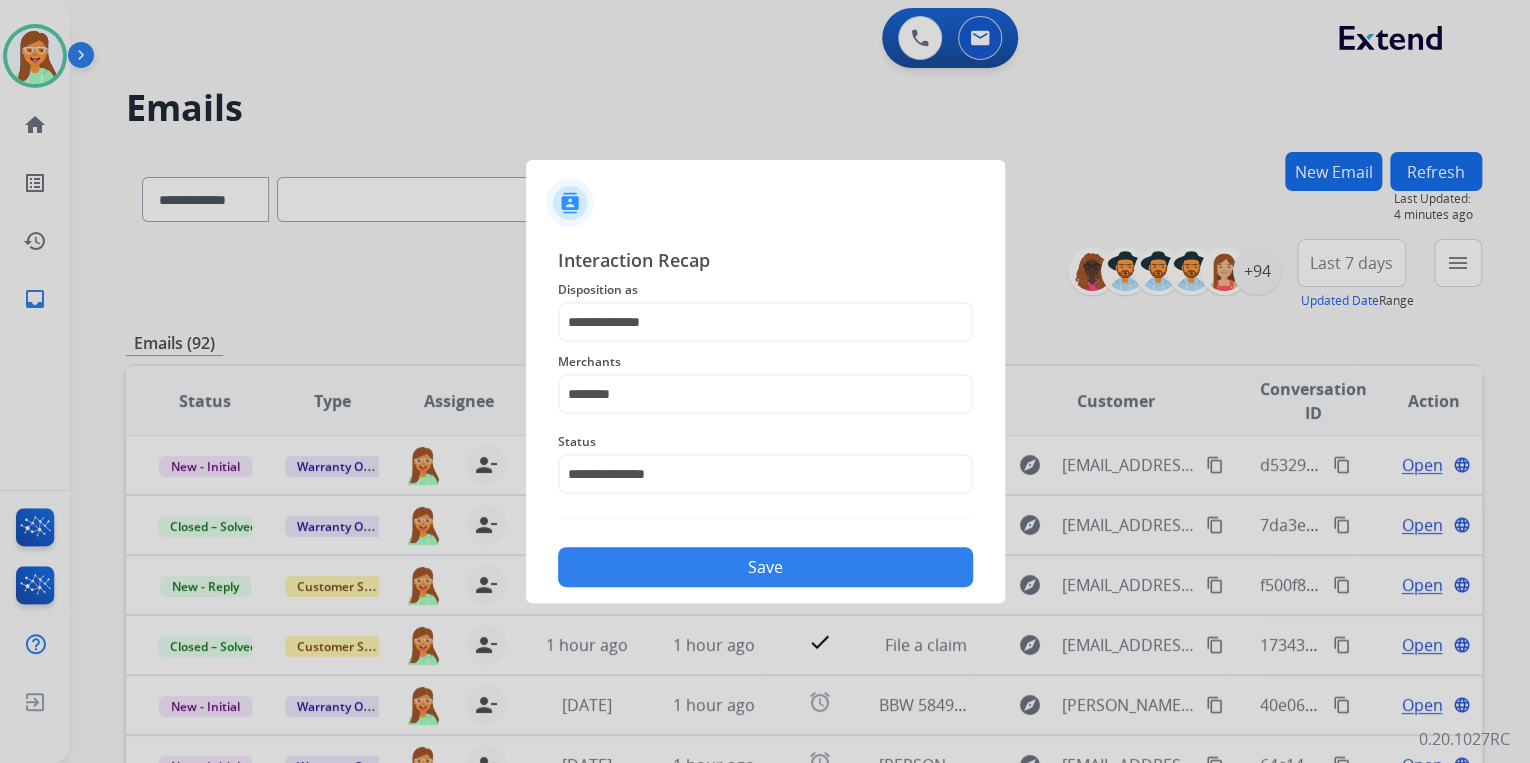 click on "Save" 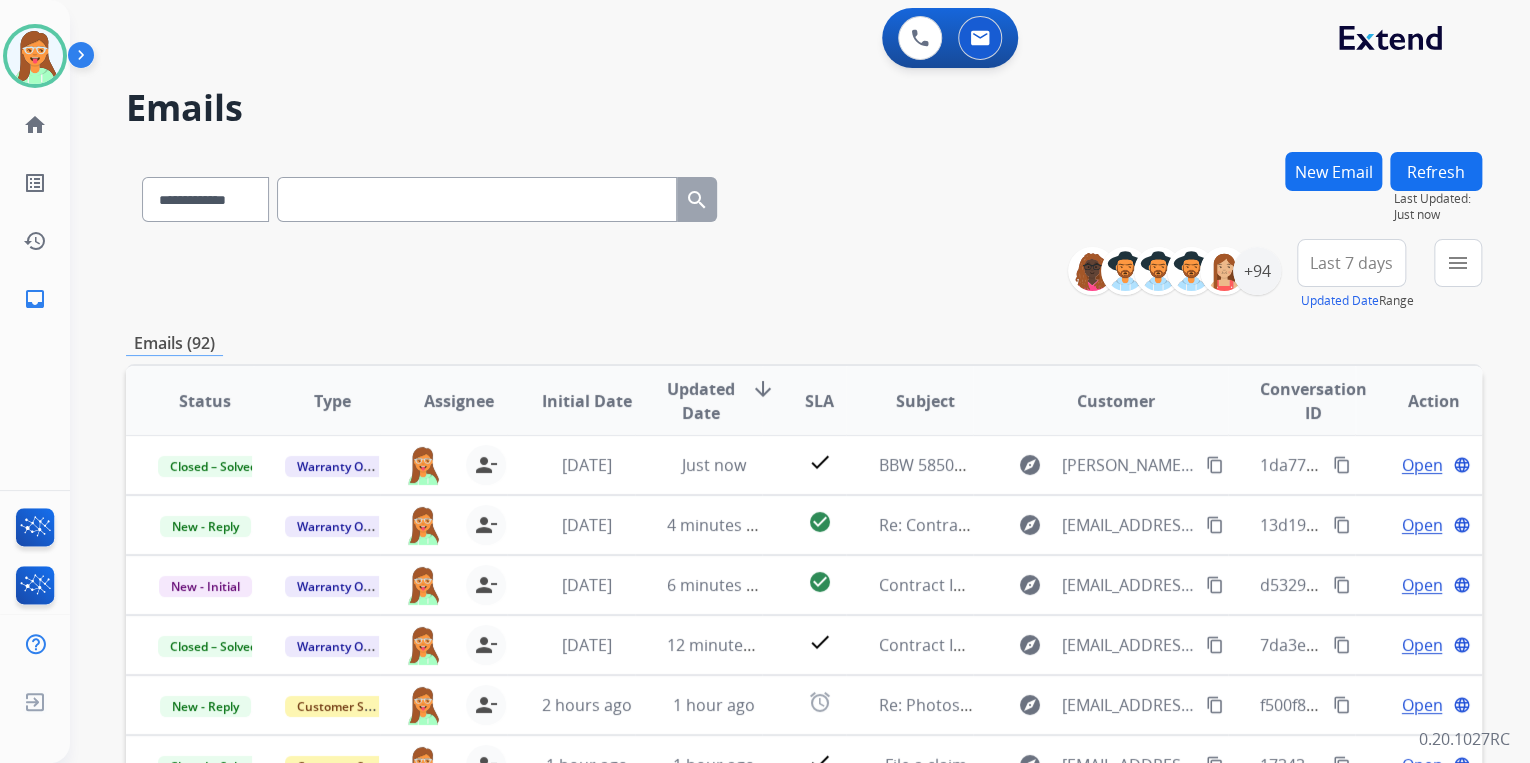 click on "**********" at bounding box center [804, 275] 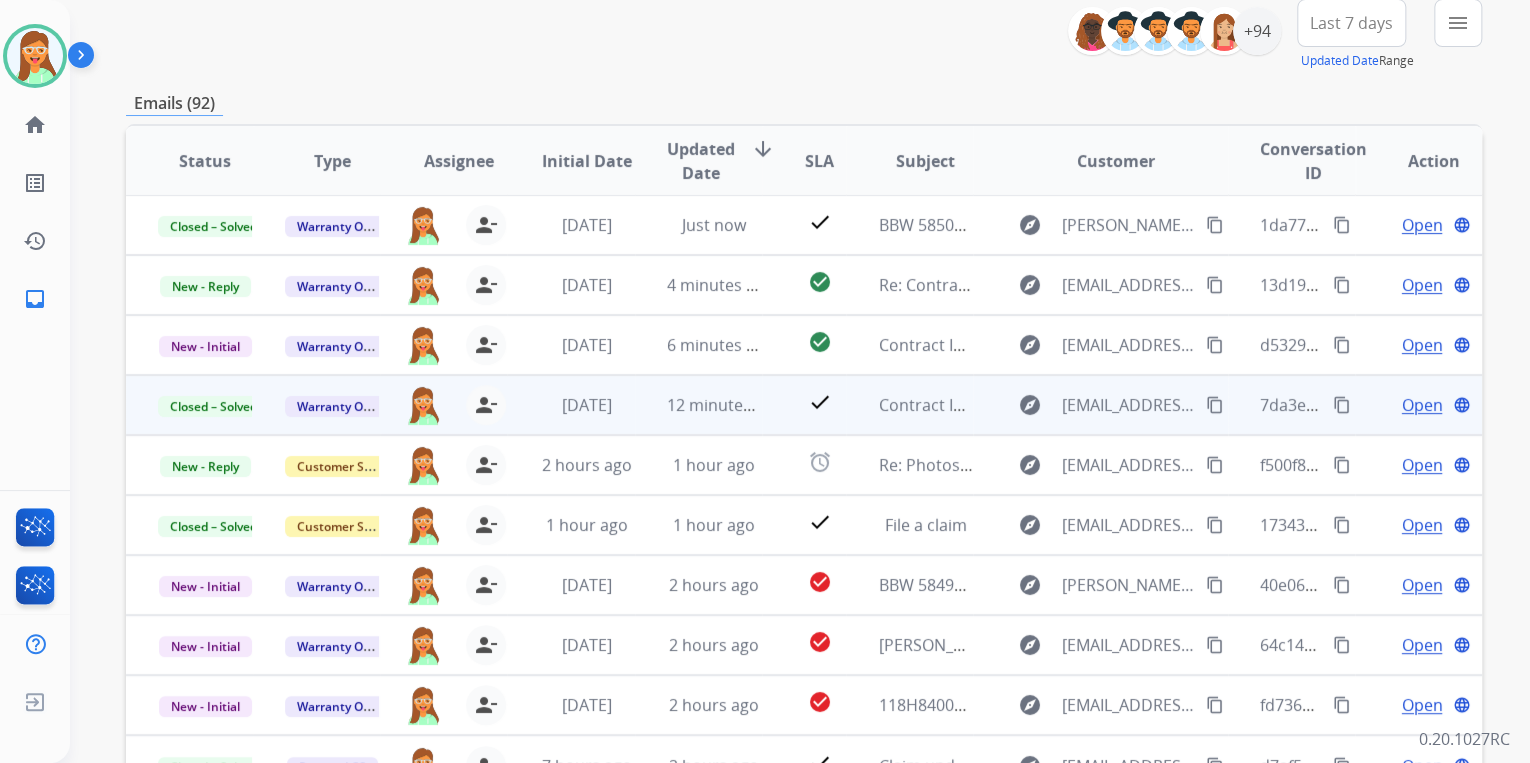 scroll, scrollTop: 374, scrollLeft: 0, axis: vertical 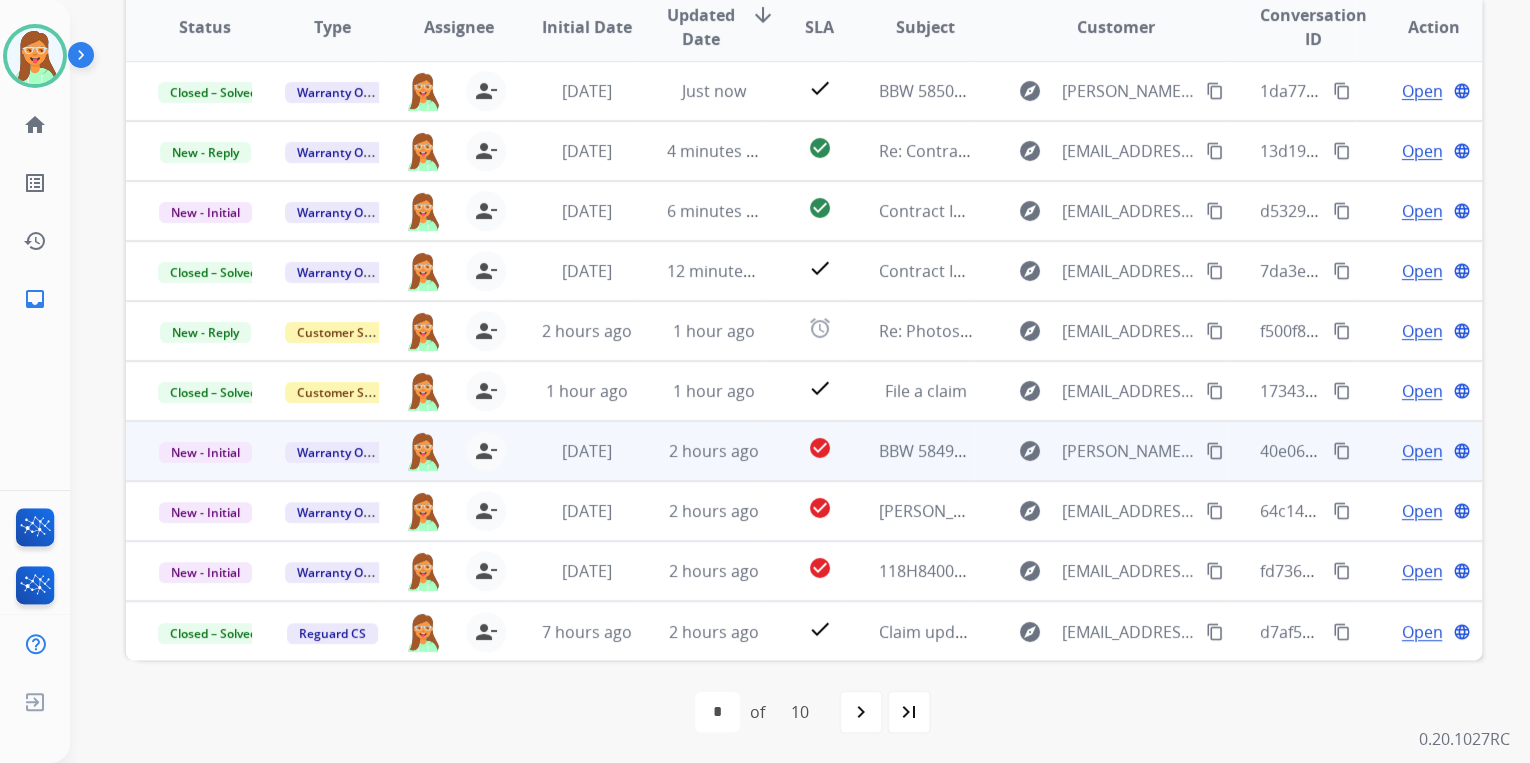 click on "Open" at bounding box center [1421, 451] 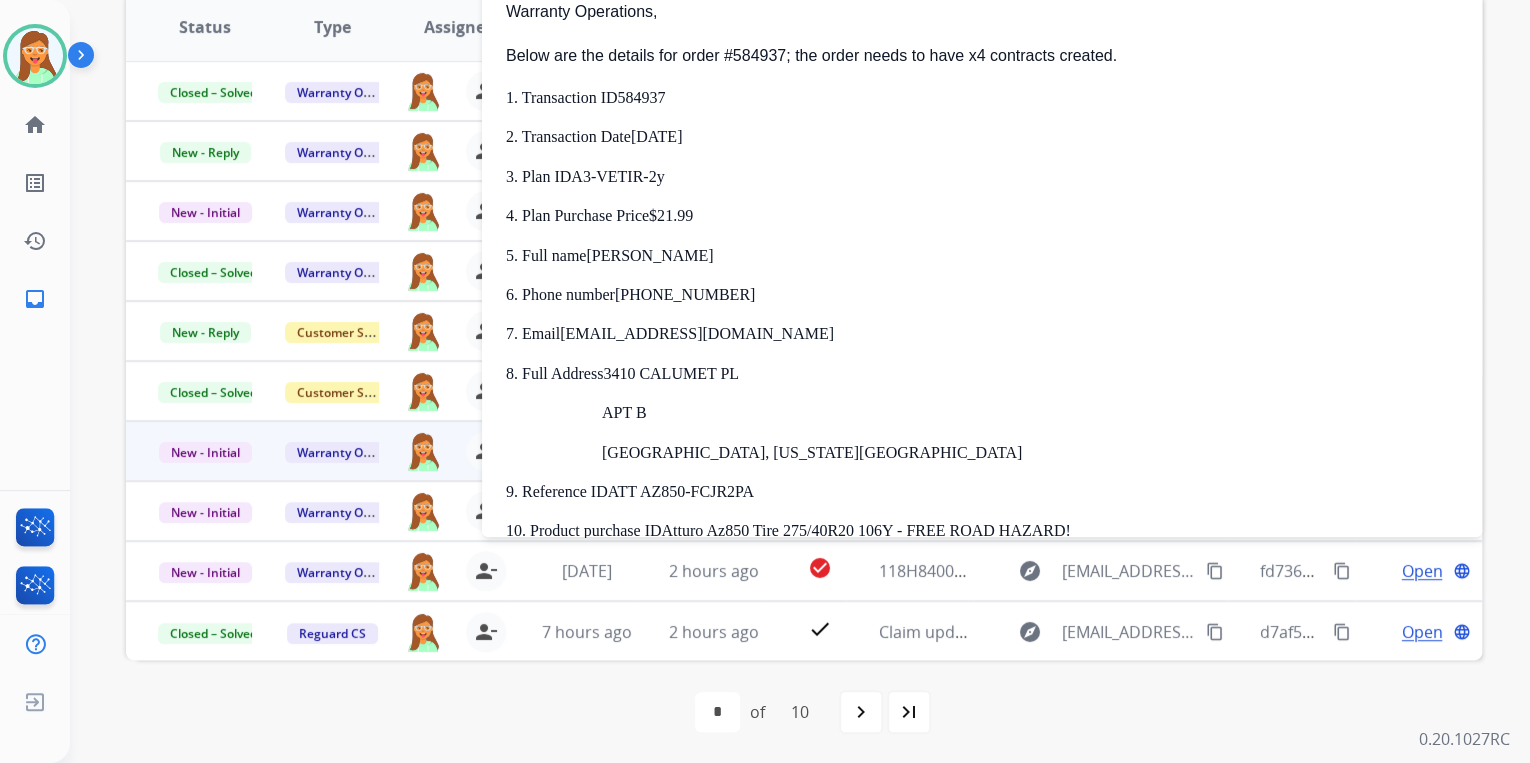 scroll, scrollTop: 160, scrollLeft: 0, axis: vertical 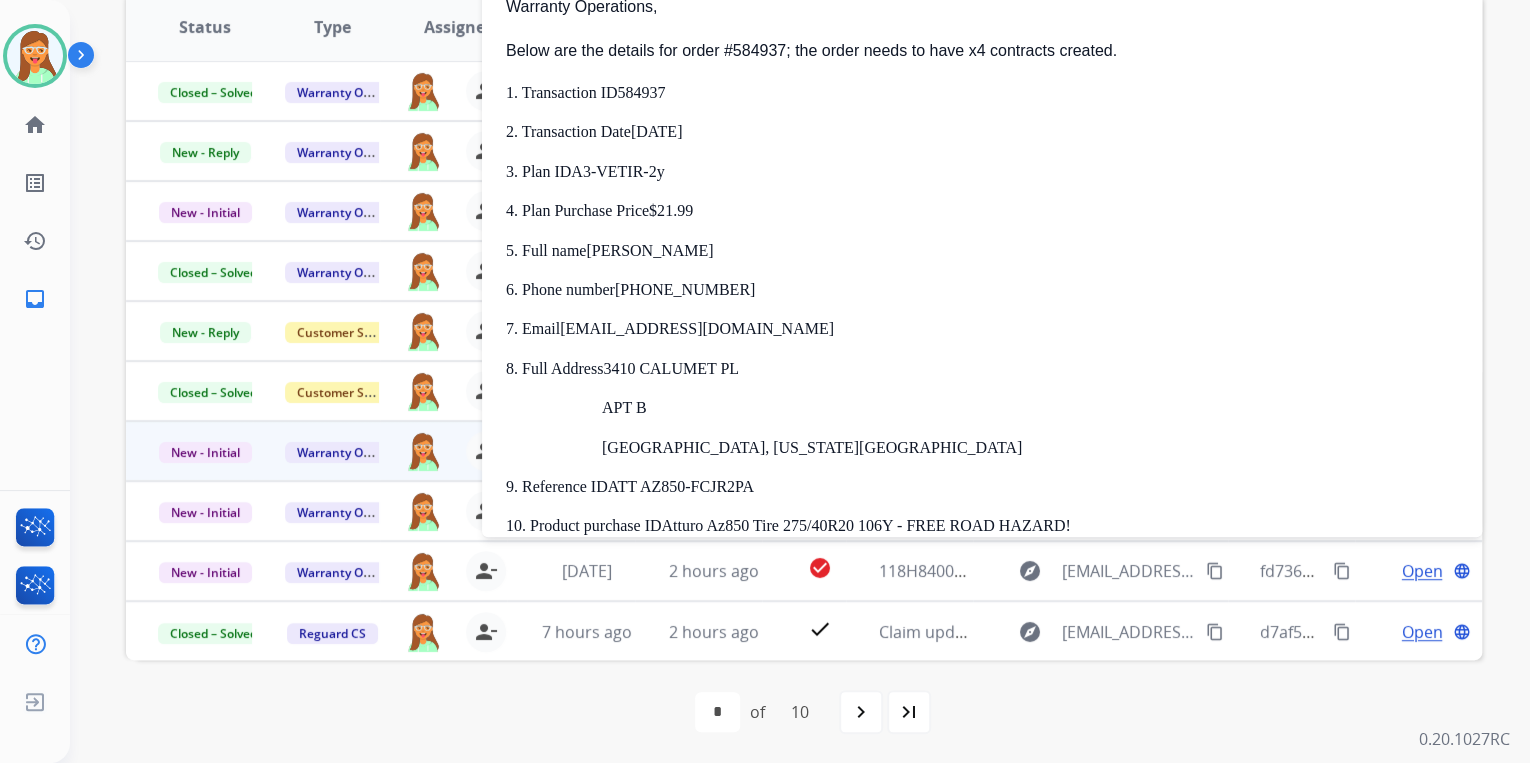 drag, startPoint x: 605, startPoint y: 251, endPoint x: 756, endPoint y: 245, distance: 151.11916 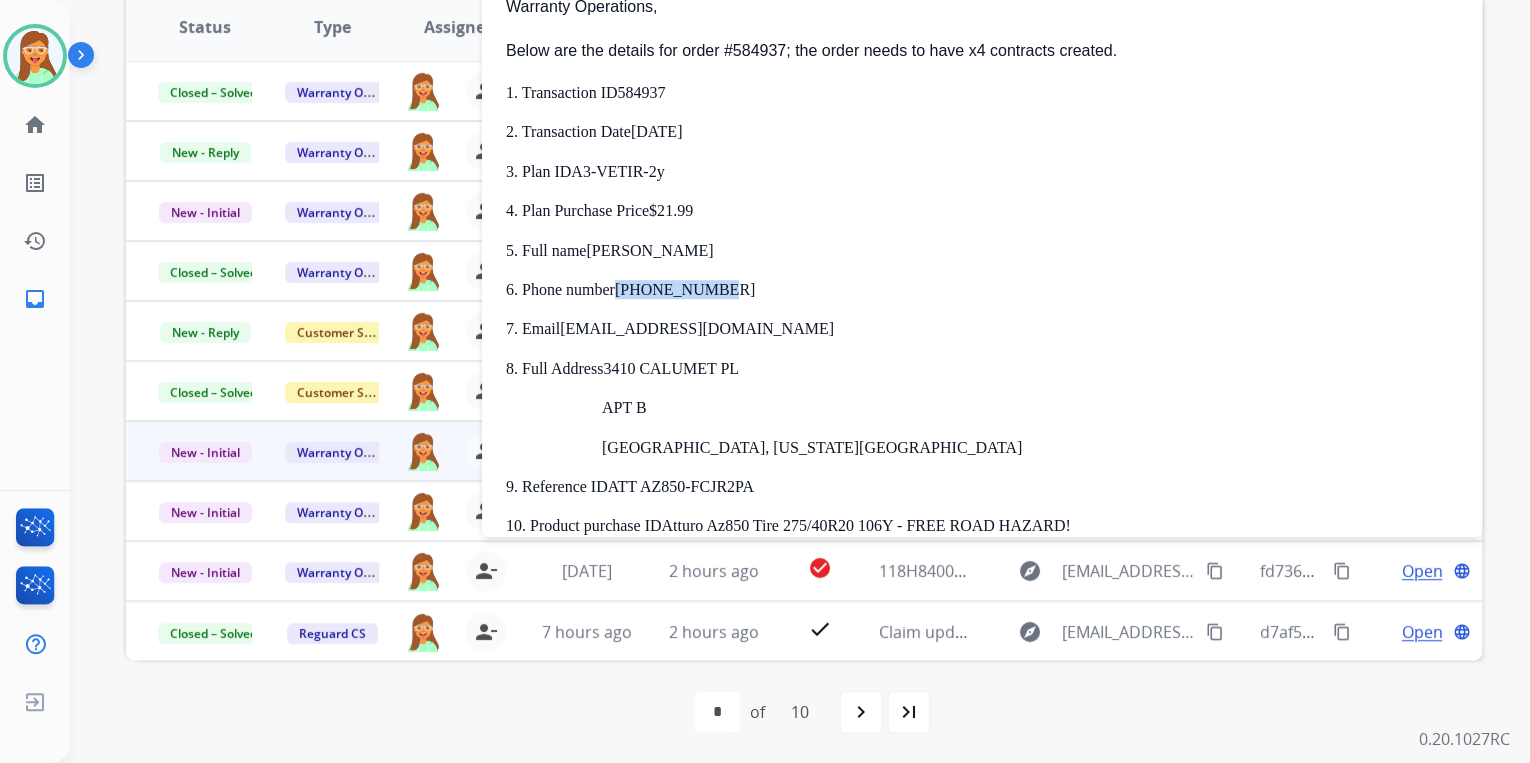 drag, startPoint x: 621, startPoint y: 291, endPoint x: 716, endPoint y: 284, distance: 95.257545 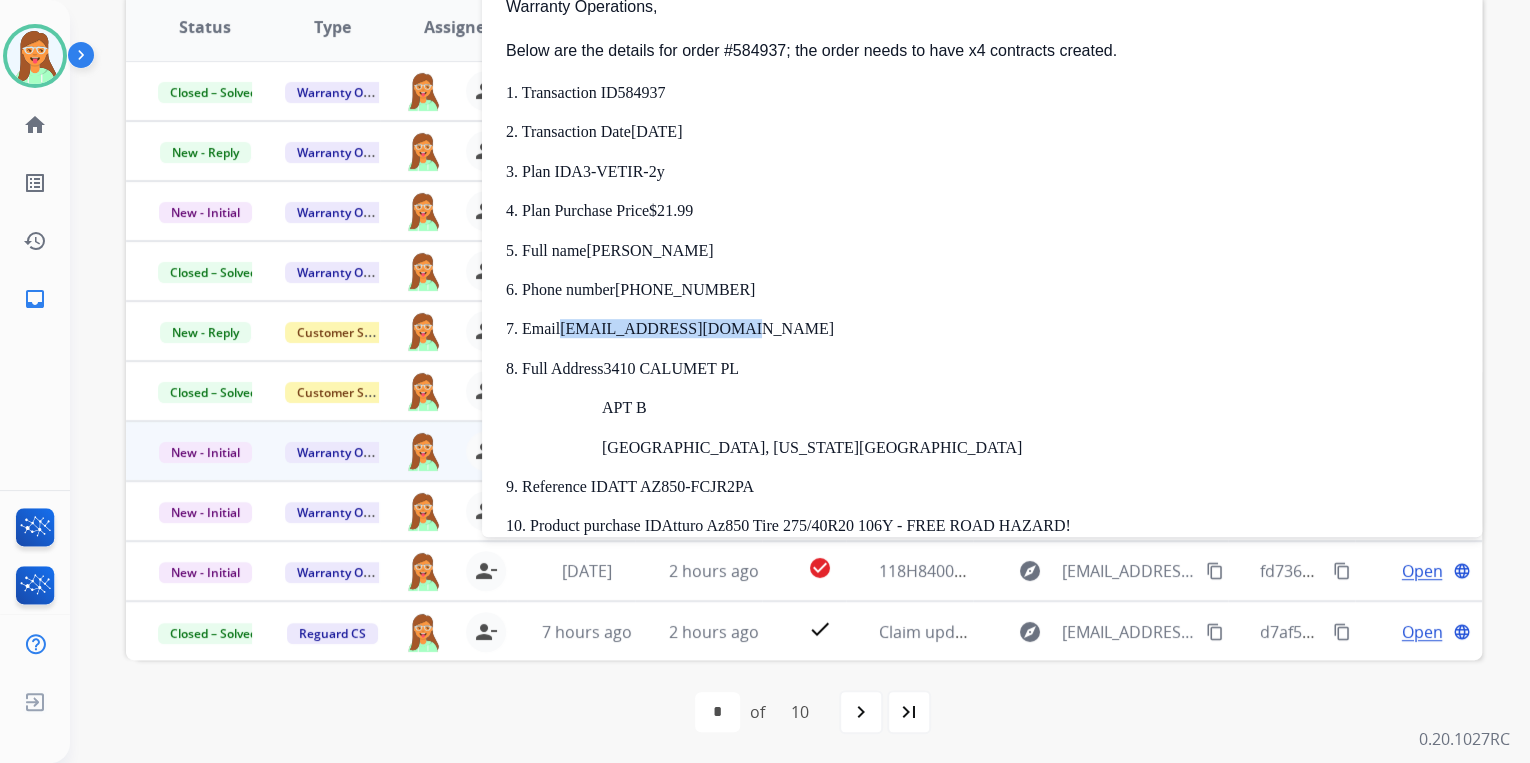 drag, startPoint x: 565, startPoint y: 329, endPoint x: 734, endPoint y: 324, distance: 169.07394 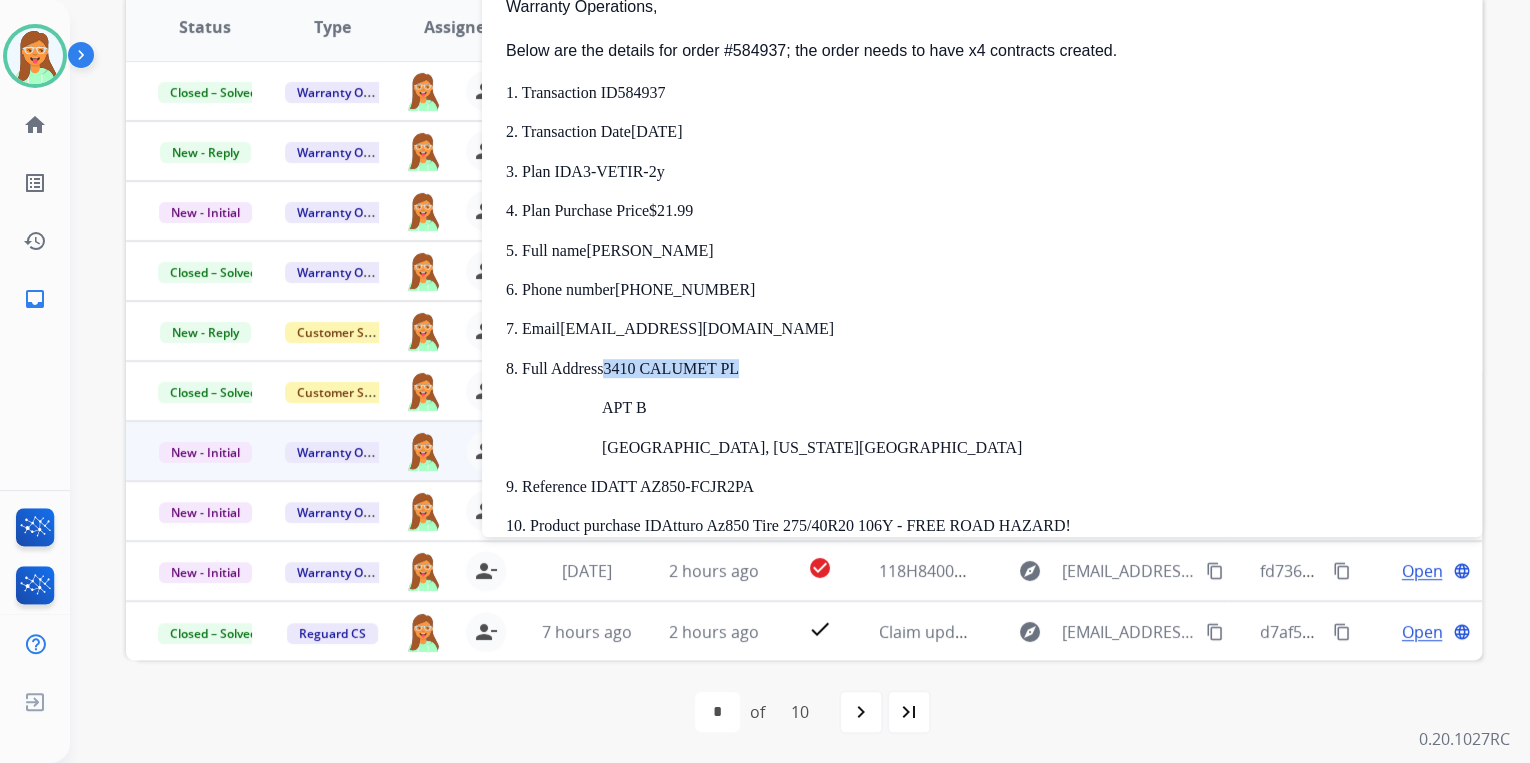 drag, startPoint x: 608, startPoint y: 368, endPoint x: 748, endPoint y: 360, distance: 140.22838 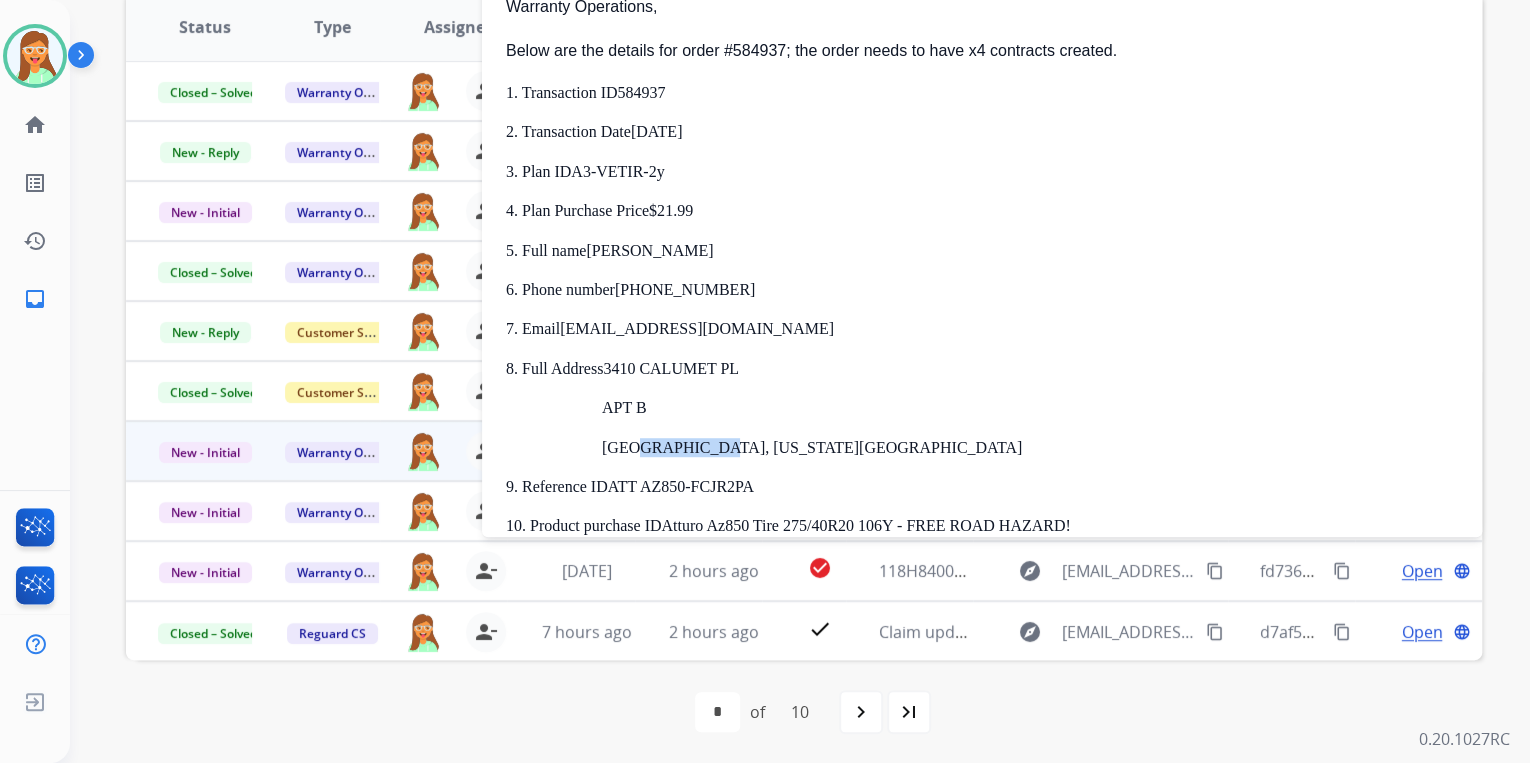drag, startPoint x: 618, startPoint y: 448, endPoint x: 724, endPoint y: 448, distance: 106 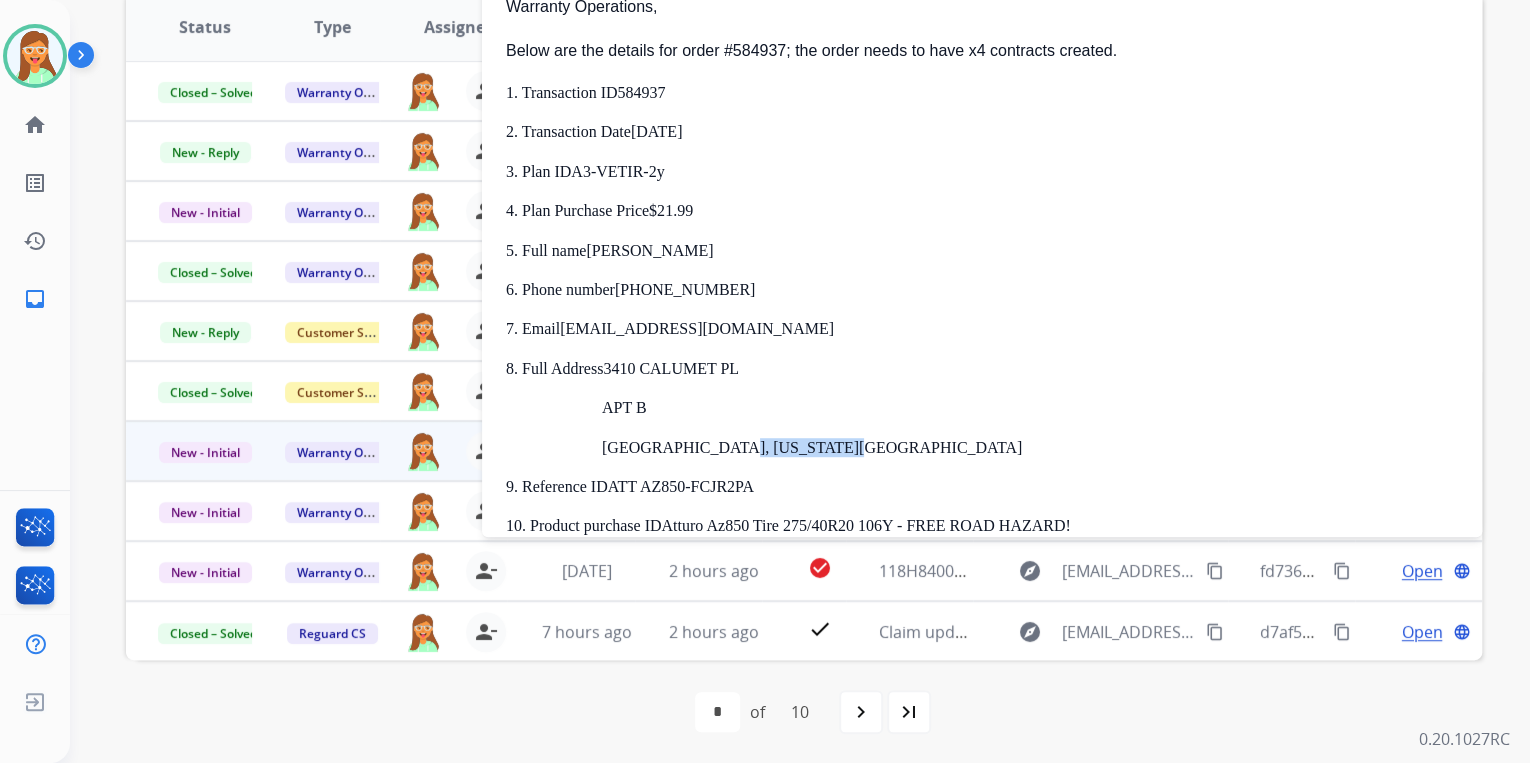 drag, startPoint x: 732, startPoint y: 448, endPoint x: 826, endPoint y: 448, distance: 94 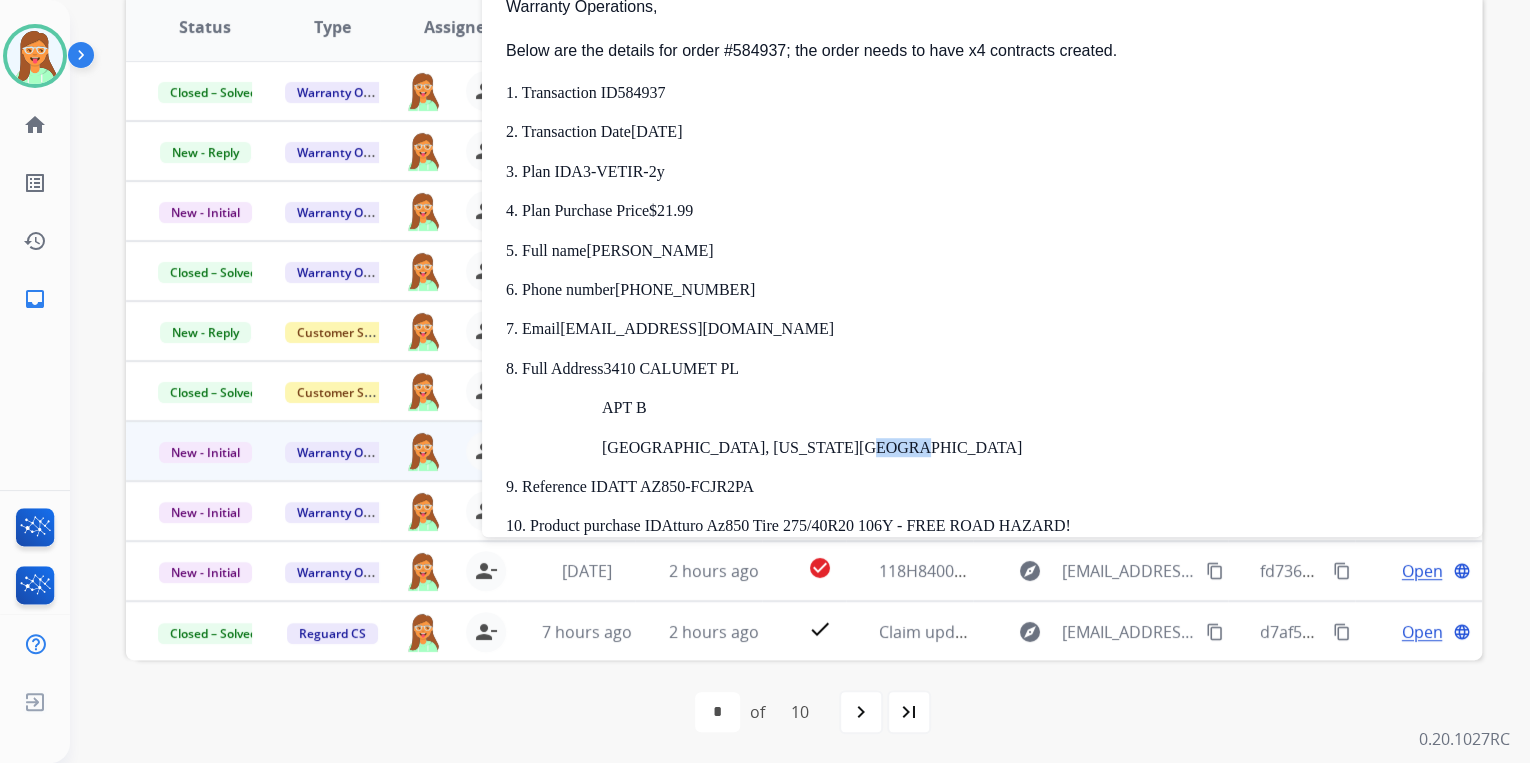 drag, startPoint x: 834, startPoint y: 448, endPoint x: 873, endPoint y: 443, distance: 39.319206 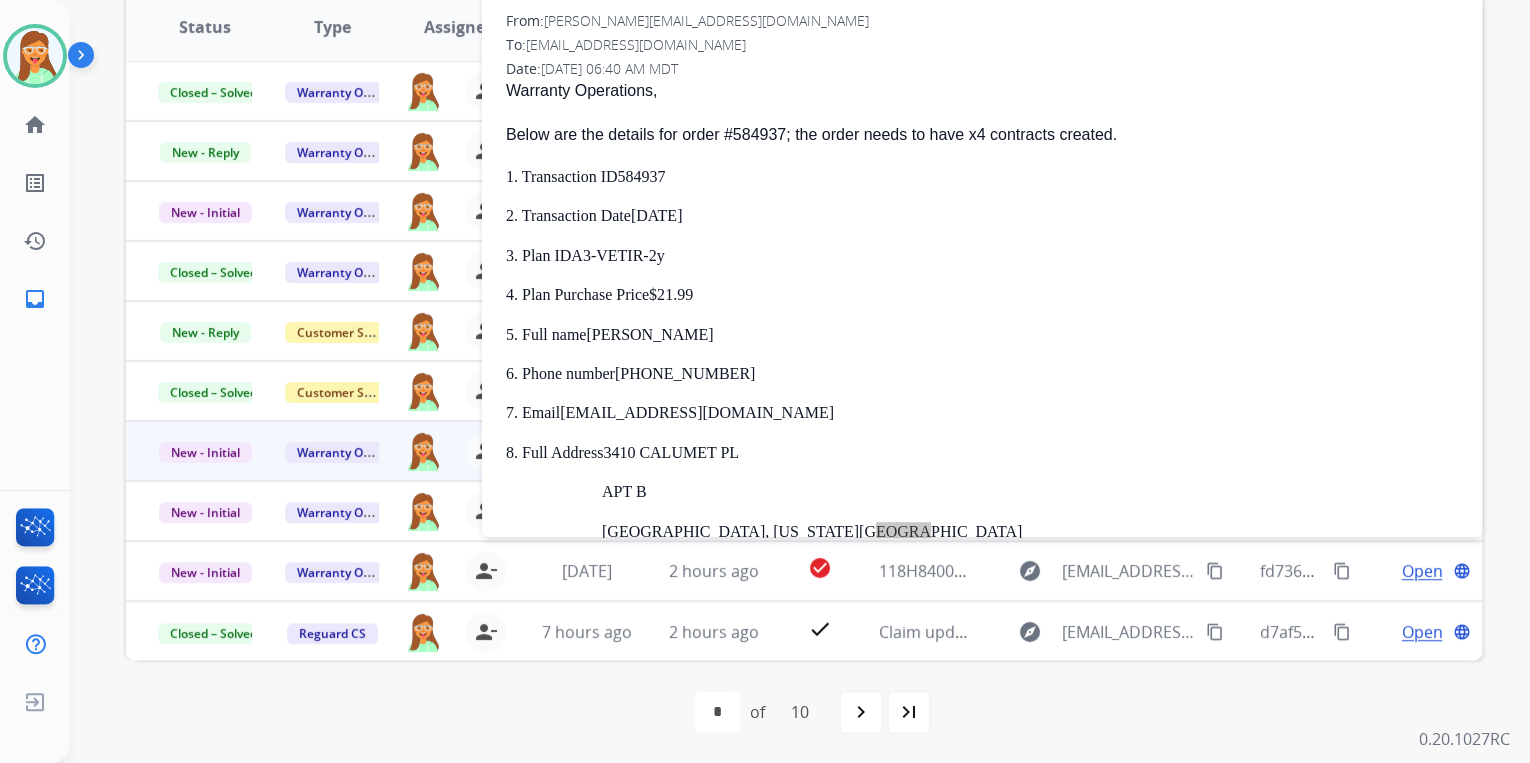 scroll, scrollTop: 0, scrollLeft: 0, axis: both 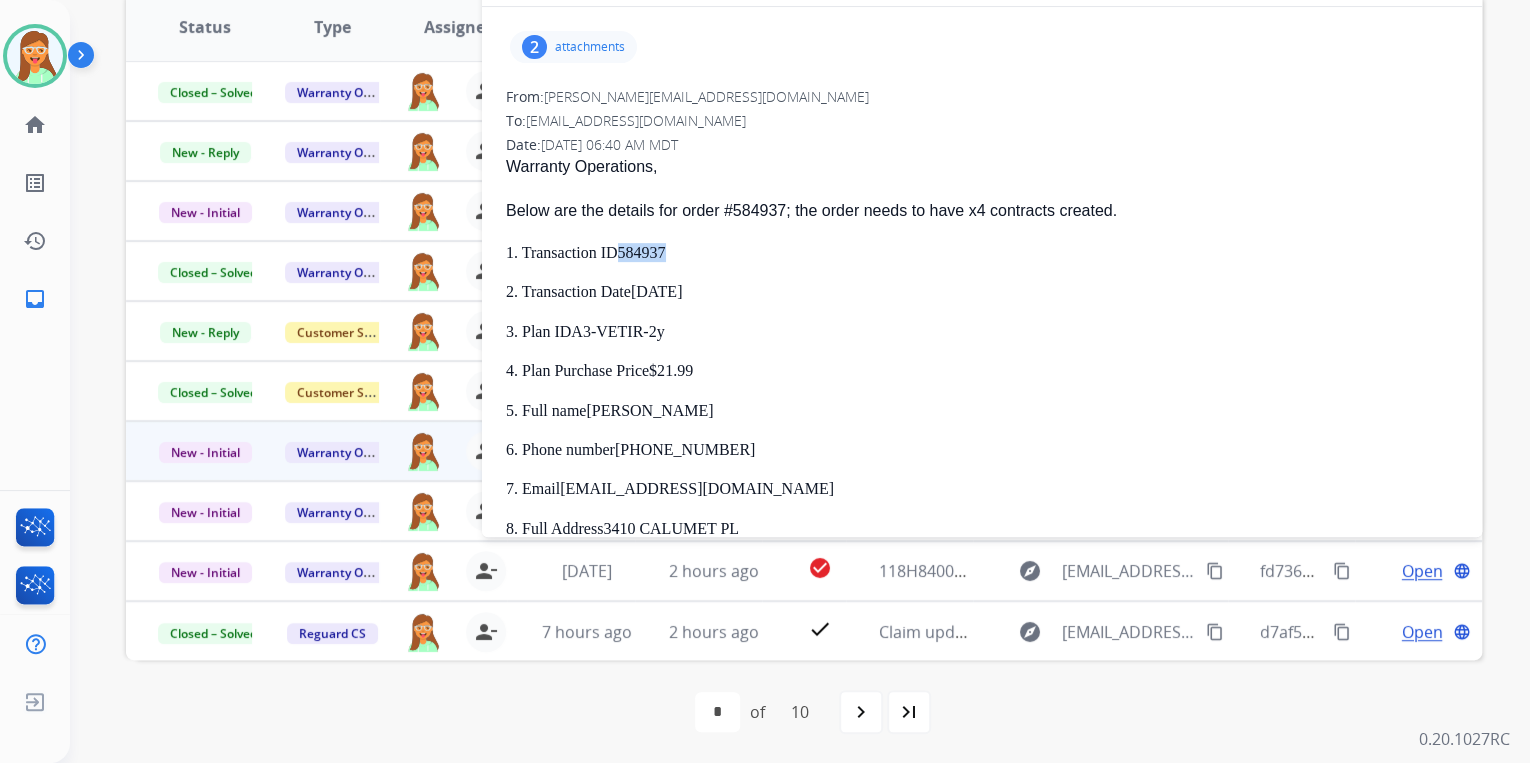 drag, startPoint x: 623, startPoint y: 253, endPoint x: 668, endPoint y: 254, distance: 45.01111 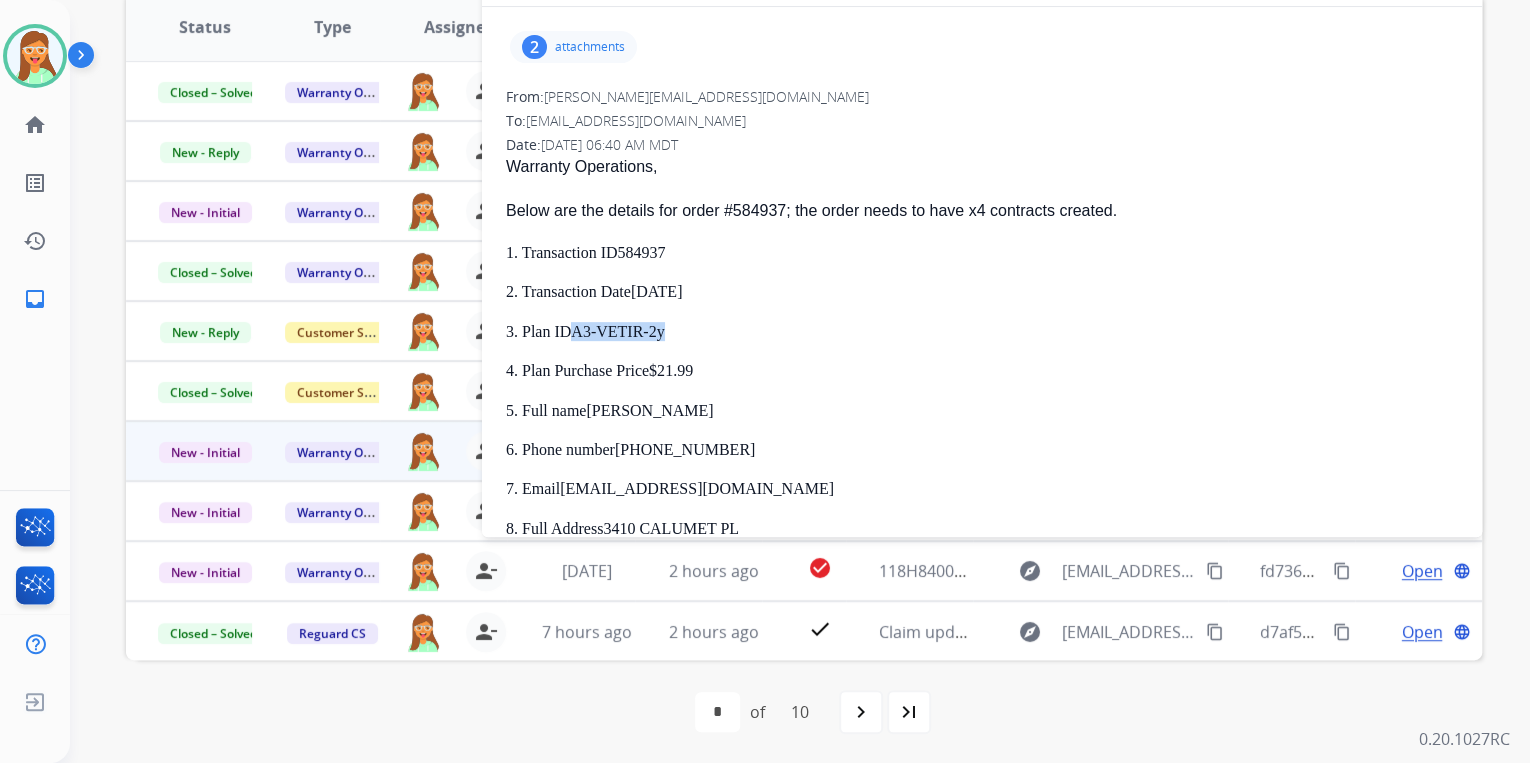 drag, startPoint x: 578, startPoint y: 334, endPoint x: 666, endPoint y: 335, distance: 88.005684 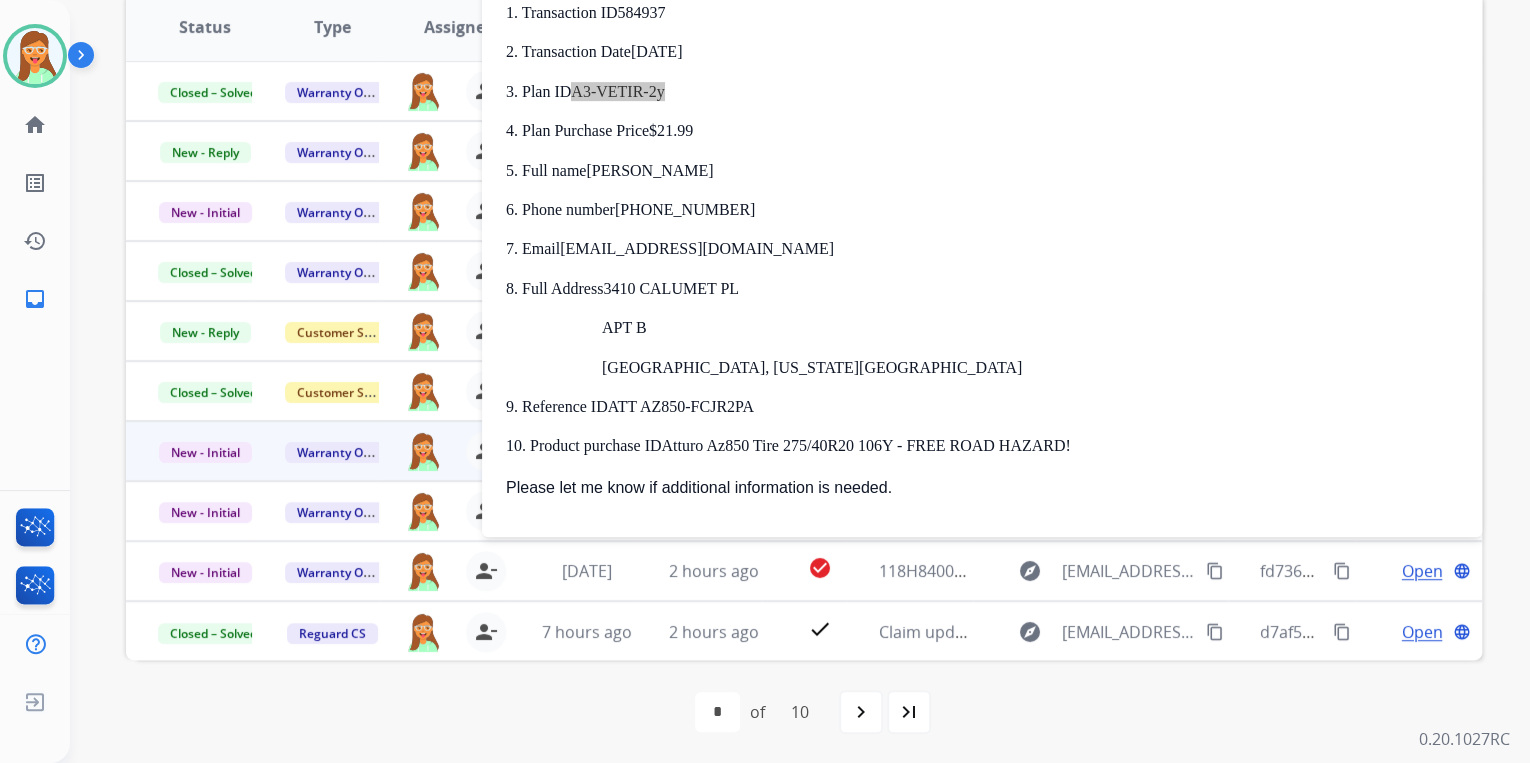 scroll, scrollTop: 320, scrollLeft: 0, axis: vertical 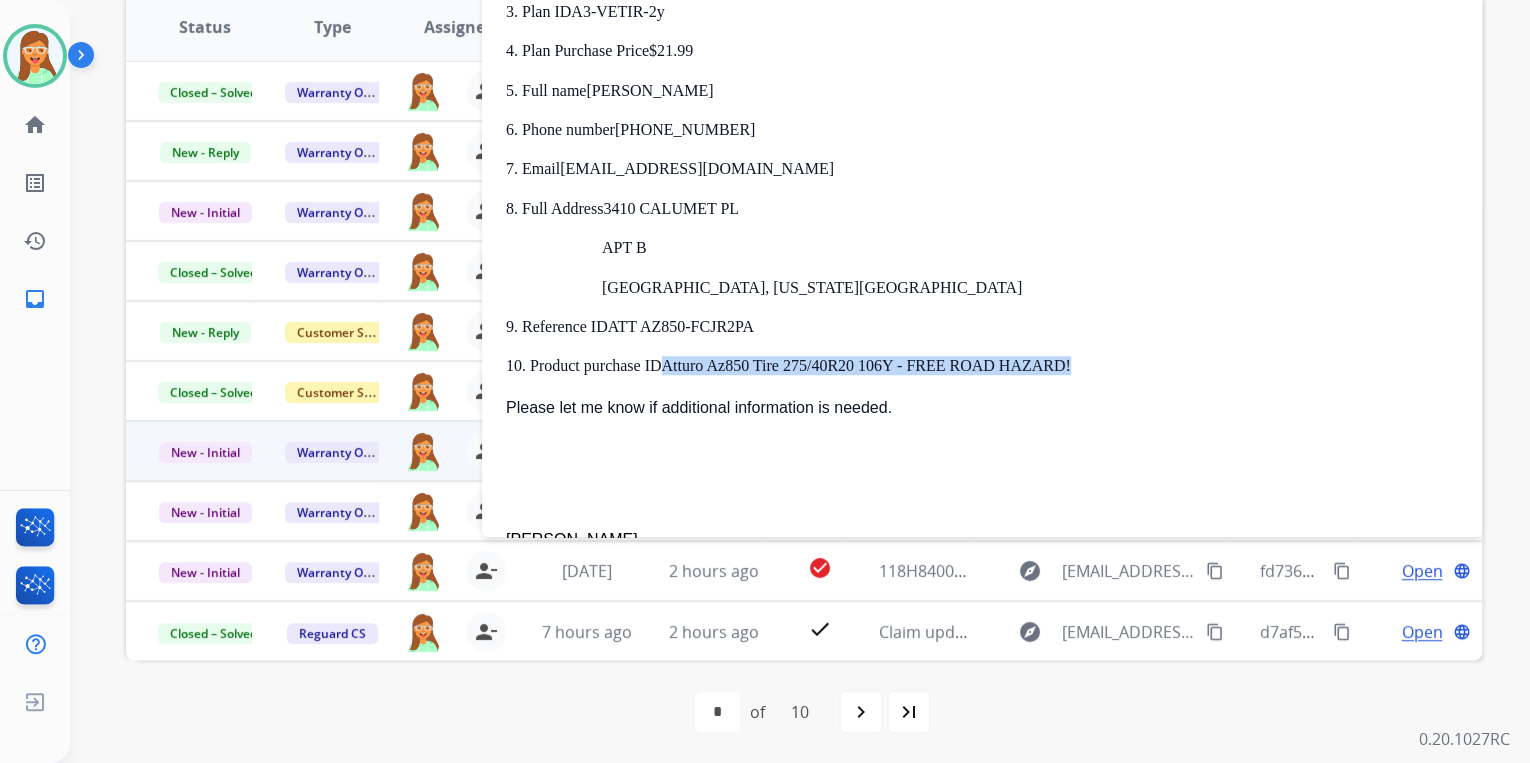 drag, startPoint x: 667, startPoint y: 364, endPoint x: 1084, endPoint y: 369, distance: 417.02997 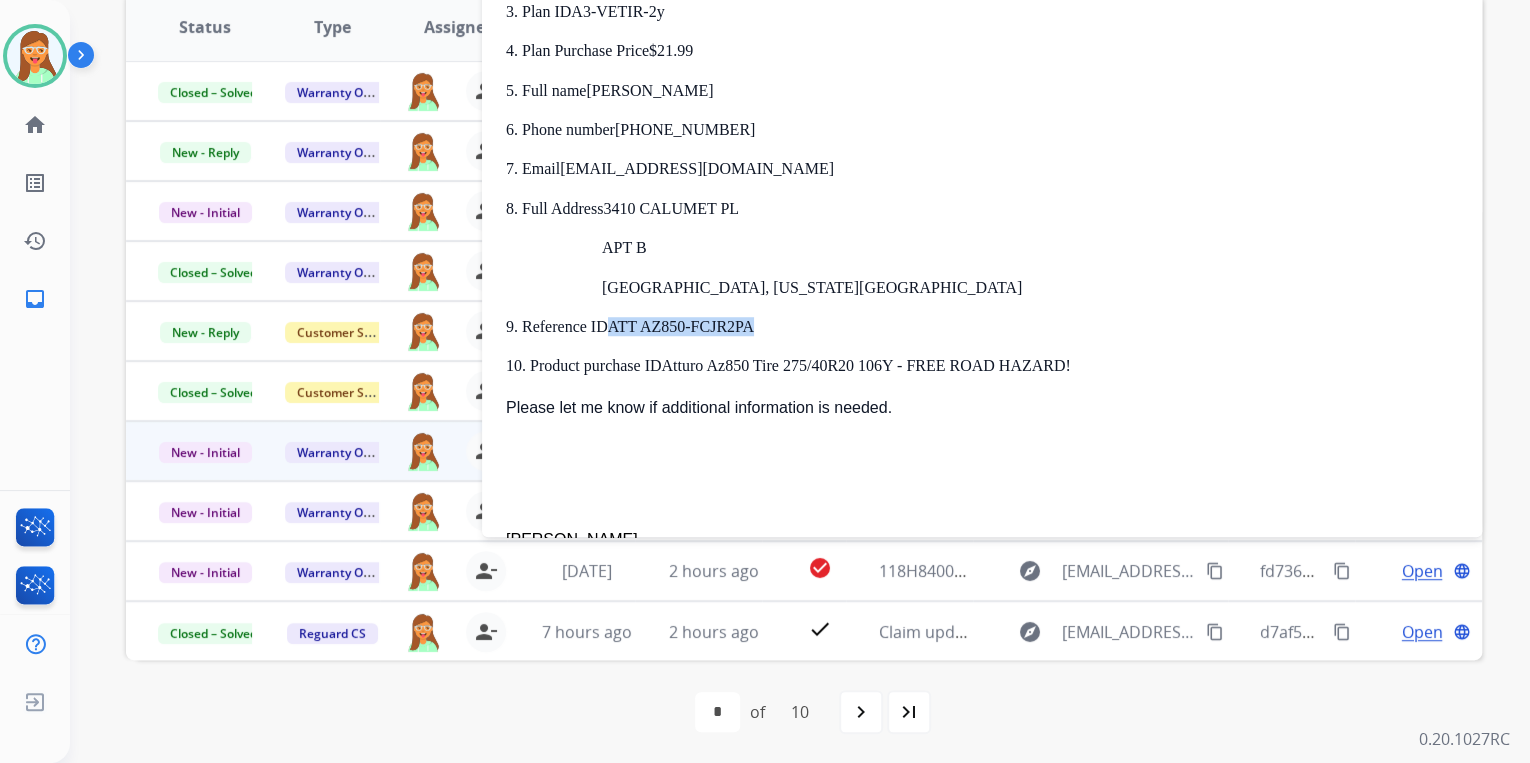 drag, startPoint x: 615, startPoint y: 324, endPoint x: 758, endPoint y: 324, distance: 143 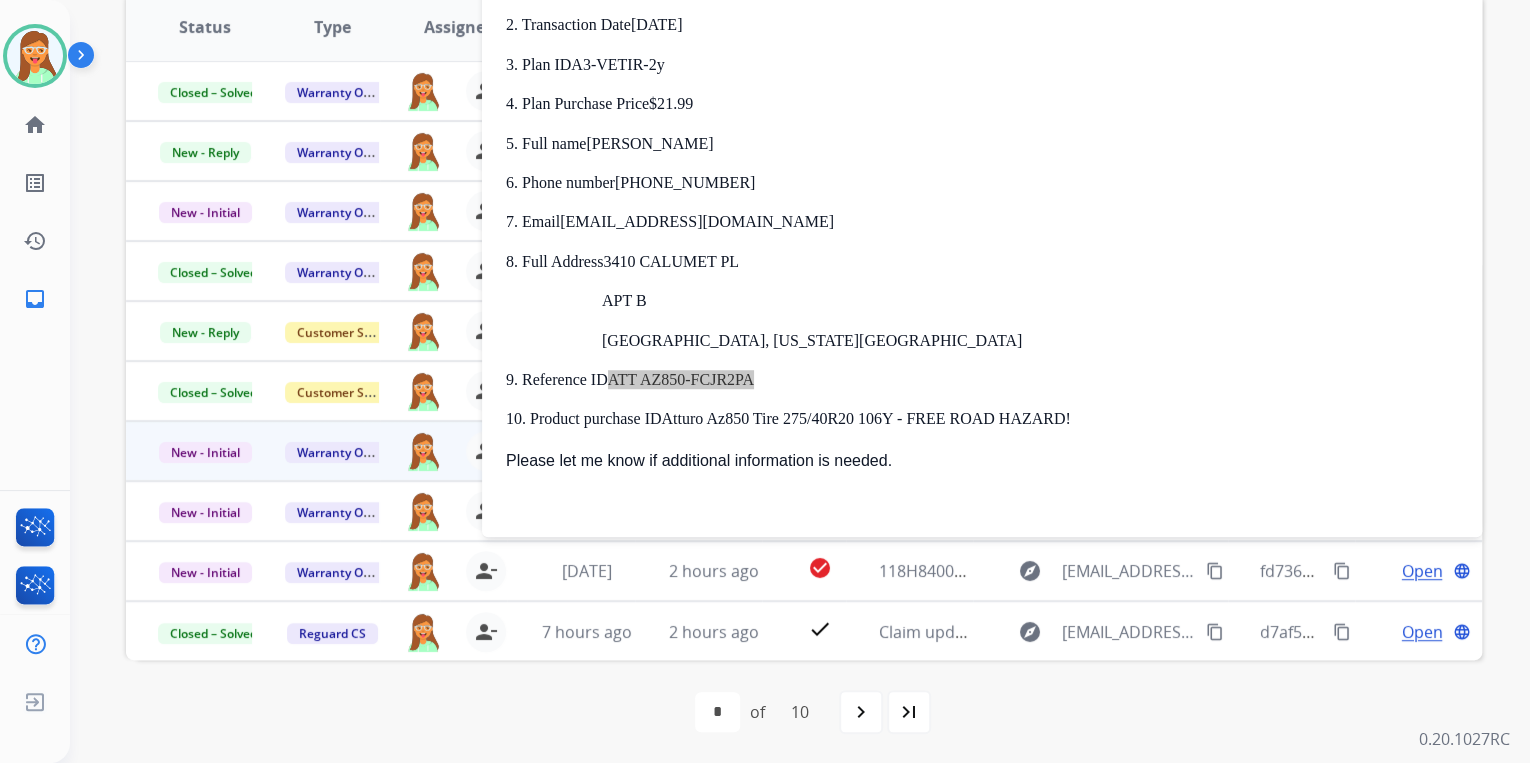 scroll, scrollTop: 240, scrollLeft: 0, axis: vertical 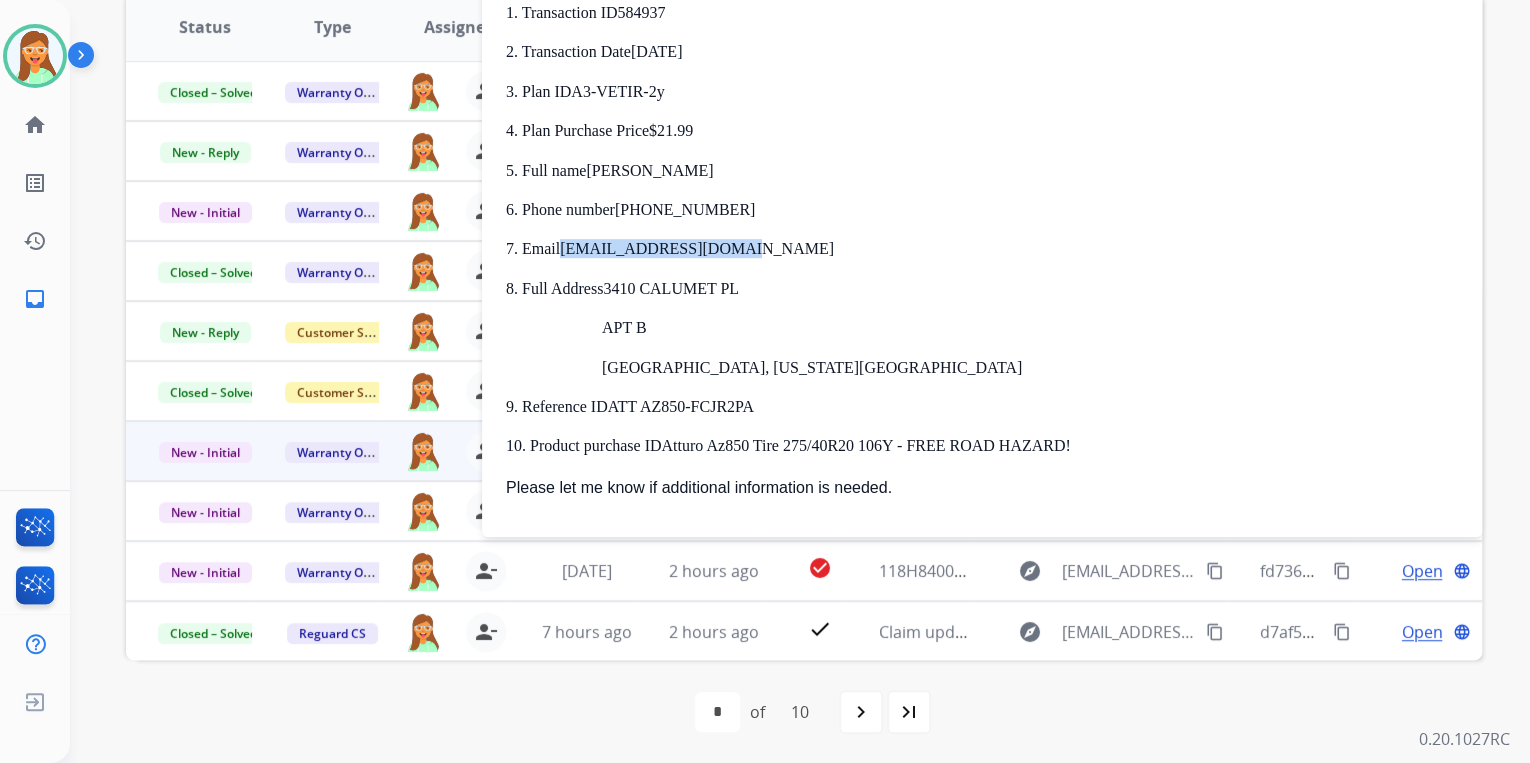 drag, startPoint x: 565, startPoint y: 247, endPoint x: 717, endPoint y: 251, distance: 152.05263 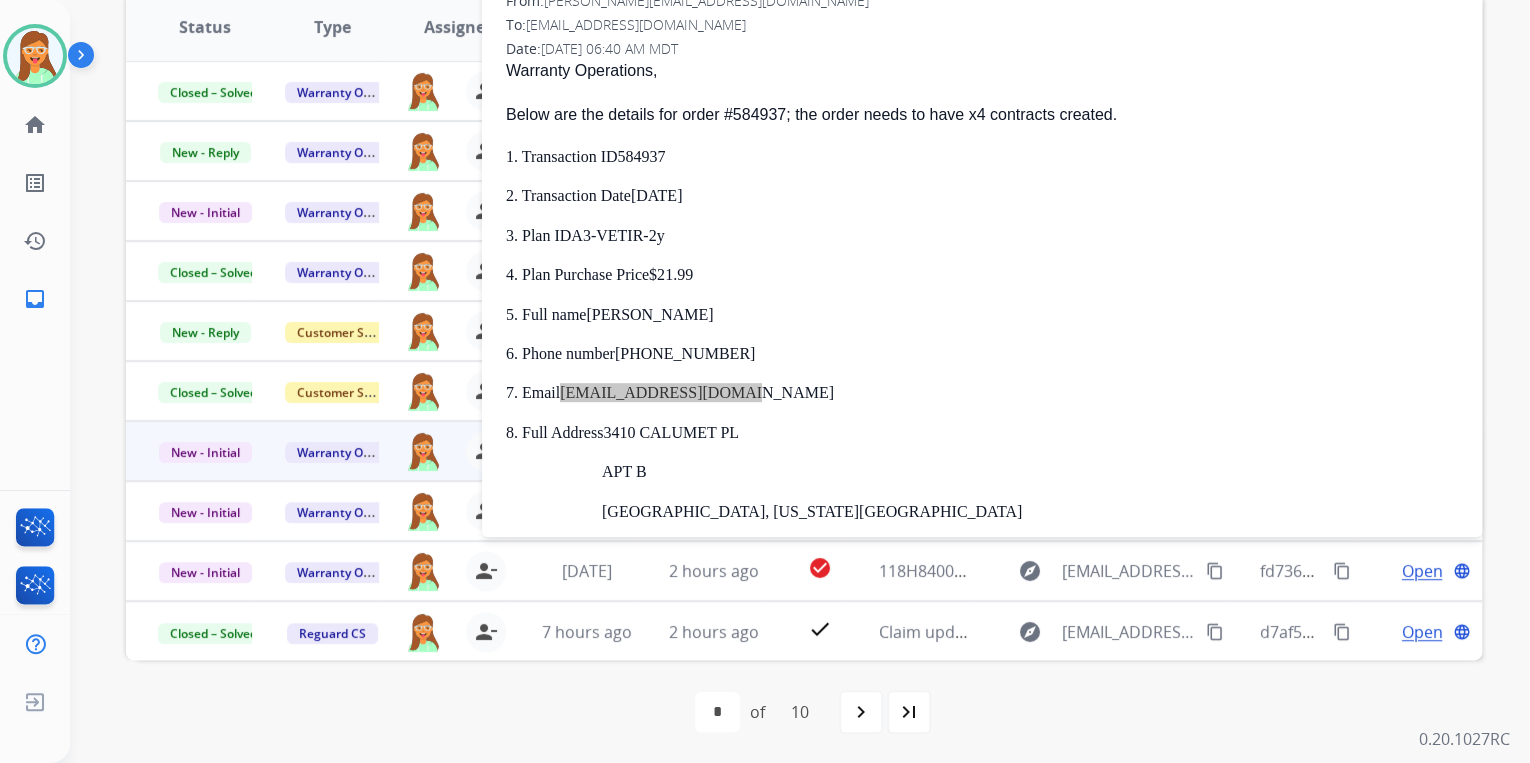 scroll, scrollTop: 0, scrollLeft: 0, axis: both 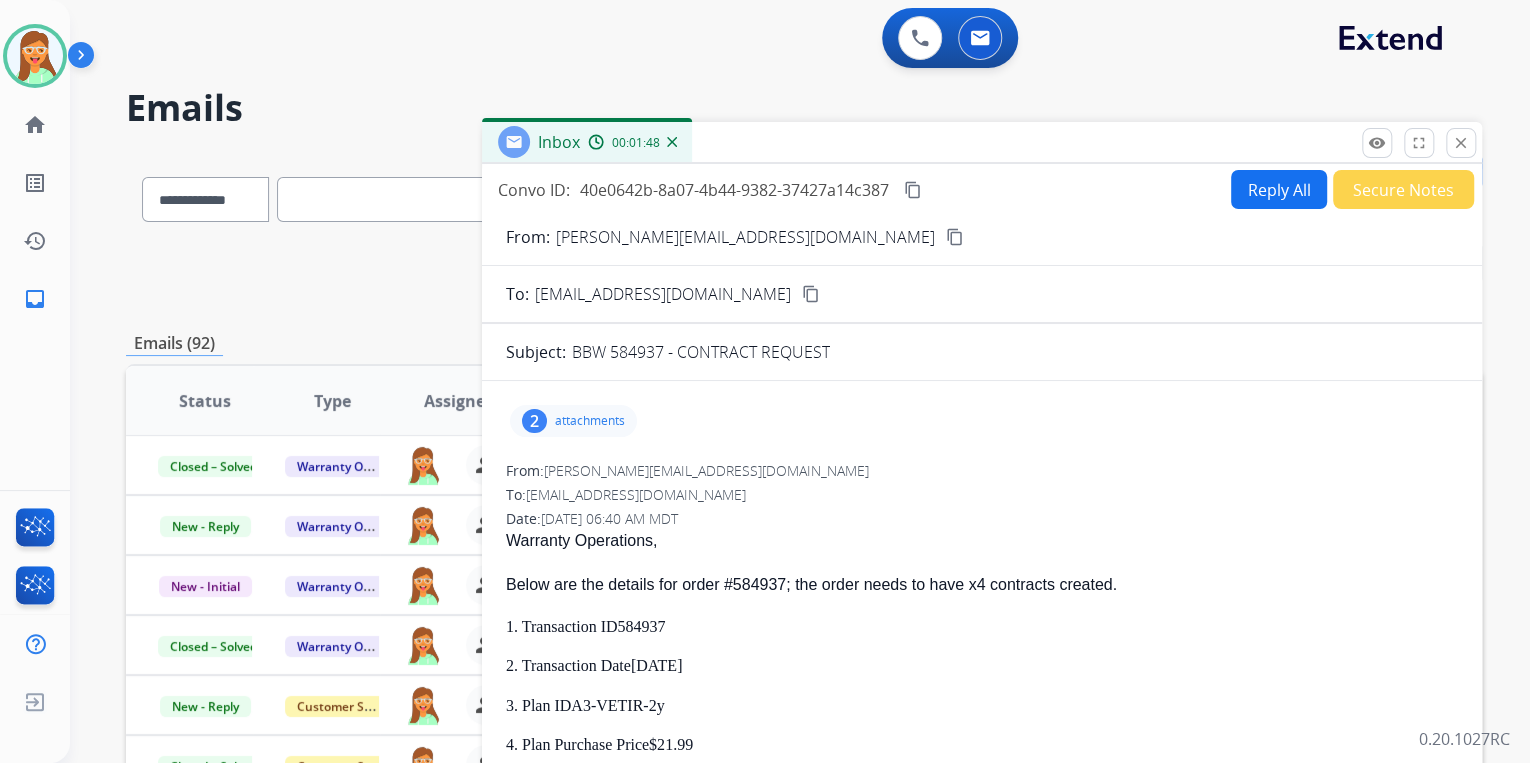 click on "Reply All" at bounding box center [1279, 189] 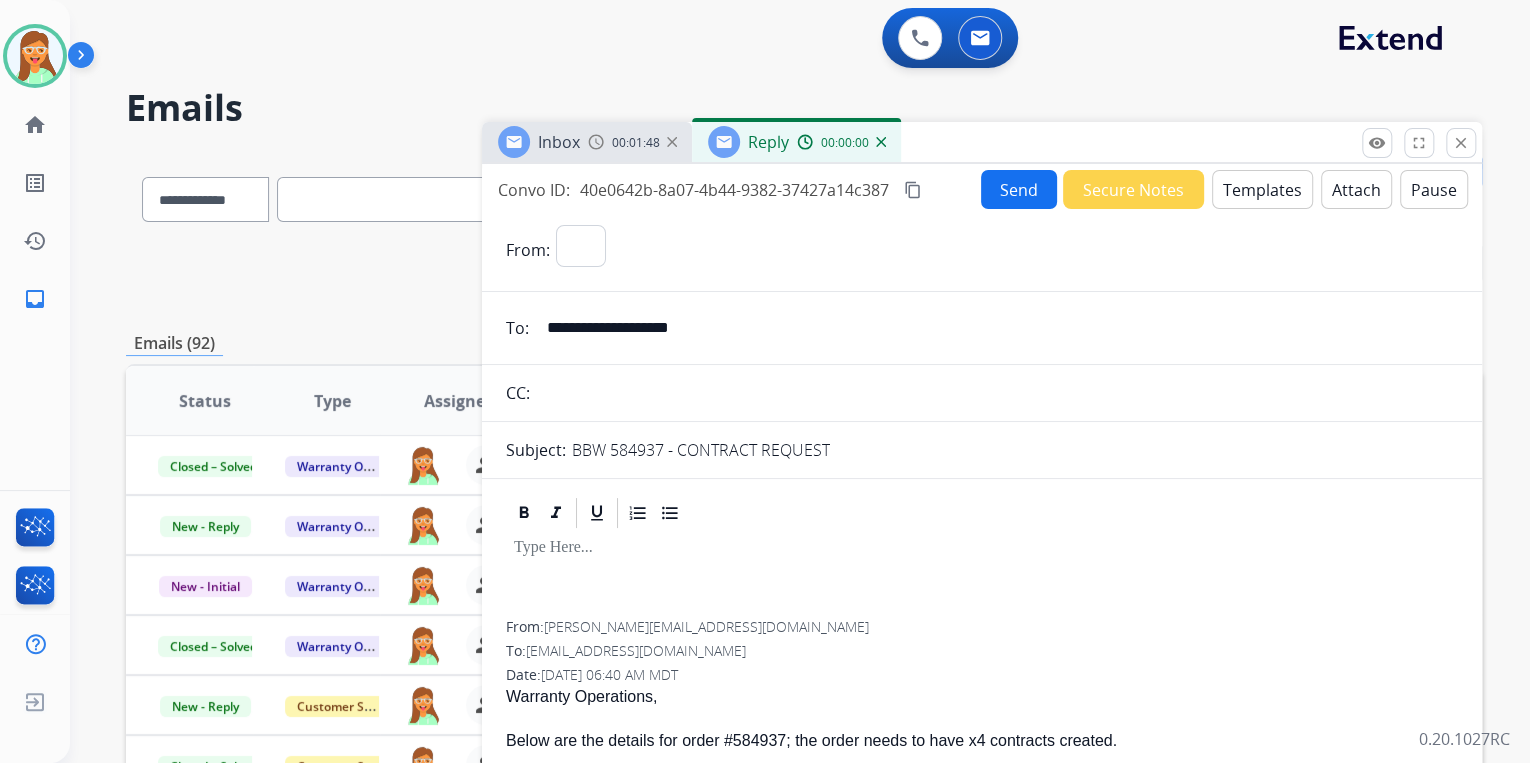 click on "Templates" at bounding box center [1262, 189] 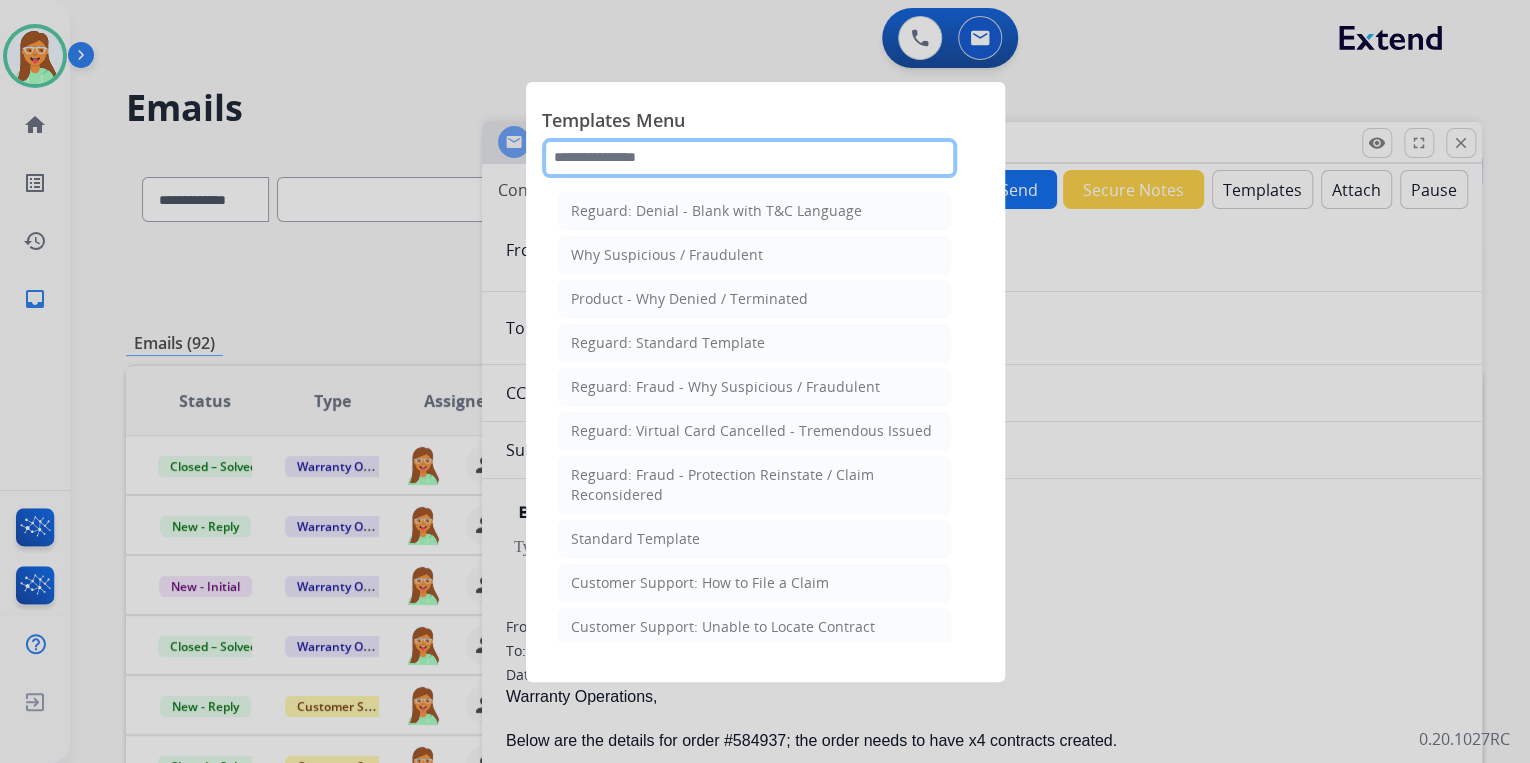 click 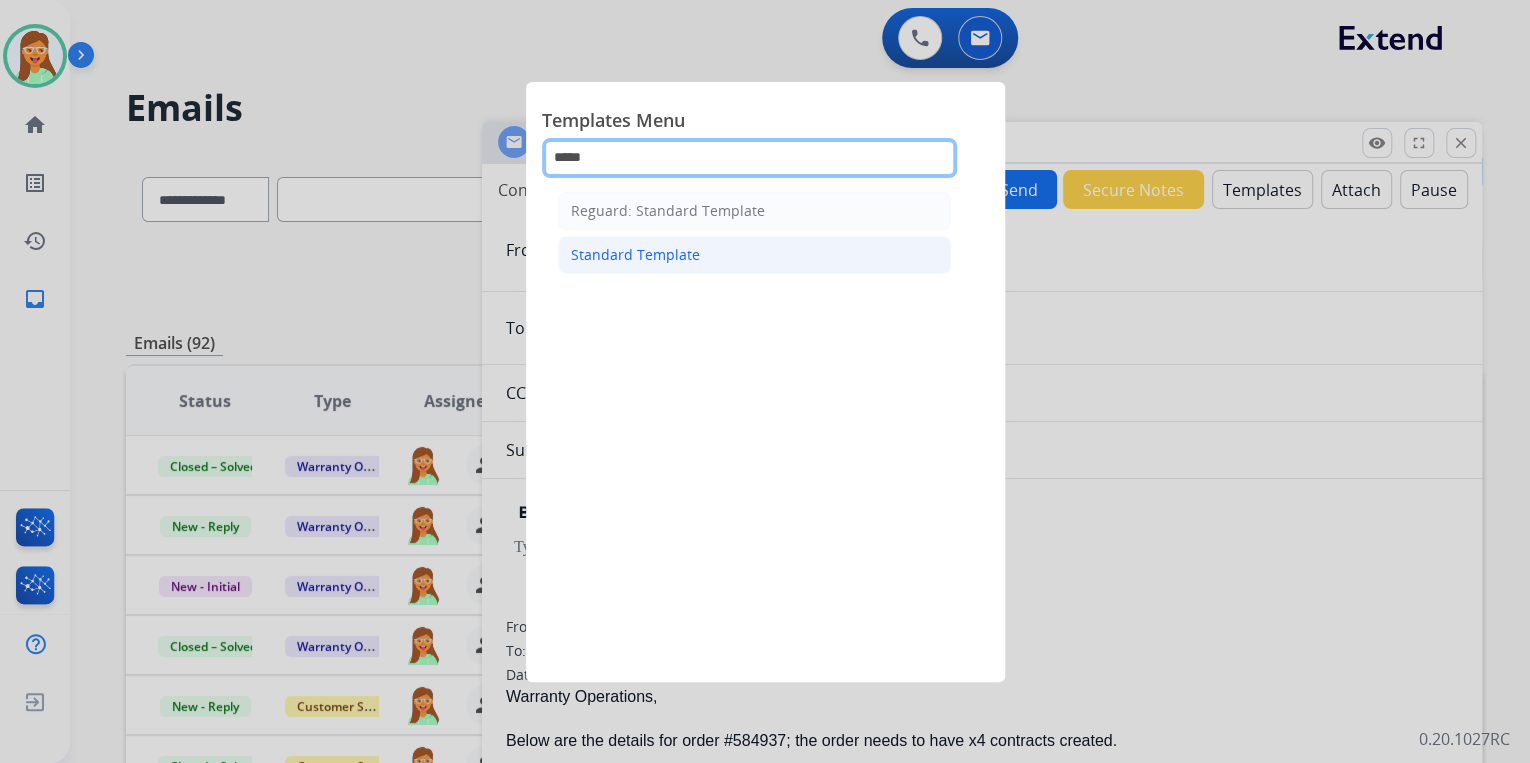 type on "*****" 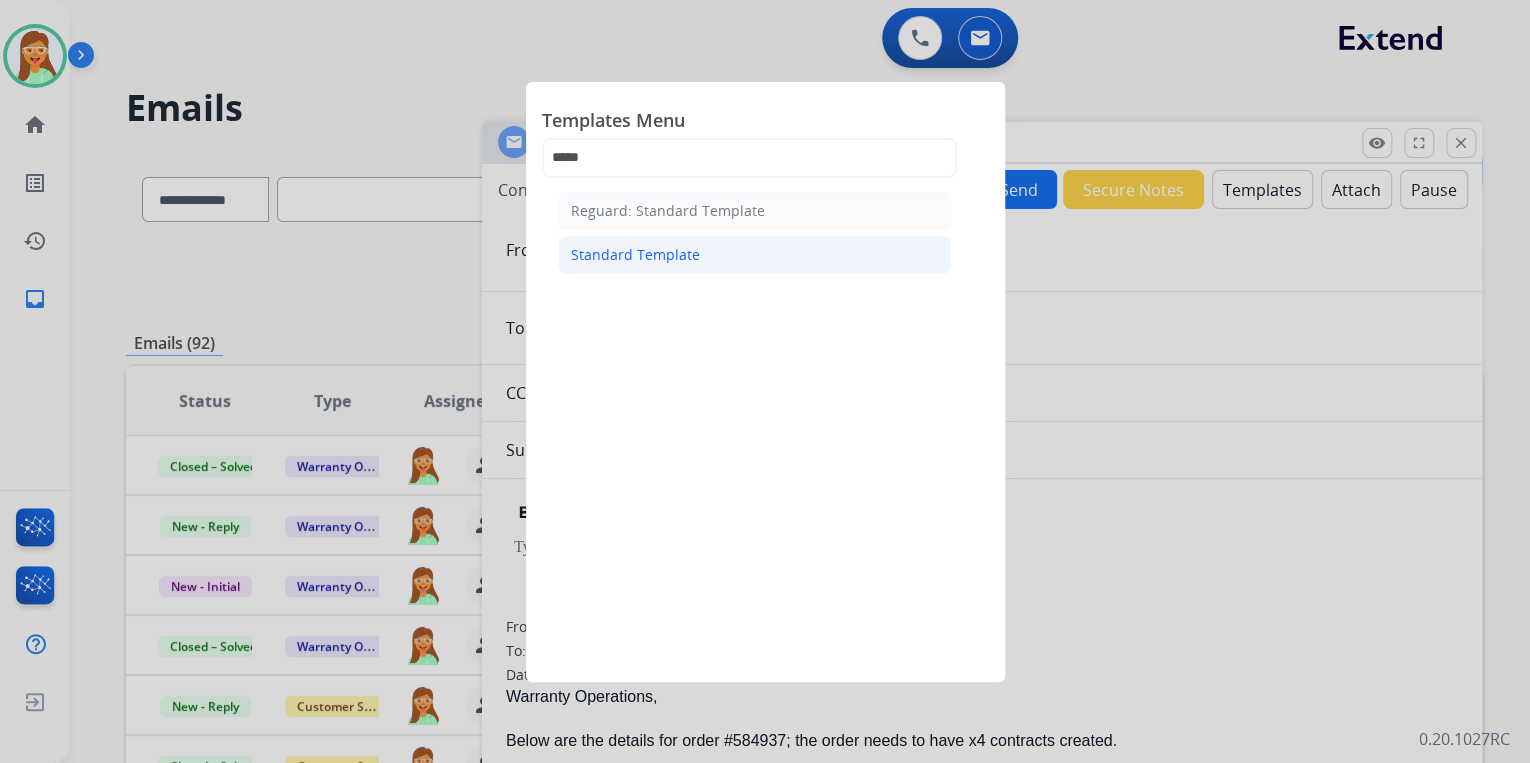 click on "Standard Template" 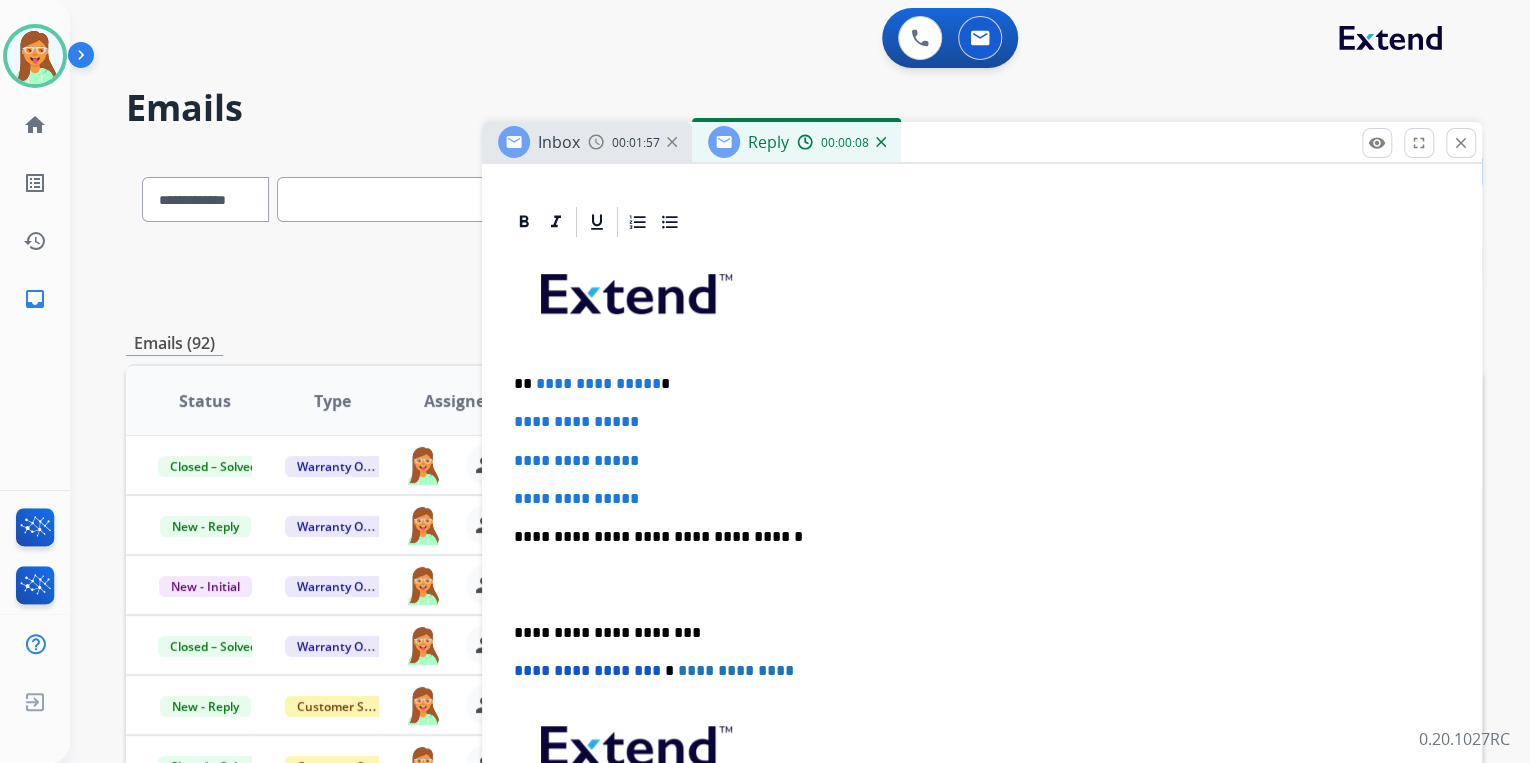 scroll, scrollTop: 560, scrollLeft: 0, axis: vertical 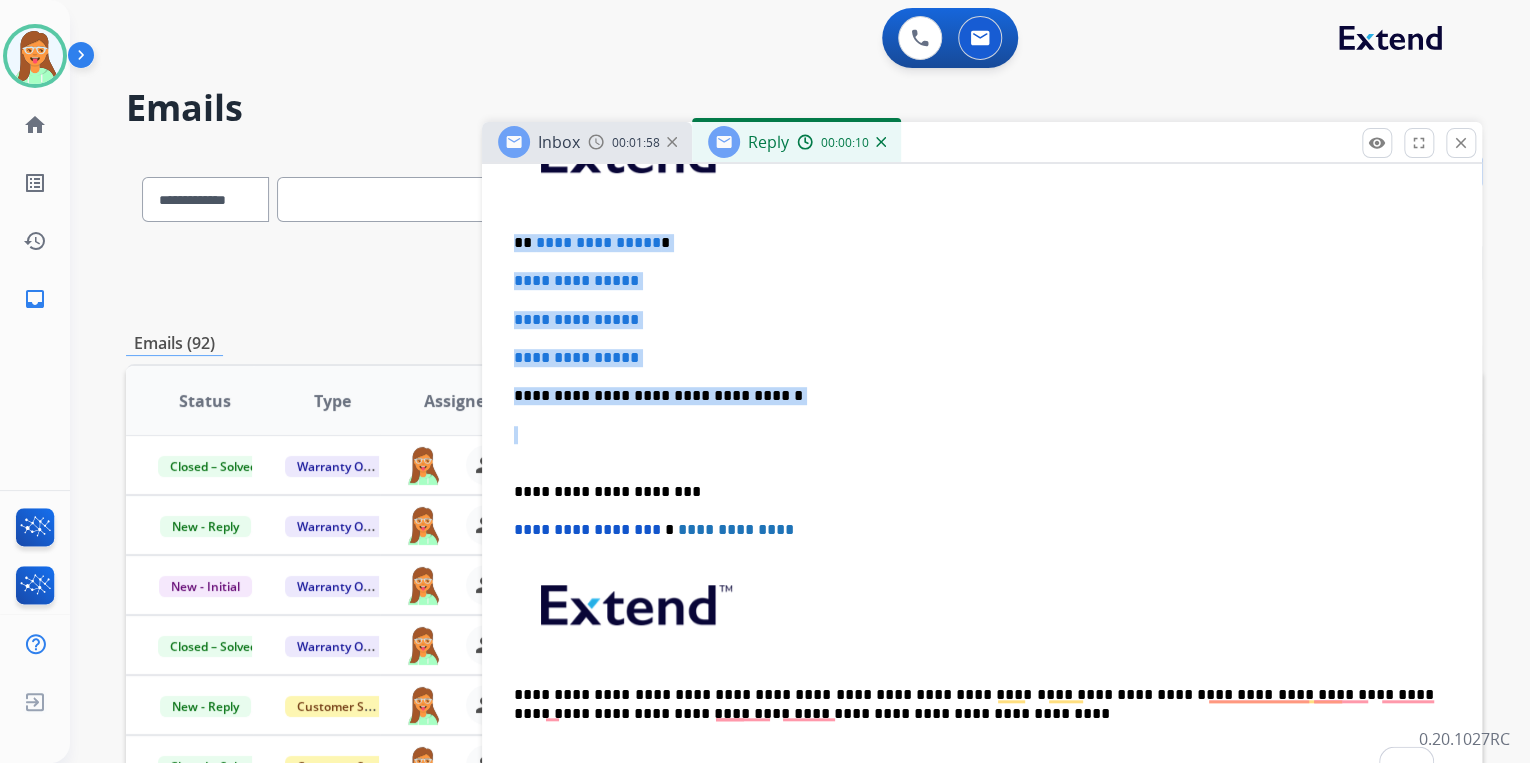 drag, startPoint x: 699, startPoint y: 372, endPoint x: 503, endPoint y: 241, distance: 235.74774 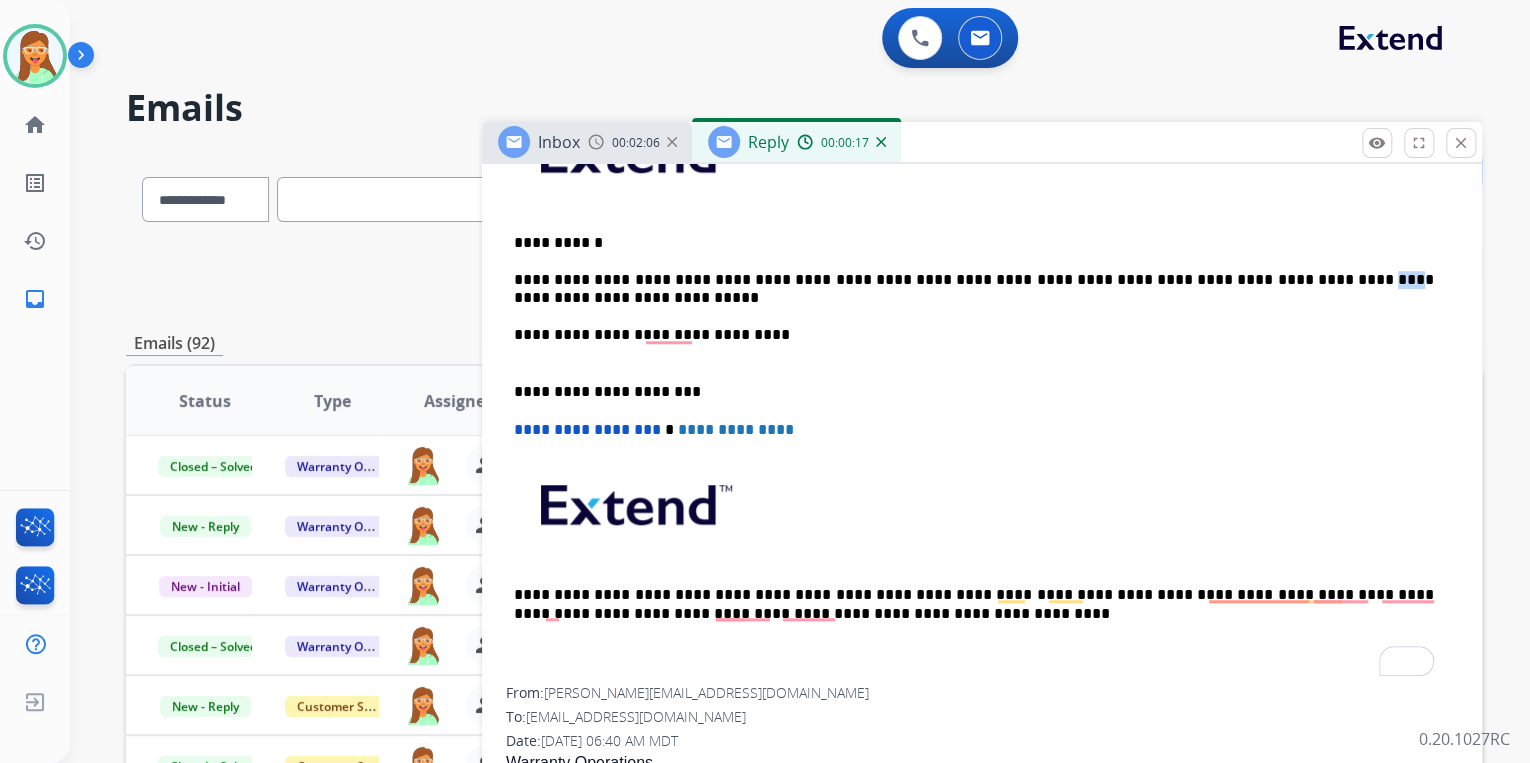 drag, startPoint x: 1279, startPoint y: 278, endPoint x: 1255, endPoint y: 278, distance: 24 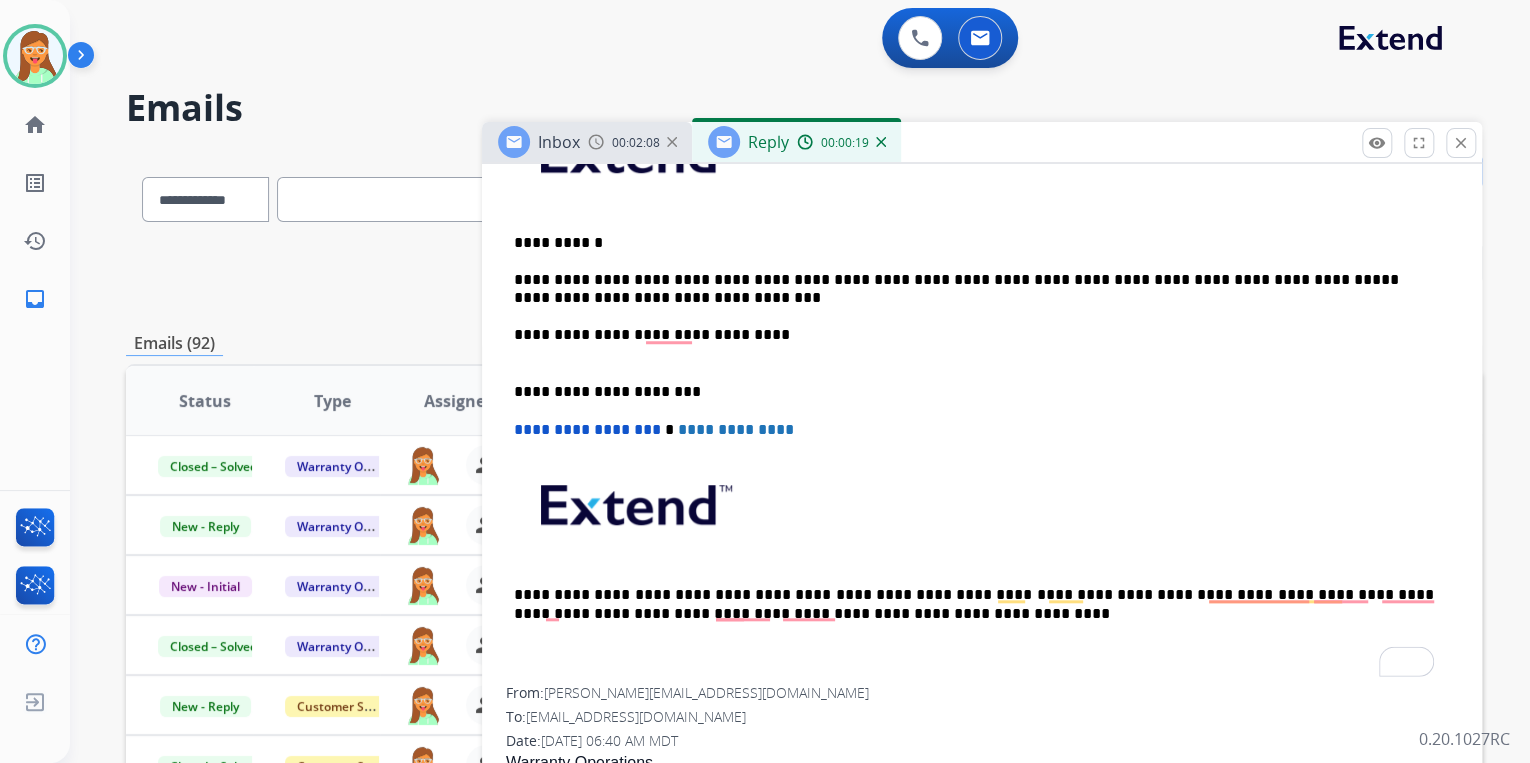 click on "**********" at bounding box center (982, 393) 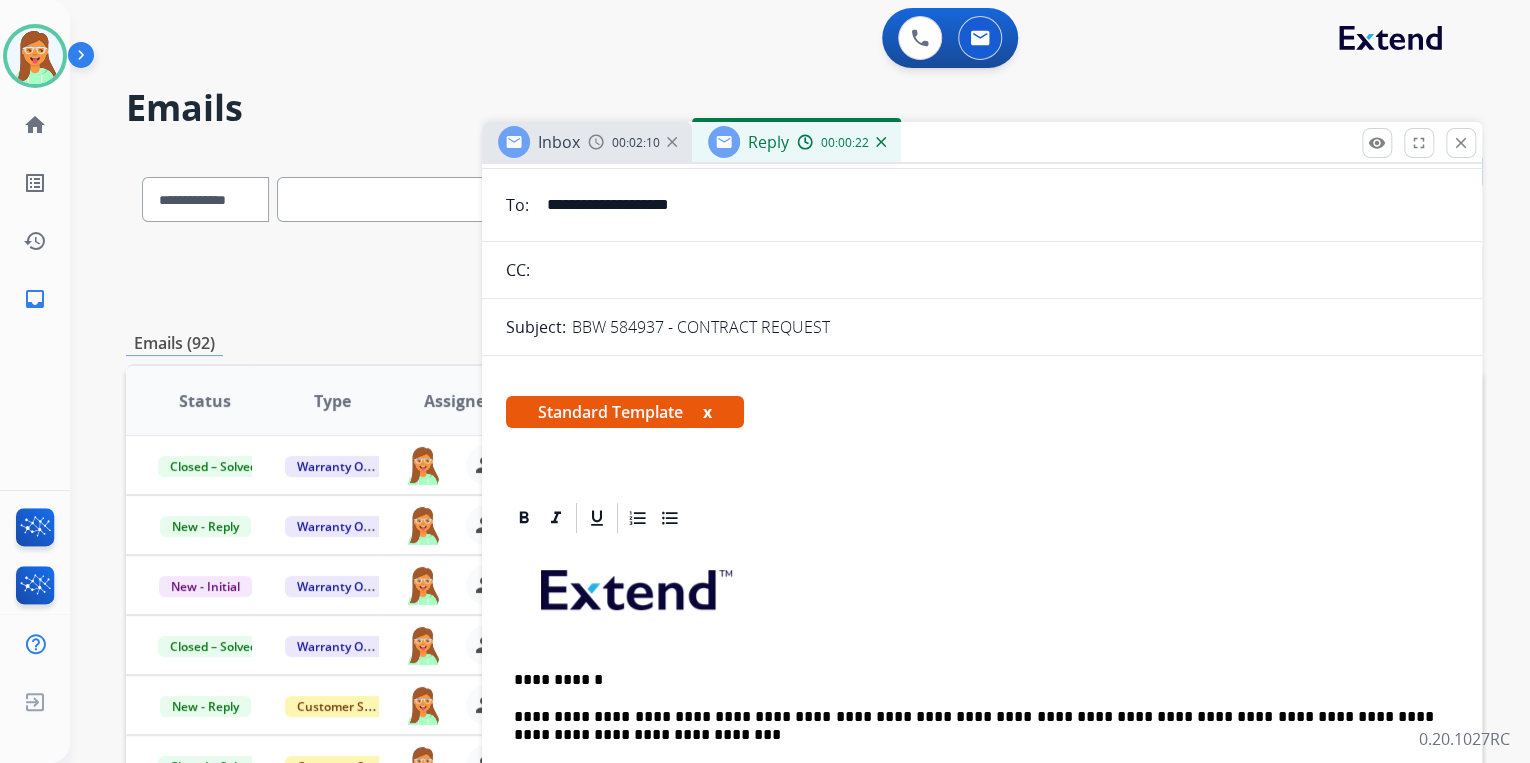 scroll, scrollTop: 0, scrollLeft: 0, axis: both 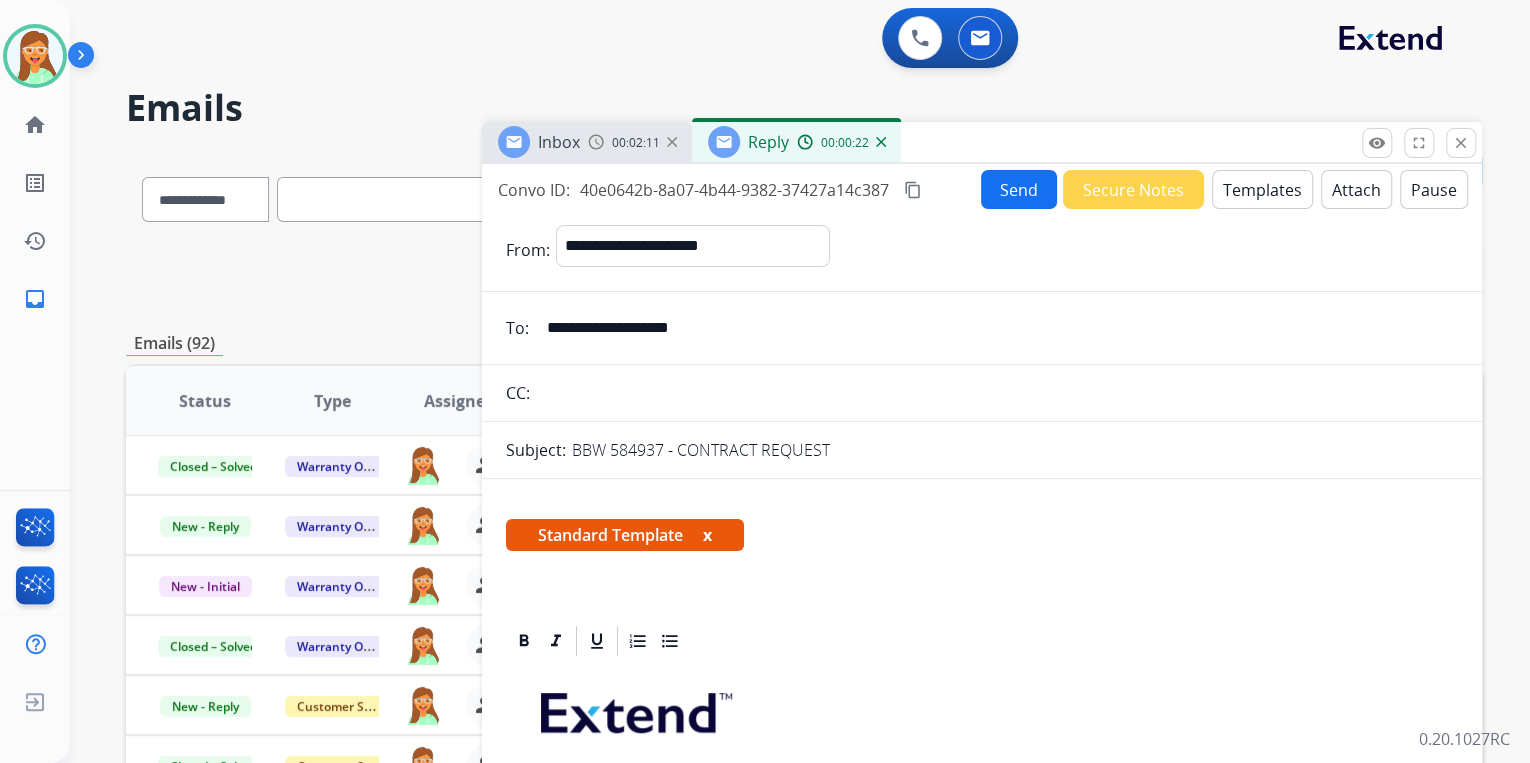 click on "Attach" at bounding box center (1356, 189) 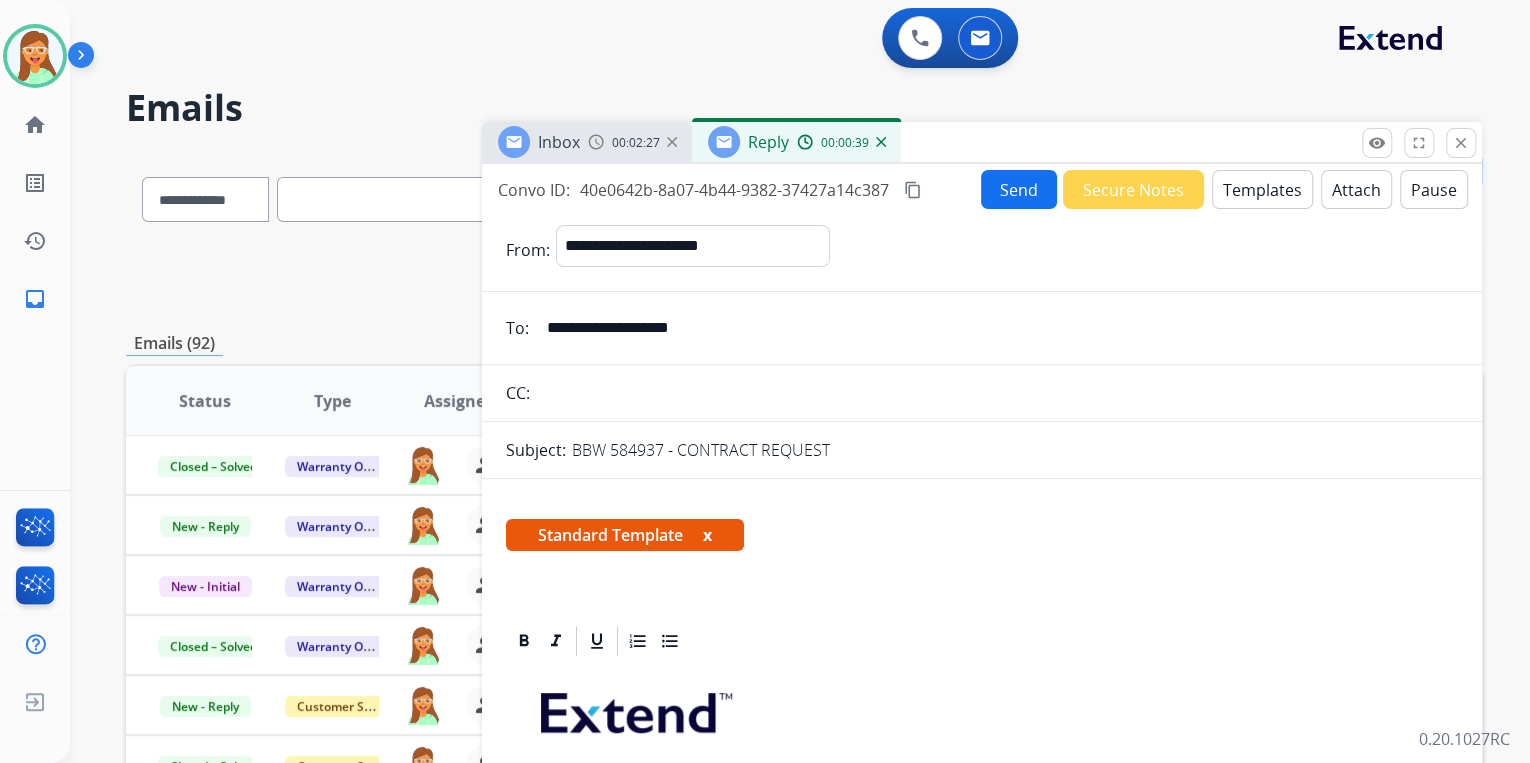 click on "Attach" at bounding box center (1356, 189) 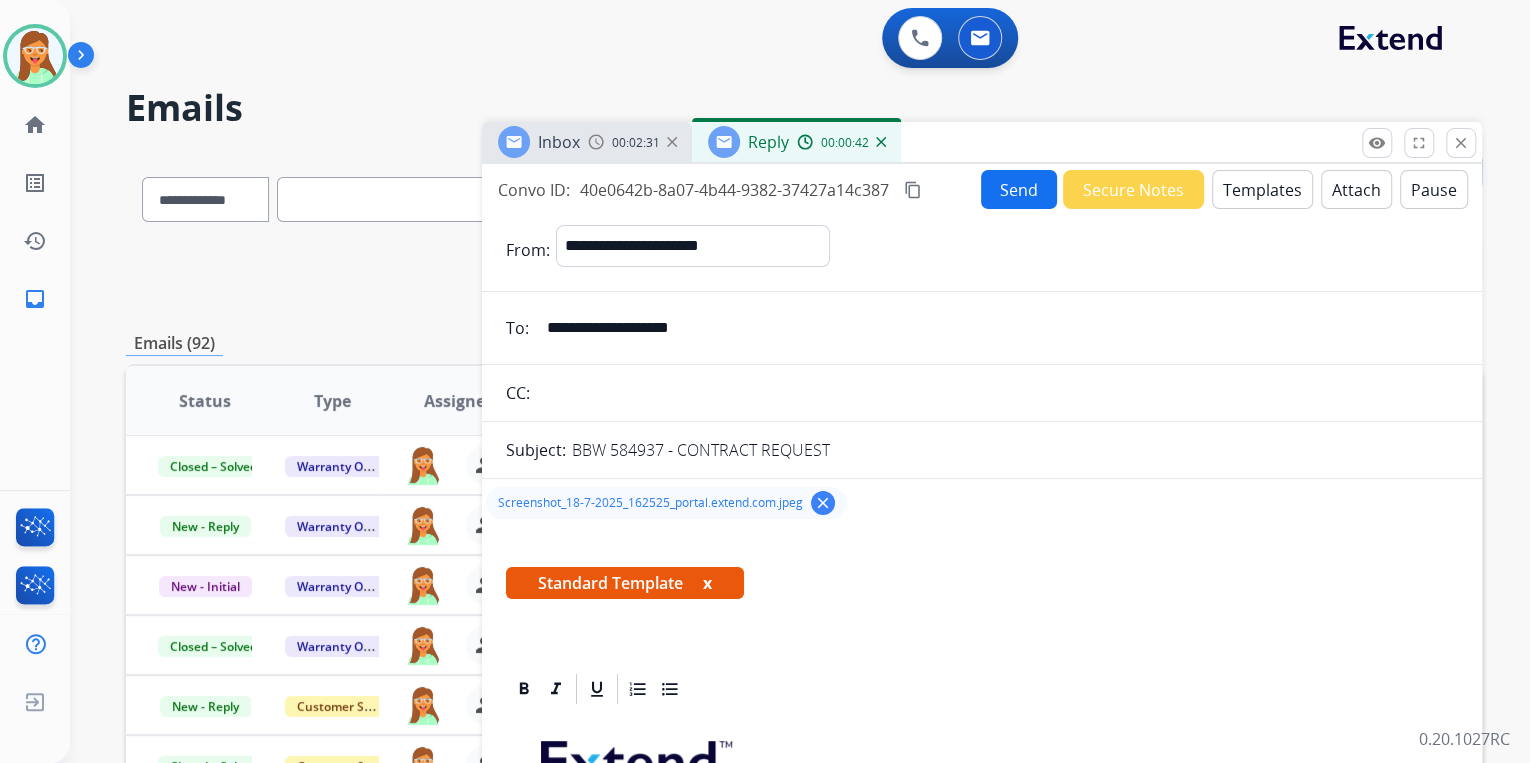 click on "Send" at bounding box center (1019, 189) 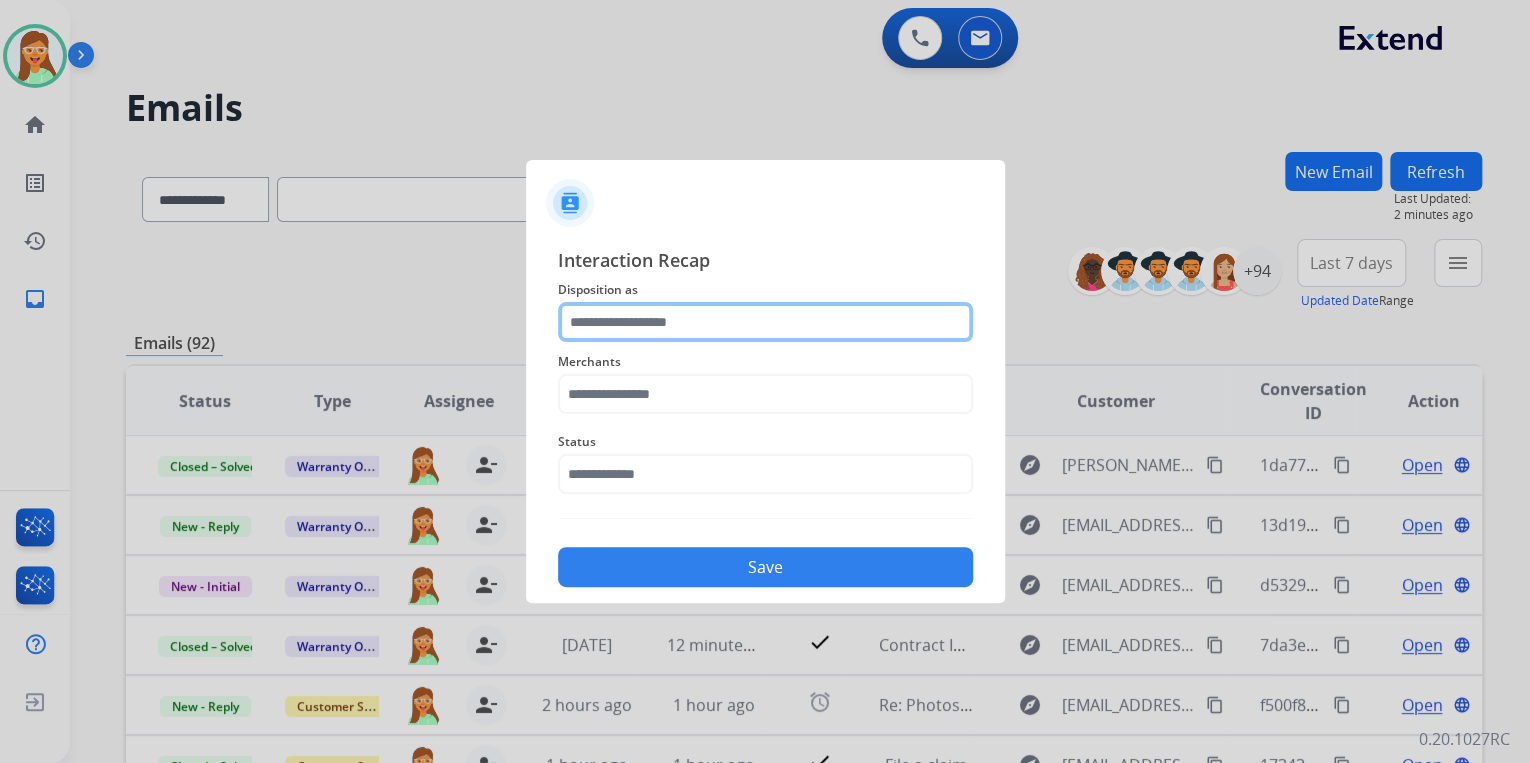 click 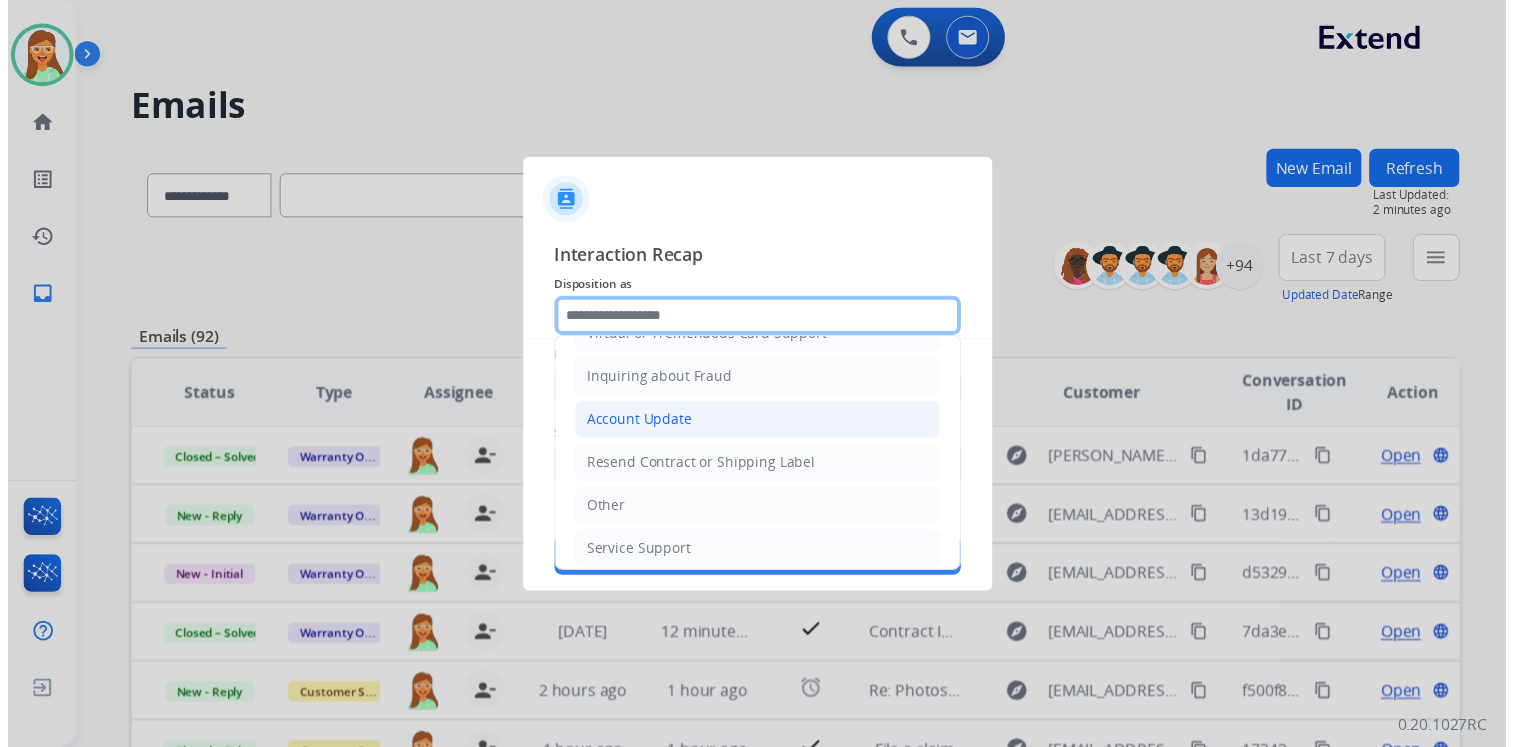 scroll, scrollTop: 306, scrollLeft: 0, axis: vertical 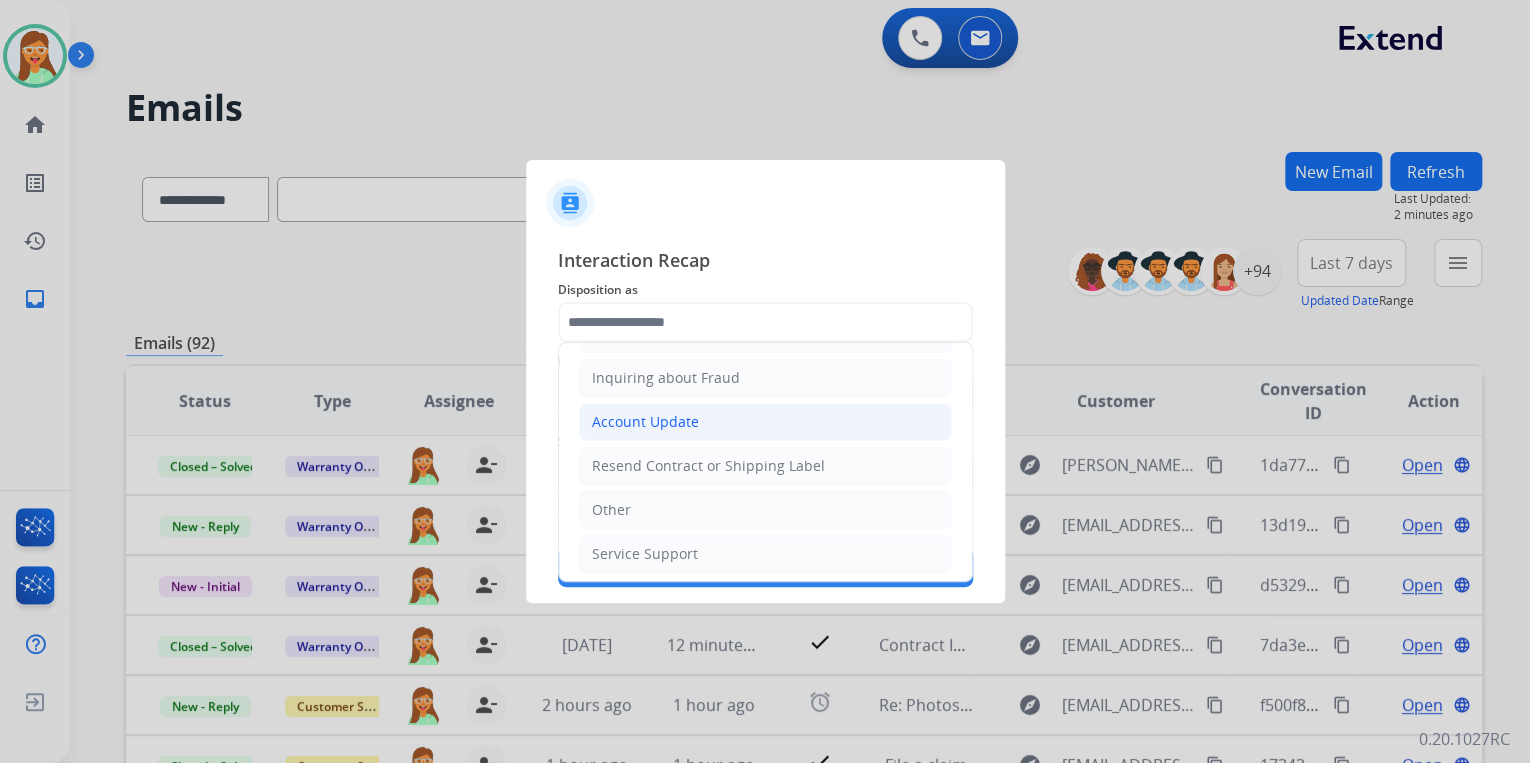 click on "Account Update" 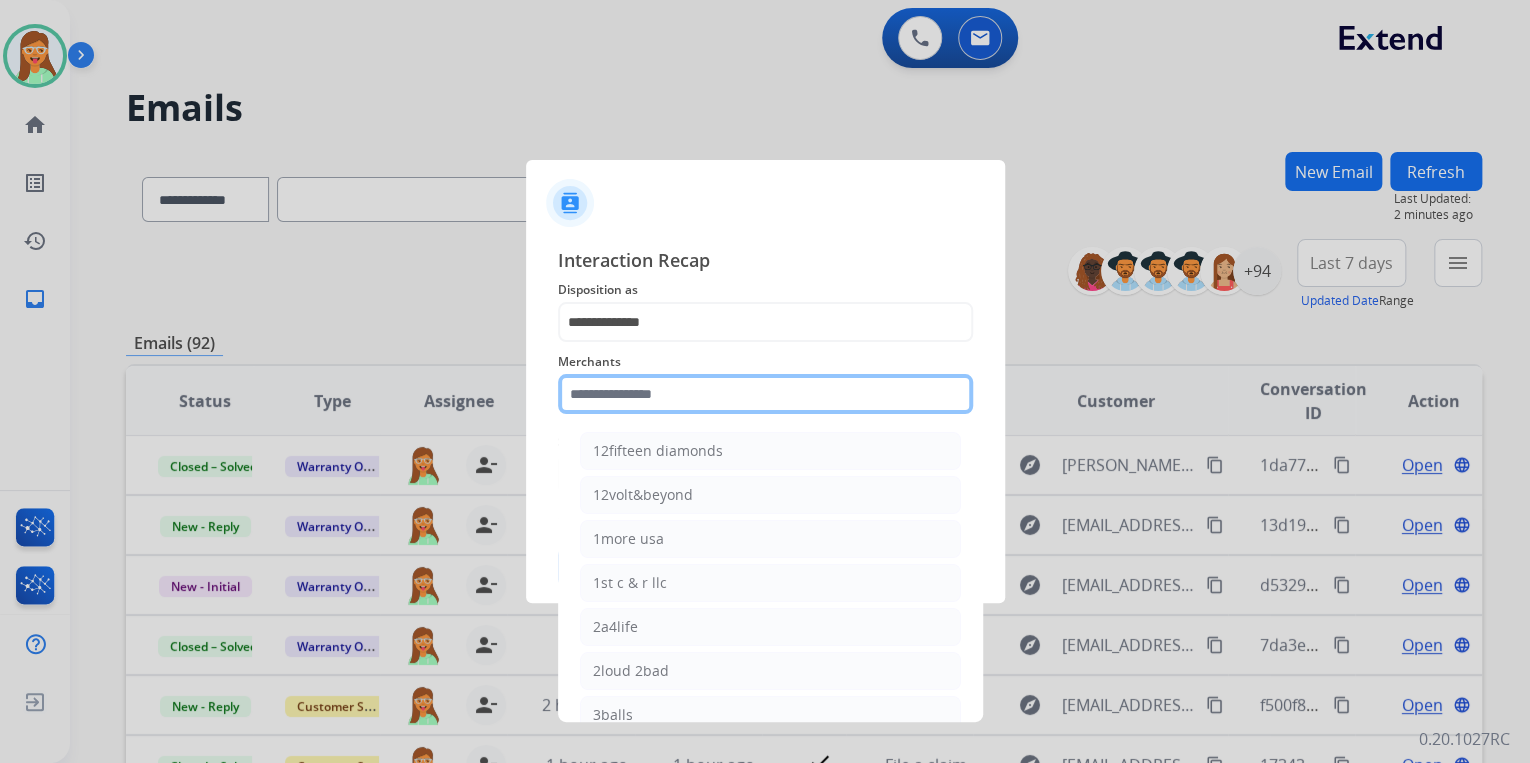click 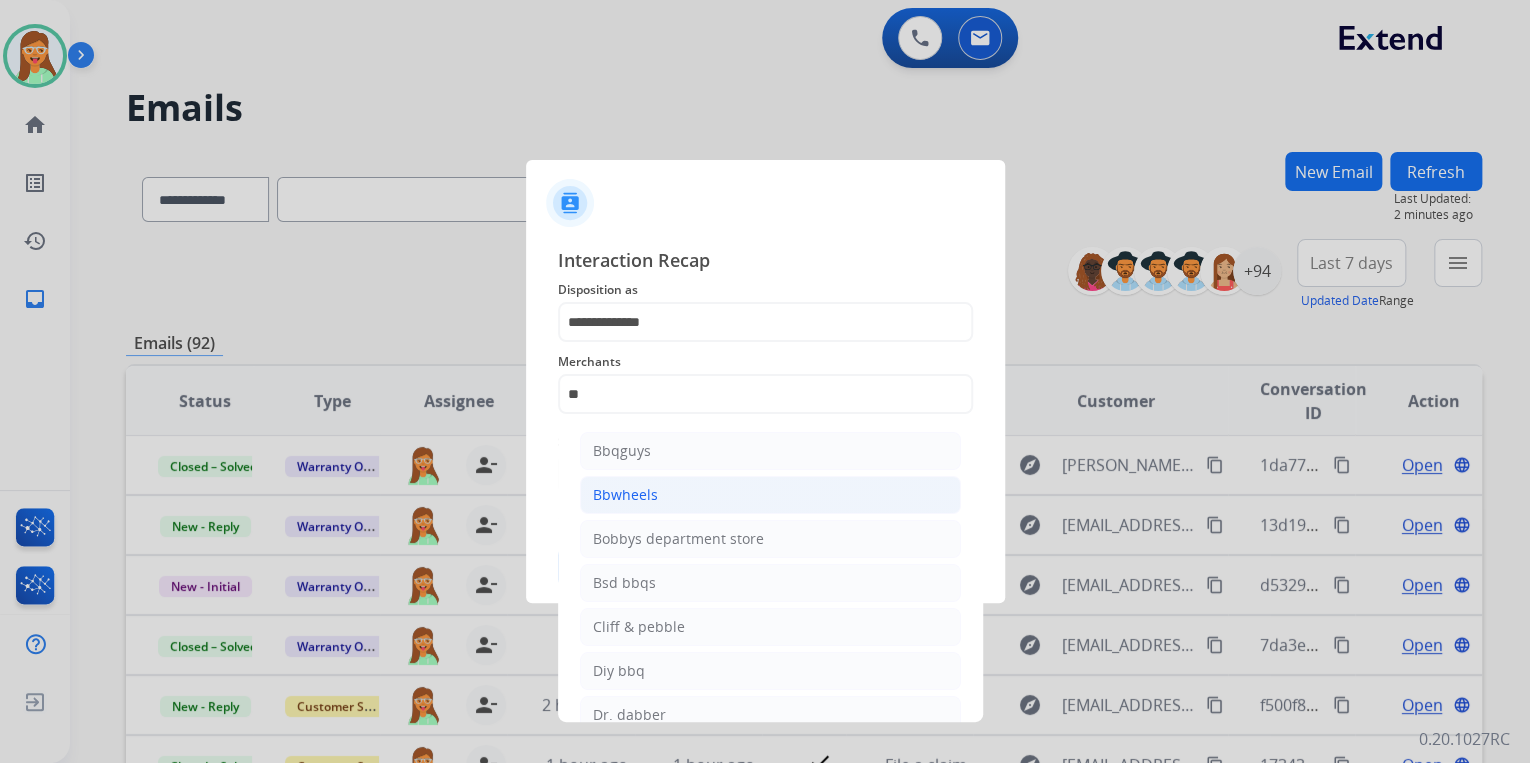click on "Bbwheels" 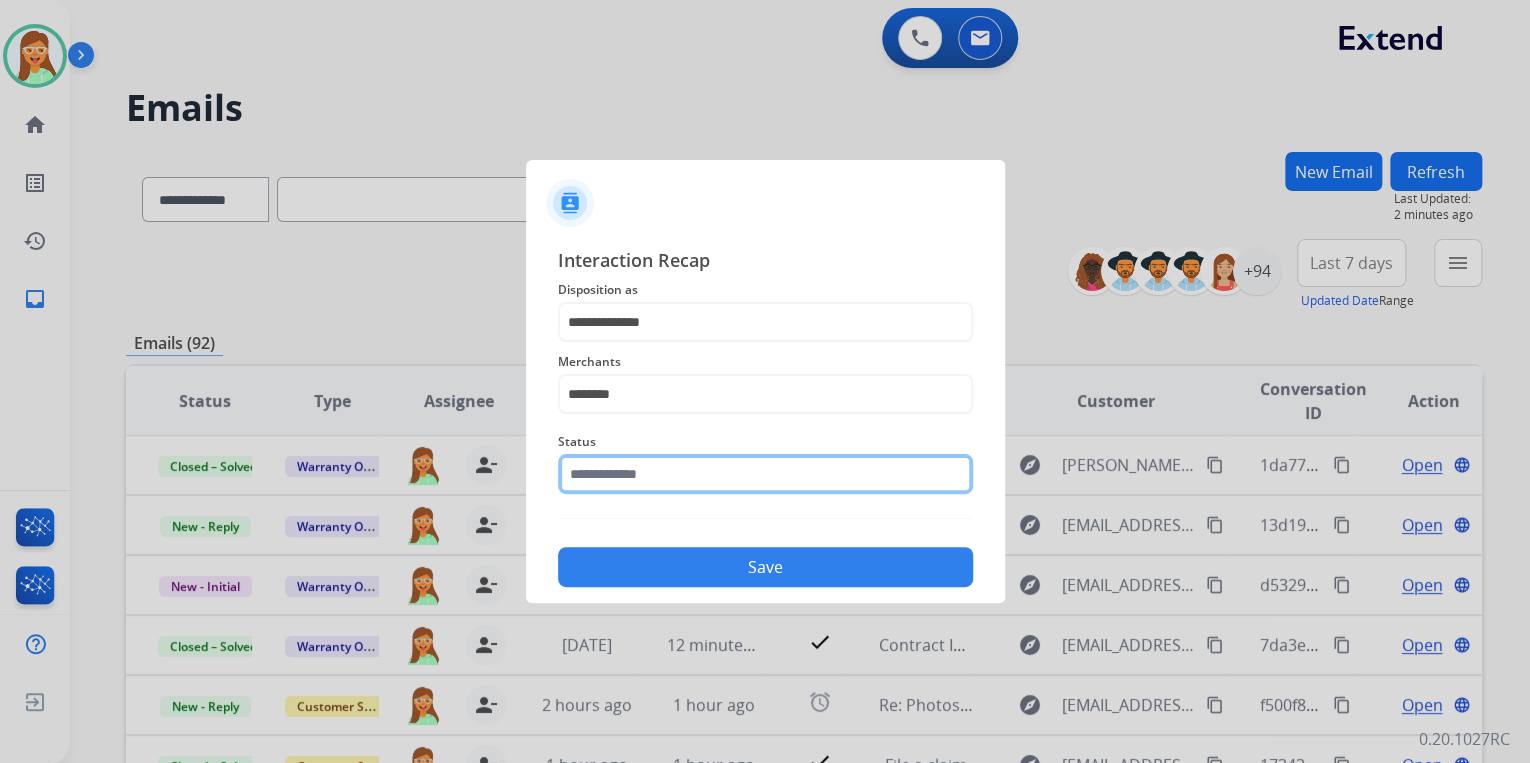 click 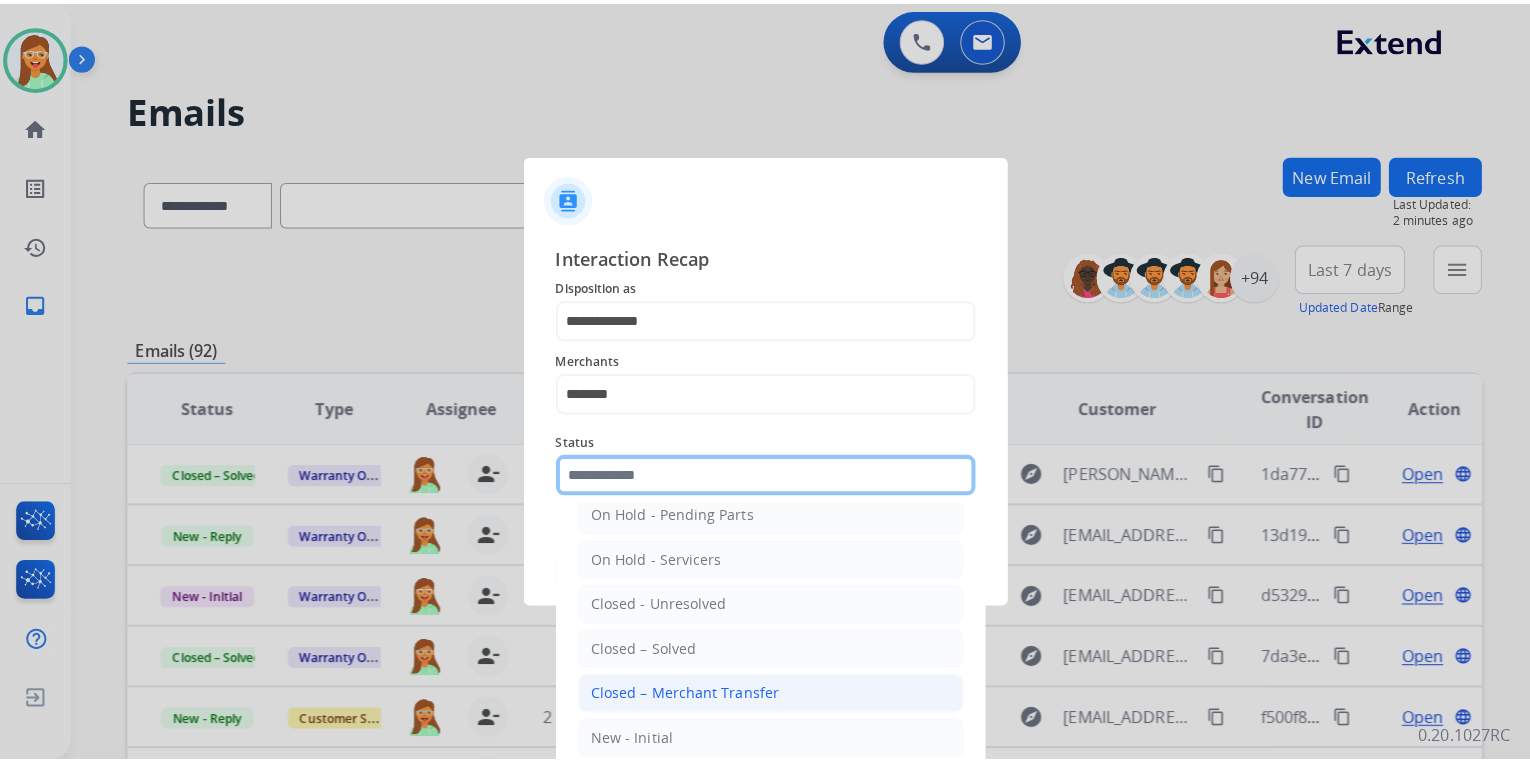 scroll, scrollTop: 116, scrollLeft: 0, axis: vertical 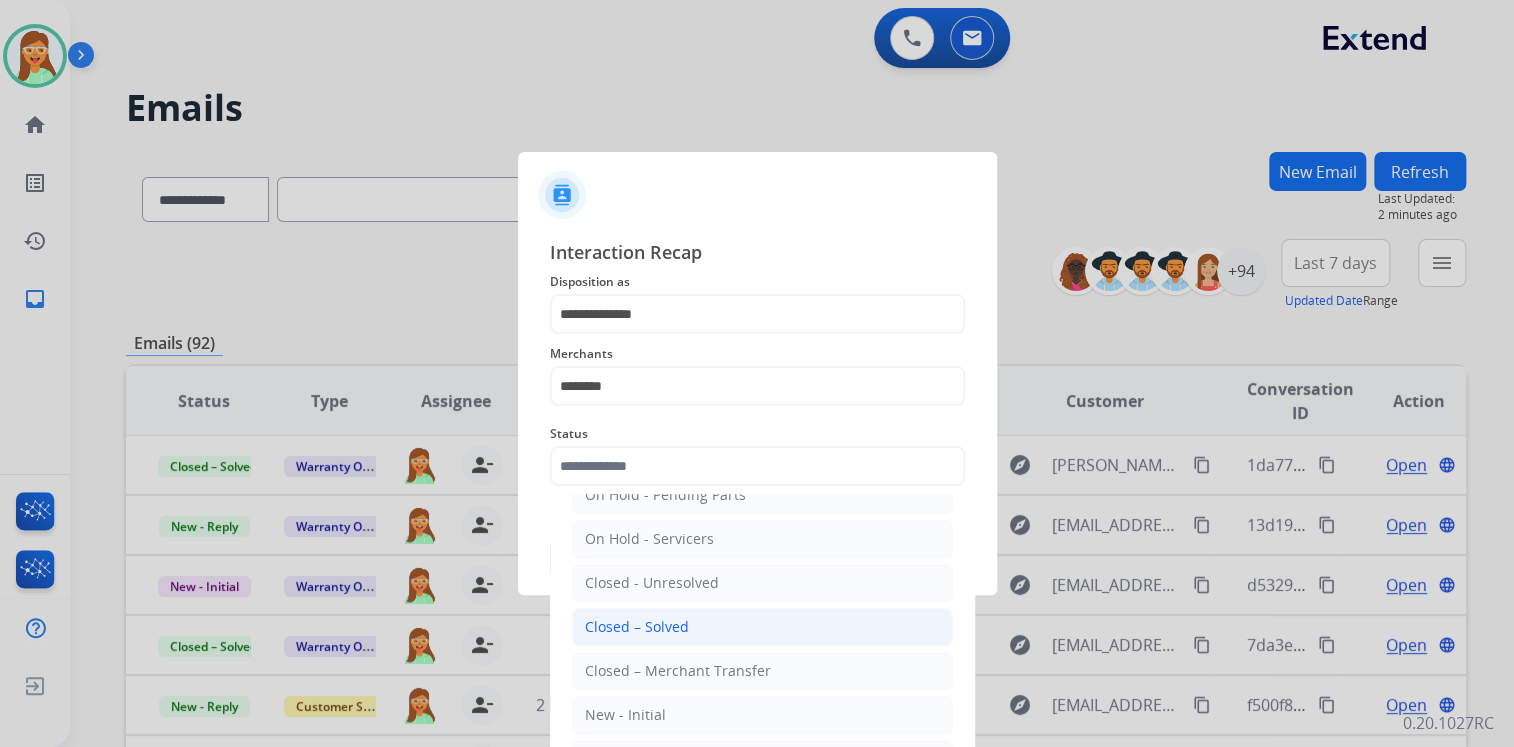 click on "Closed – Solved" 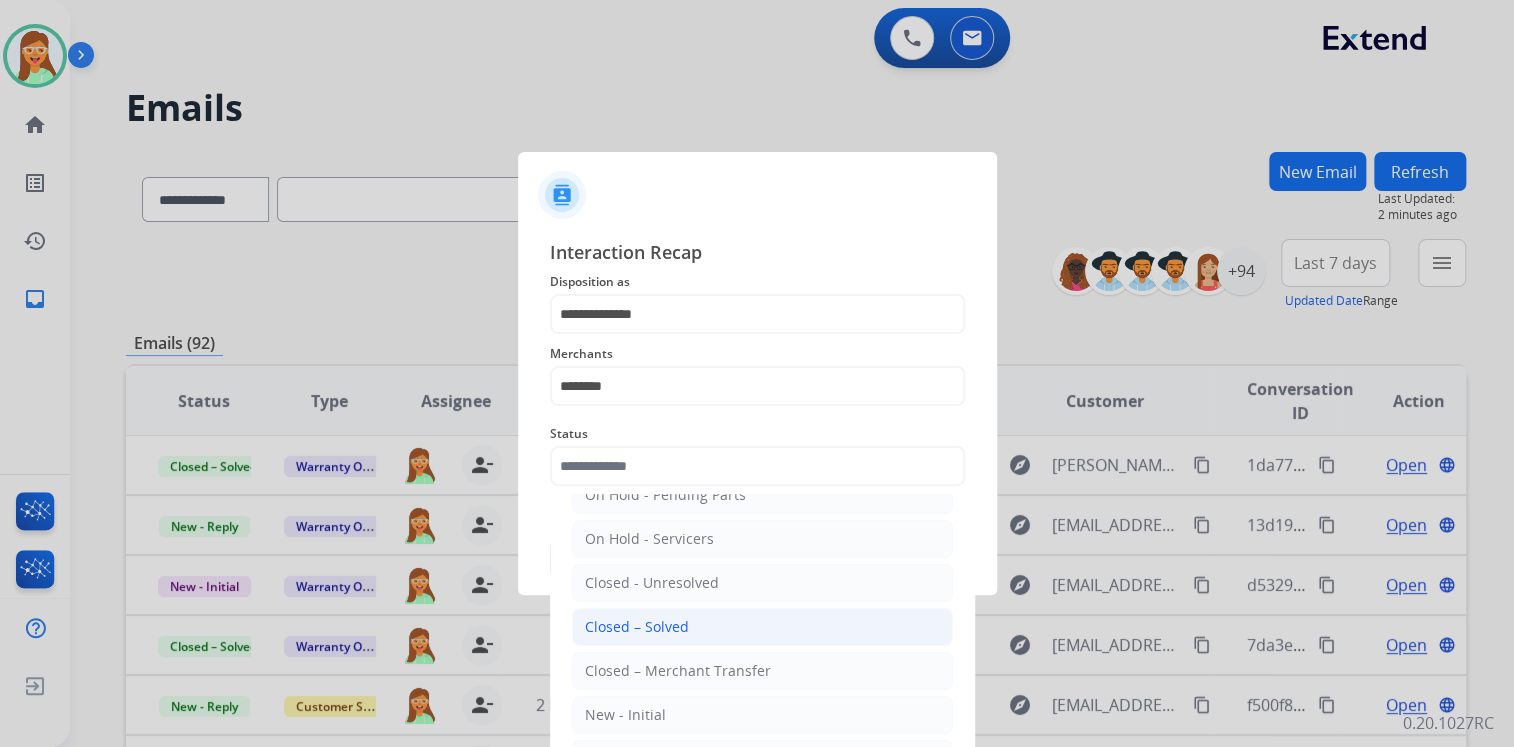 type on "**********" 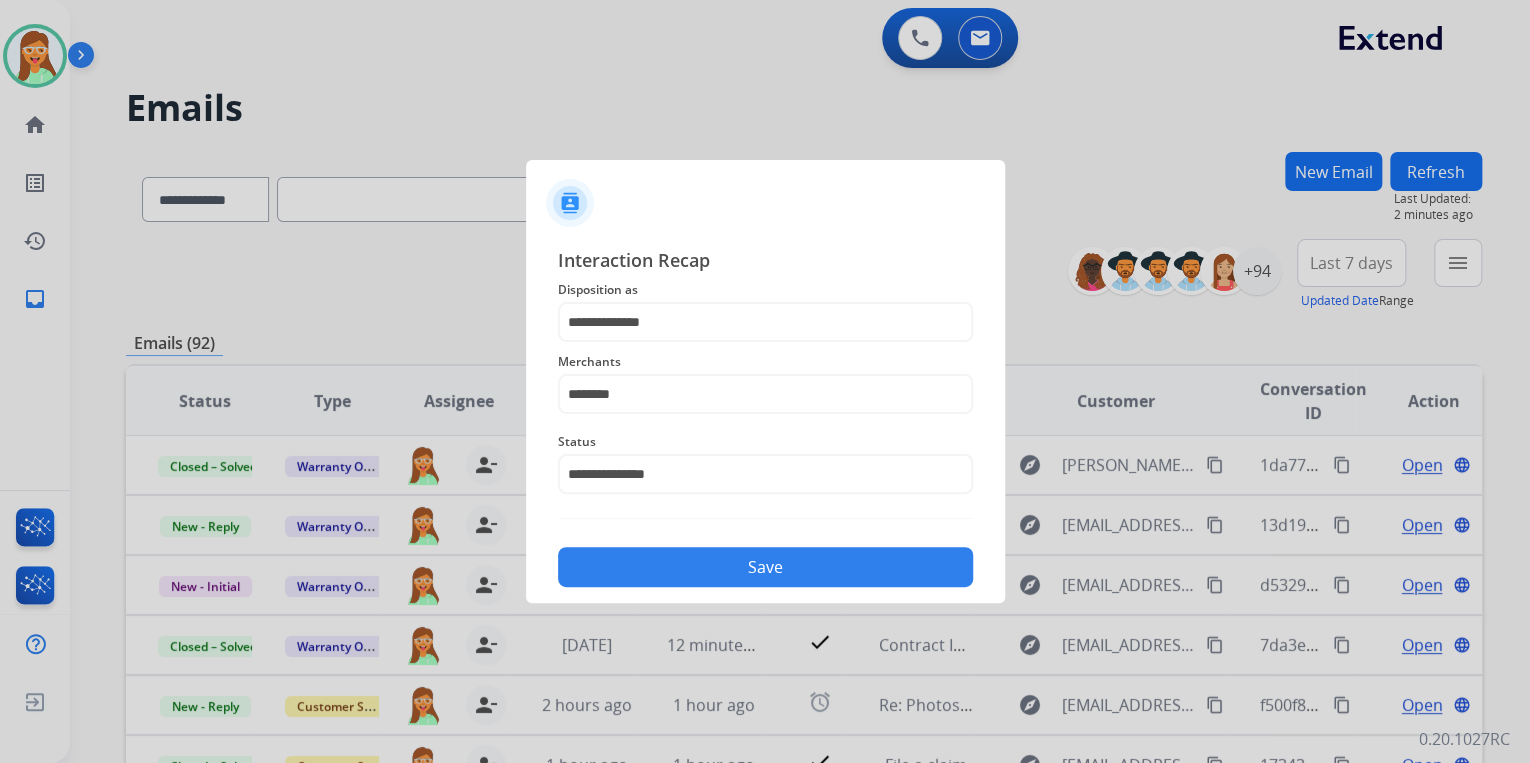 click on "Save" 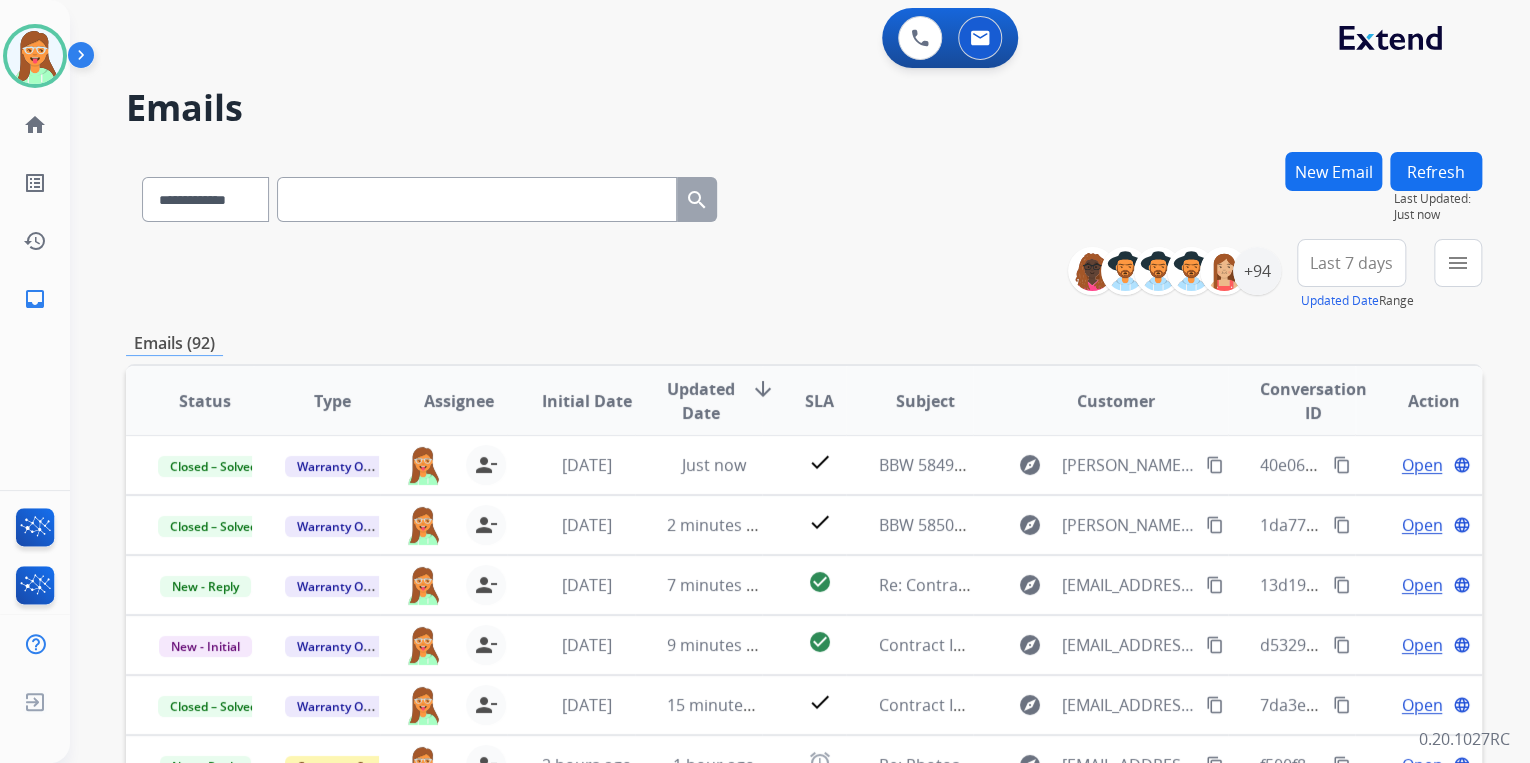 click on "**********" at bounding box center [804, 195] 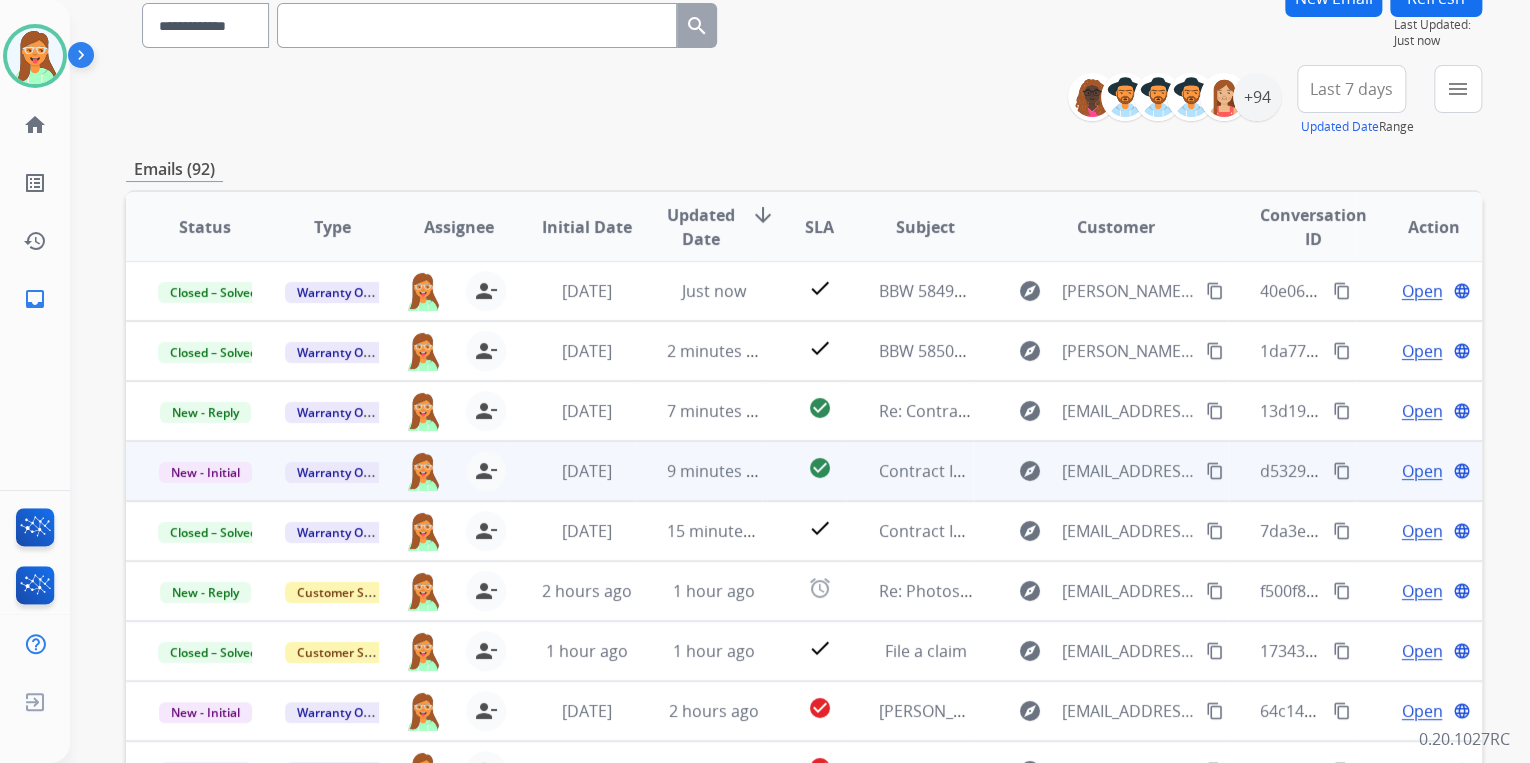 scroll, scrollTop: 320, scrollLeft: 0, axis: vertical 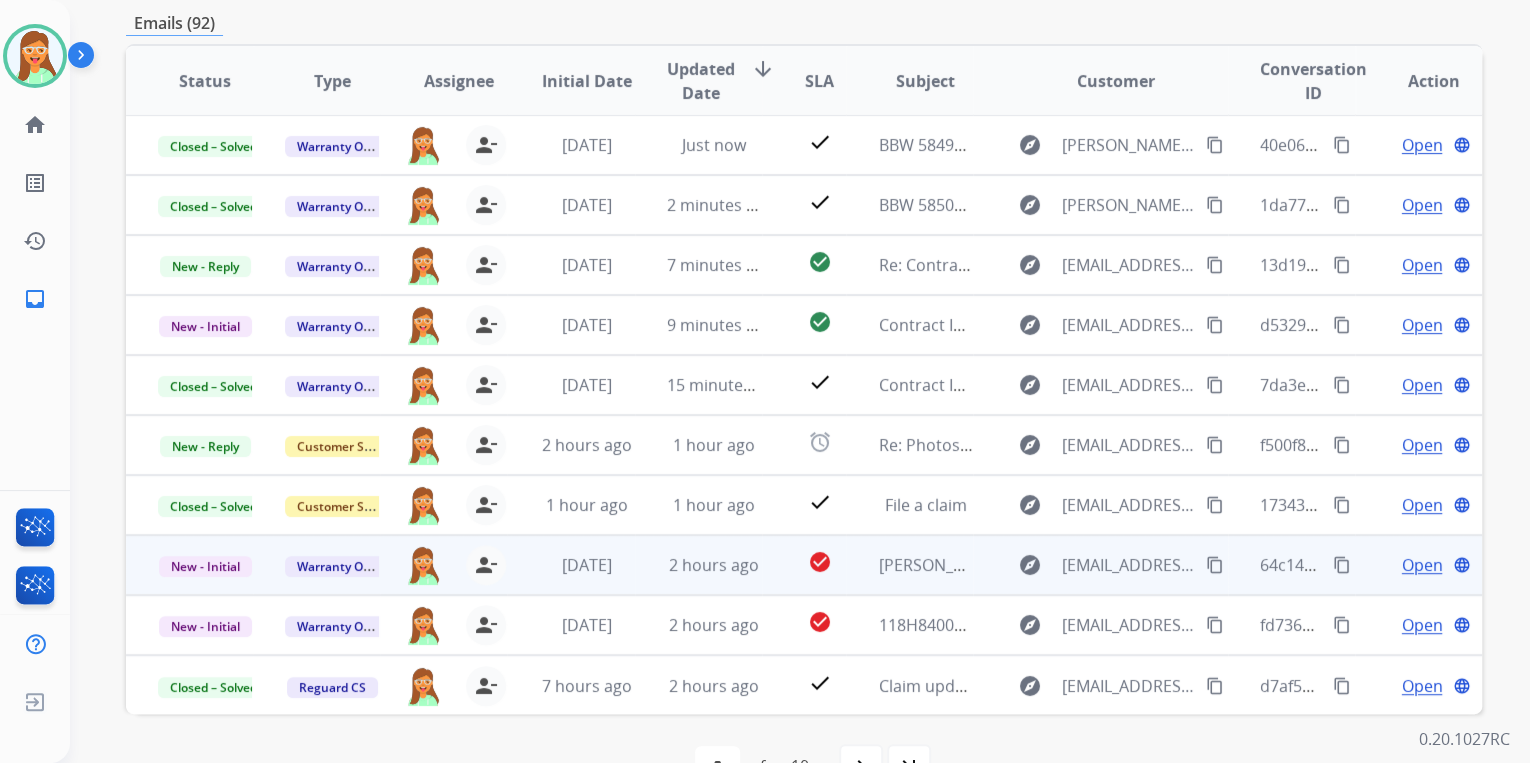 click on "Open" at bounding box center (1421, 565) 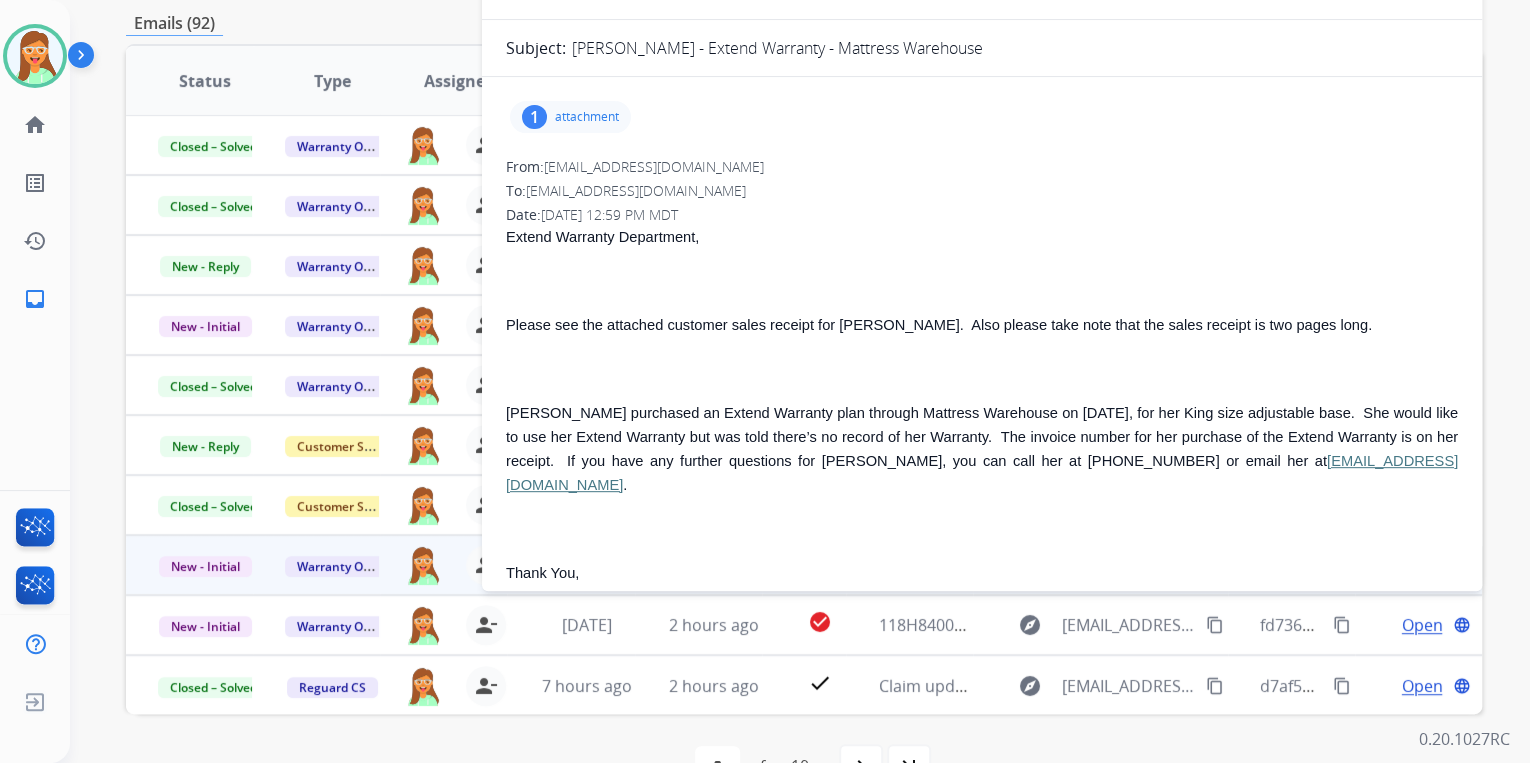 scroll, scrollTop: 80, scrollLeft: 0, axis: vertical 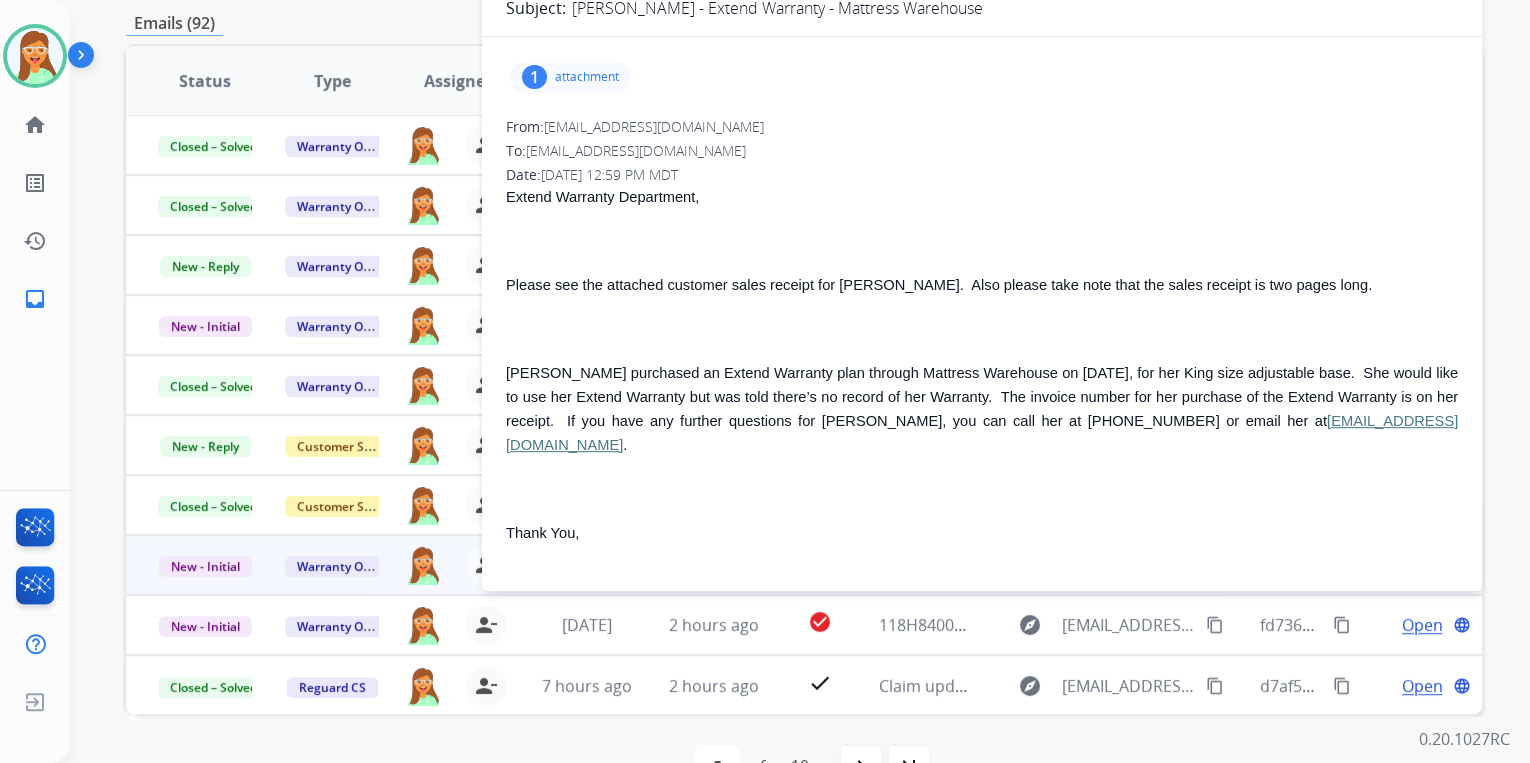 click on "attachment" at bounding box center [587, 77] 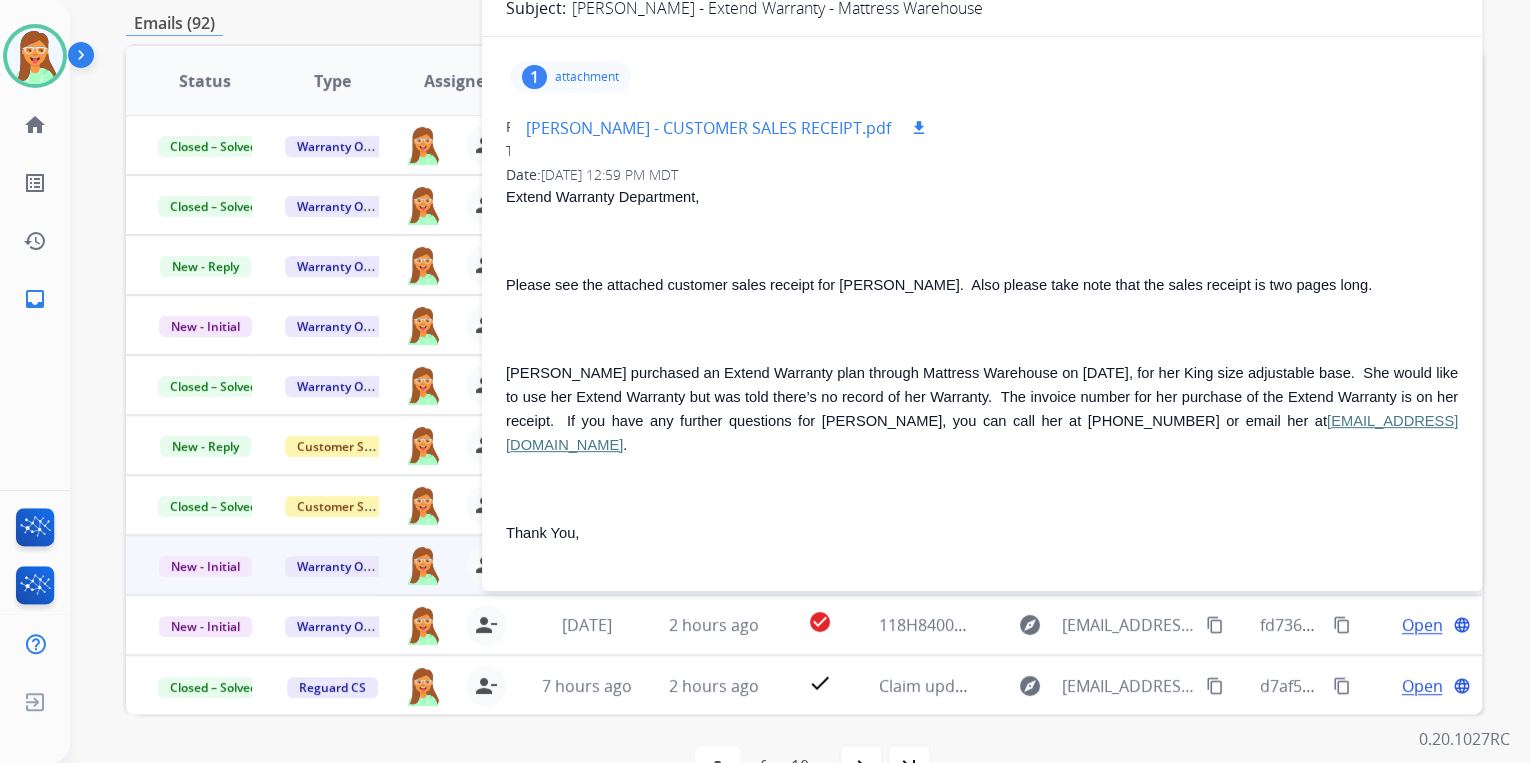 click on "download" at bounding box center (919, 128) 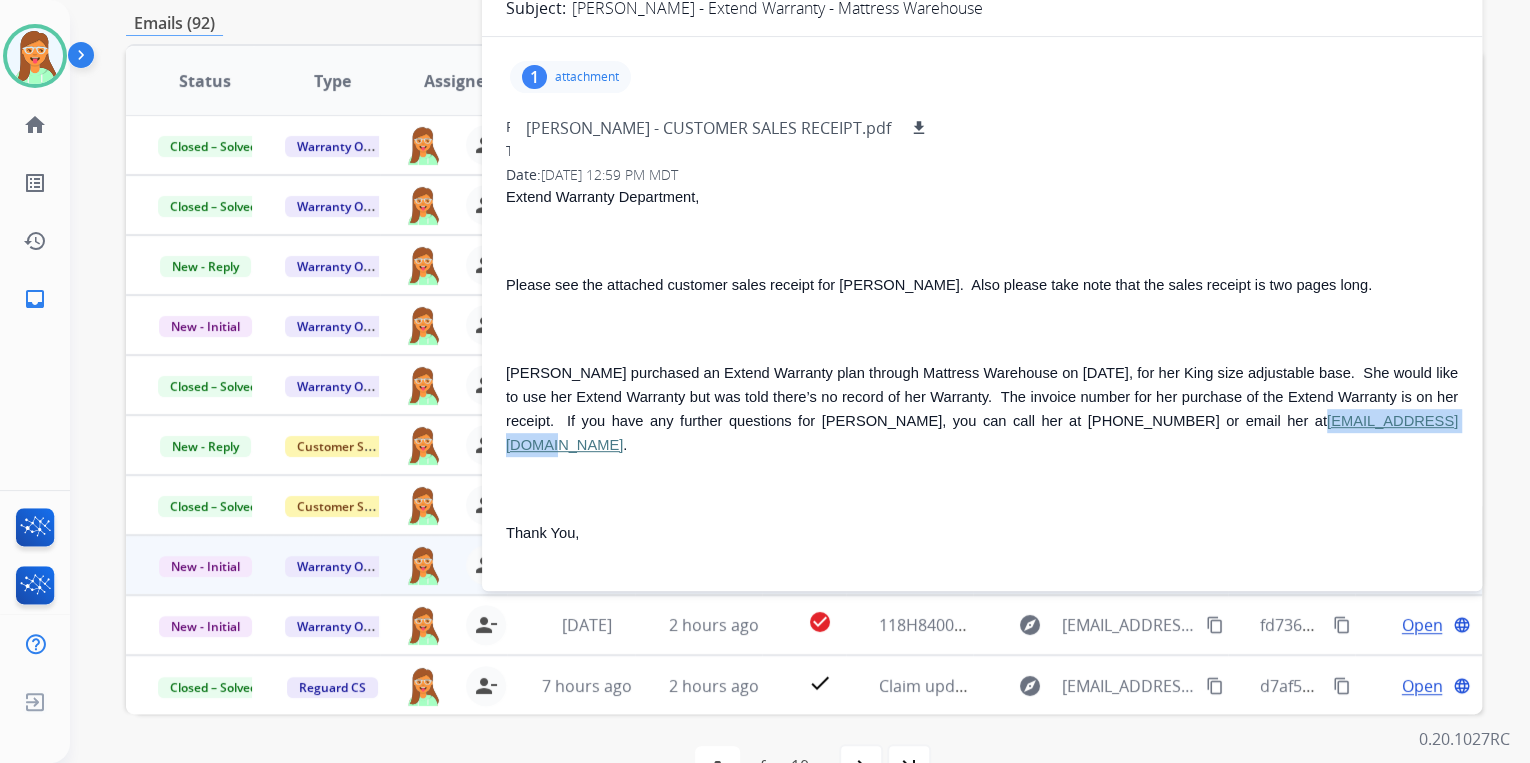 drag, startPoint x: 1371, startPoint y: 424, endPoint x: 1215, endPoint y: 426, distance: 156.01282 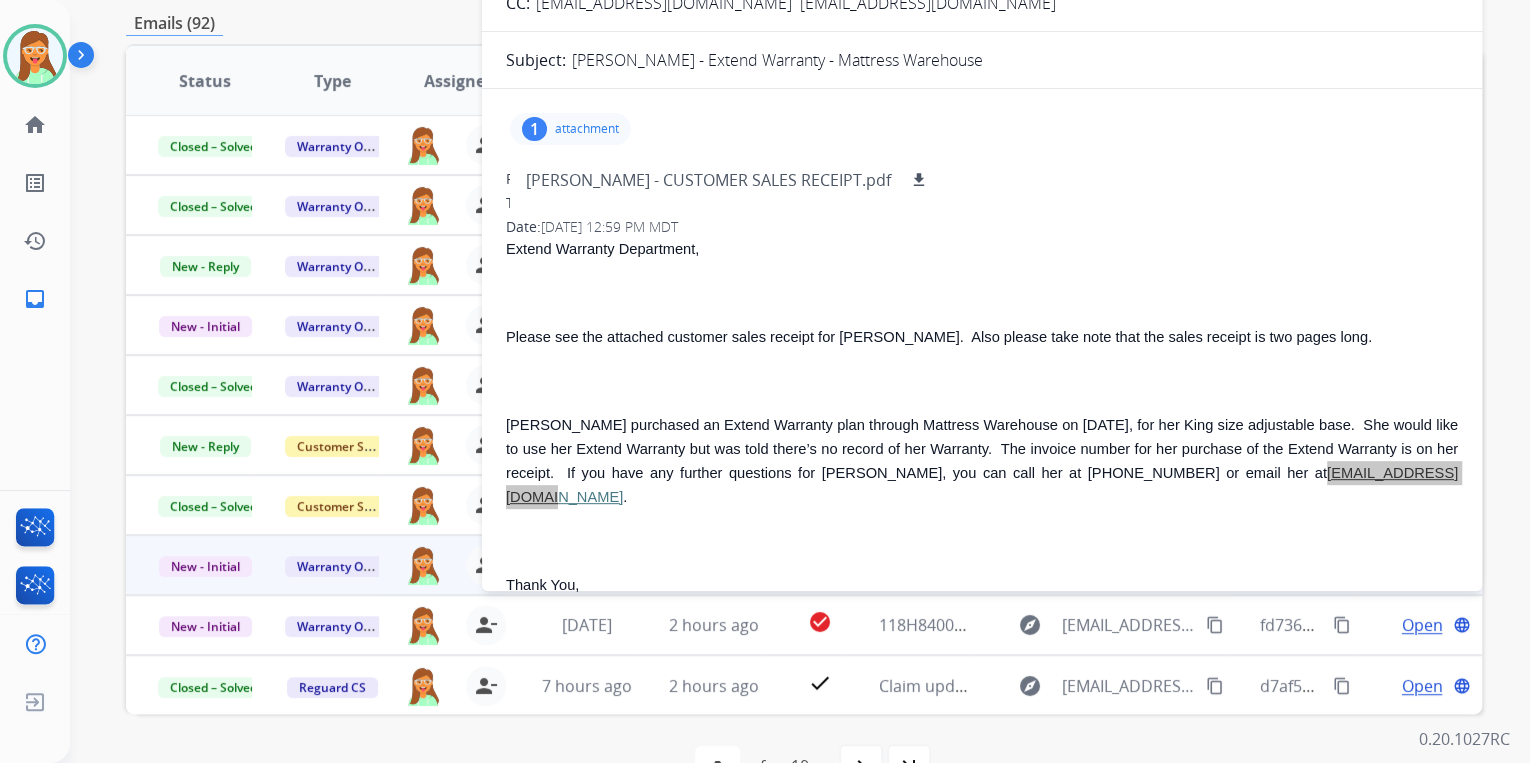 scroll, scrollTop: 0, scrollLeft: 0, axis: both 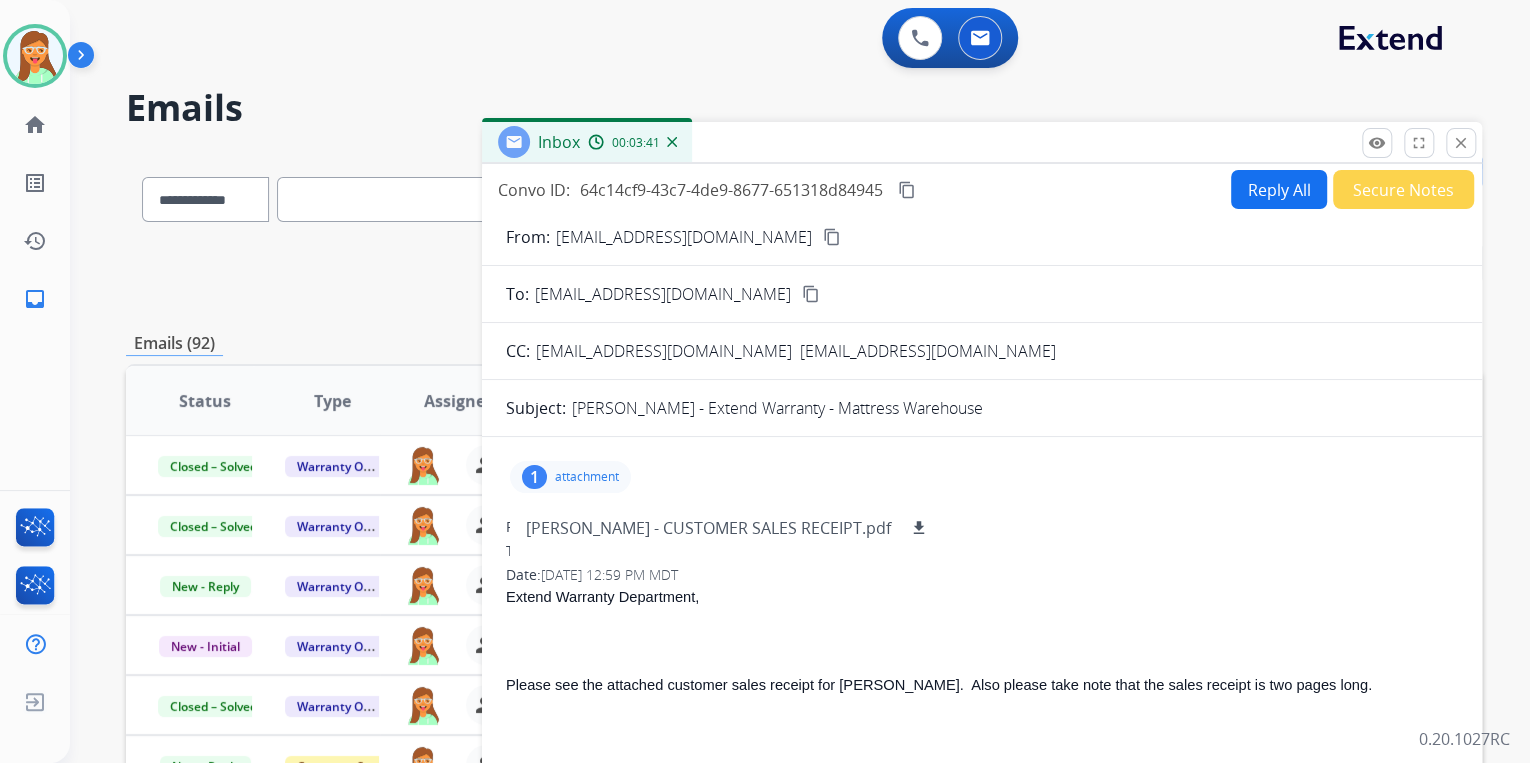 click on "1 attachment  [PERSON_NAME] - CUSTOMER SALES RECEIPT.pdf  download" at bounding box center (570, 477) 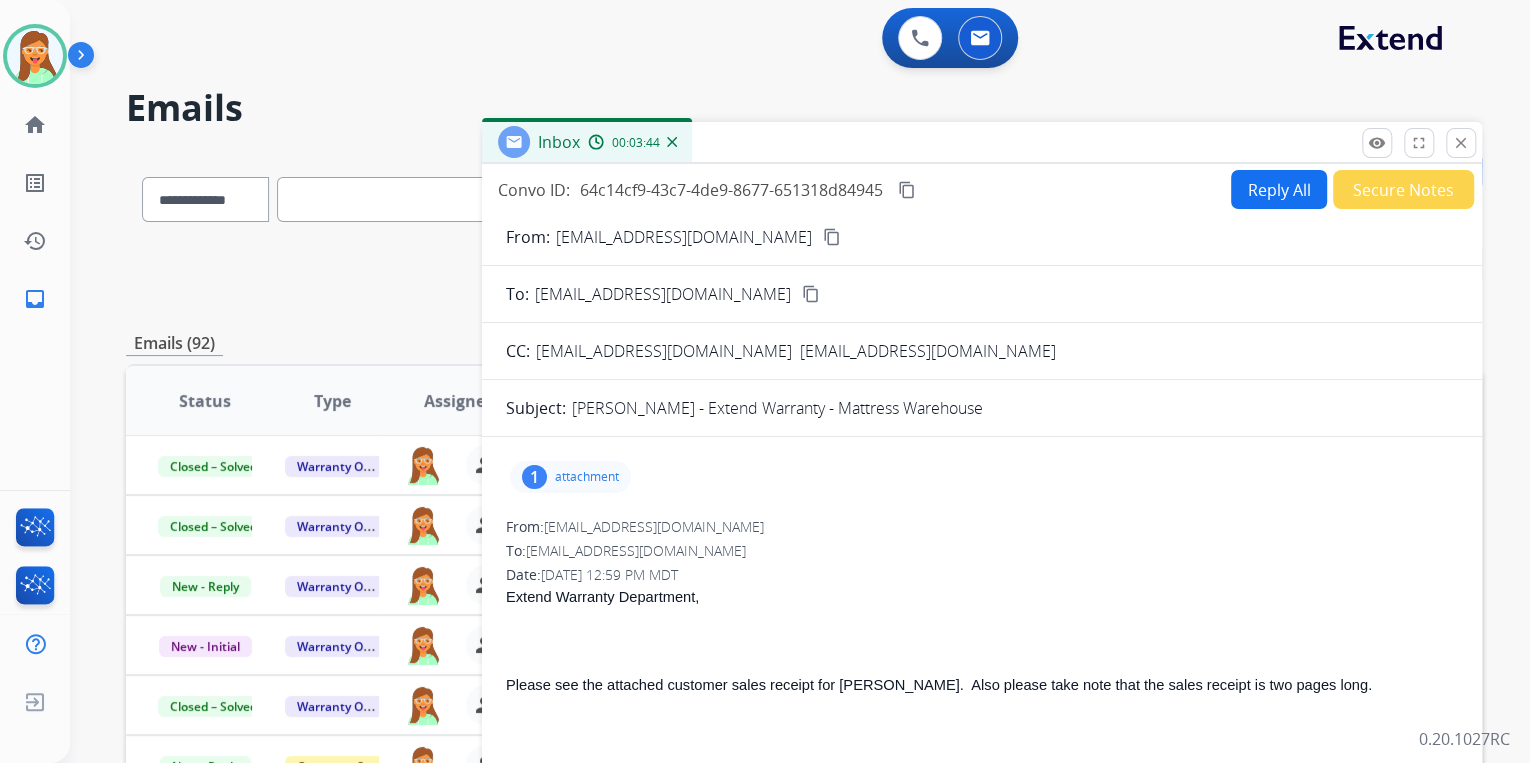 click on "Reply All" at bounding box center [1279, 189] 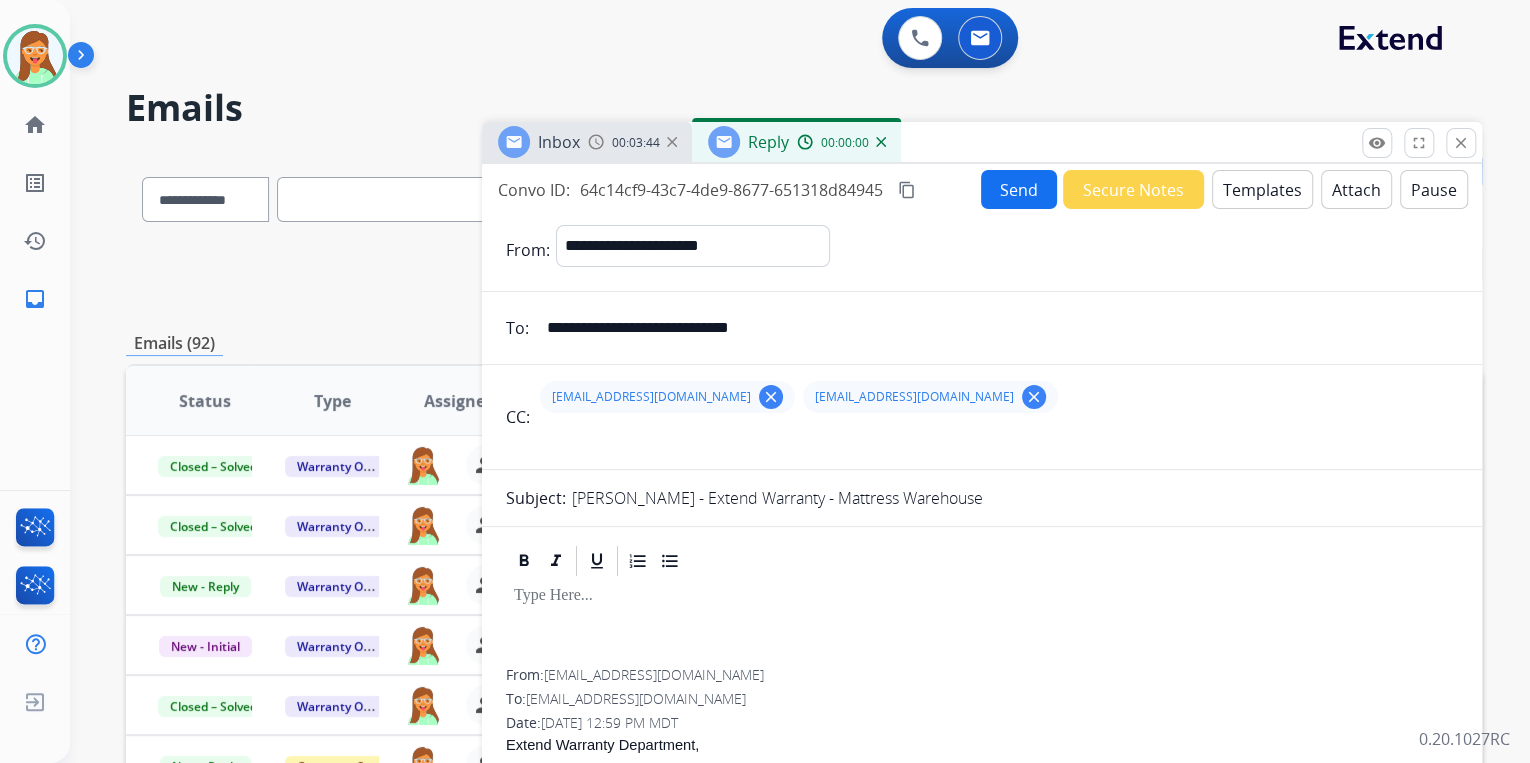 click on "Templates" at bounding box center [1262, 189] 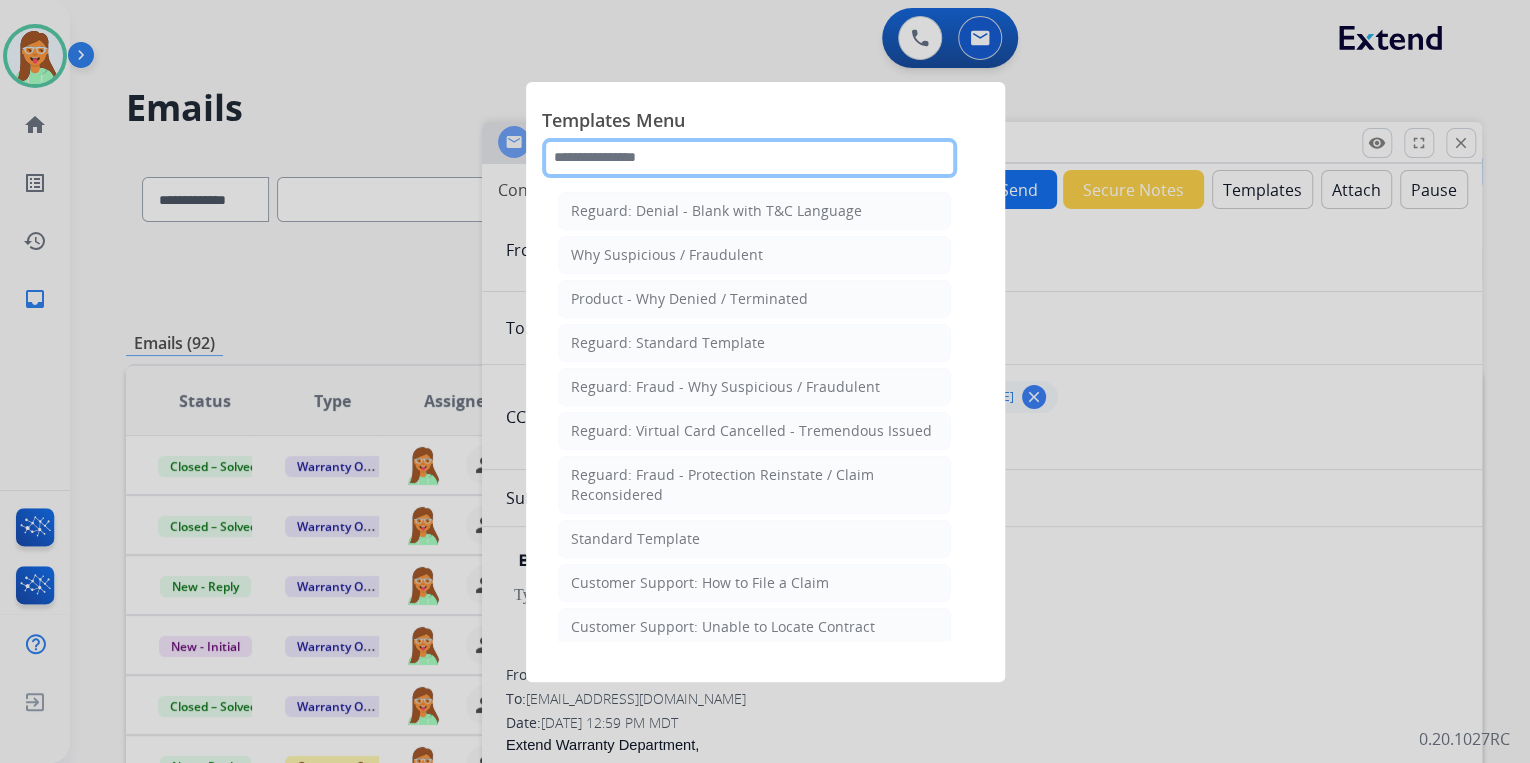 click 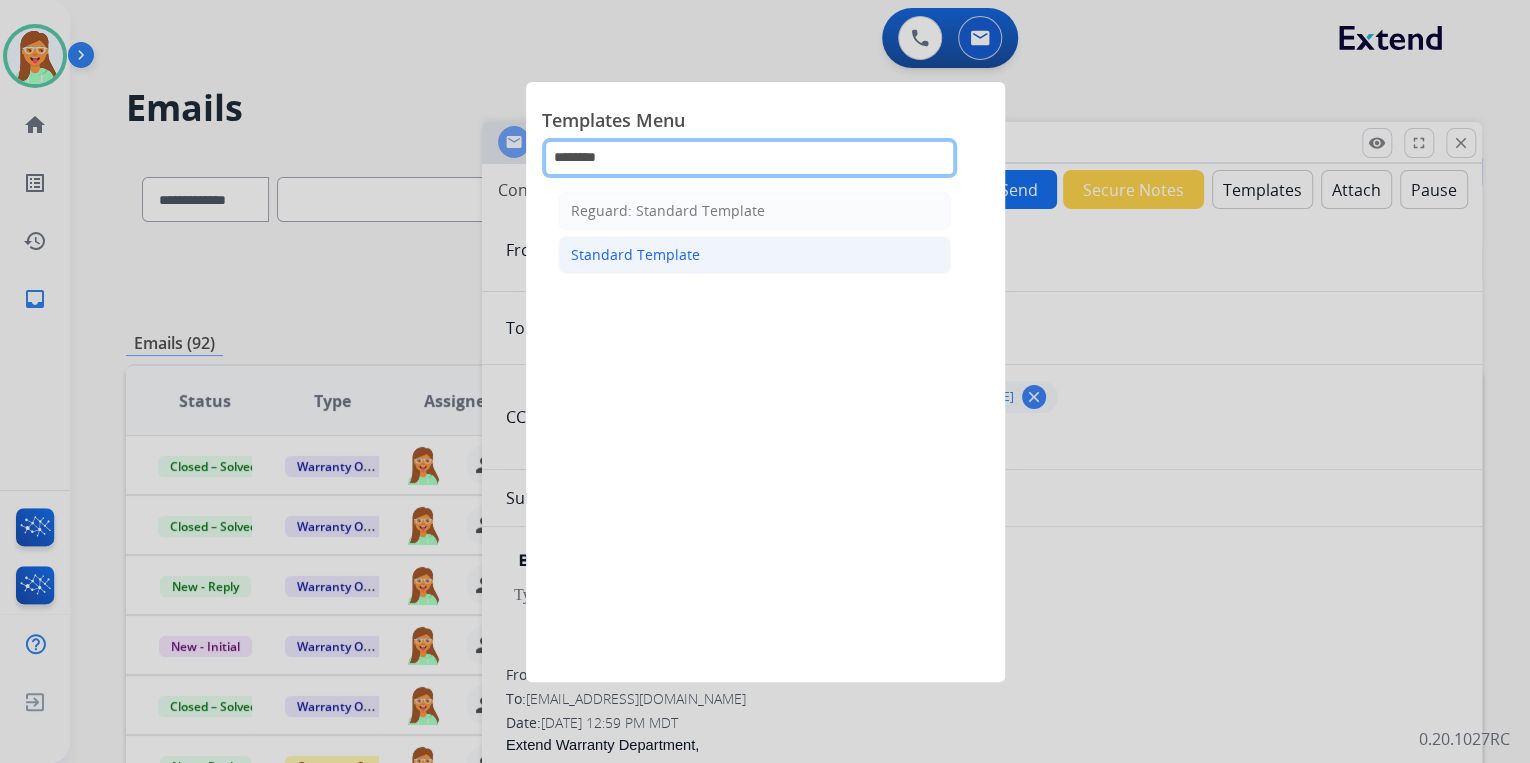 type on "********" 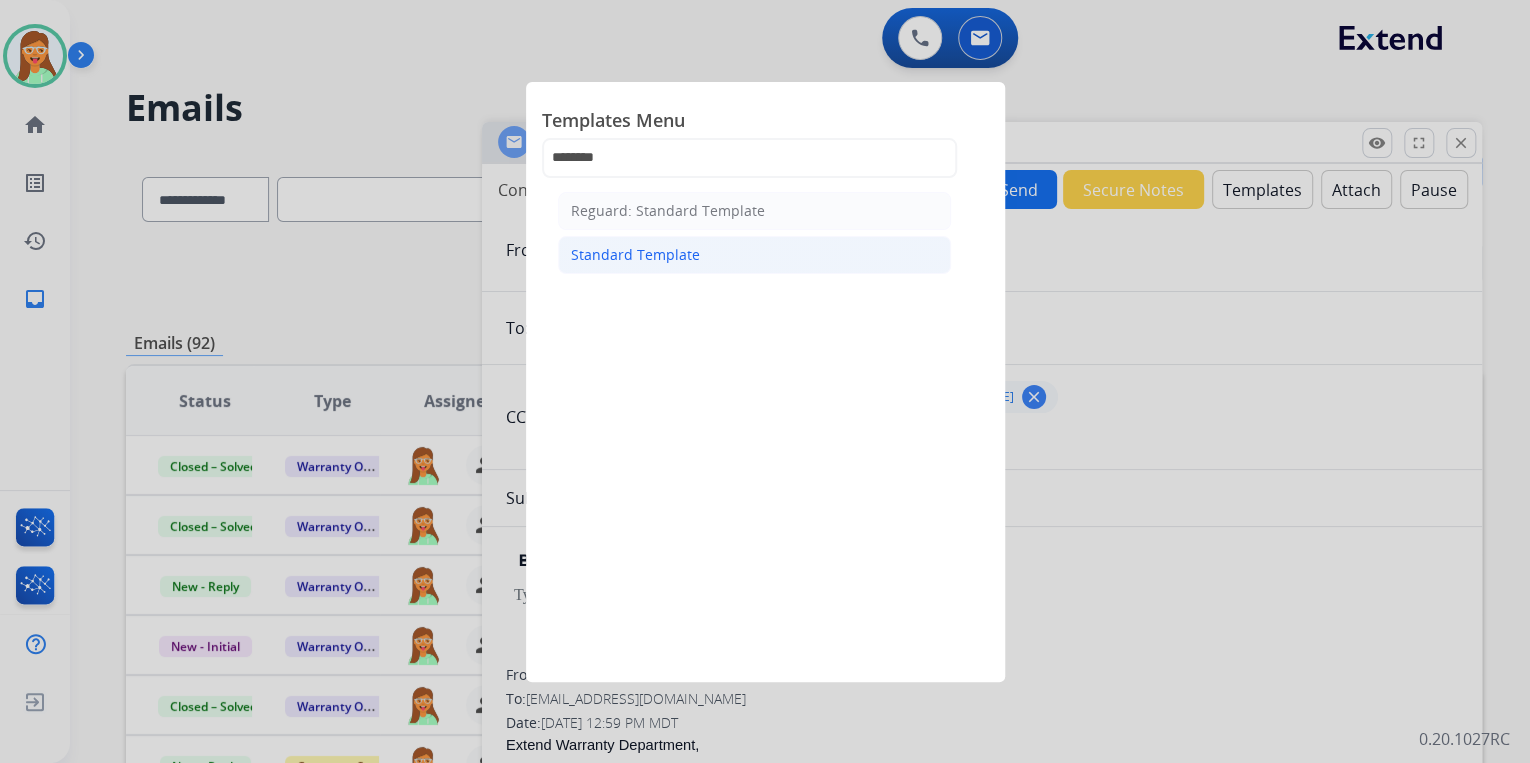click on "Standard Template" 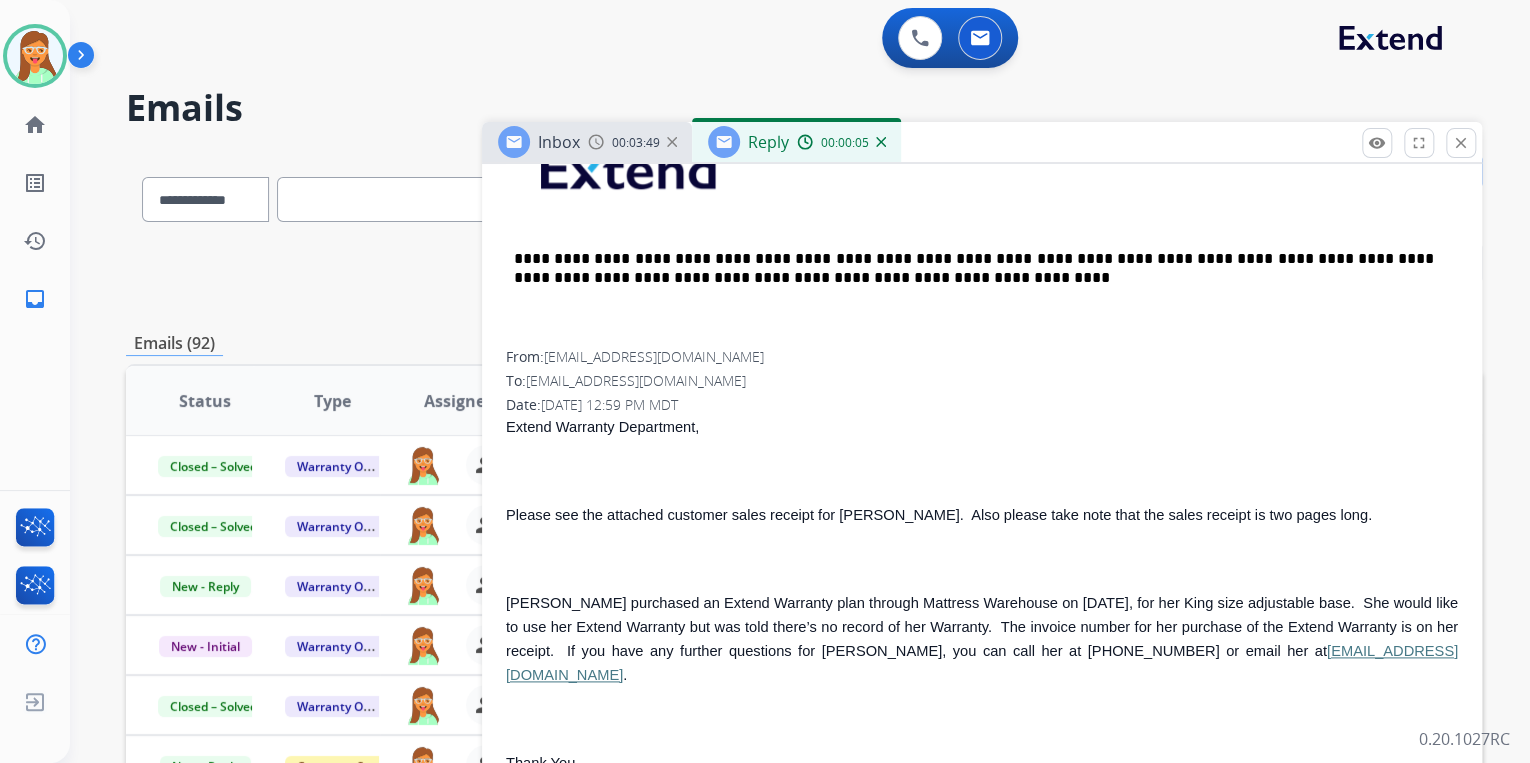 scroll, scrollTop: 1048, scrollLeft: 0, axis: vertical 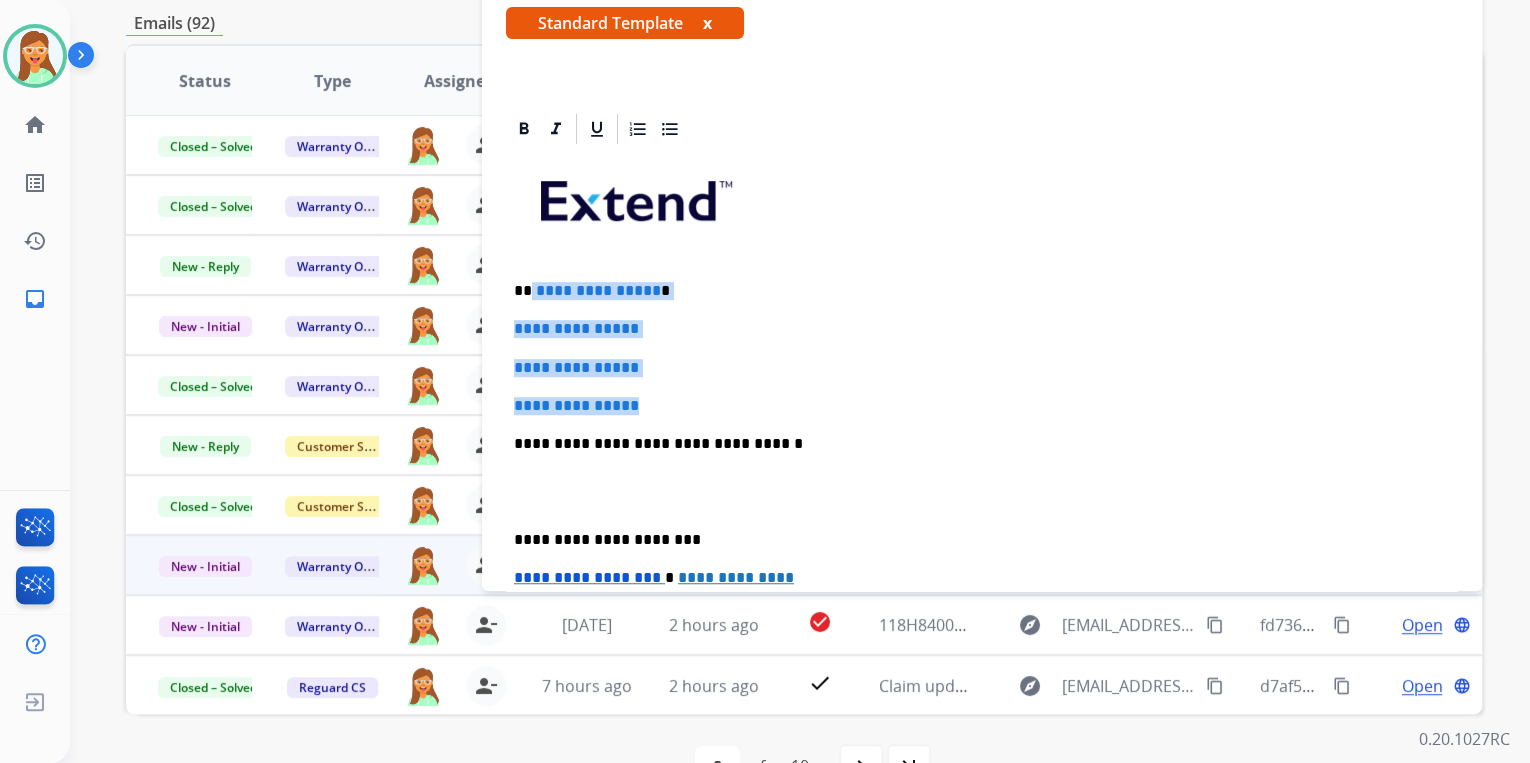 drag, startPoint x: 665, startPoint y: 396, endPoint x: 528, endPoint y: 268, distance: 187.49133 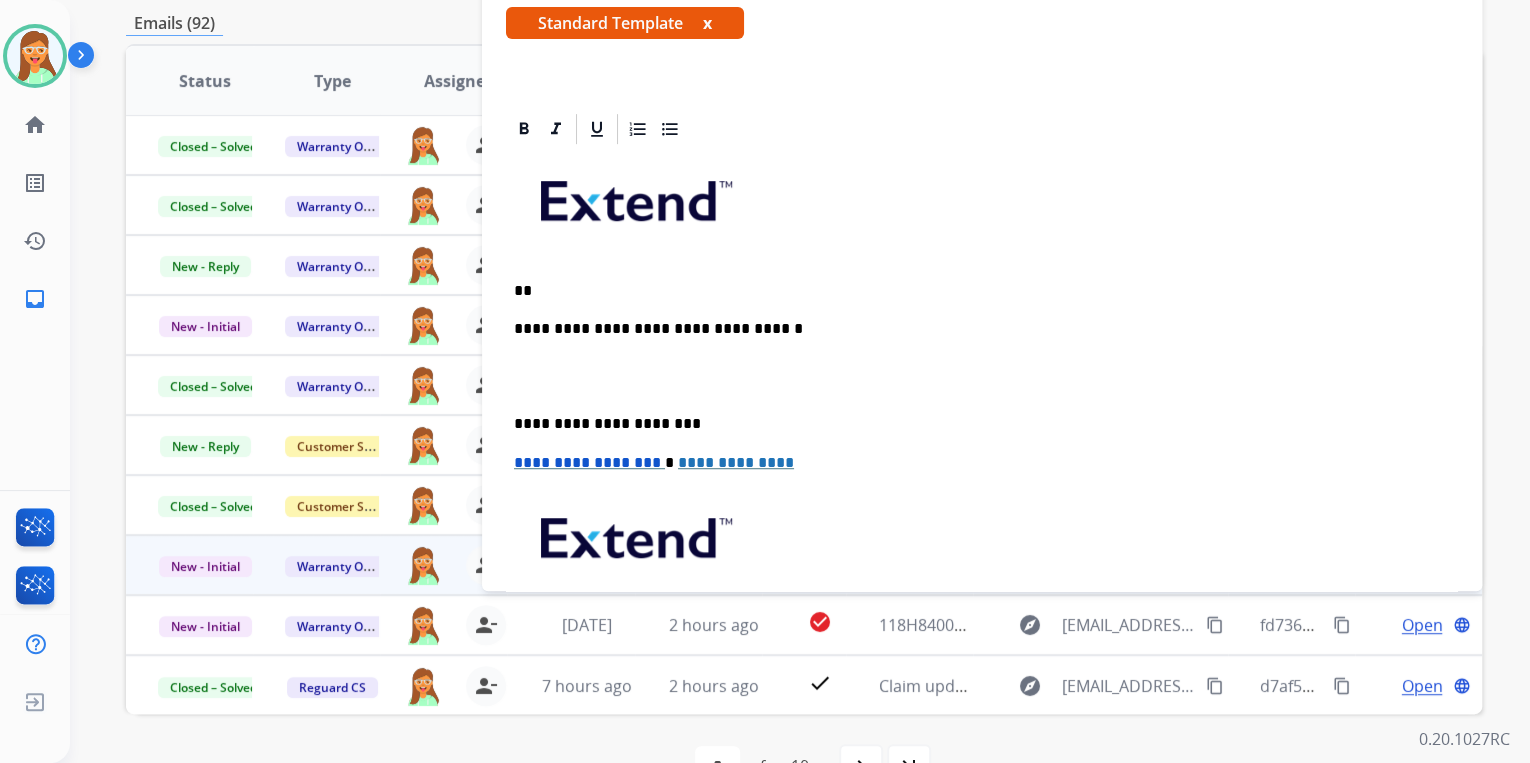 type 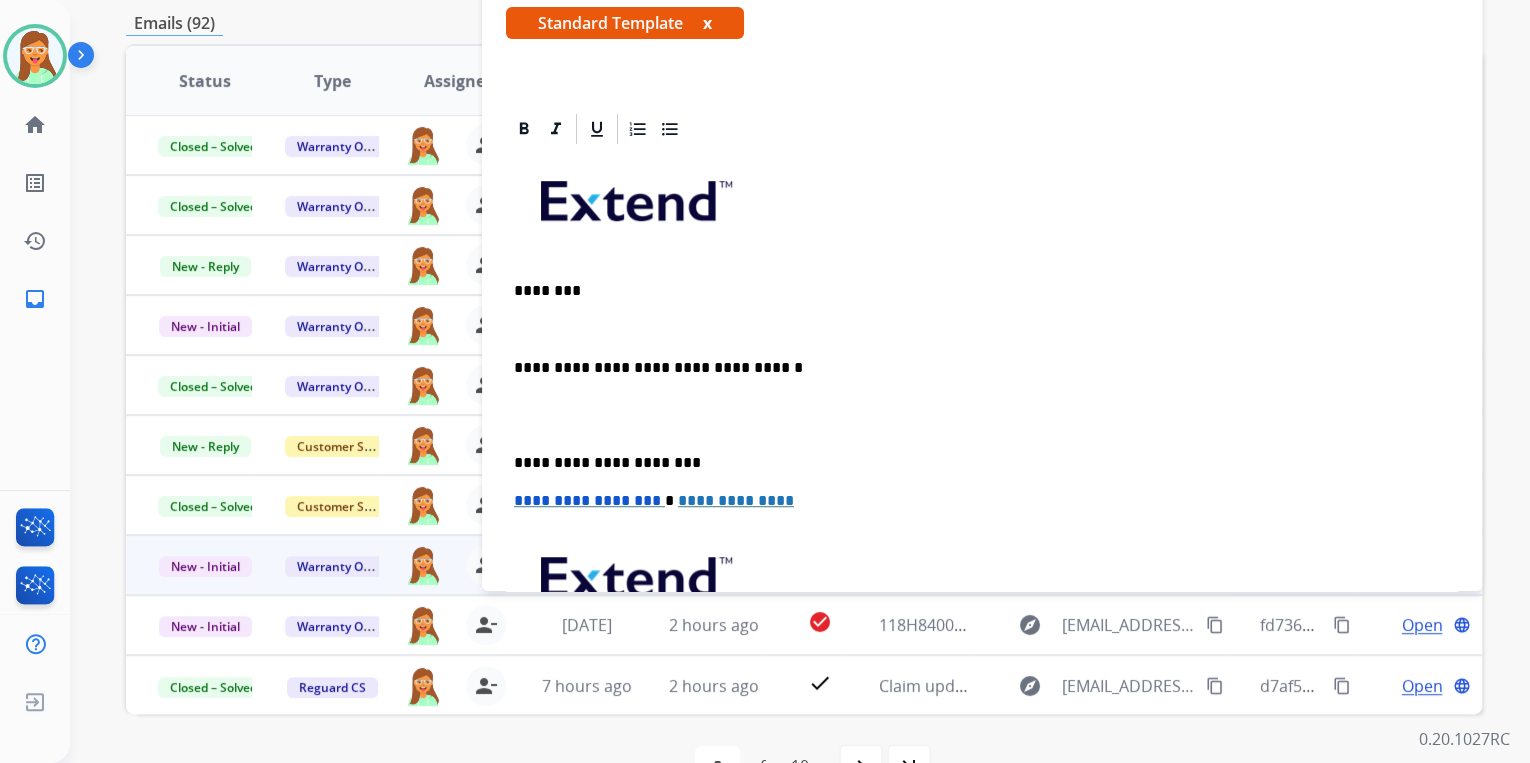 click at bounding box center (982, 329) 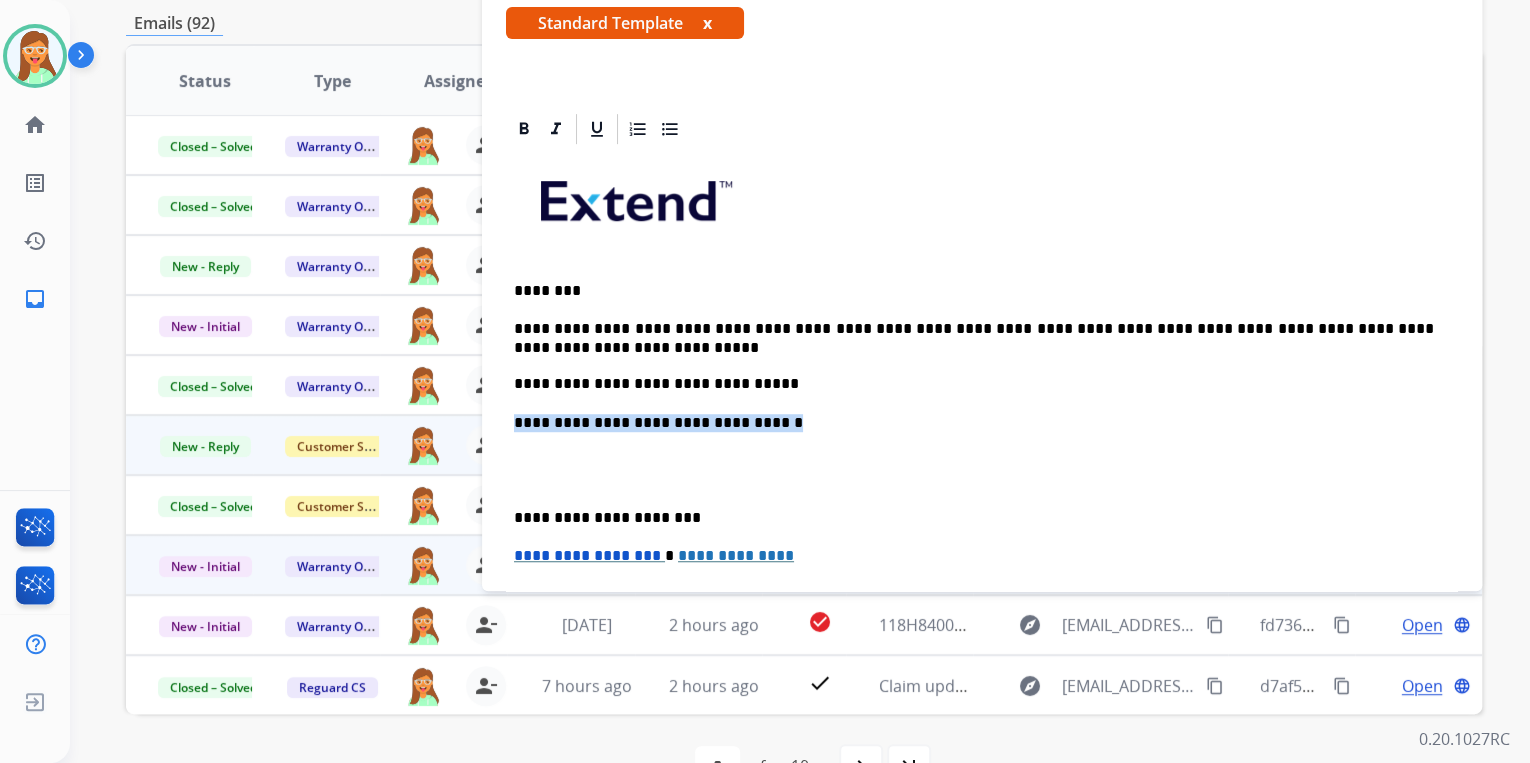 drag, startPoint x: 759, startPoint y: 421, endPoint x: 462, endPoint y: 416, distance: 297.04208 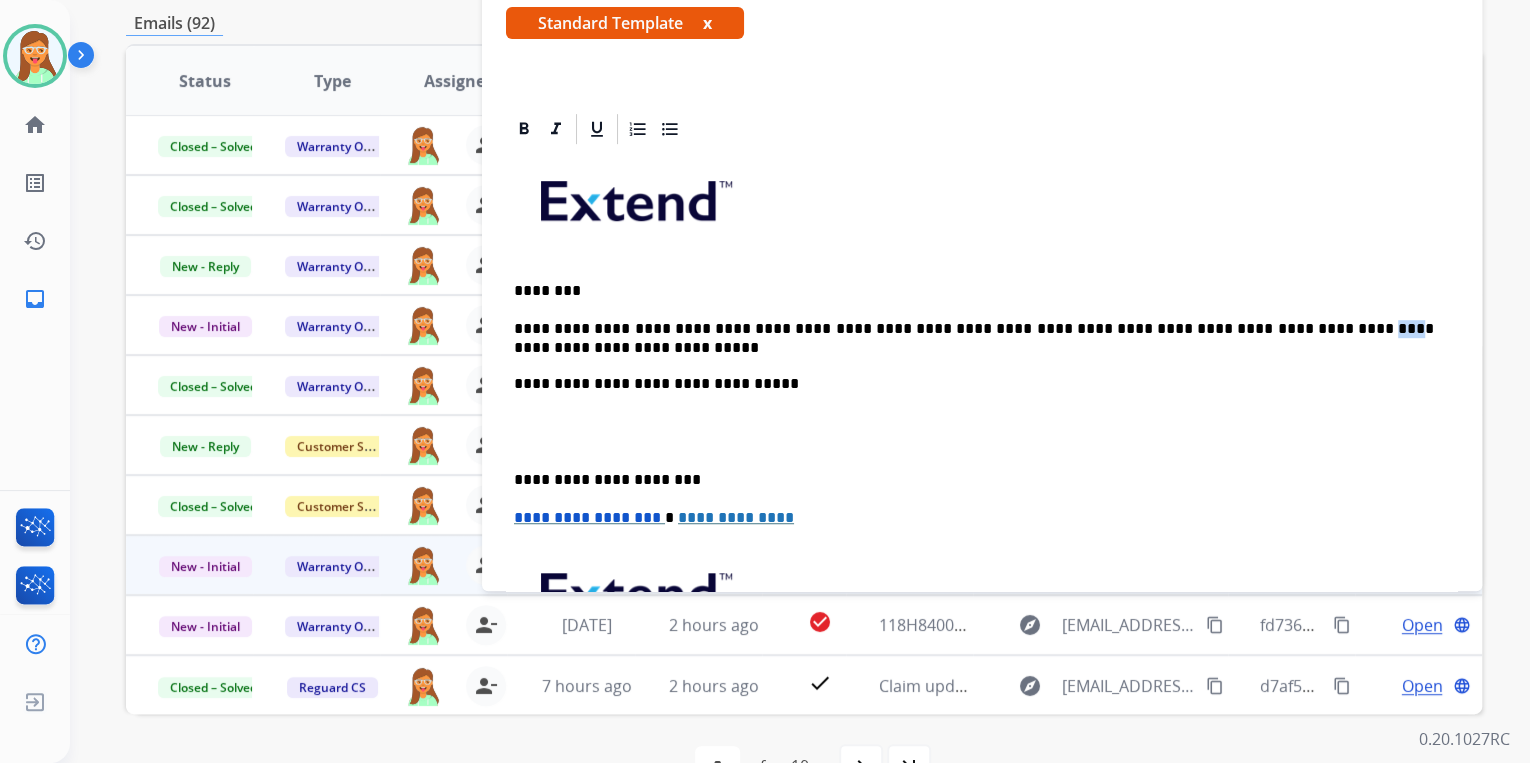 drag, startPoint x: 1275, startPoint y: 325, endPoint x: 1253, endPoint y: 324, distance: 22.022715 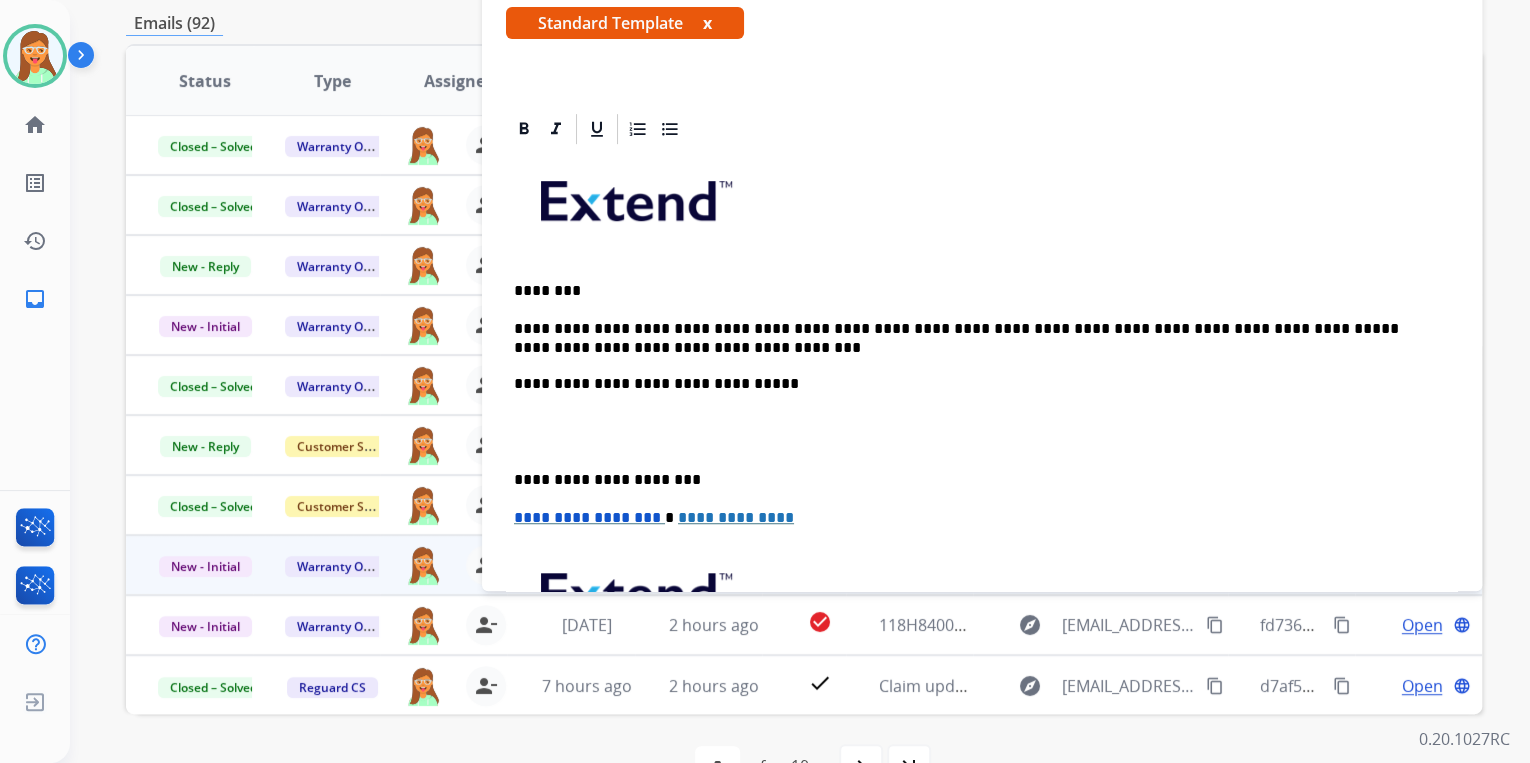 click on "**********" at bounding box center (982, 461) 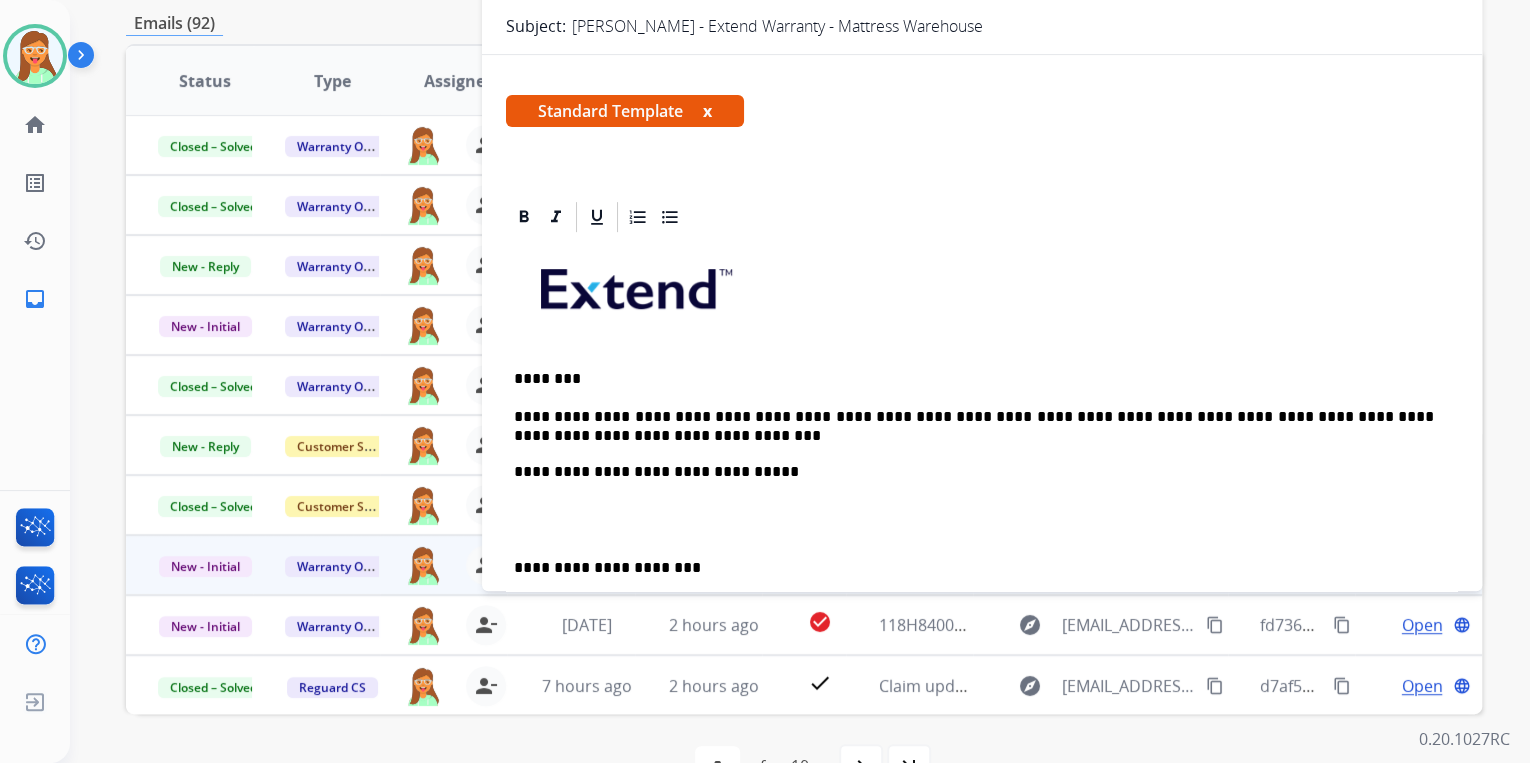 scroll, scrollTop: 0, scrollLeft: 0, axis: both 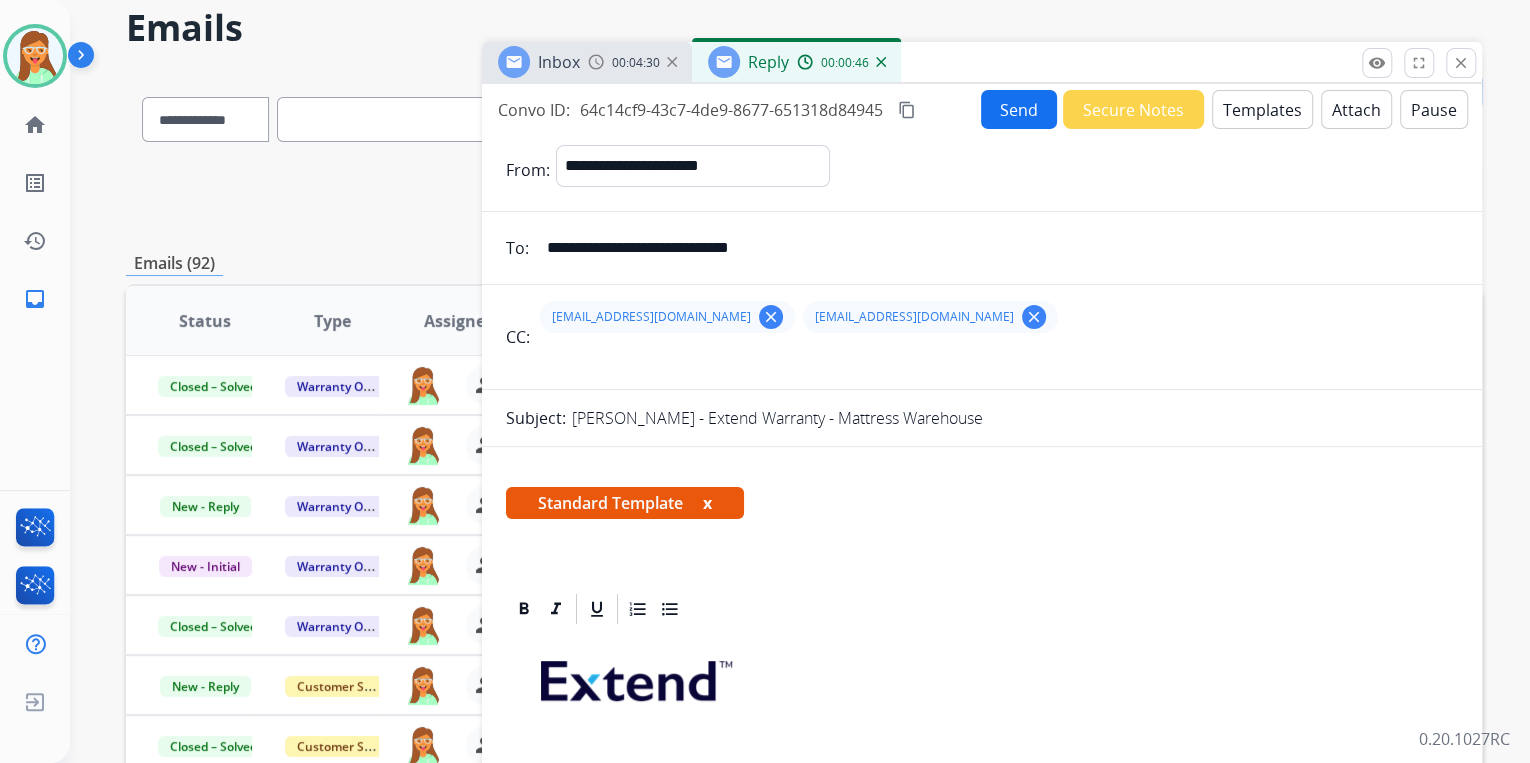 click on "Attach" at bounding box center (1356, 109) 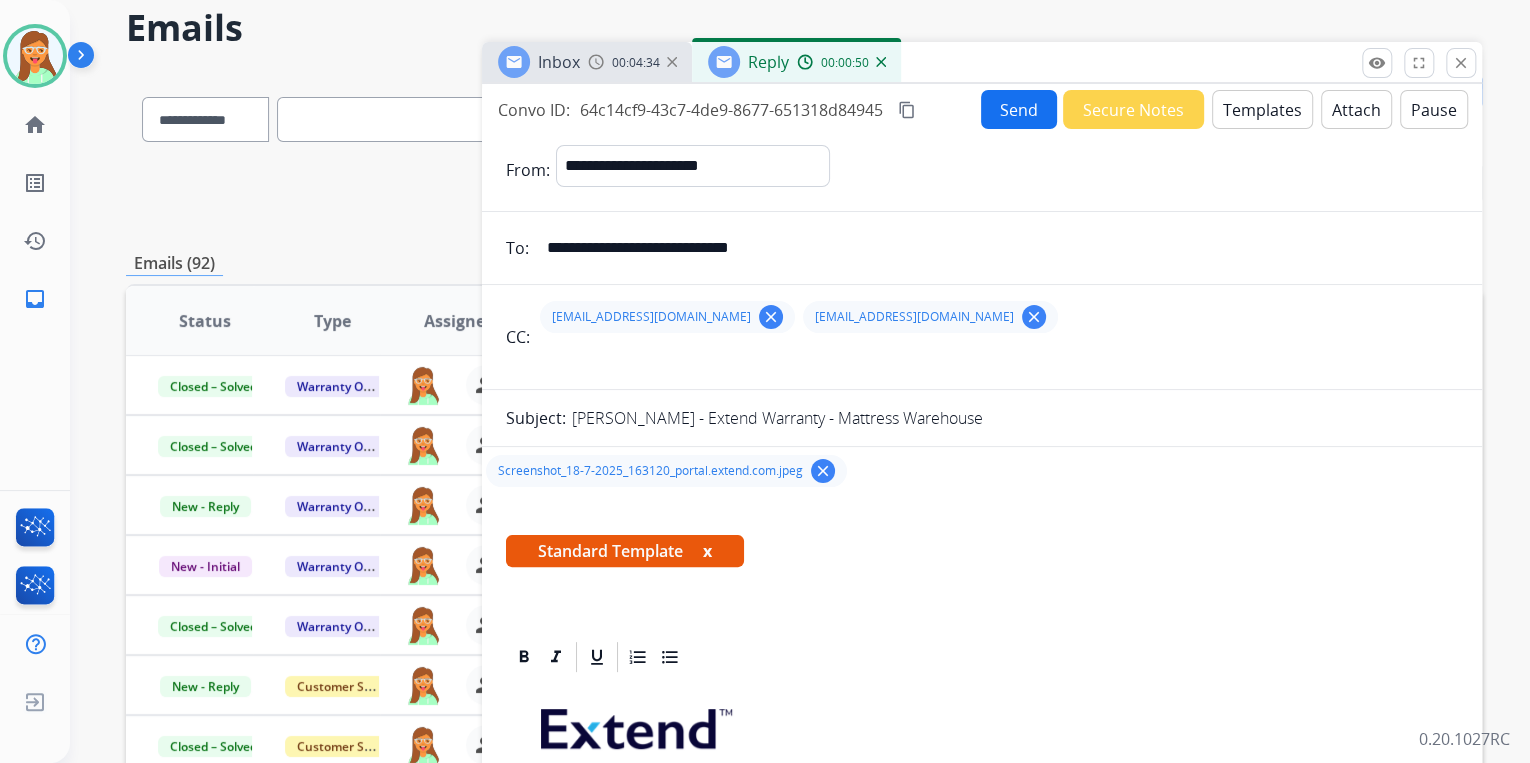click on "Send" at bounding box center (1019, 109) 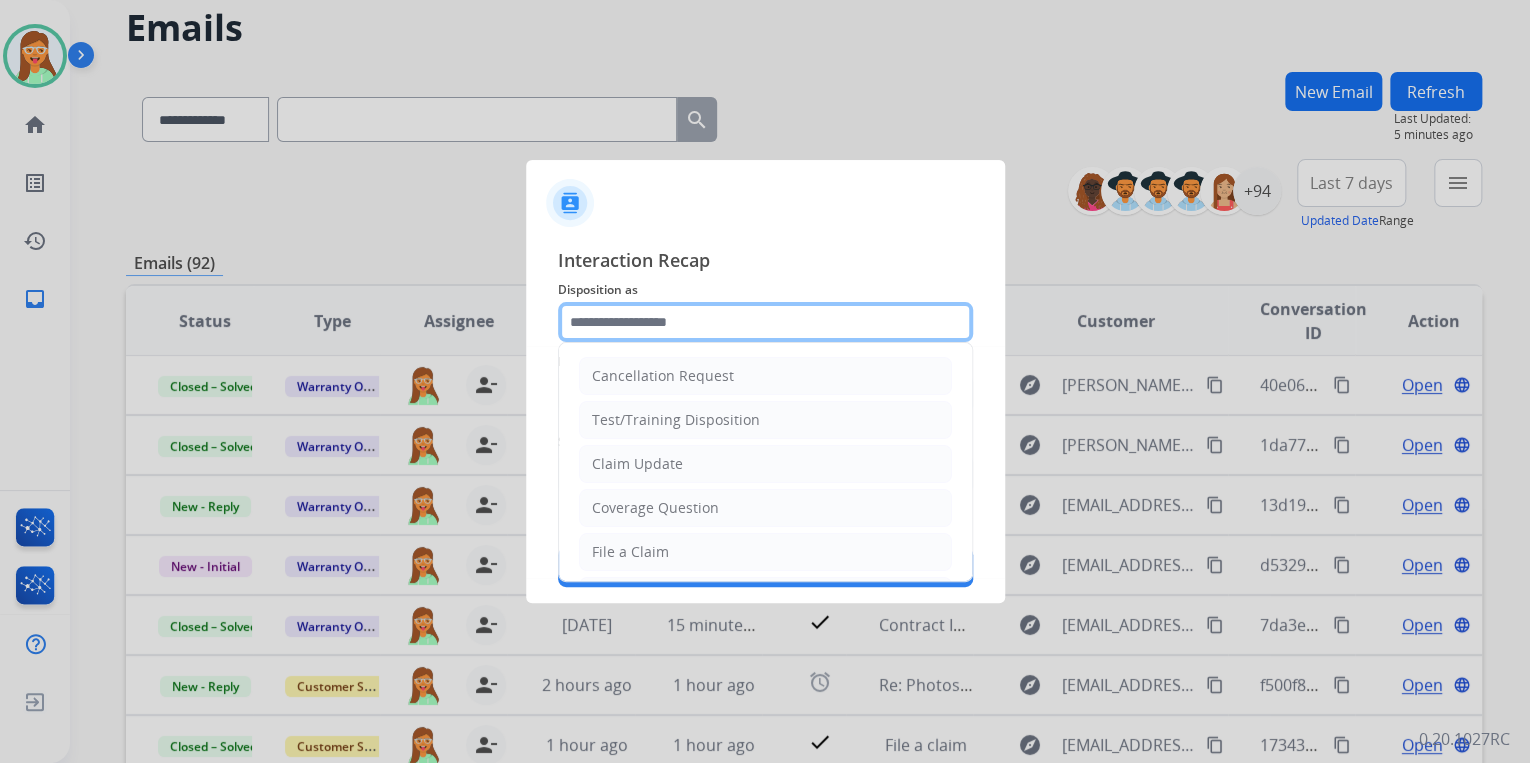 click 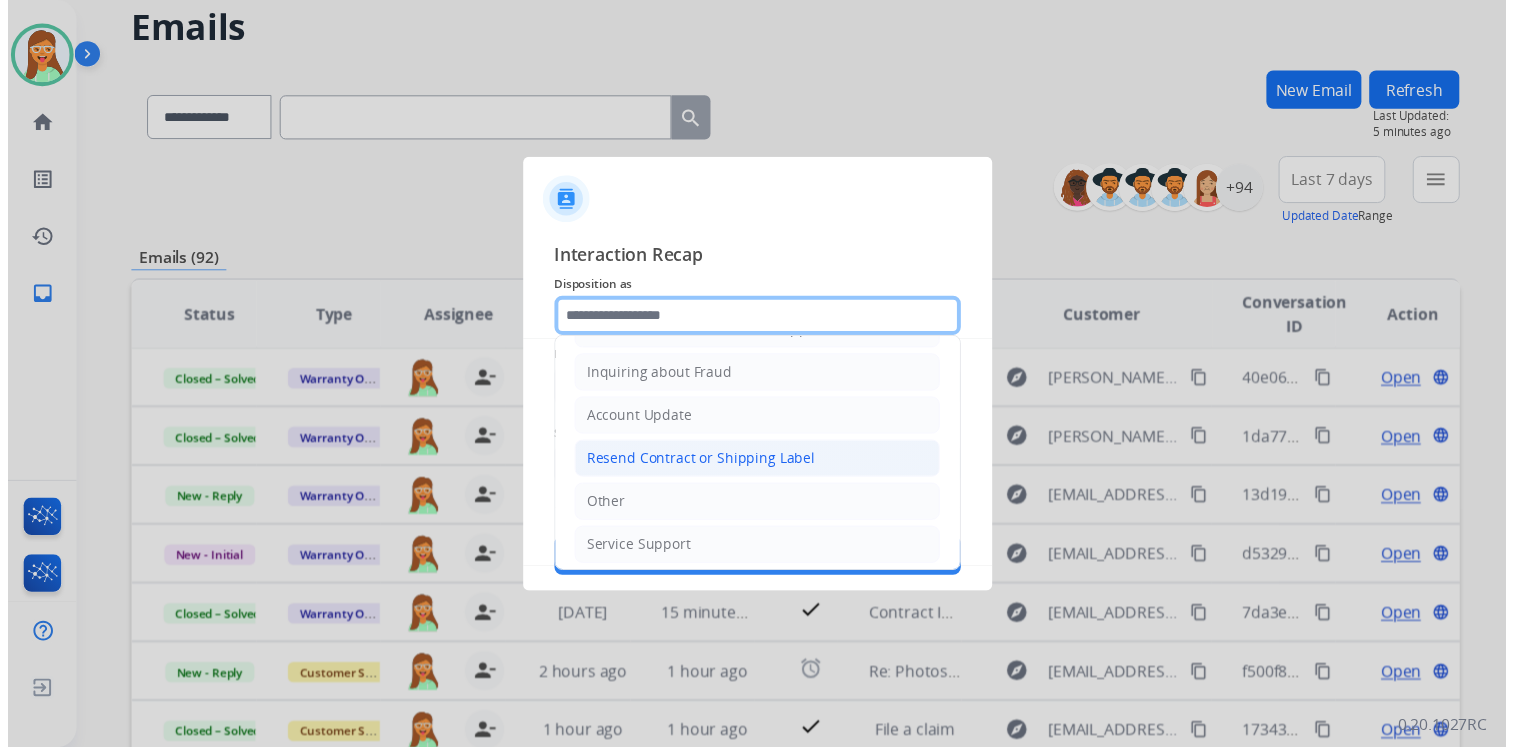 scroll, scrollTop: 306, scrollLeft: 0, axis: vertical 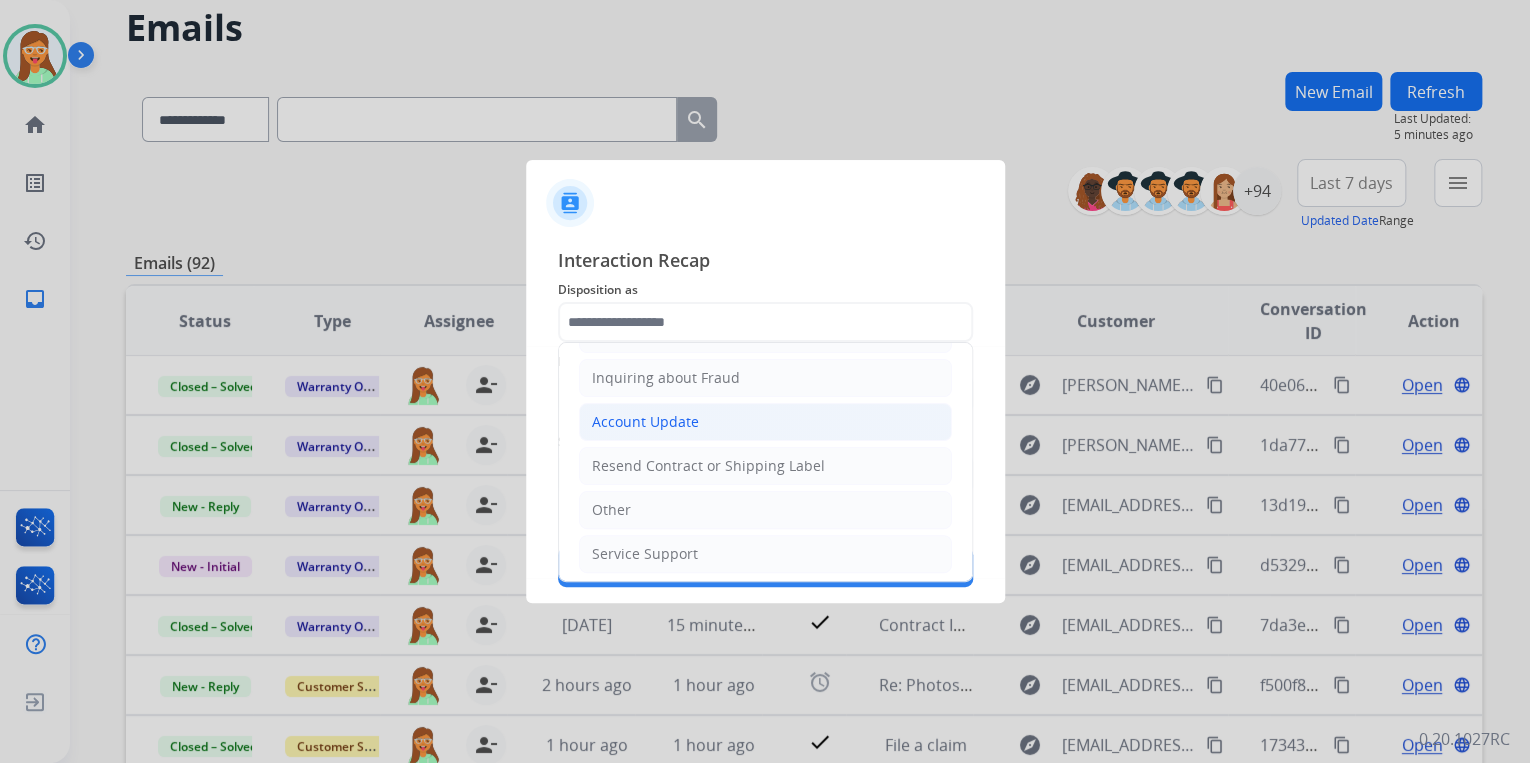 click on "Account Update" 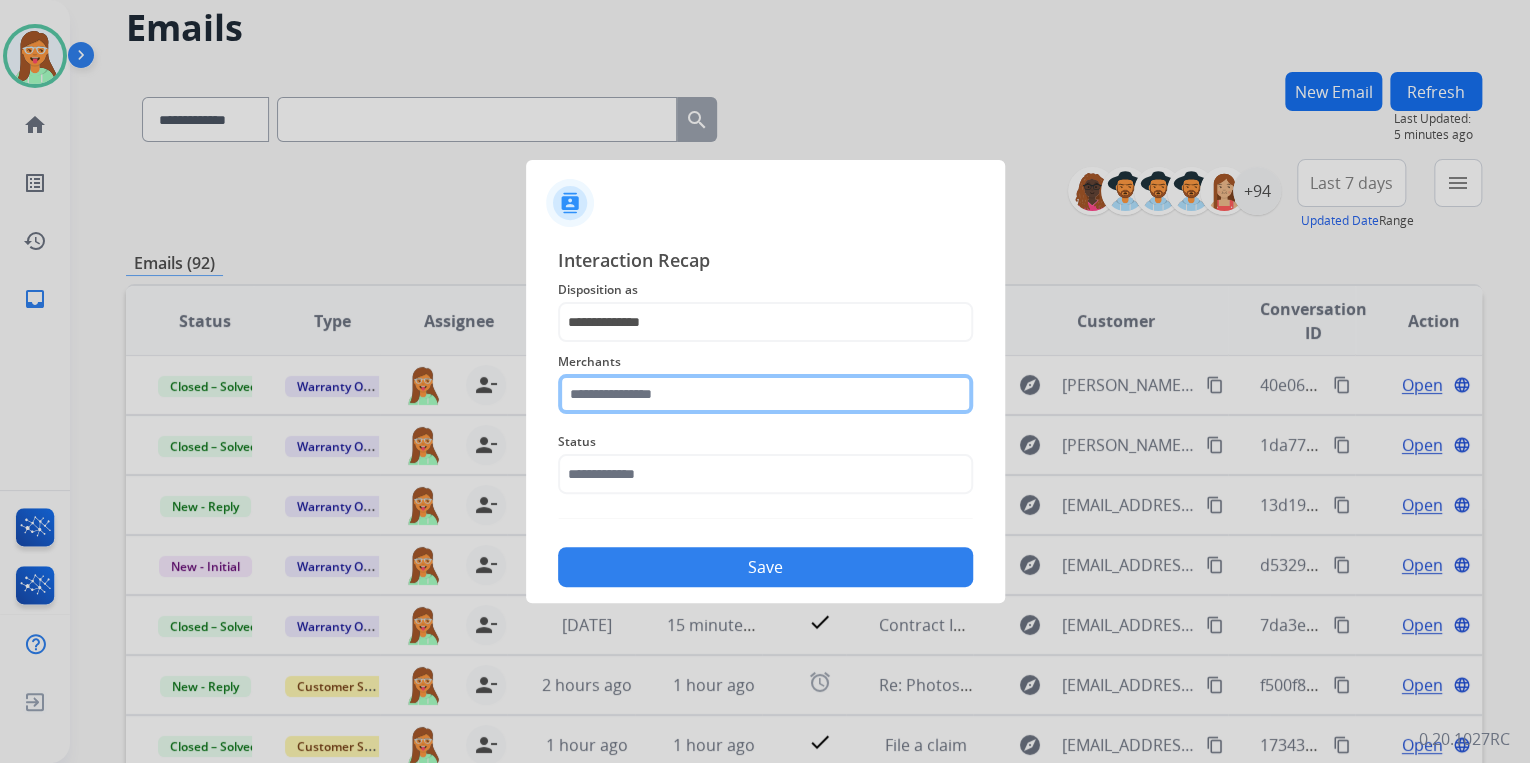 click 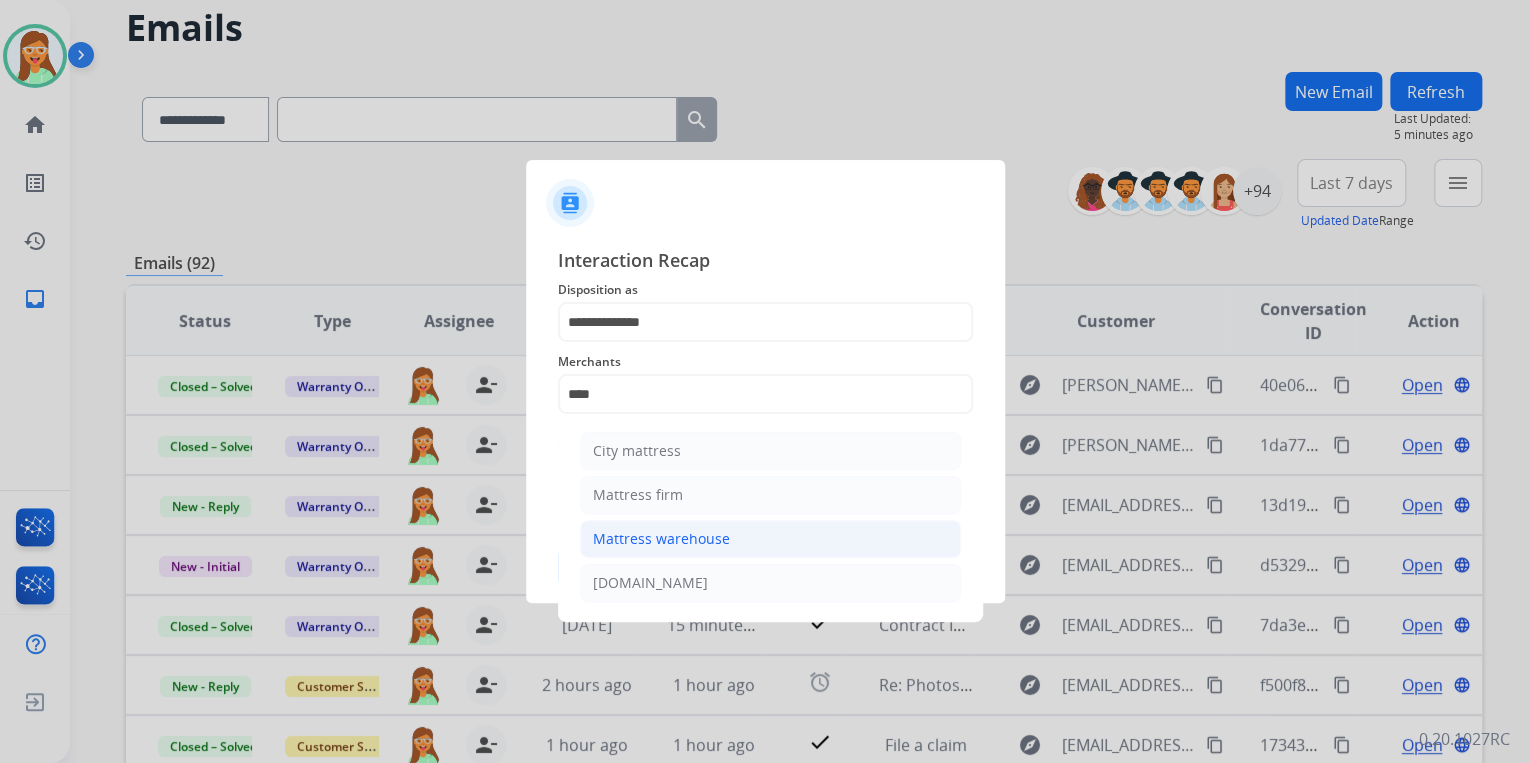 click on "Mattress warehouse" 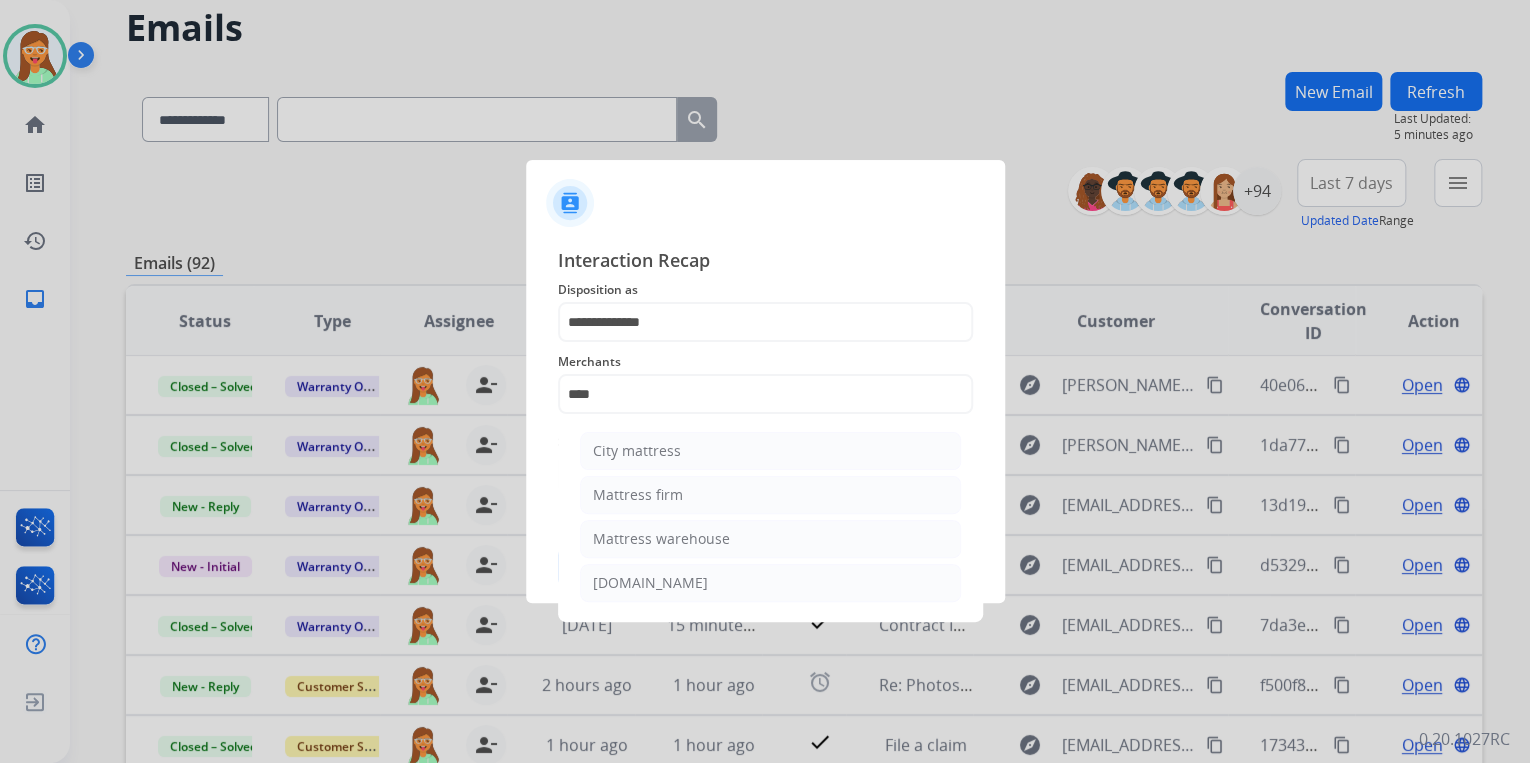 type on "**********" 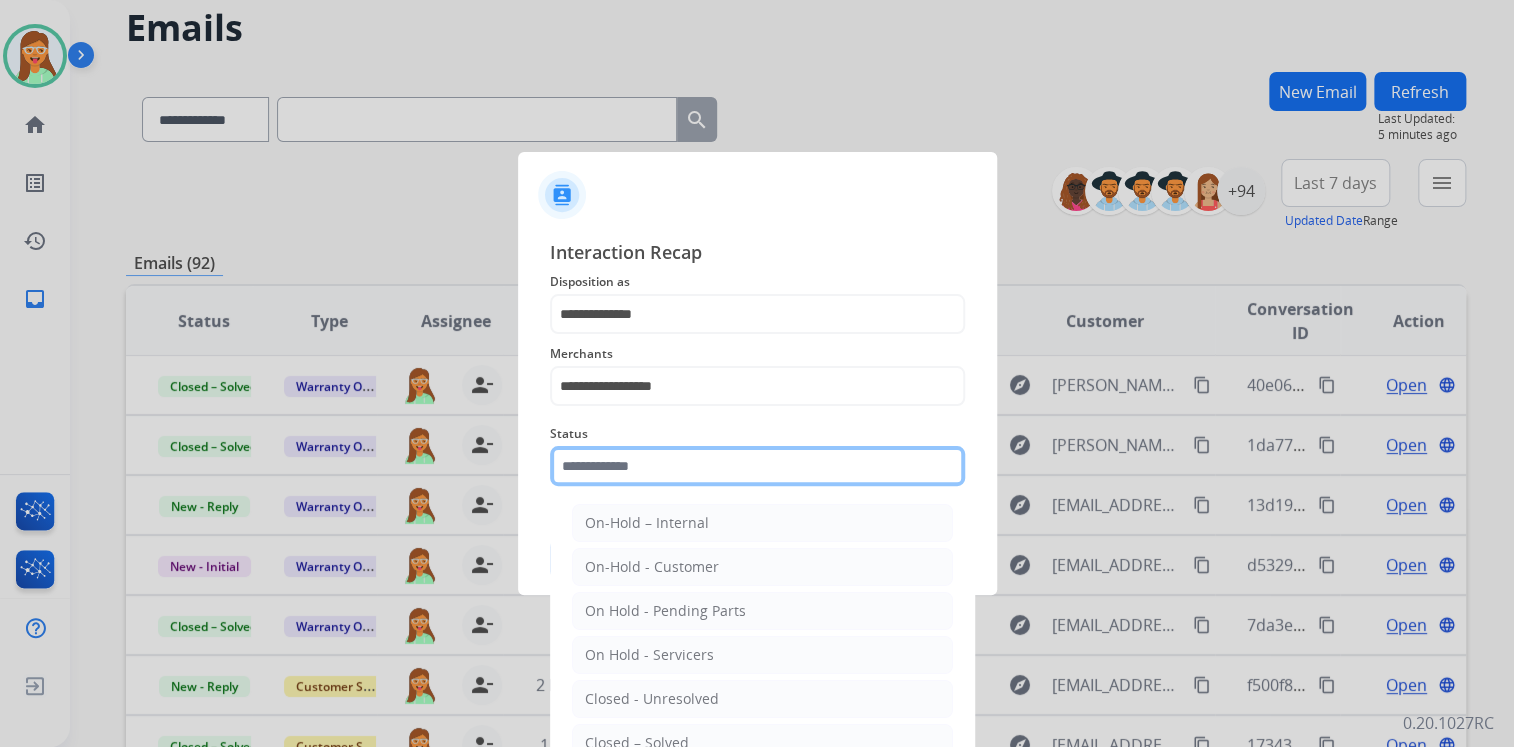 click 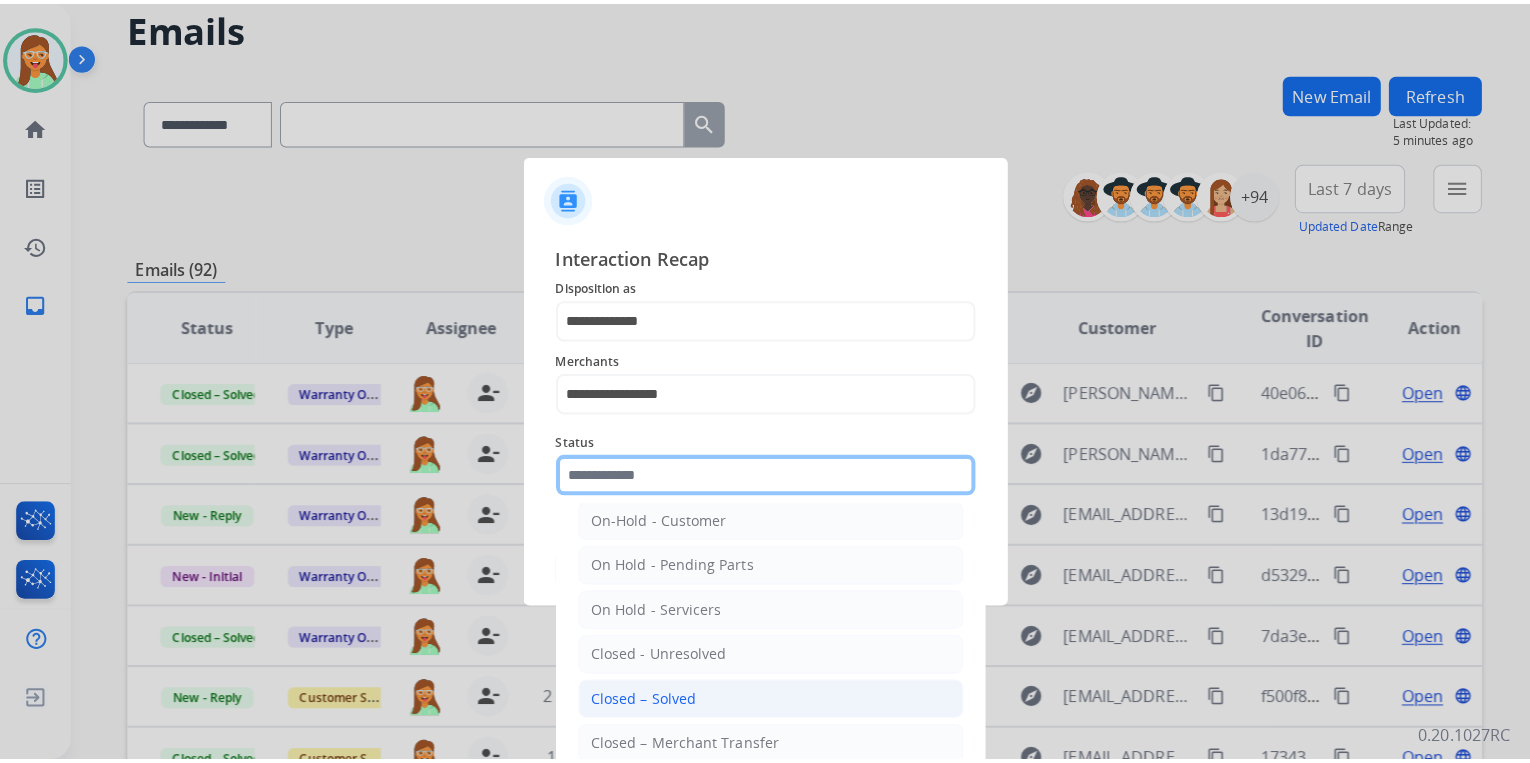 scroll, scrollTop: 116, scrollLeft: 0, axis: vertical 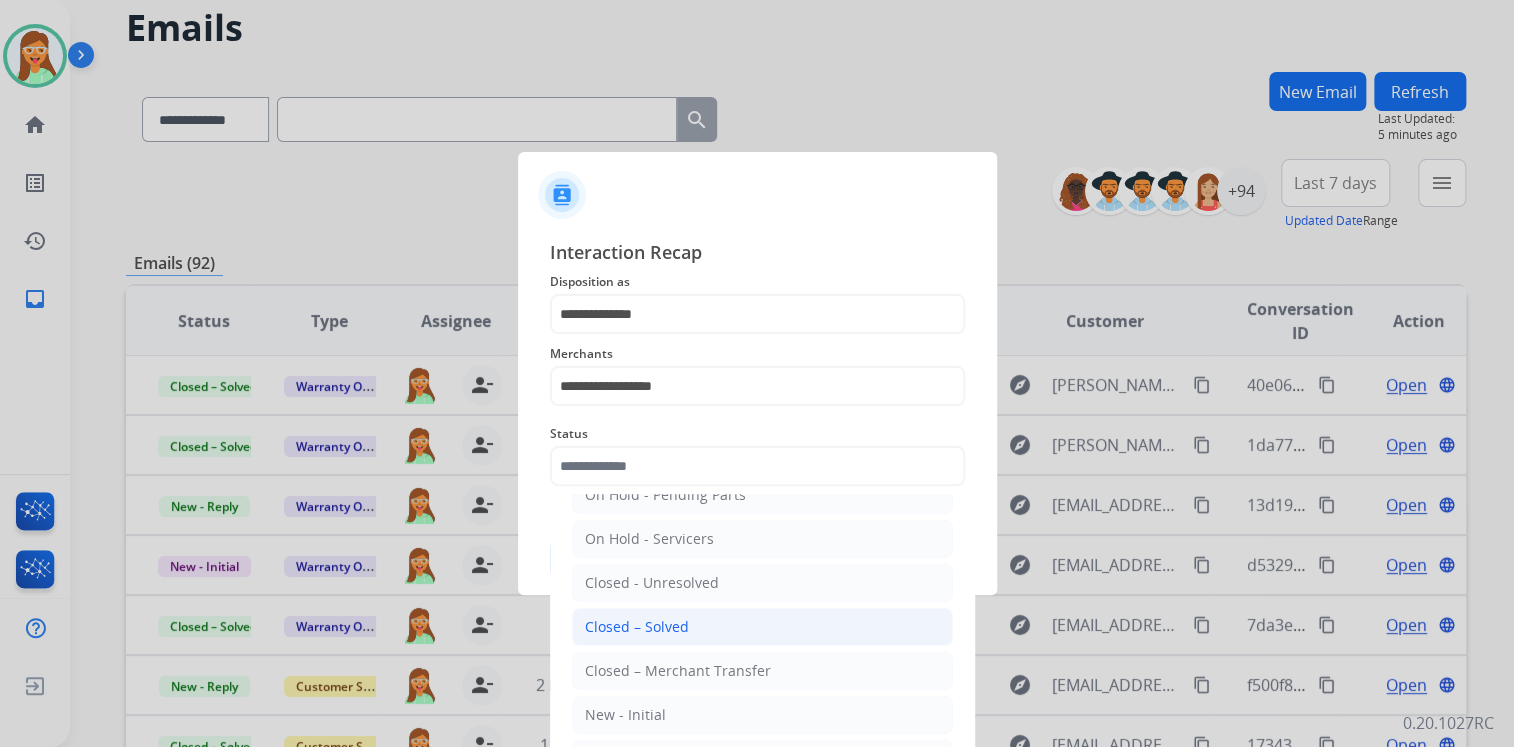 click on "Closed – Solved" 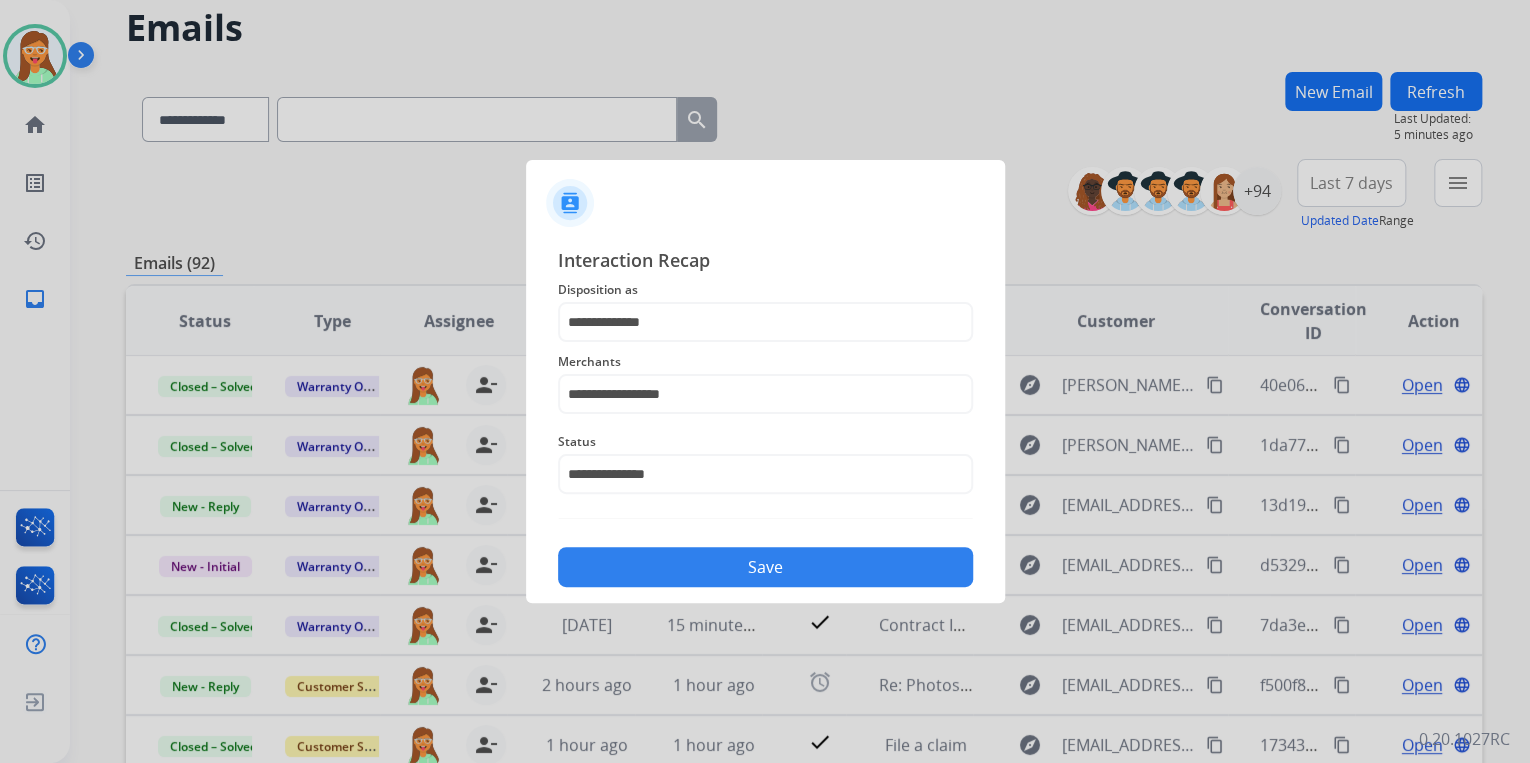 click on "Save" 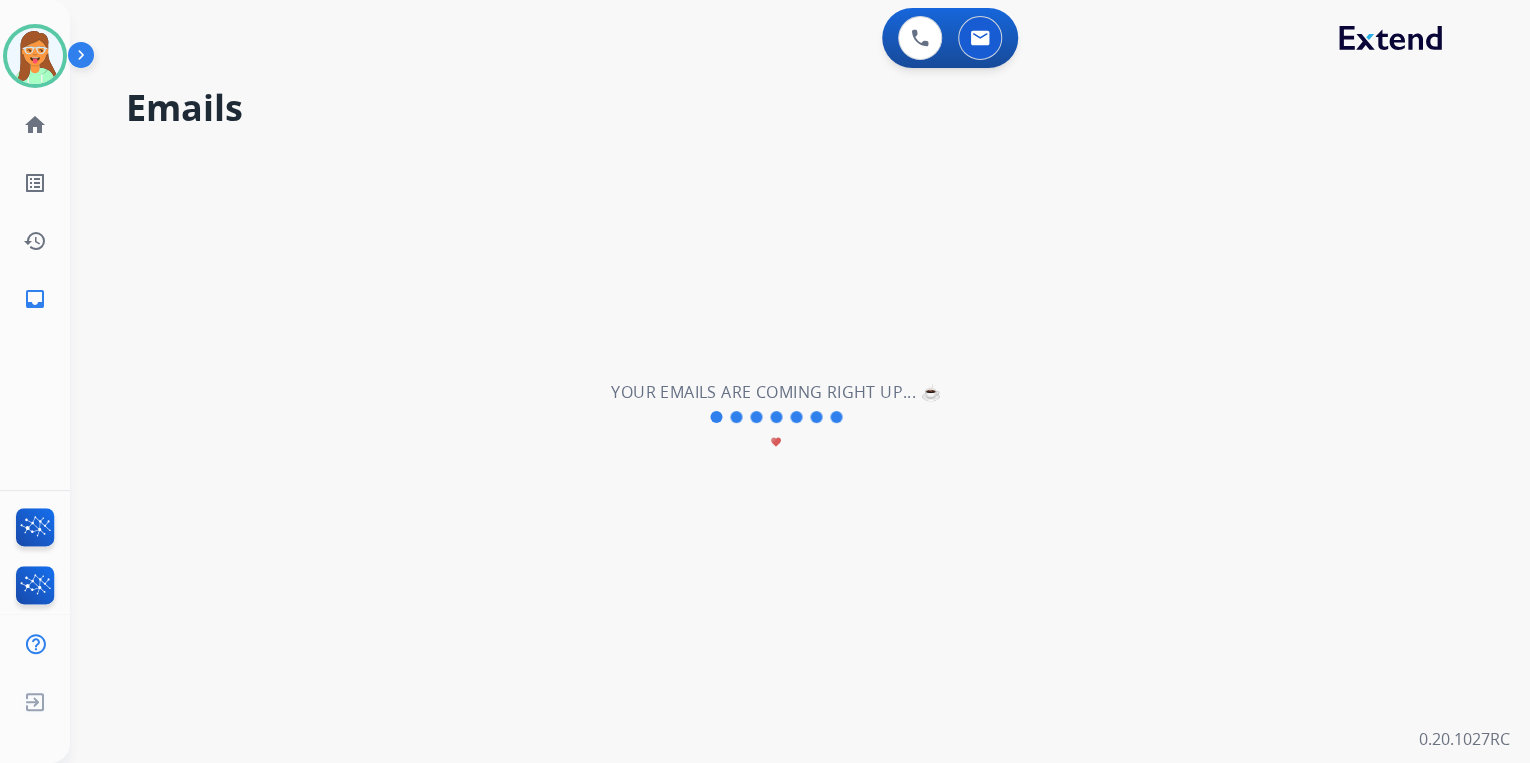 scroll, scrollTop: 0, scrollLeft: 0, axis: both 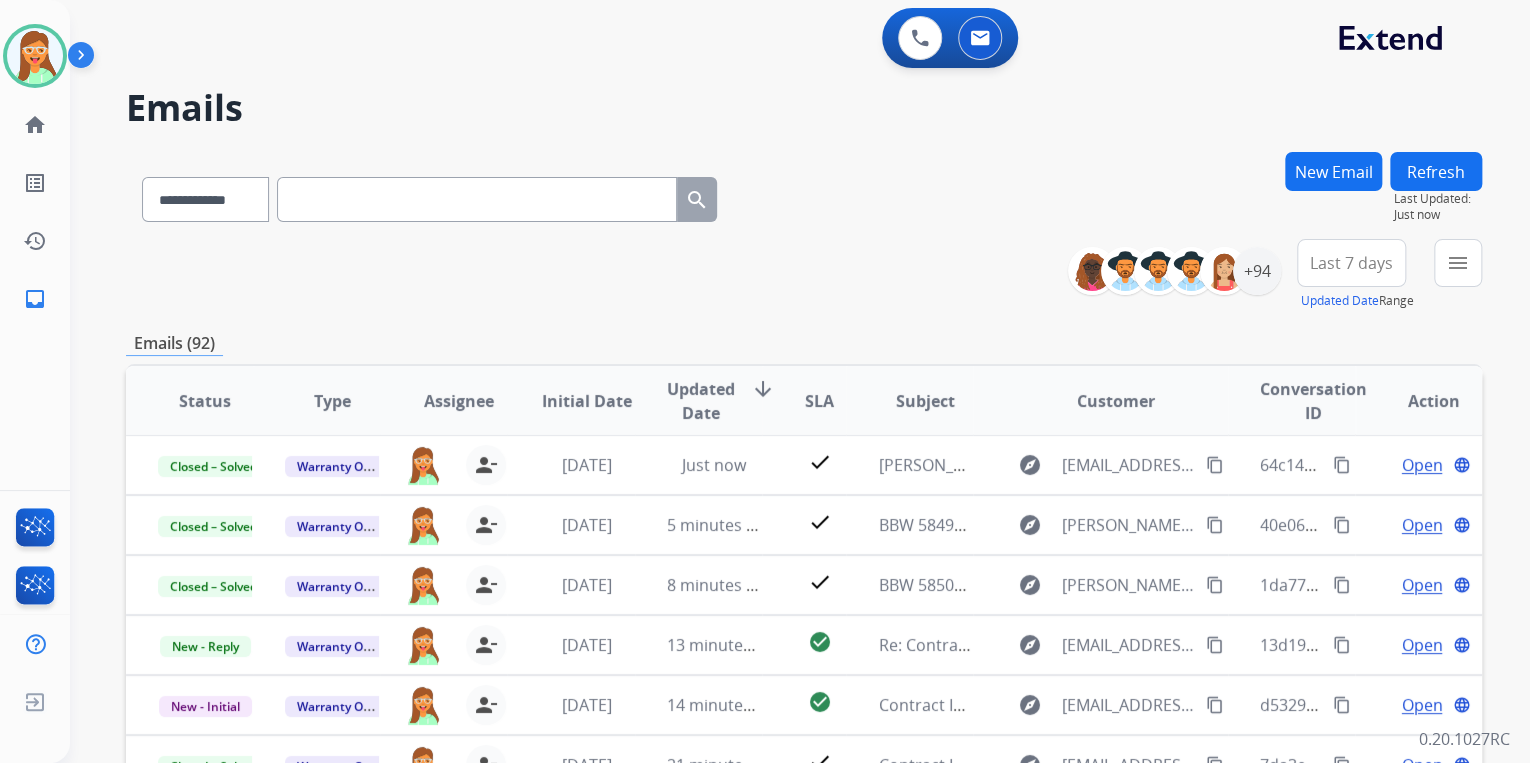click on "**********" at bounding box center [804, 275] 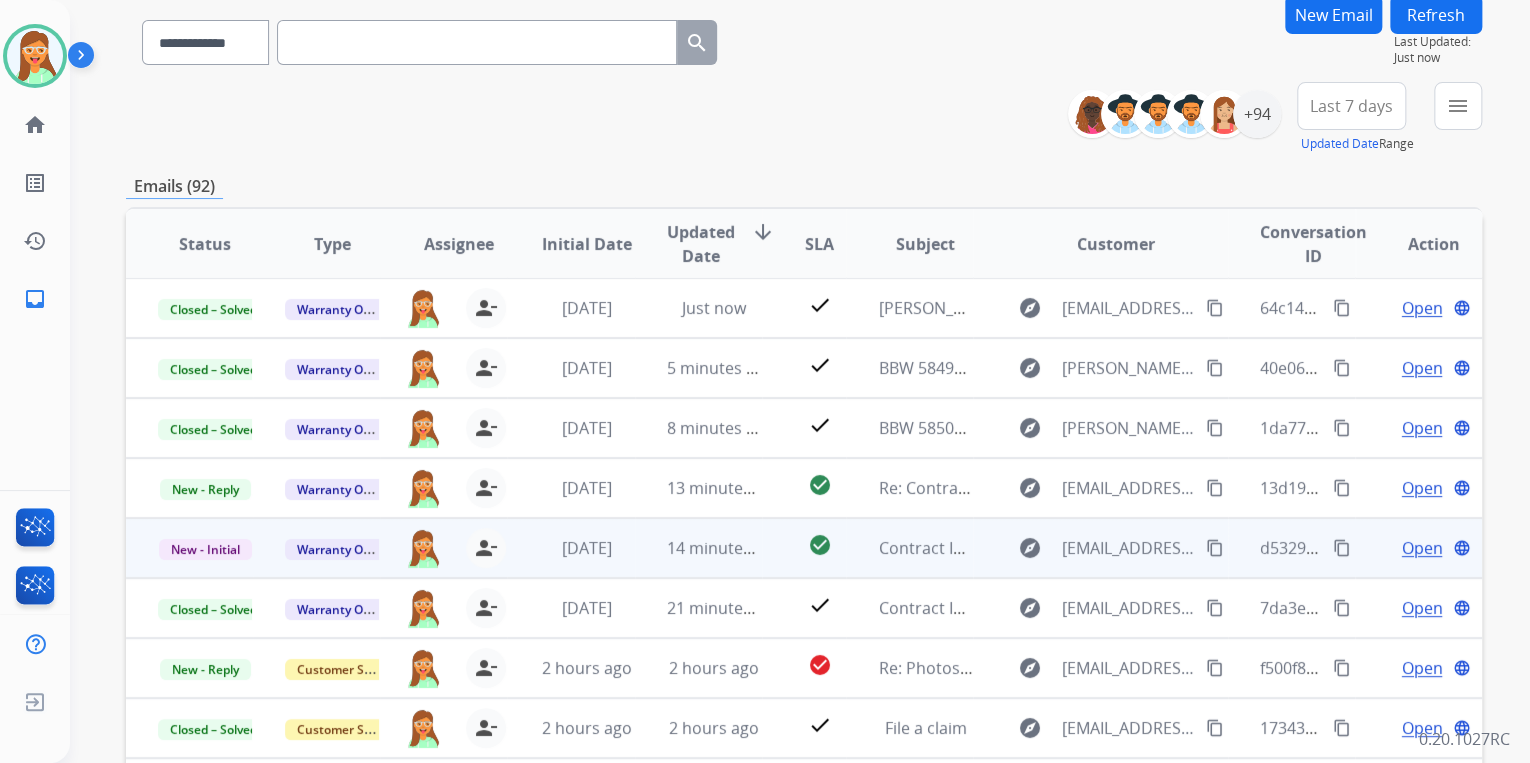 scroll, scrollTop: 374, scrollLeft: 0, axis: vertical 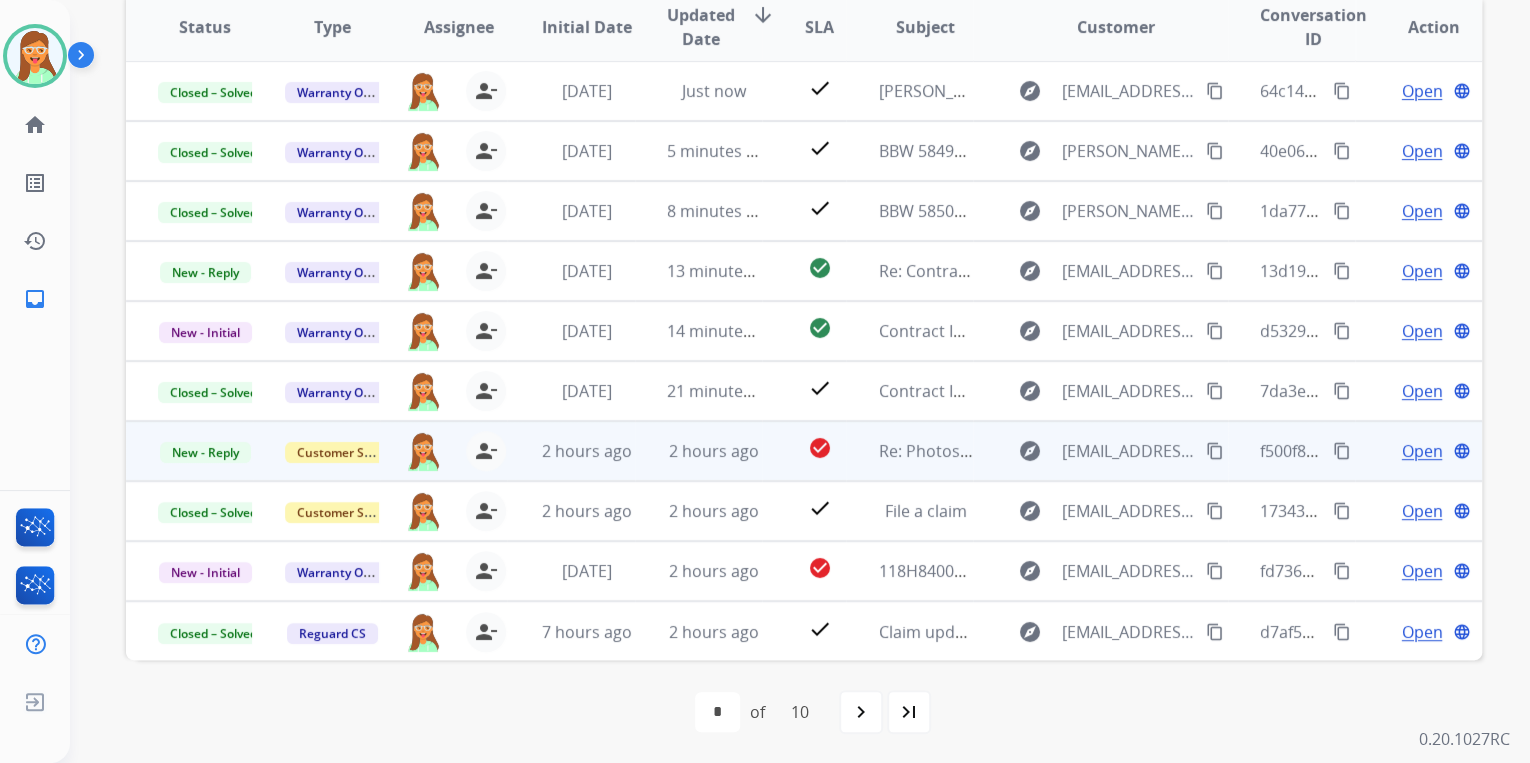 click on "explore [EMAIL_ADDRESS][DOMAIN_NAME] content_copy" at bounding box center [1100, 451] 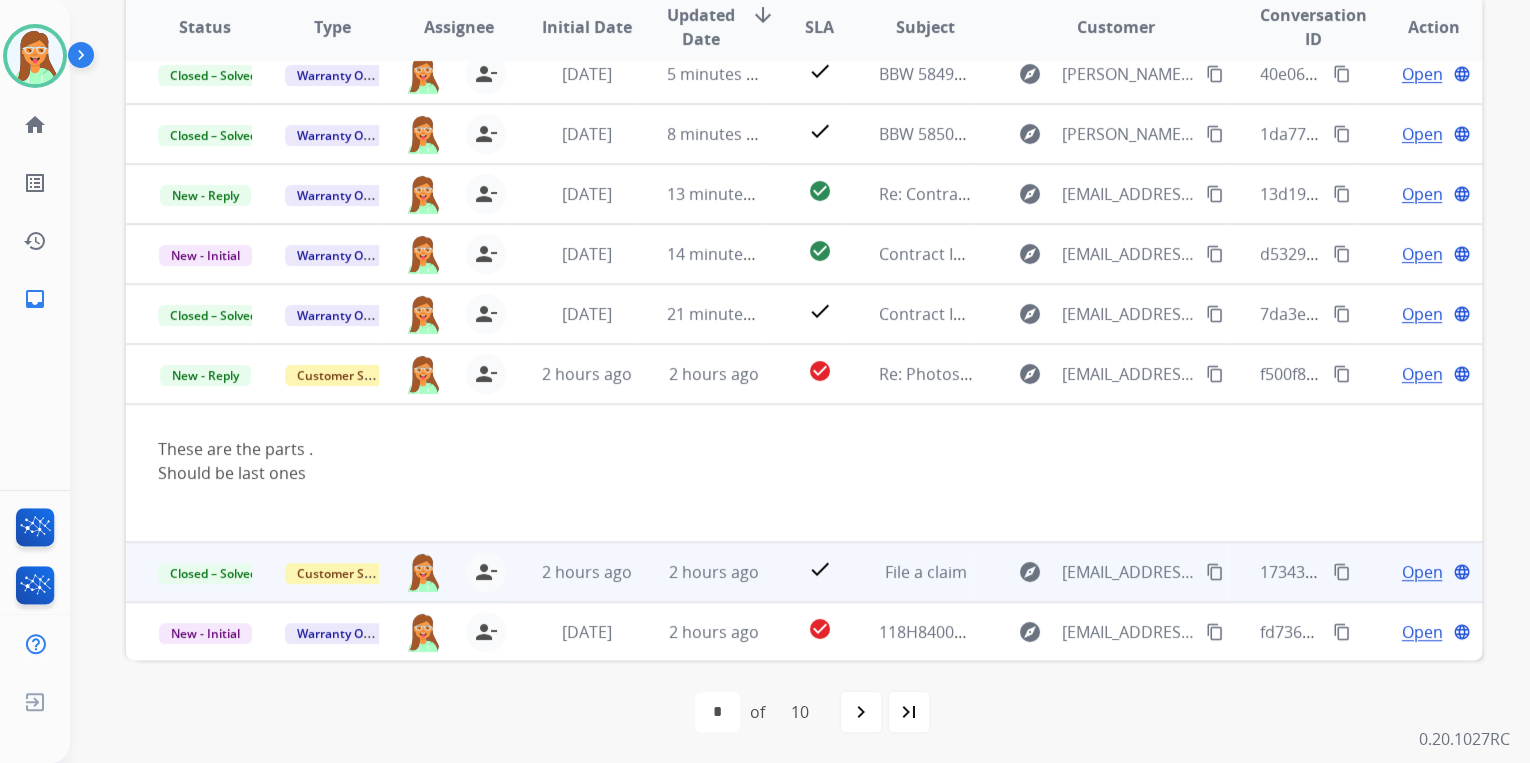 scroll, scrollTop: 139, scrollLeft: 0, axis: vertical 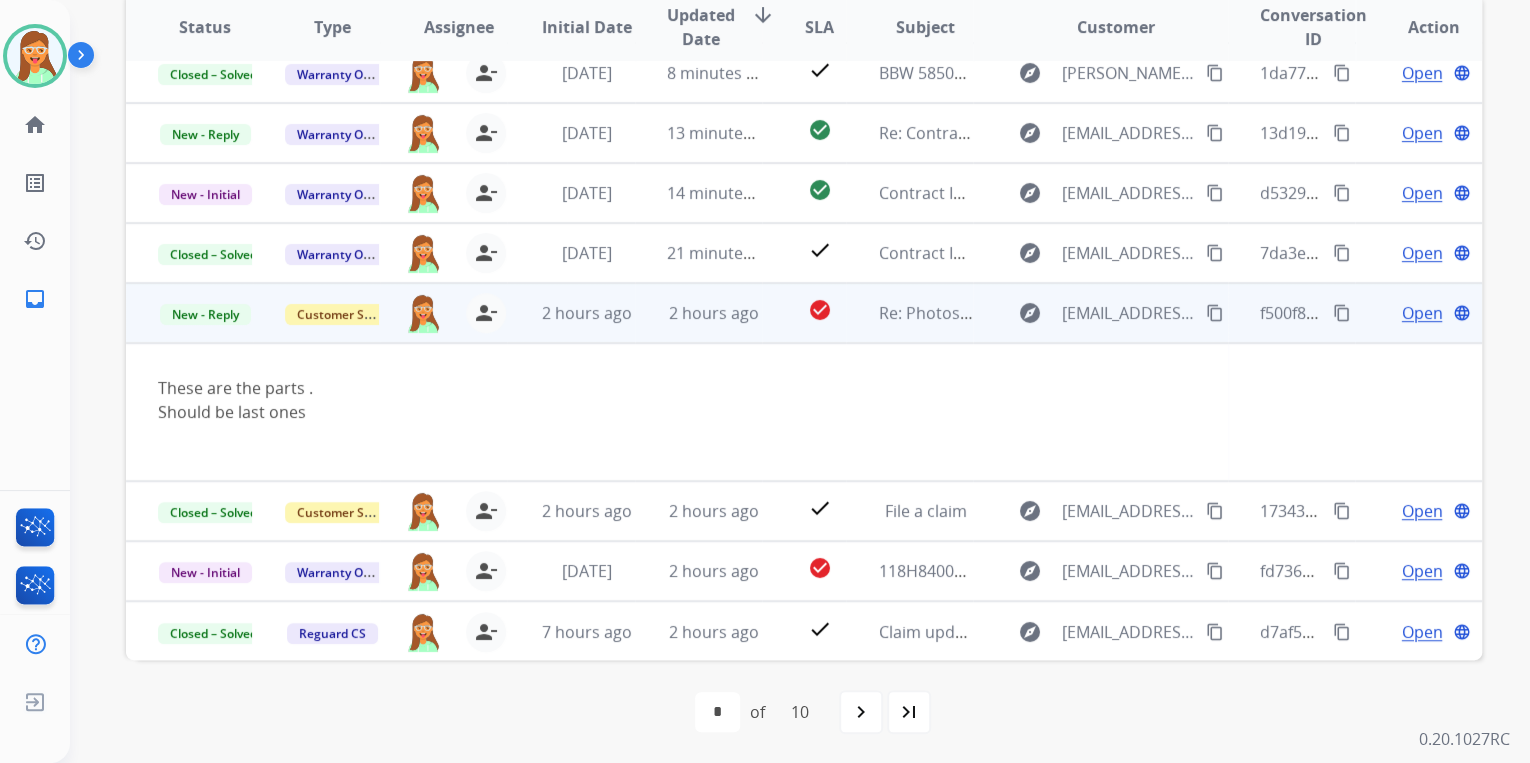 click on "Open" at bounding box center [1421, 313] 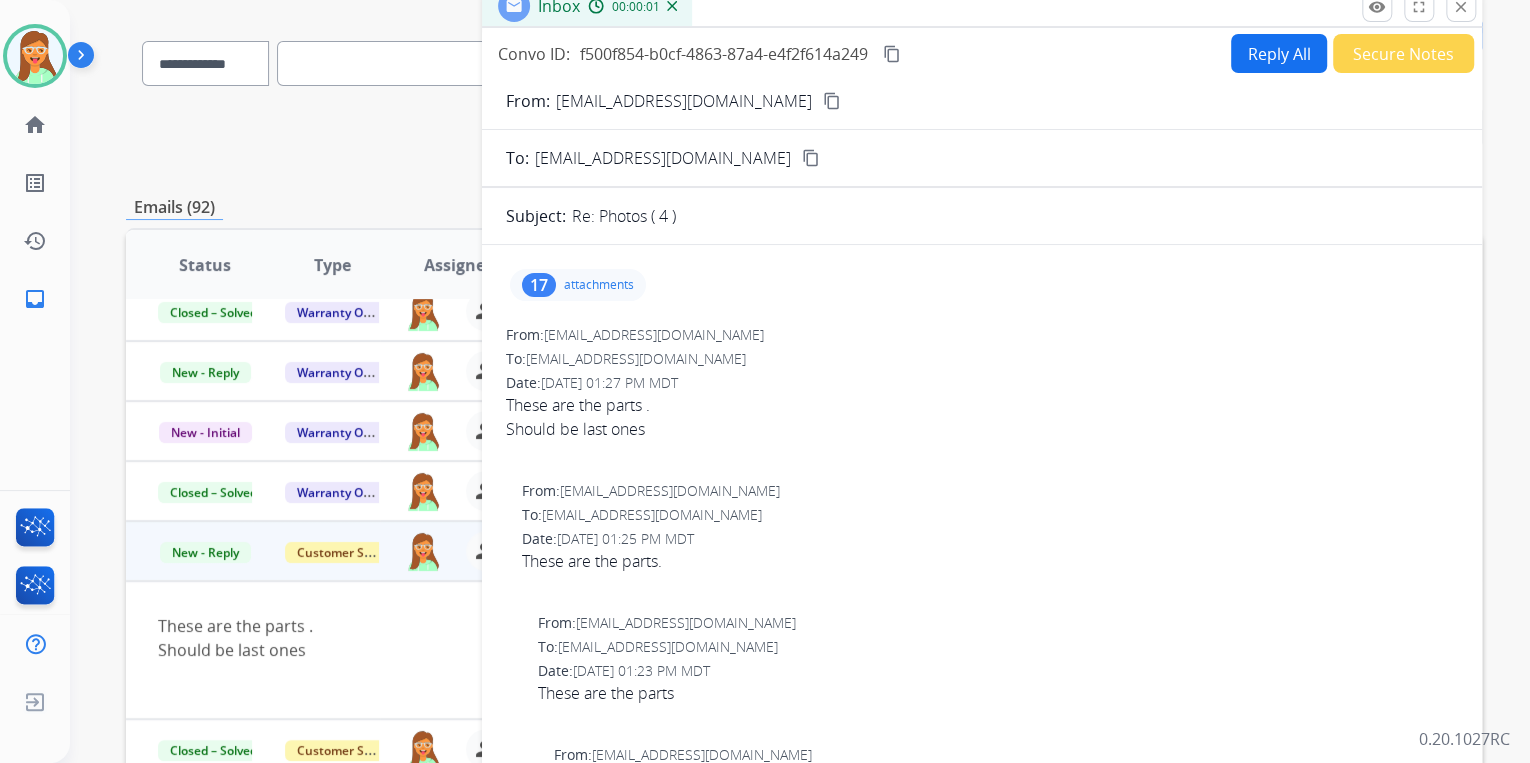 scroll, scrollTop: 134, scrollLeft: 0, axis: vertical 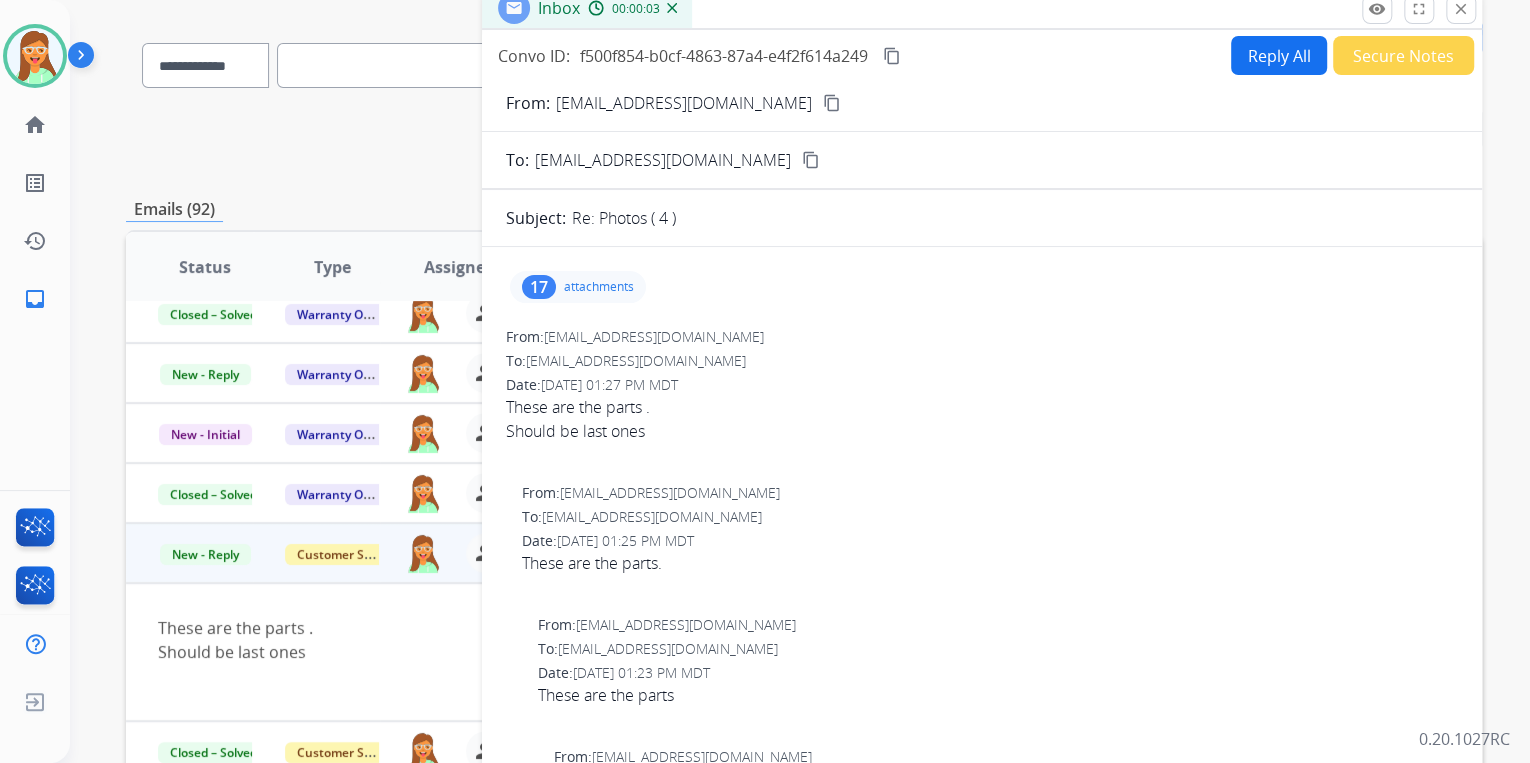 drag, startPoint x: 1459, startPoint y: 16, endPoint x: 1338, endPoint y: 58, distance: 128.082 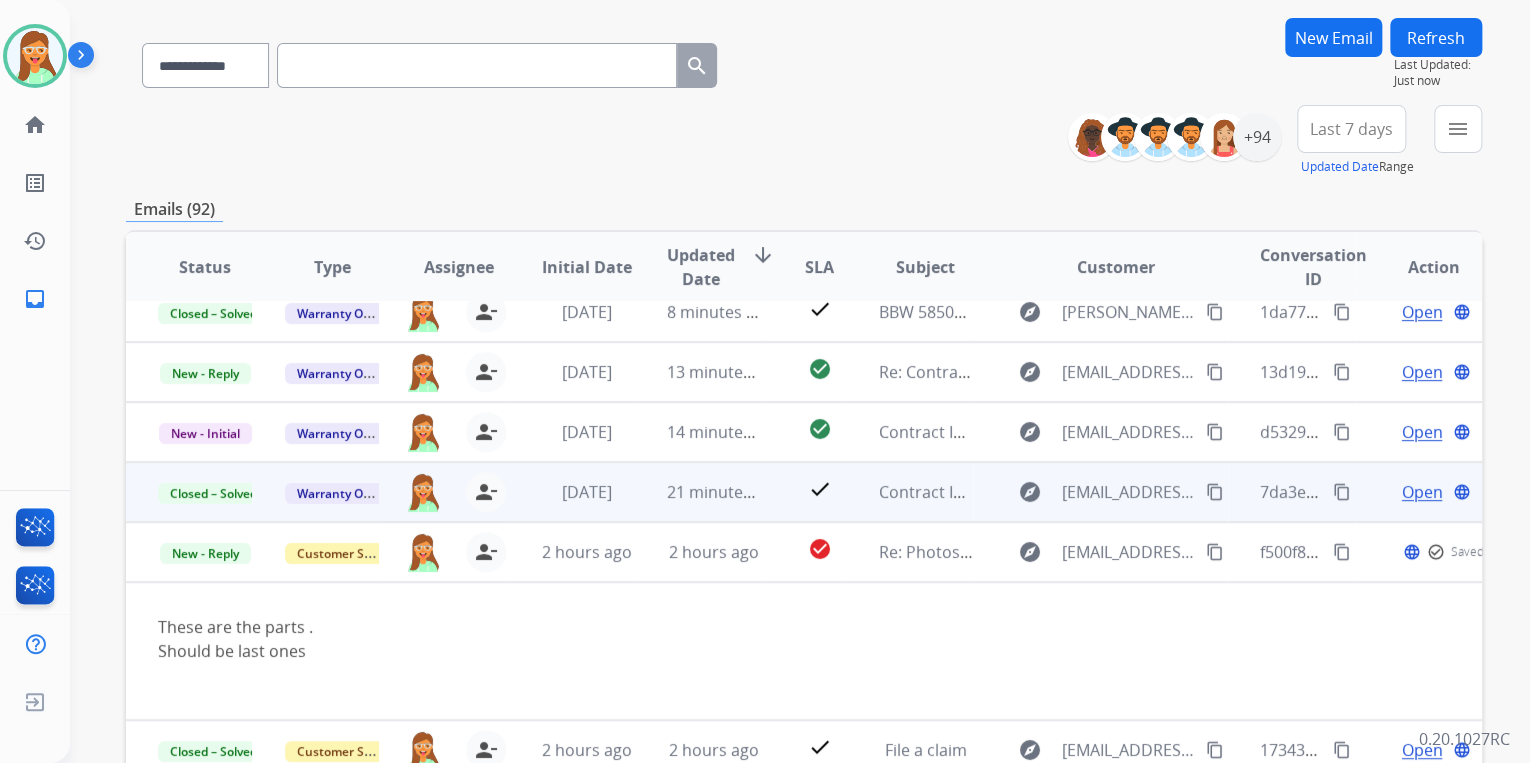 scroll, scrollTop: 155, scrollLeft: 0, axis: vertical 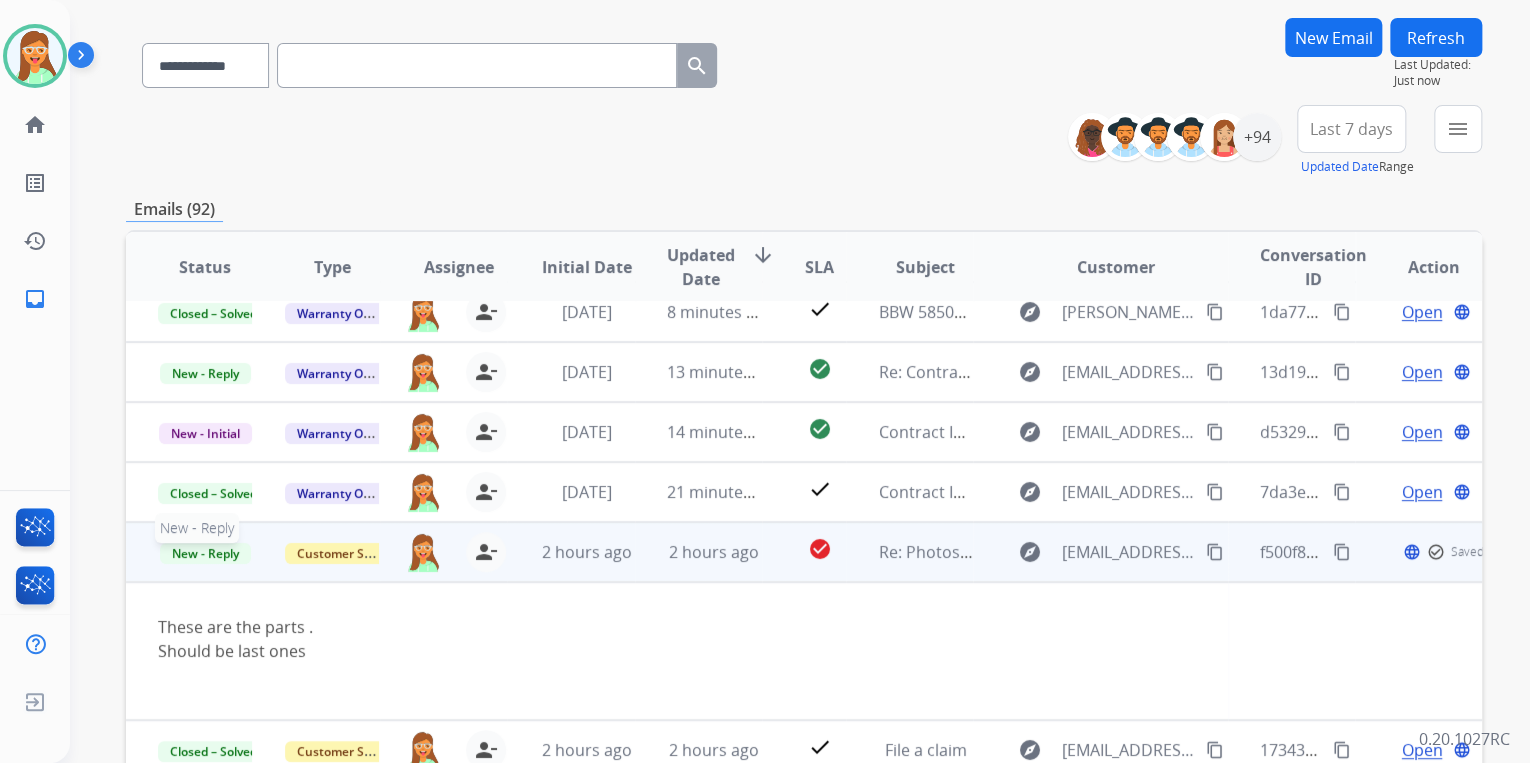 click on "New - Reply" at bounding box center [205, 553] 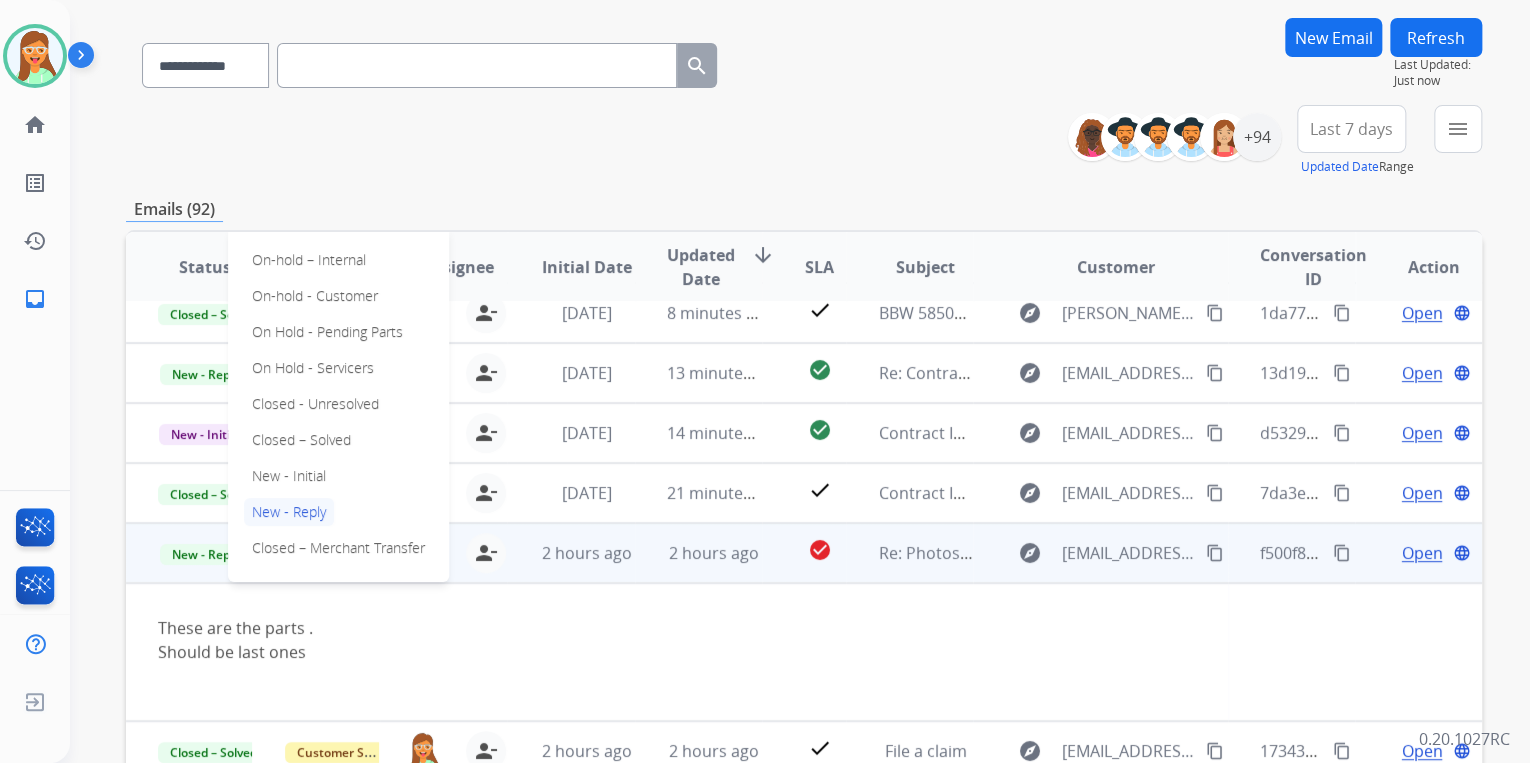click on "On-hold – Internal   On-hold - Customer   On Hold - Pending Parts   On Hold - Servicers   Closed - Unresolved   Closed – Solved   New - Initial   New - Reply   Closed – Merchant Transfer" at bounding box center [338, 404] 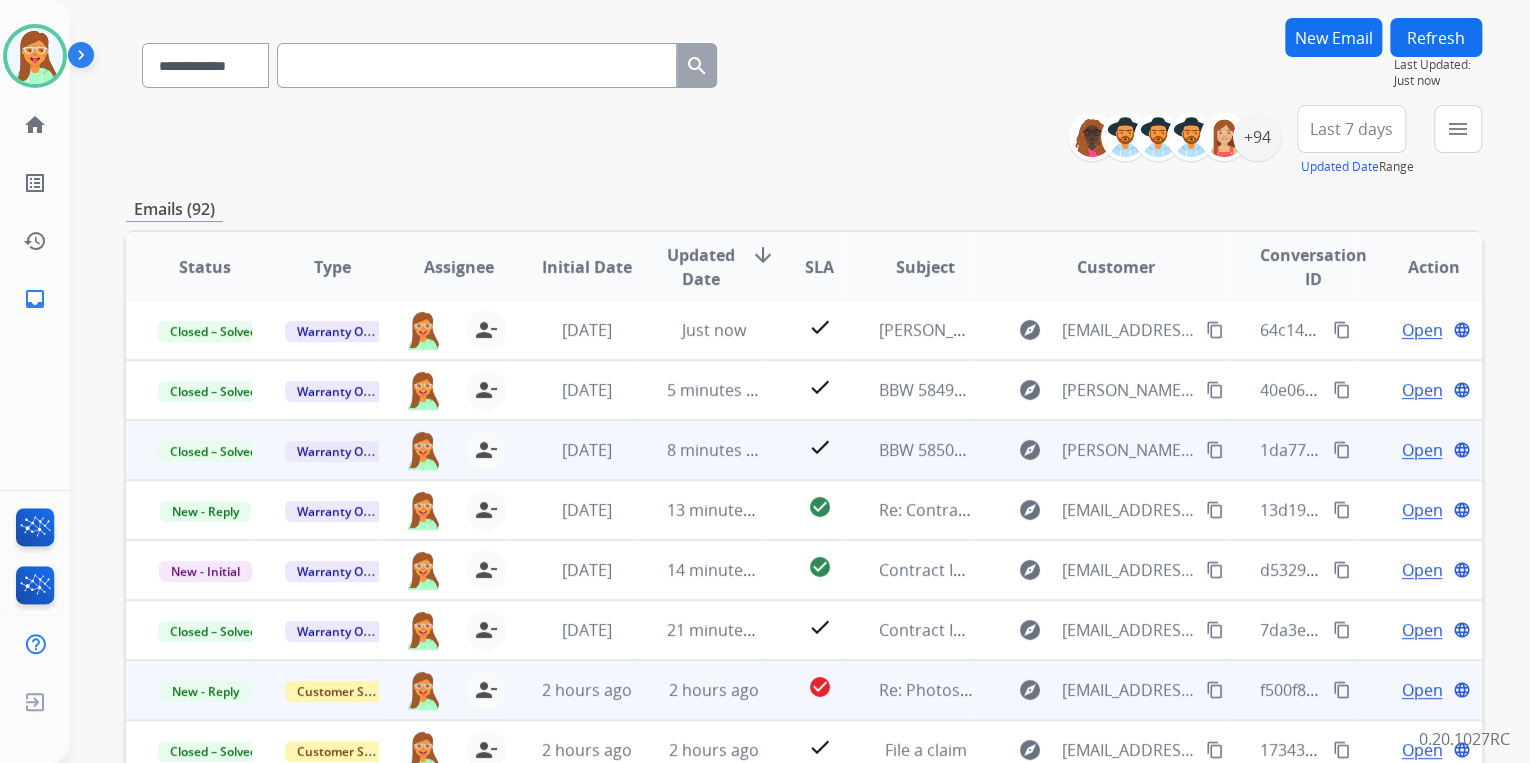 scroll, scrollTop: 1, scrollLeft: 0, axis: vertical 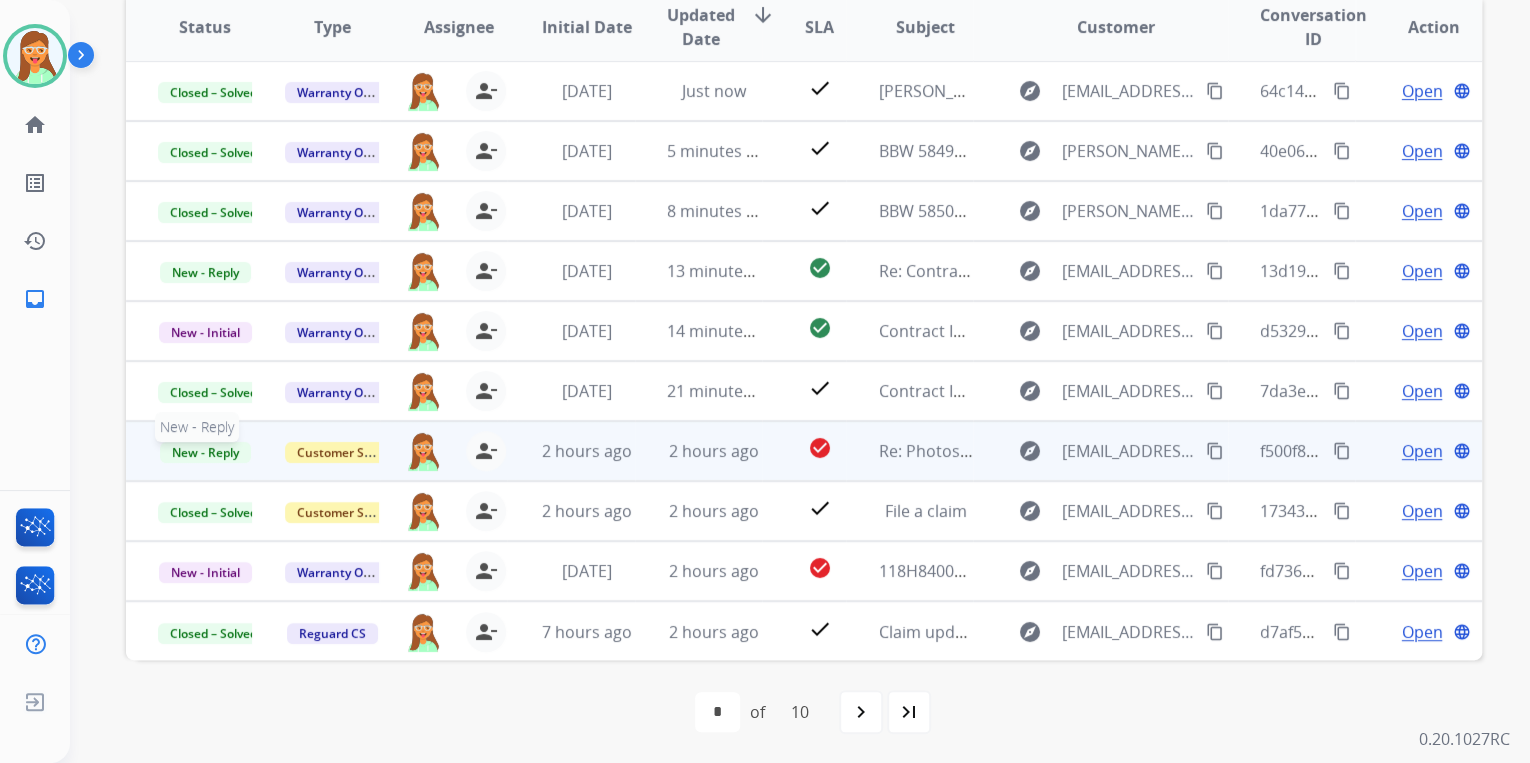 click on "New - Reply" at bounding box center (205, 452) 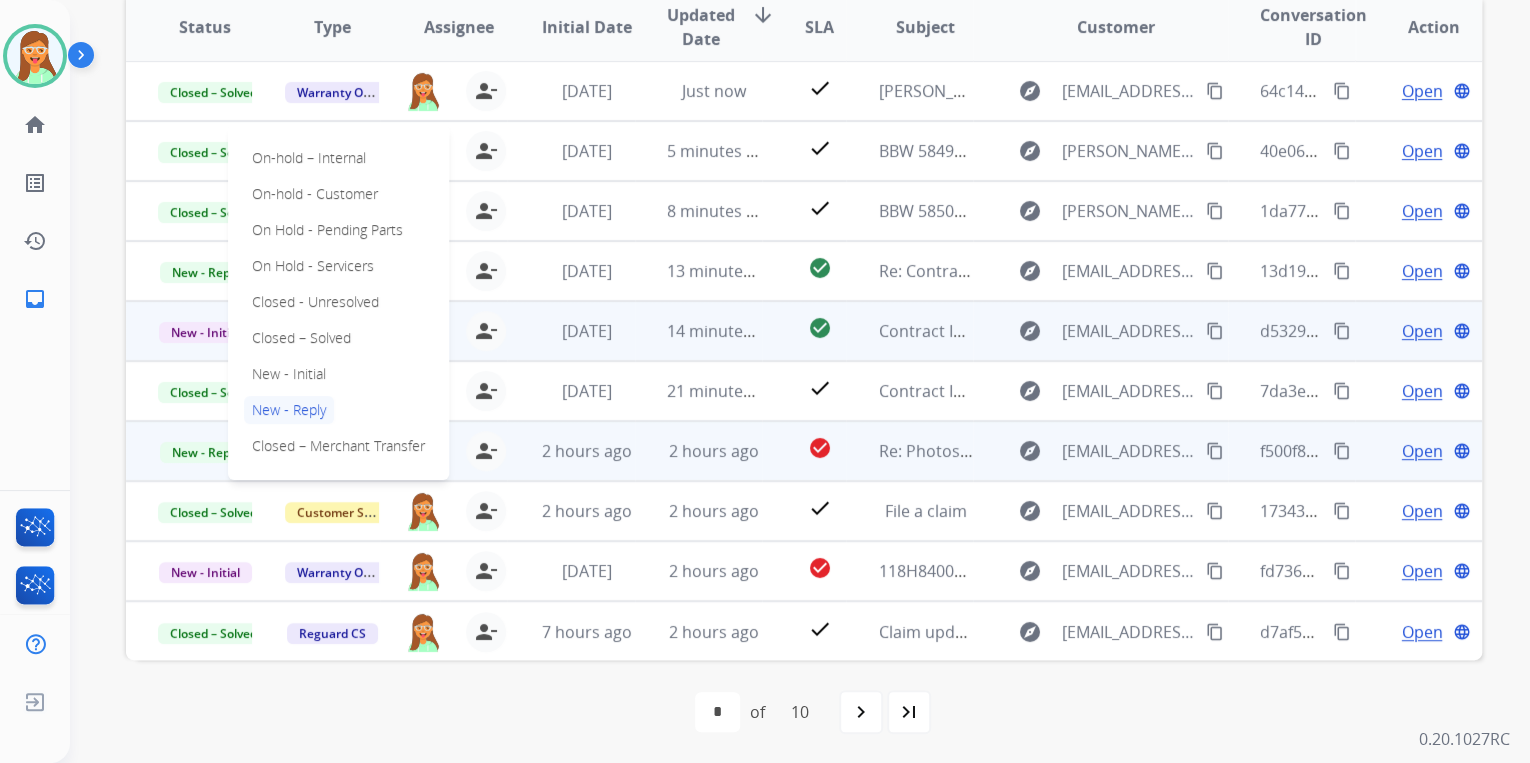 click on "Closed – Solved" at bounding box center (301, 338) 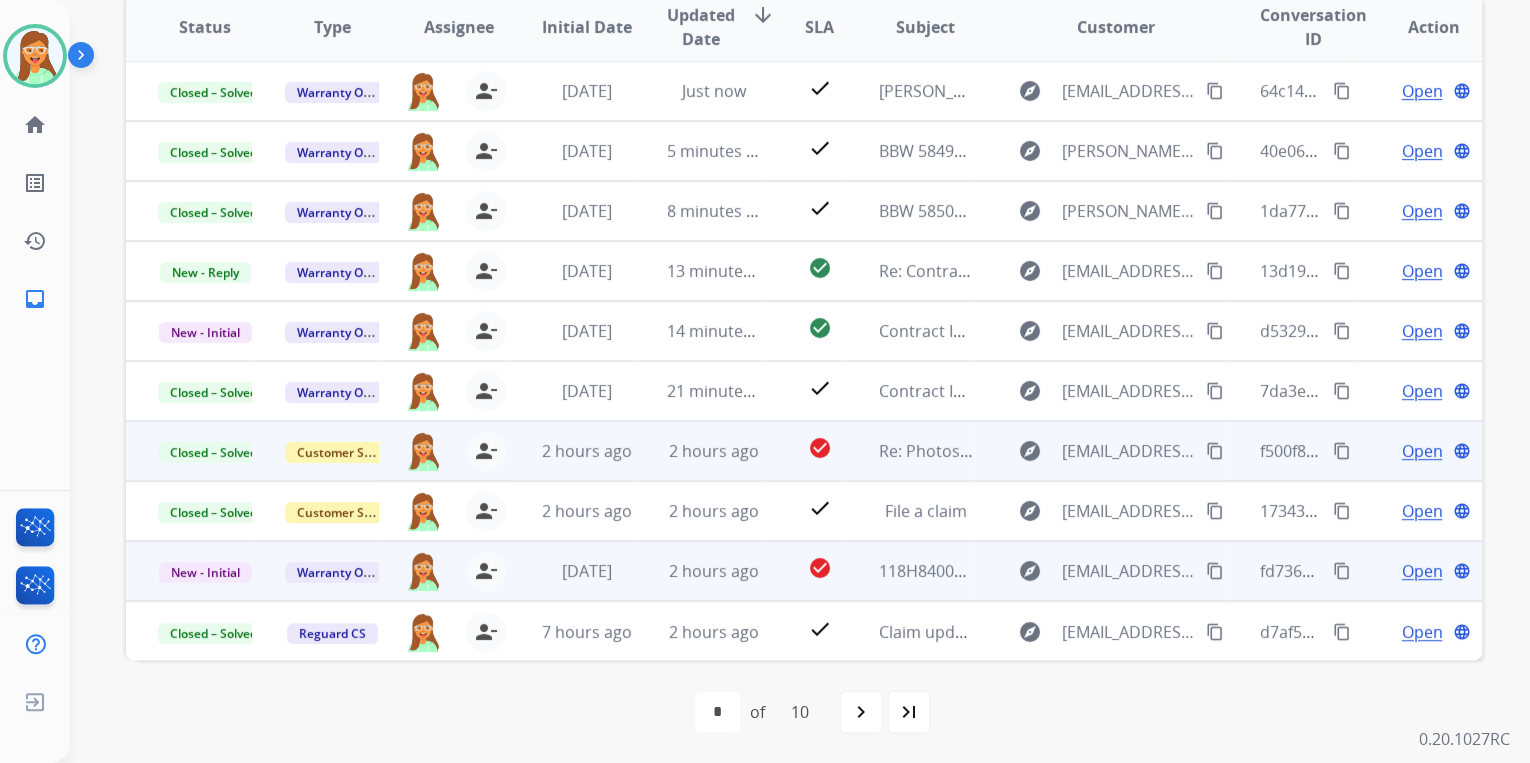 click on "Open" at bounding box center [1421, 571] 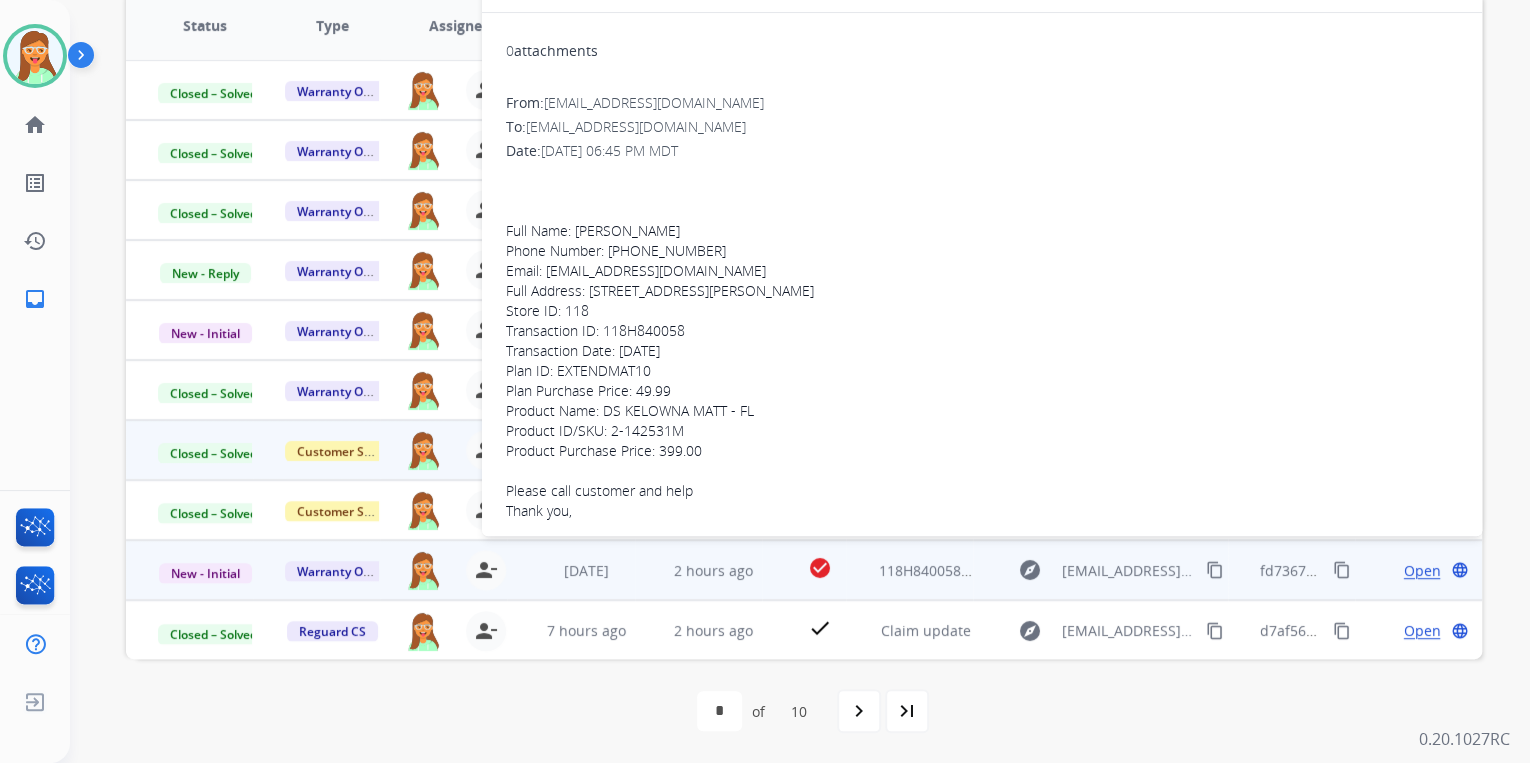 scroll, scrollTop: 364, scrollLeft: 0, axis: vertical 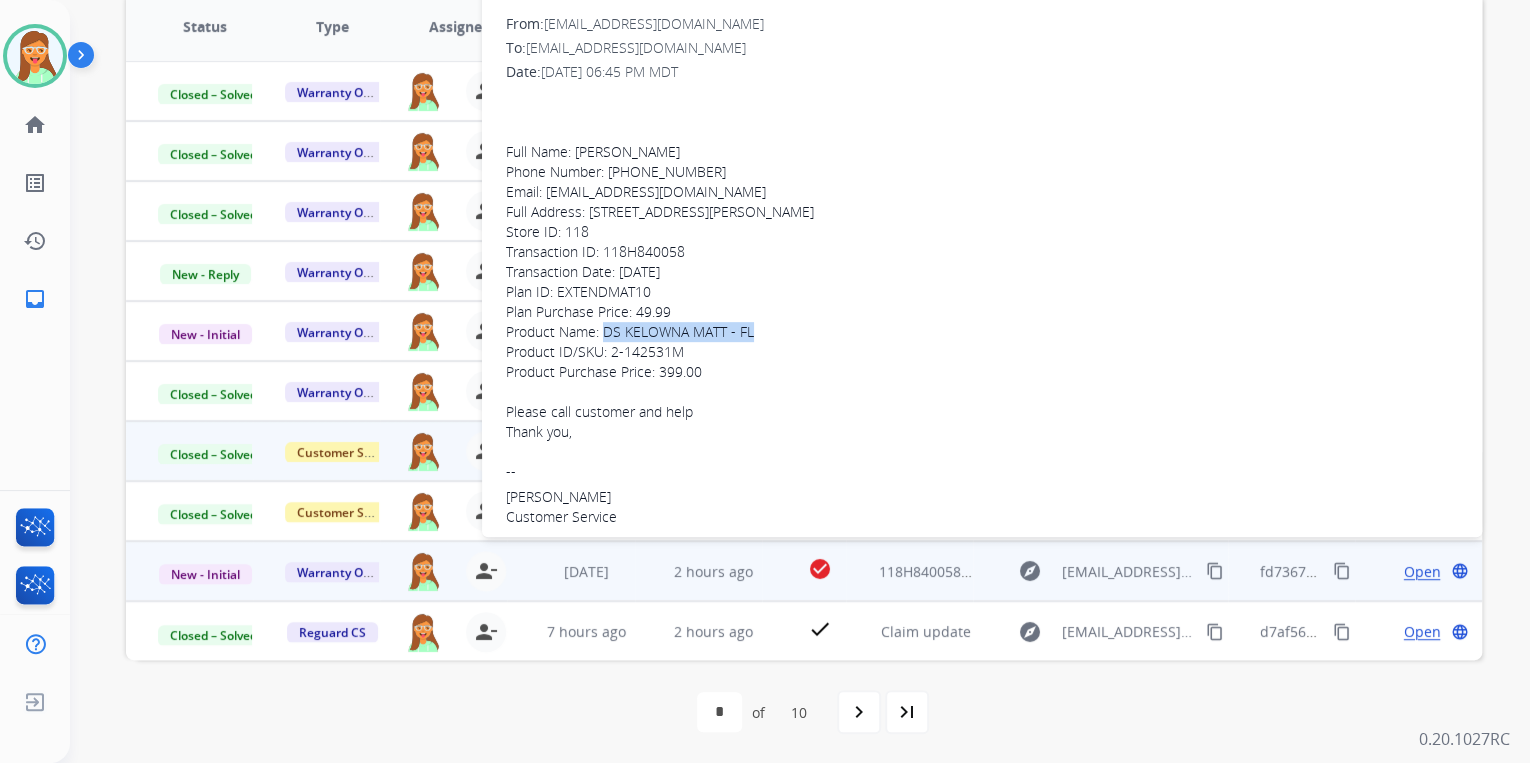 drag, startPoint x: 605, startPoint y: 332, endPoint x: 753, endPoint y: 332, distance: 148 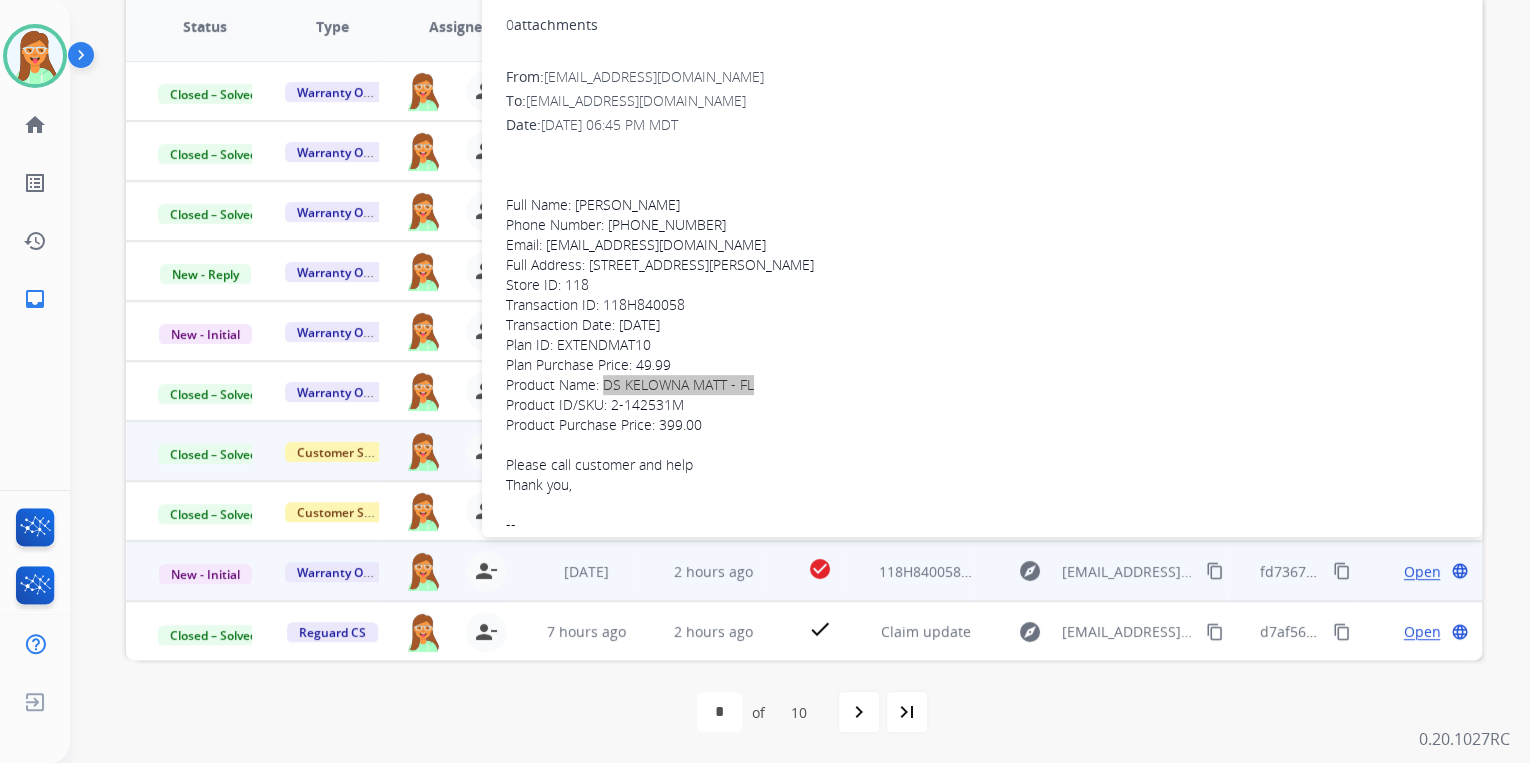 scroll, scrollTop: 0, scrollLeft: 0, axis: both 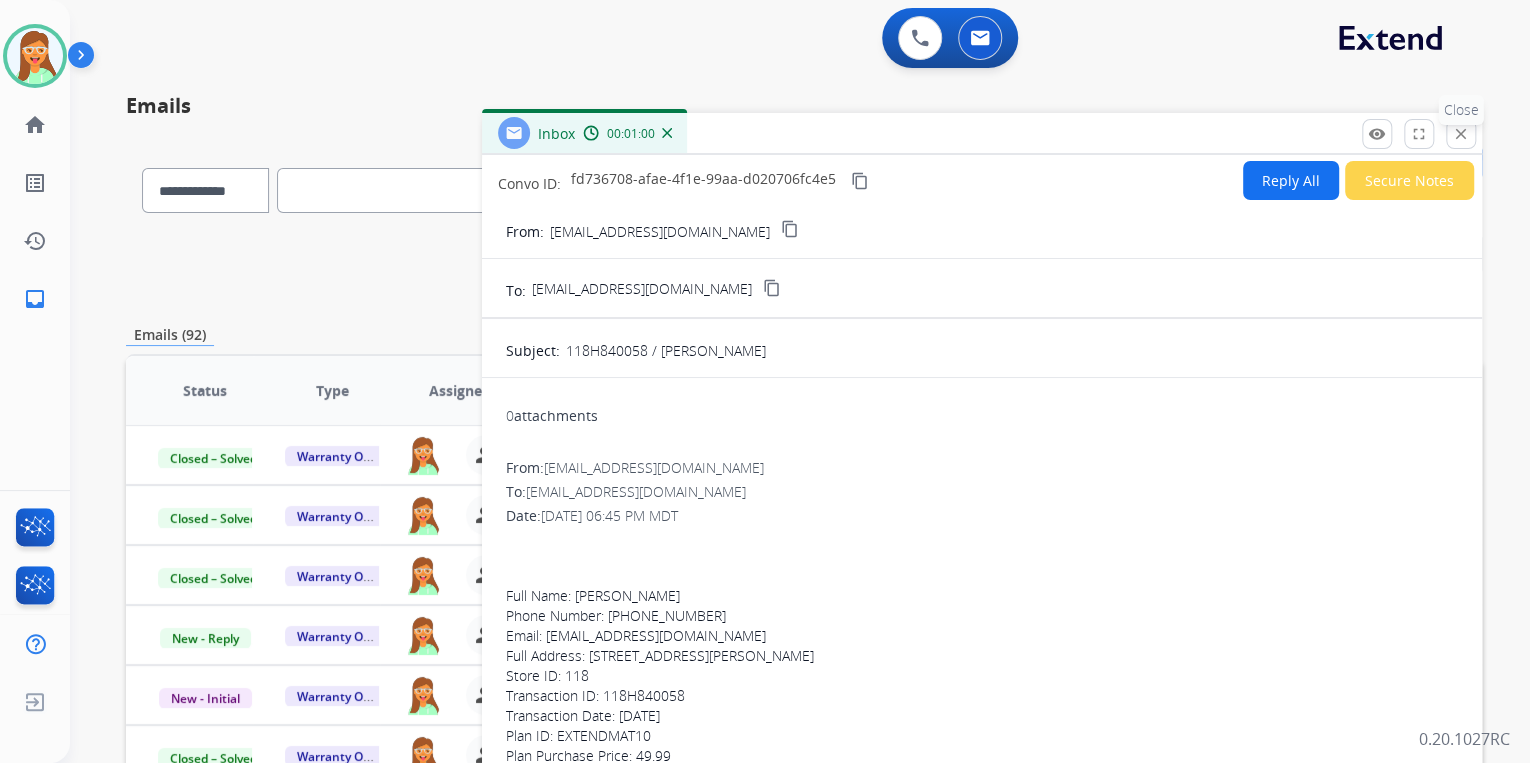 click on "close" at bounding box center [1461, 134] 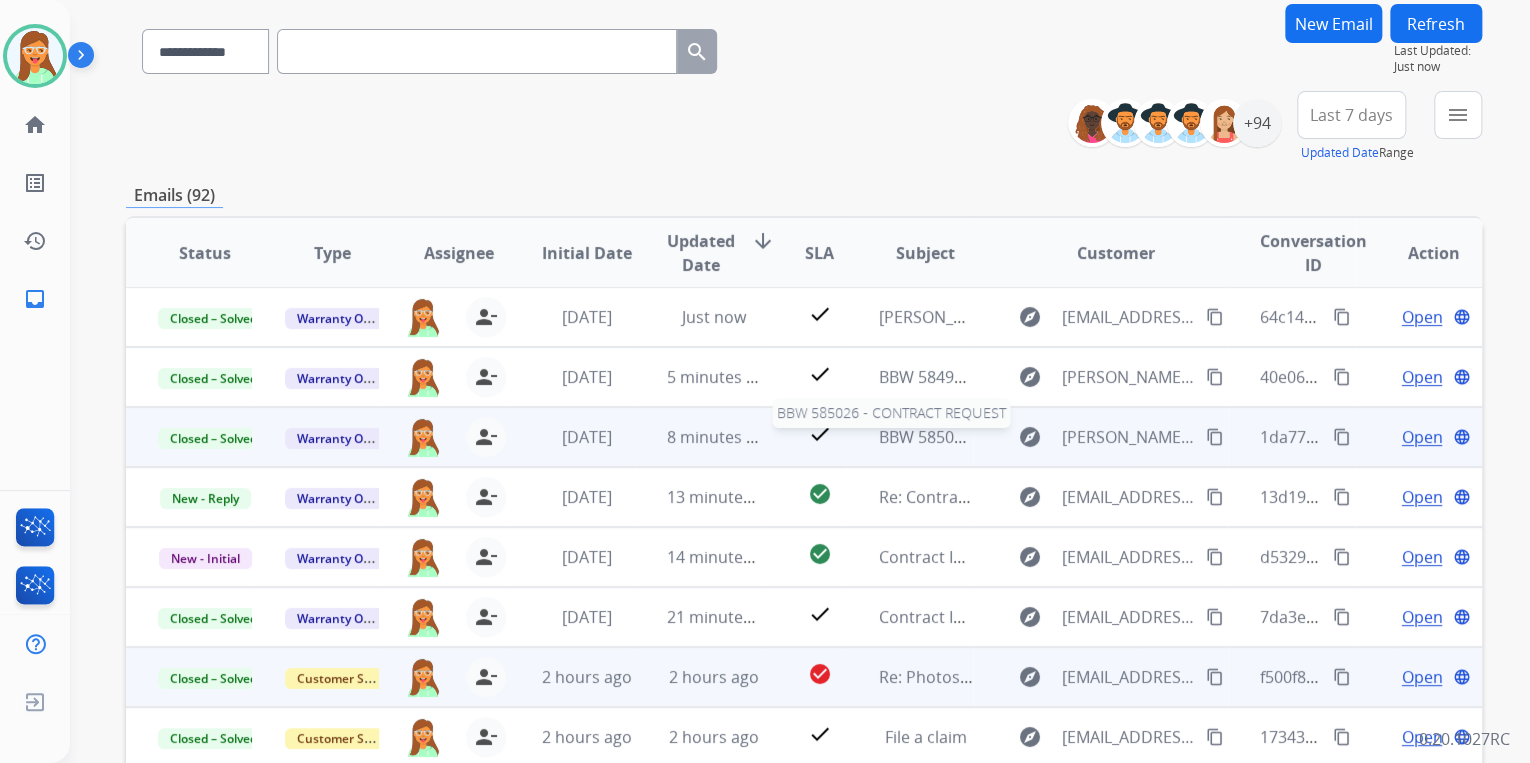 scroll, scrollTop: 374, scrollLeft: 0, axis: vertical 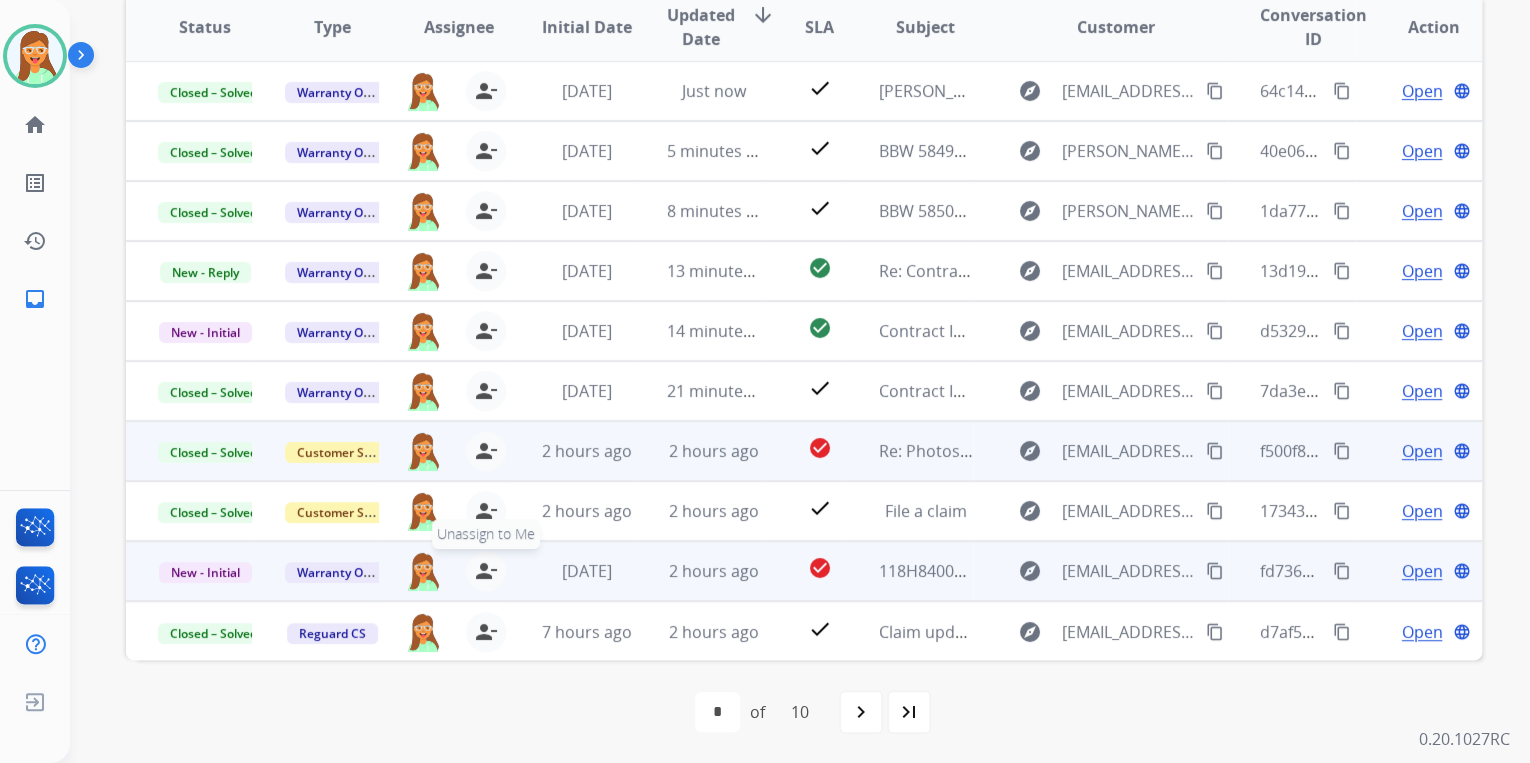 click on "person_remove" at bounding box center (486, 571) 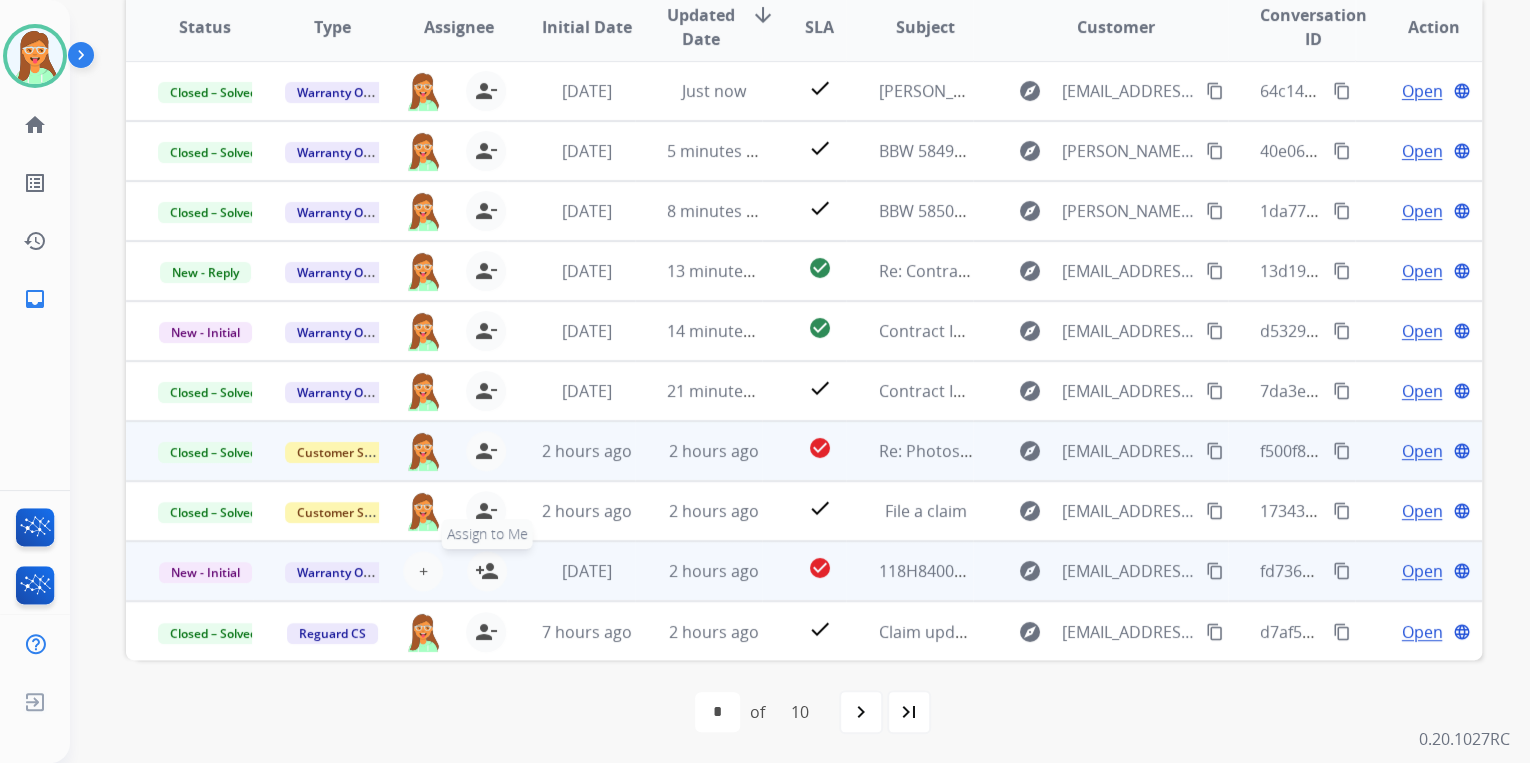 click on "person_add" at bounding box center [487, 571] 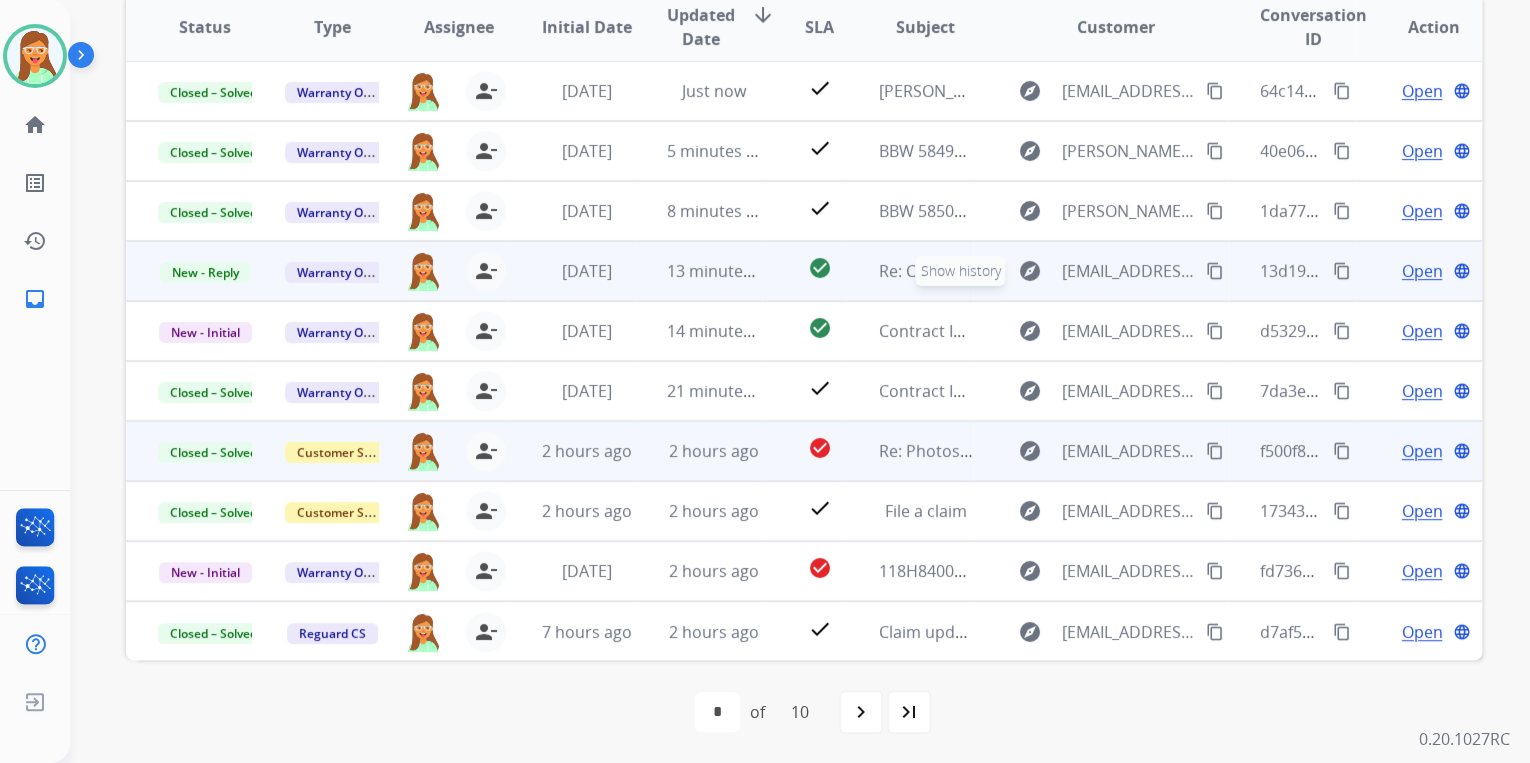 scroll, scrollTop: 0, scrollLeft: 0, axis: both 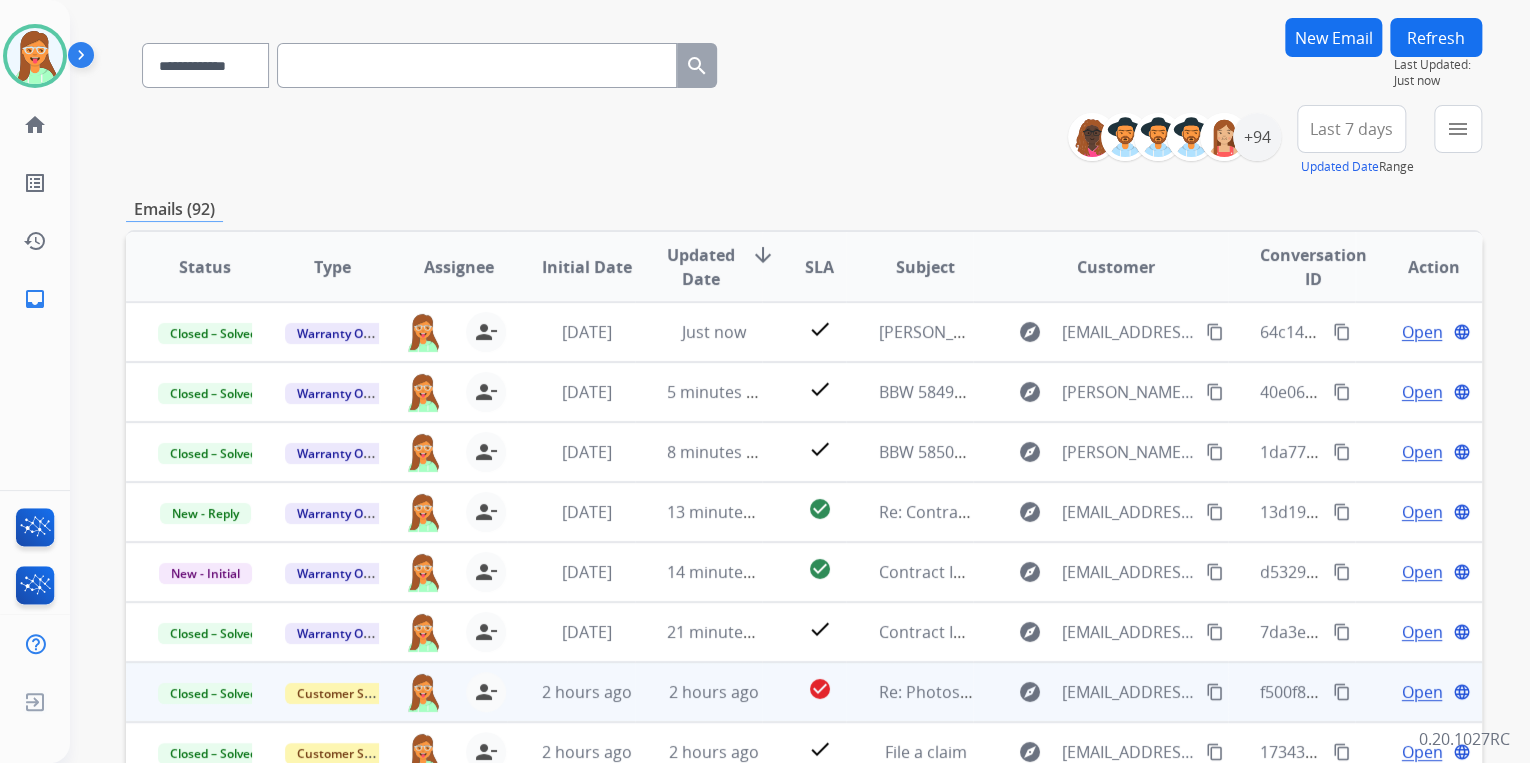 click at bounding box center (477, 65) 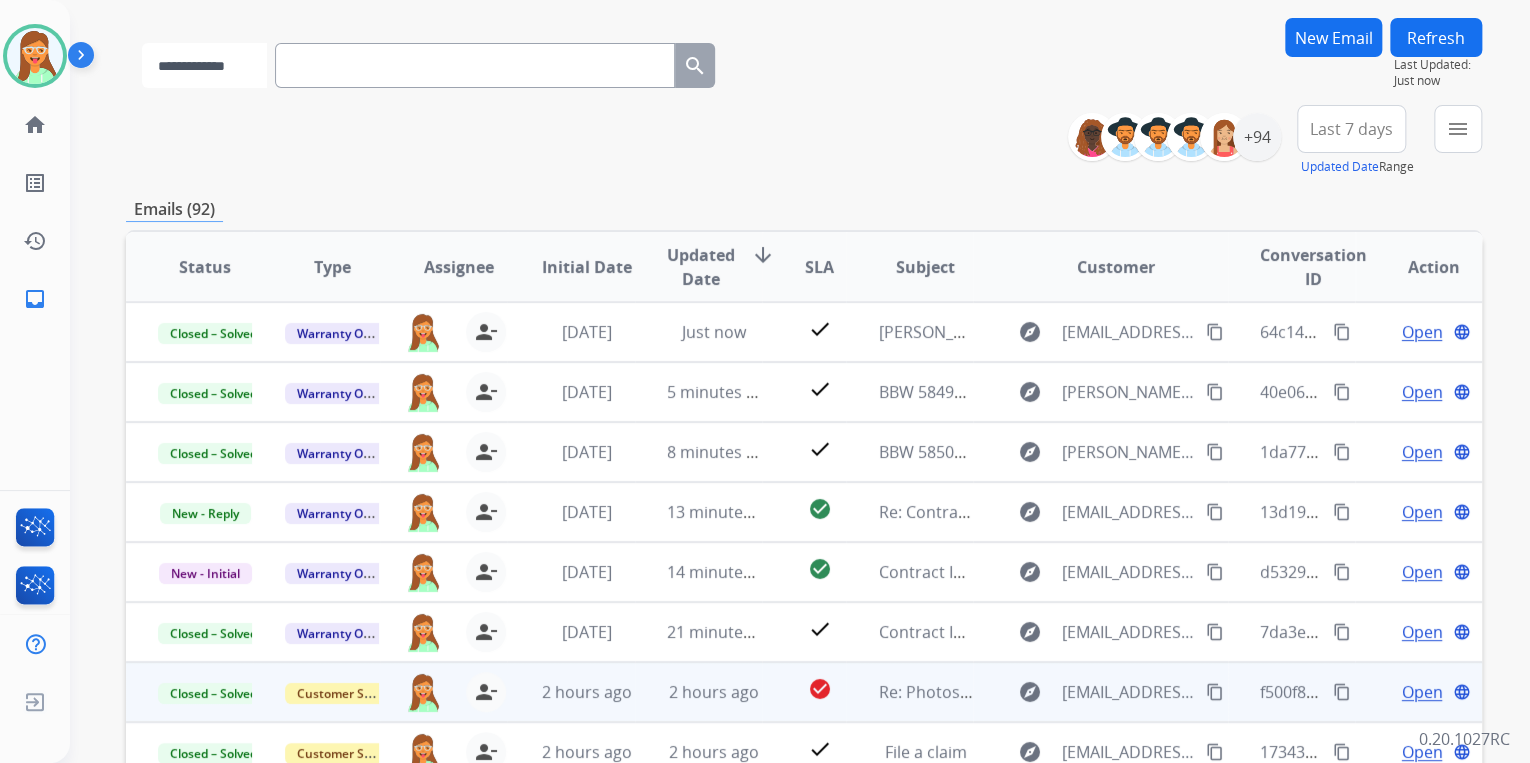 click on "**********" at bounding box center (204, 65) 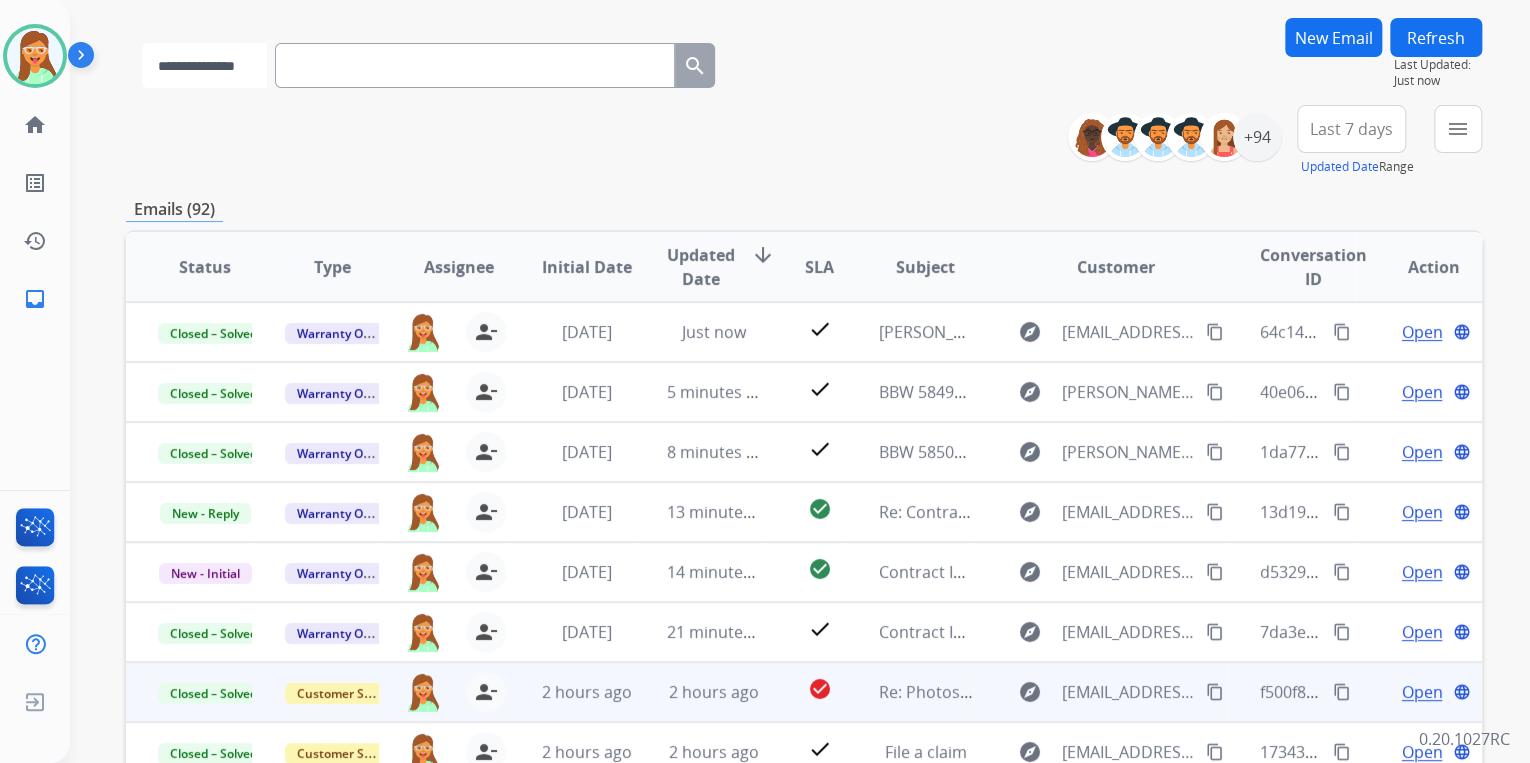 click on "**********" at bounding box center [204, 65] 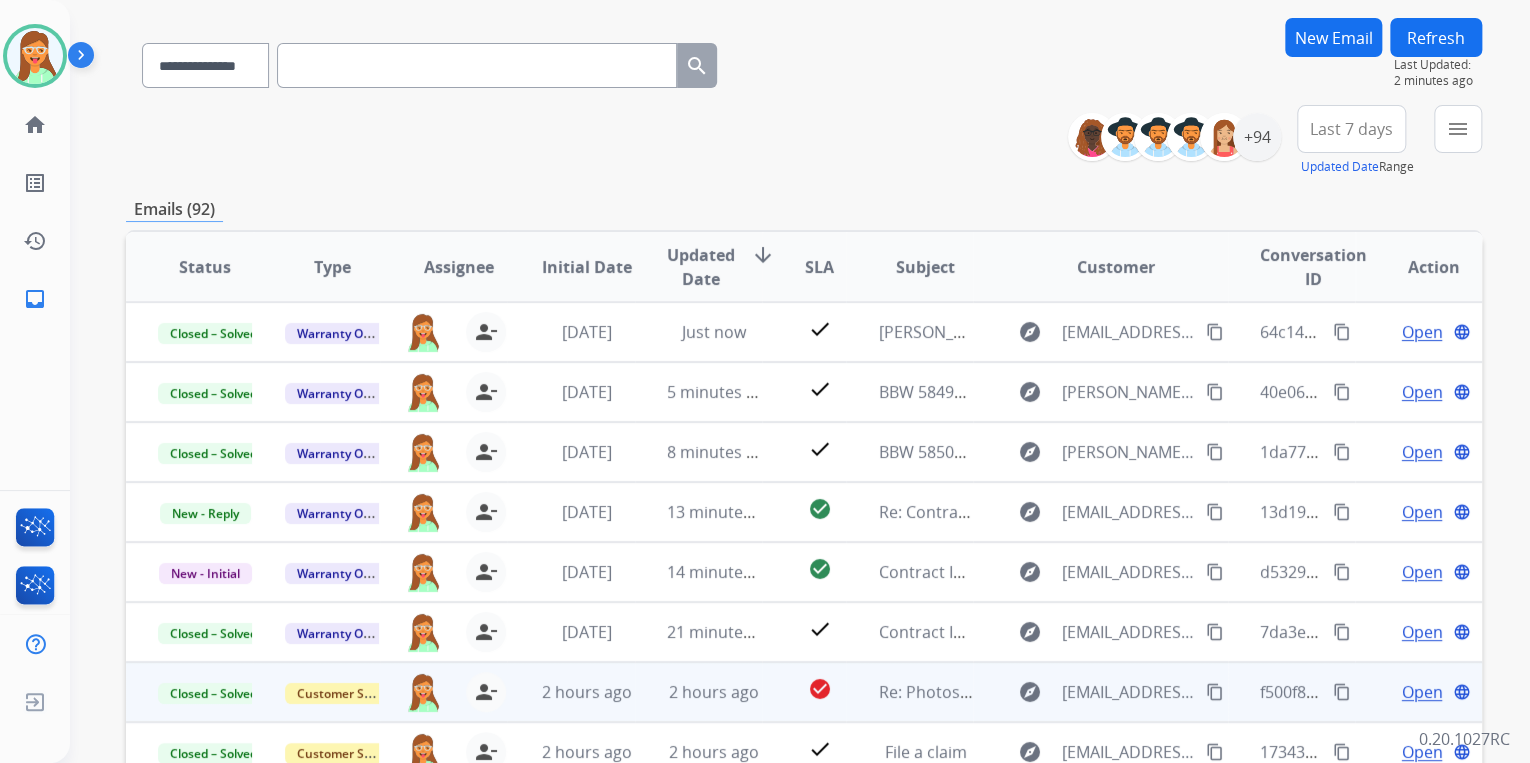 click on "**********" at bounding box center [429, 61] 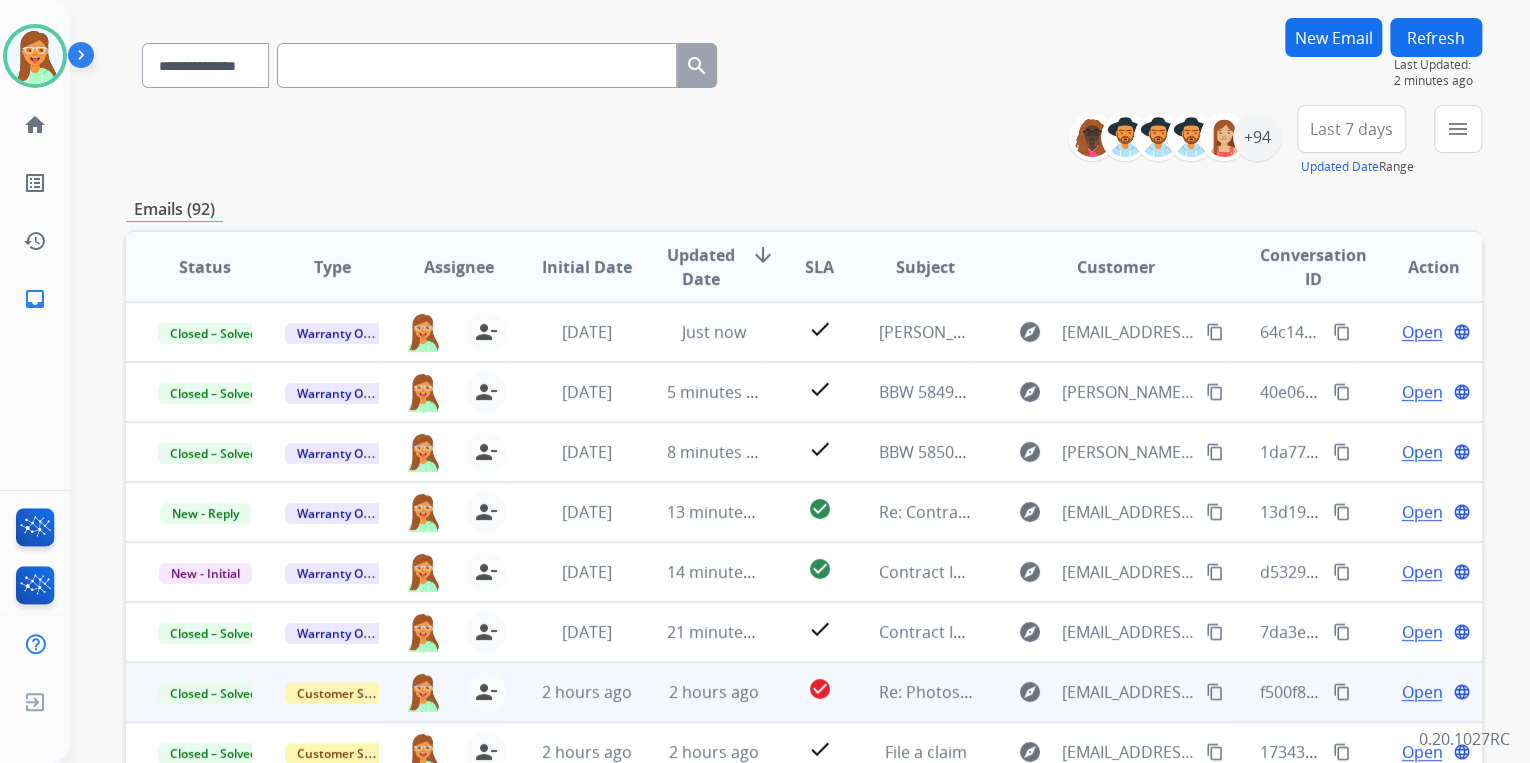 click at bounding box center [477, 65] 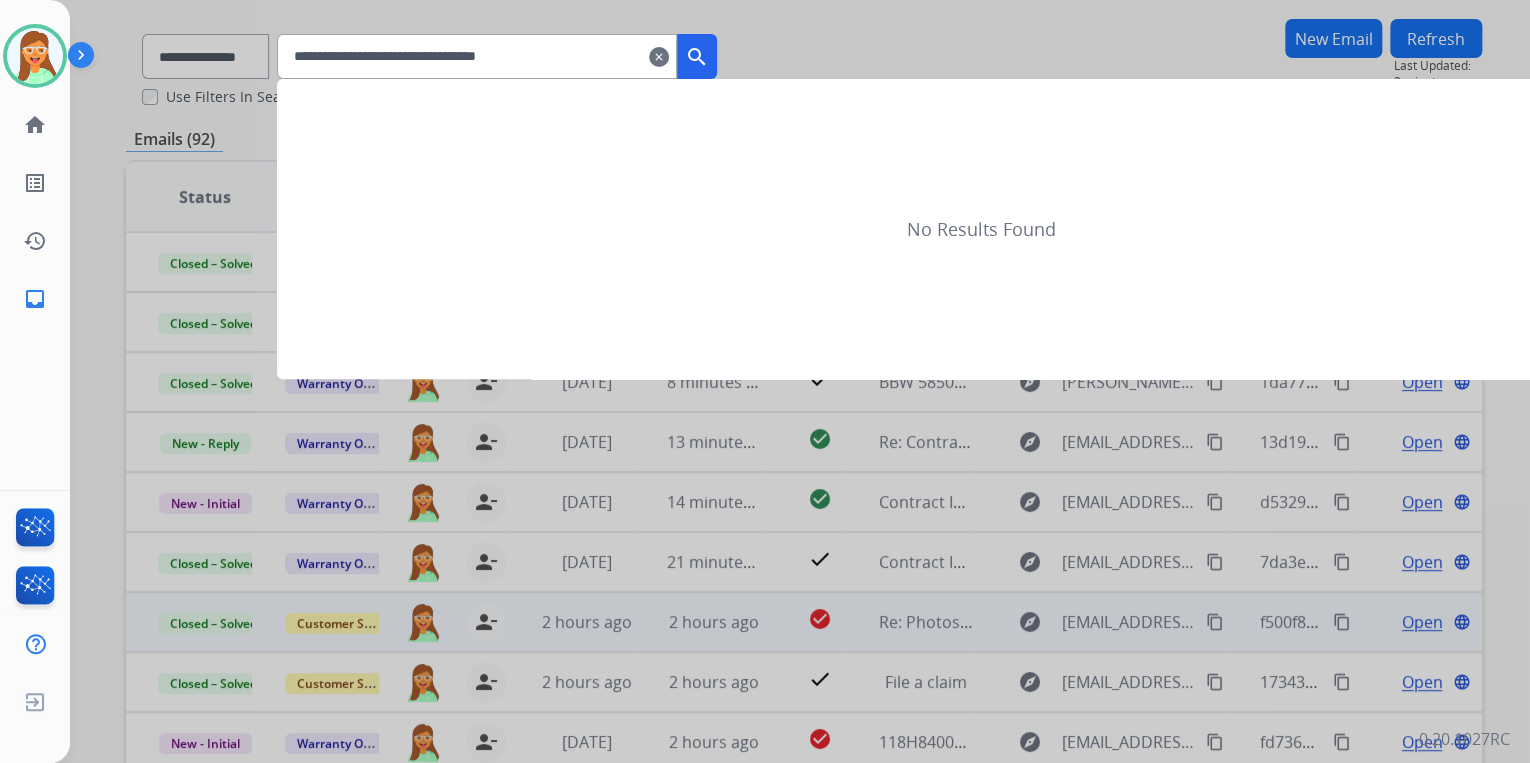 type on "**********" 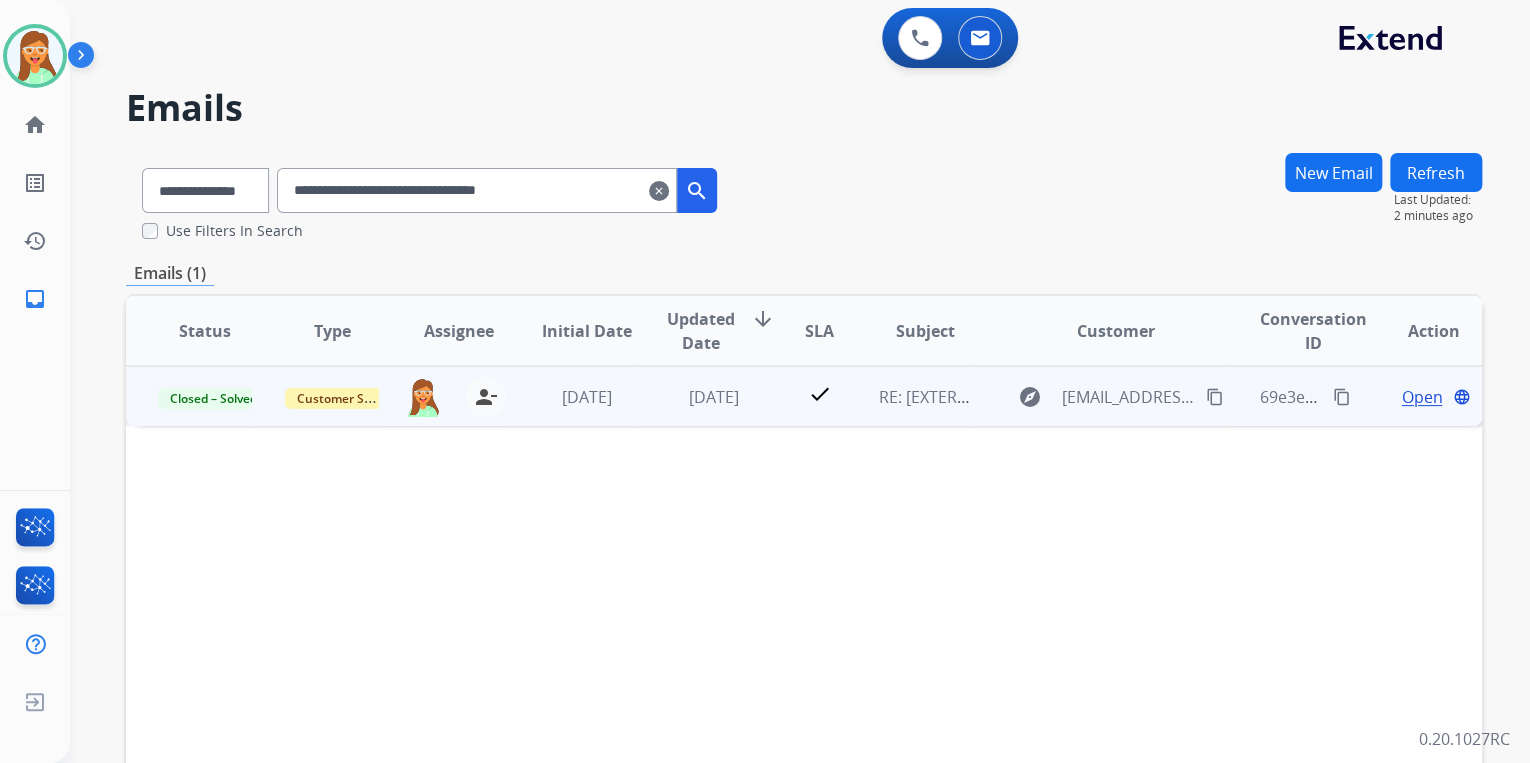 click on "Open" at bounding box center (1421, 397) 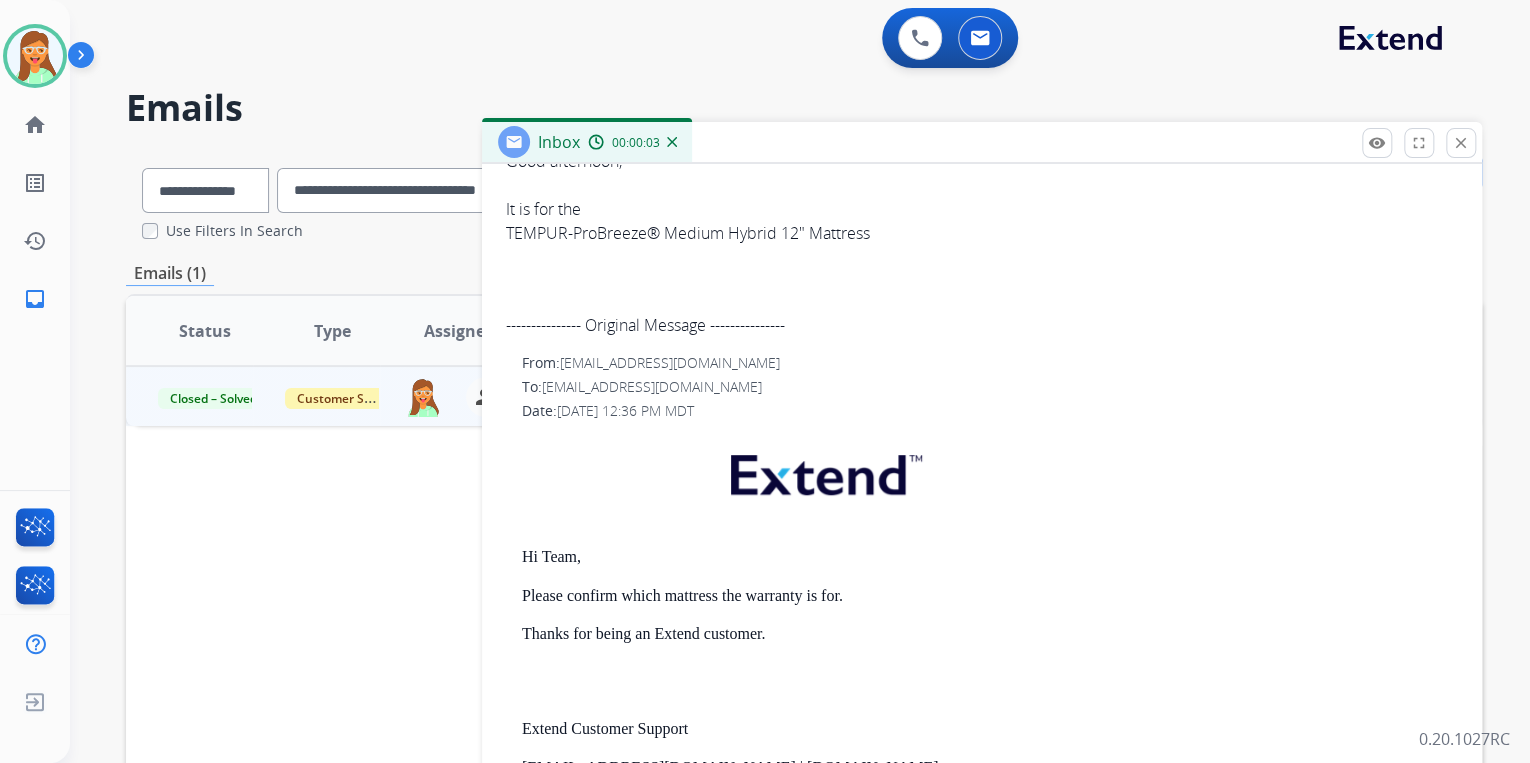 scroll, scrollTop: 160, scrollLeft: 0, axis: vertical 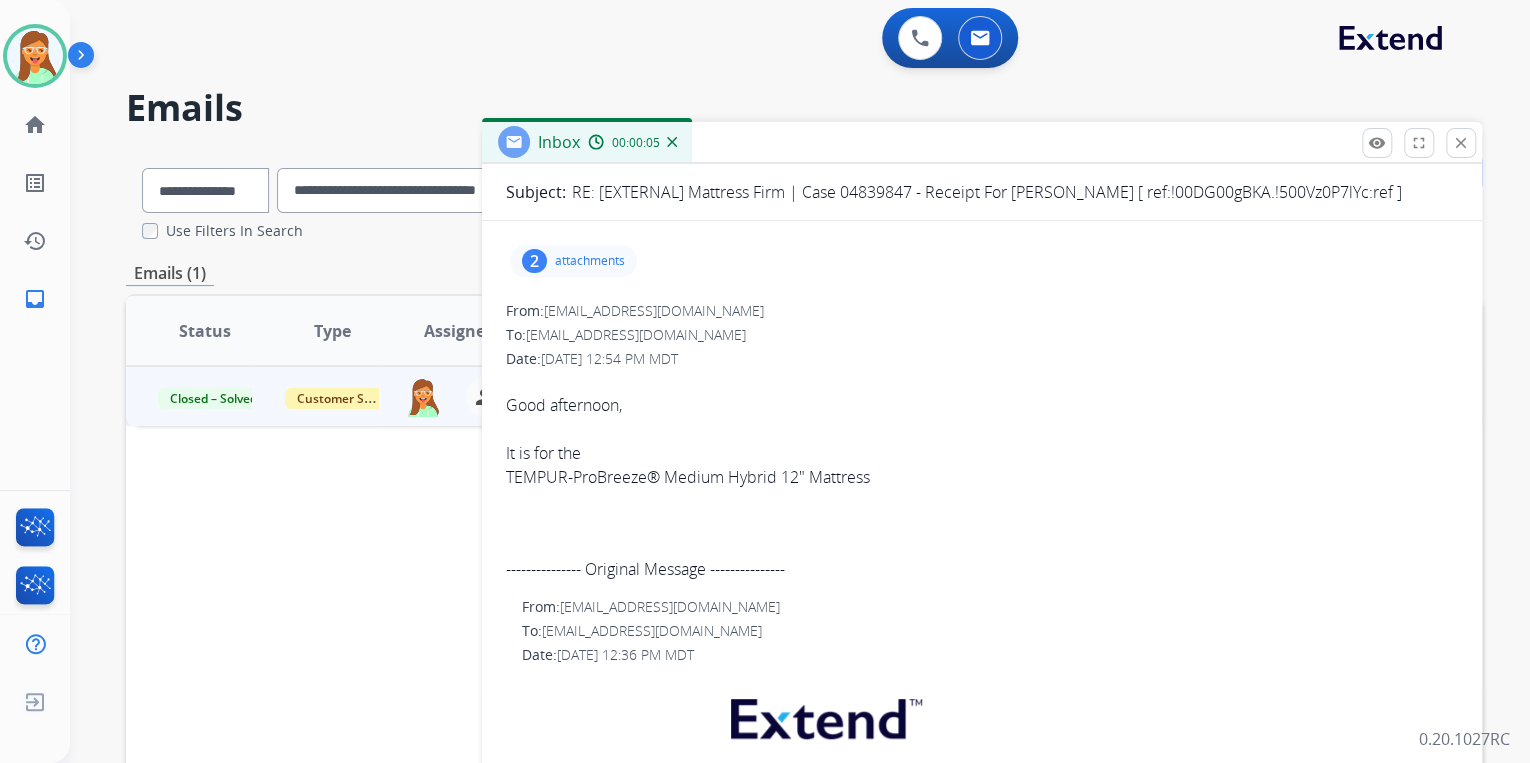 click on "attachments" at bounding box center (590, 261) 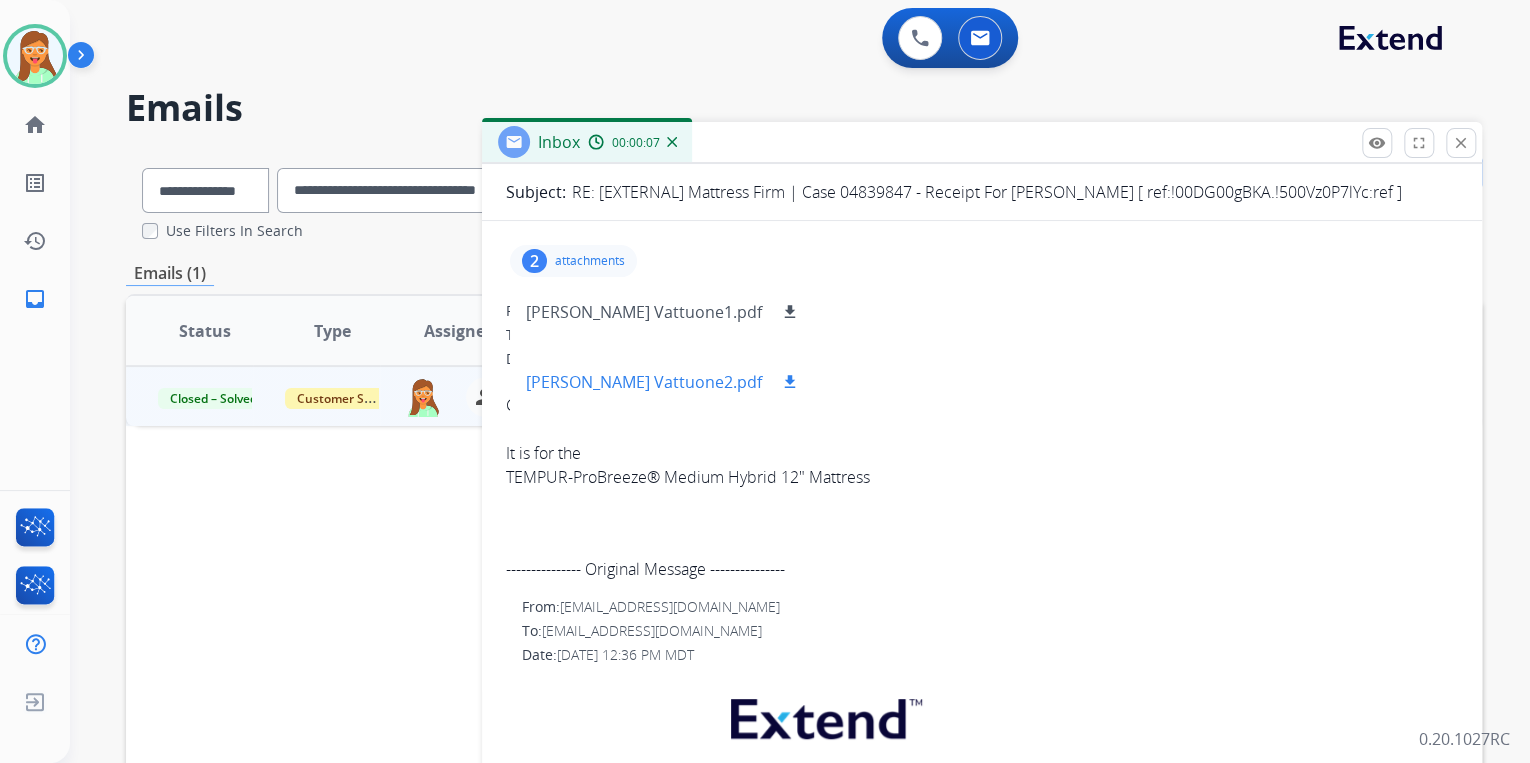 click on "download" at bounding box center (790, 382) 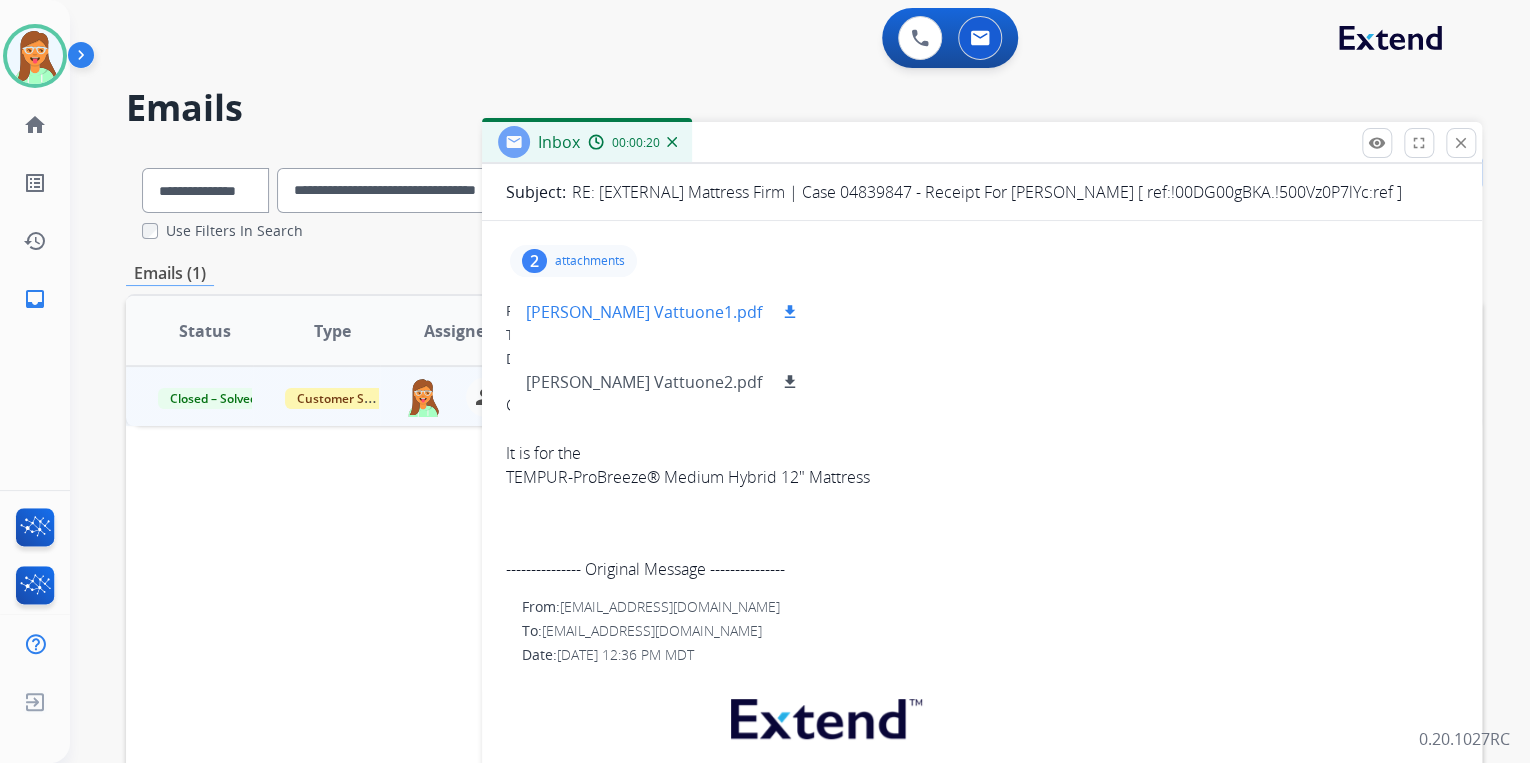 click on "download" at bounding box center [790, 312] 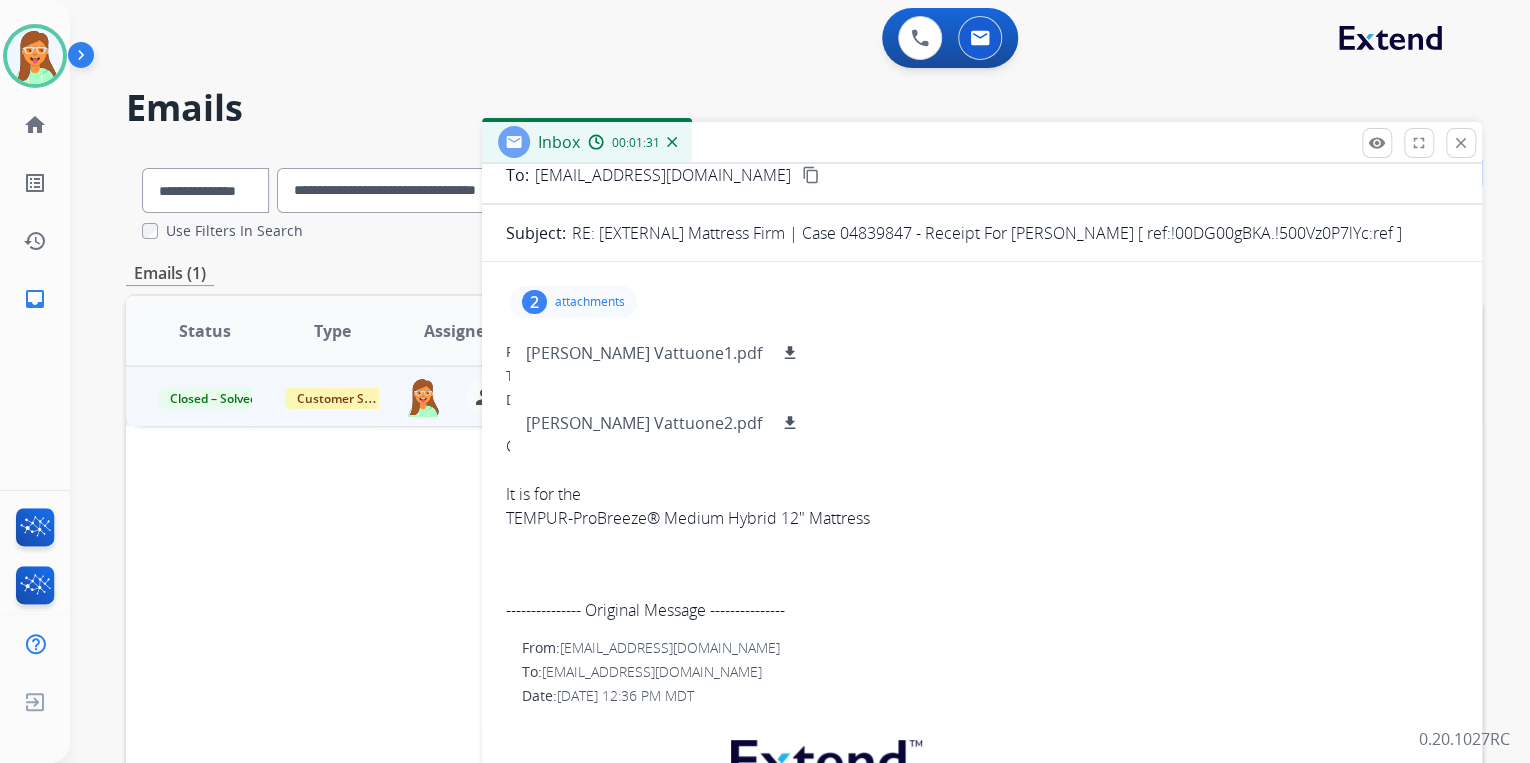 scroll, scrollTop: 80, scrollLeft: 0, axis: vertical 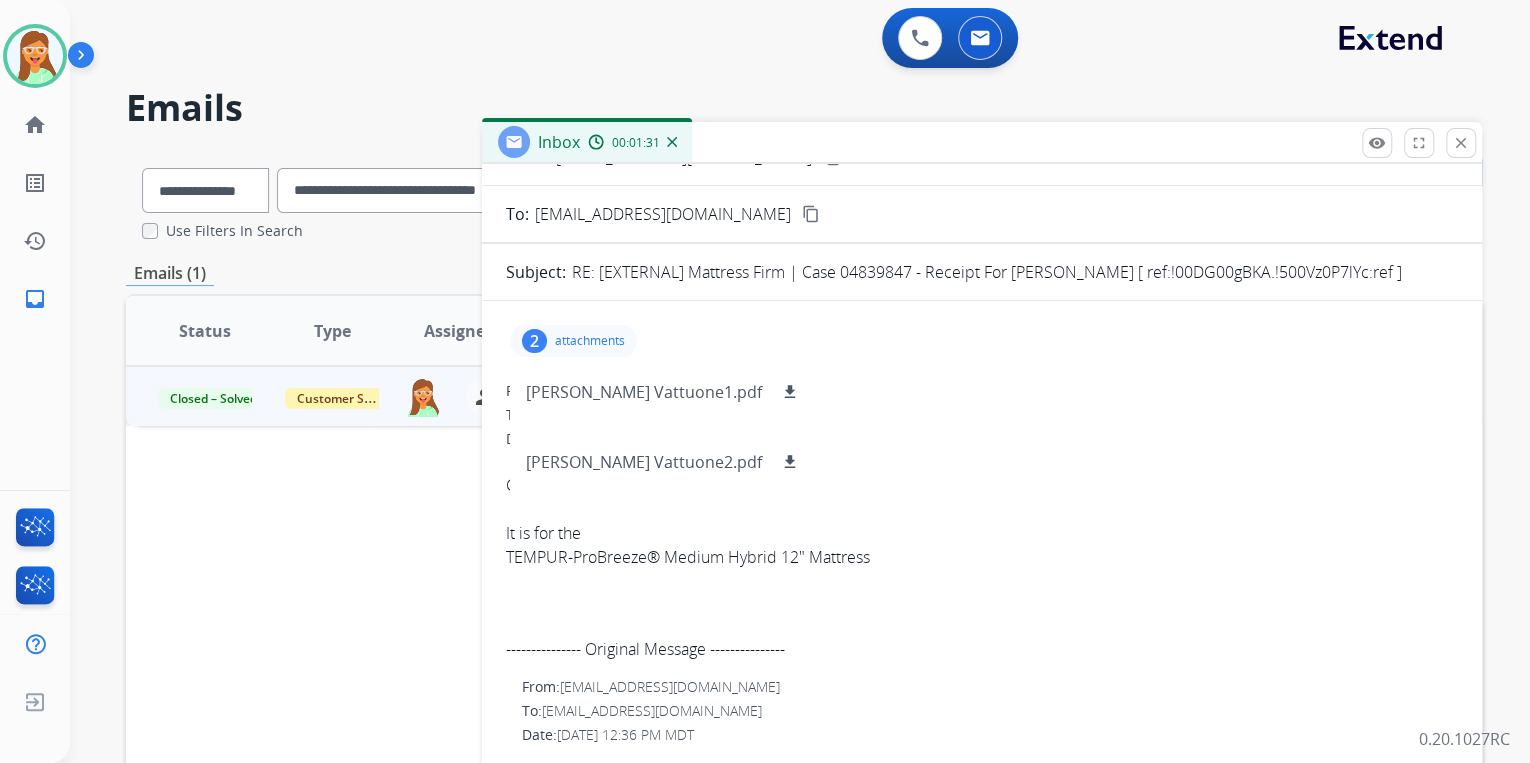 click on "attachments" at bounding box center [590, 341] 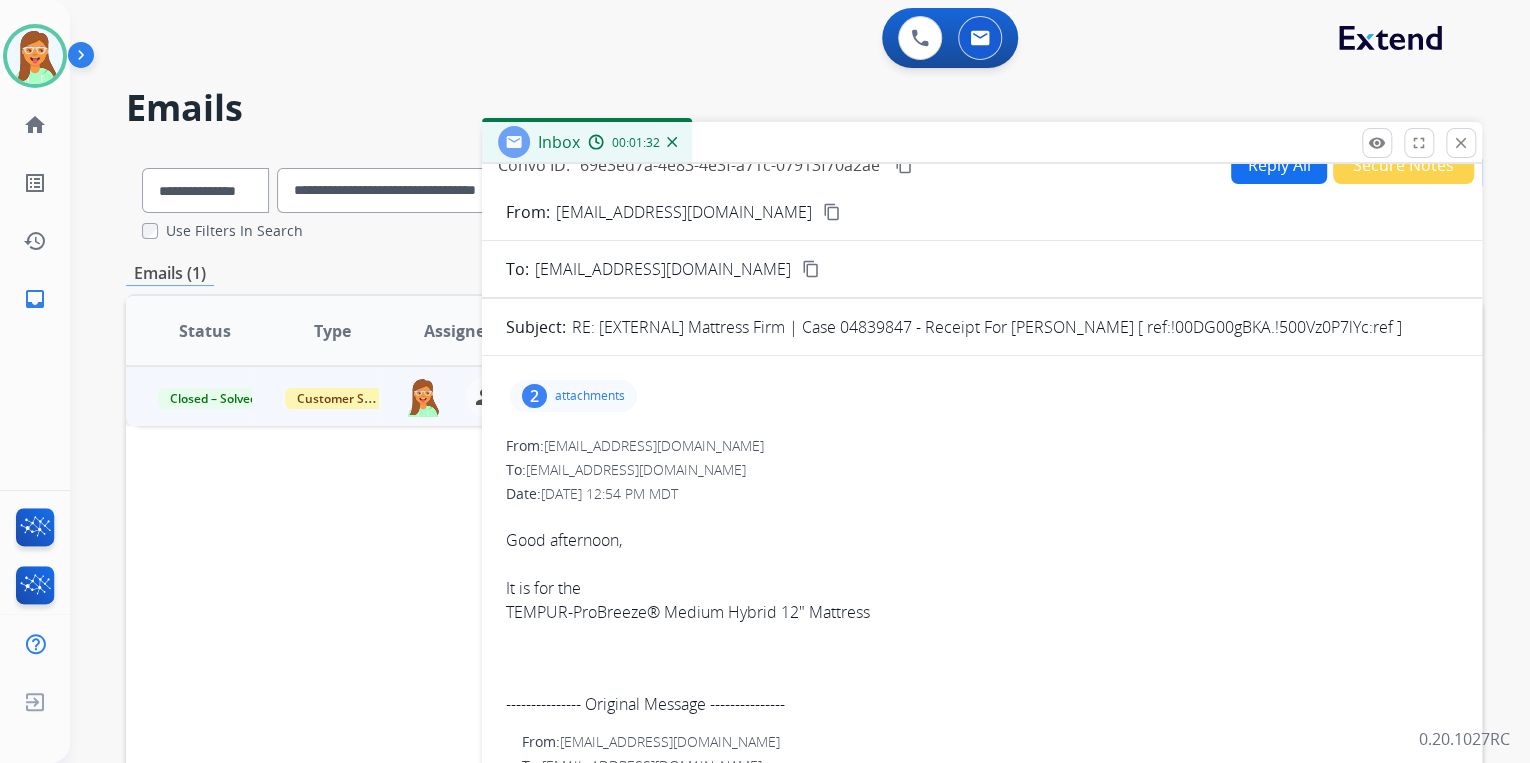 scroll, scrollTop: 0, scrollLeft: 0, axis: both 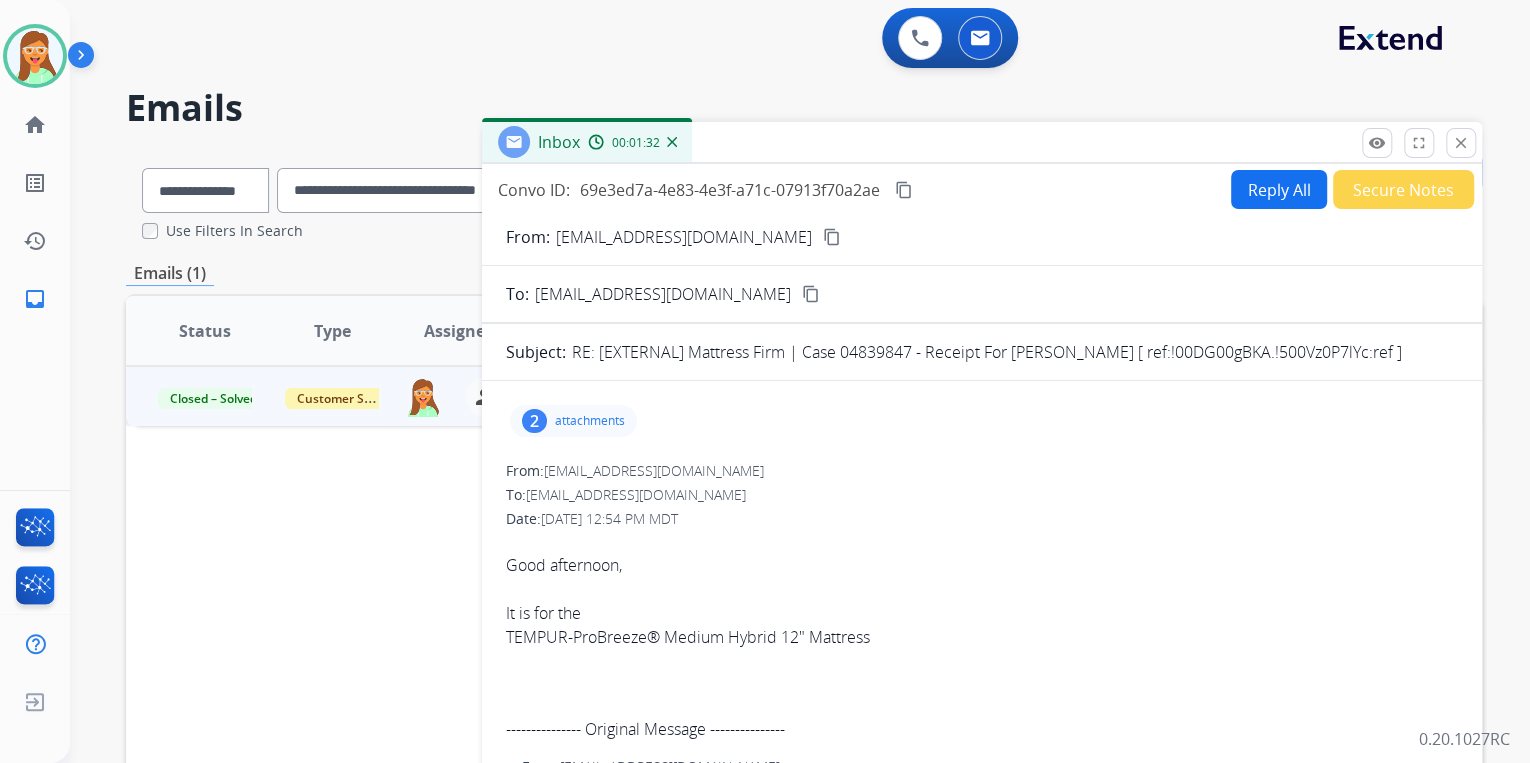 click on "Reply All" at bounding box center [1279, 189] 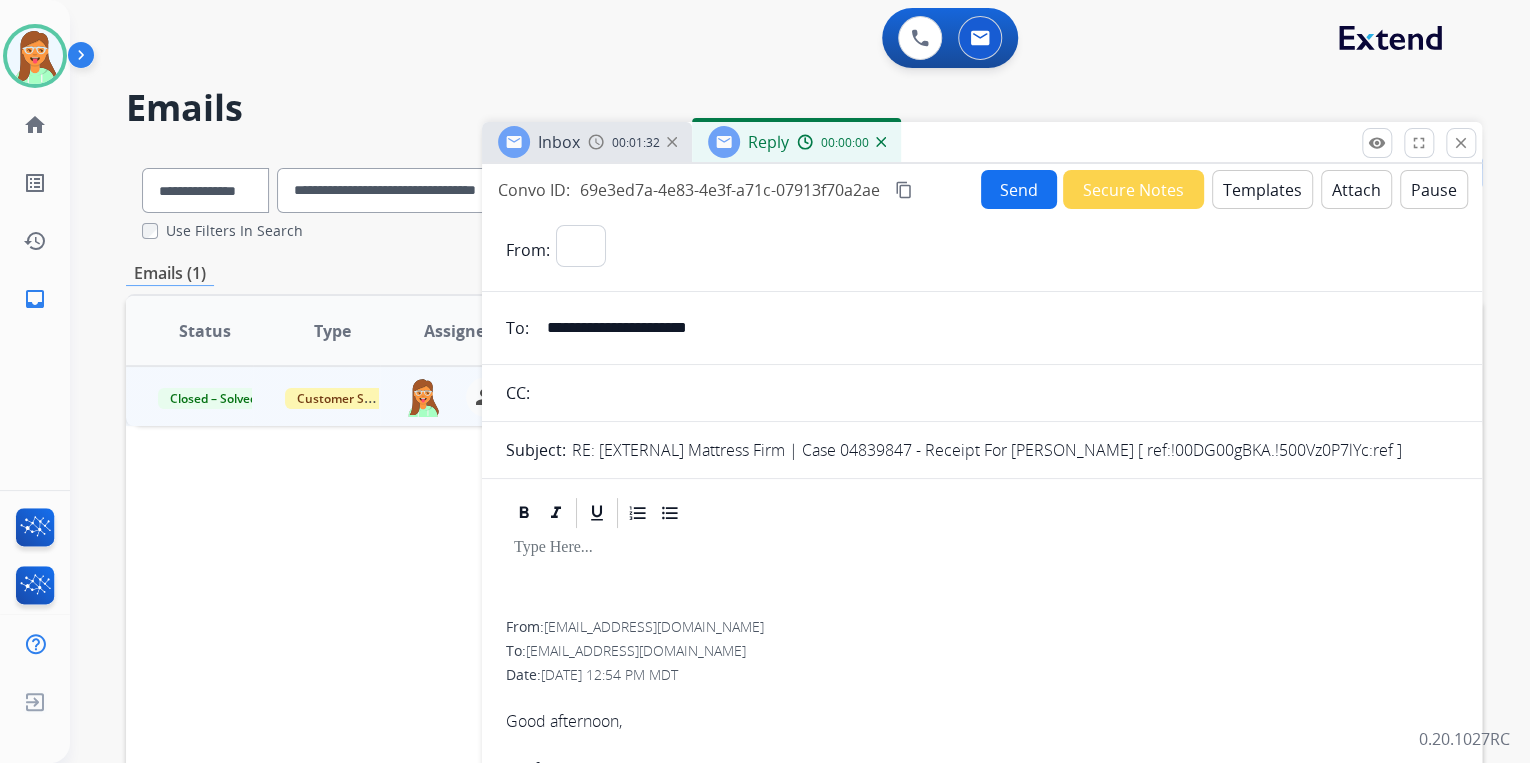 click on "Templates" at bounding box center (1262, 189) 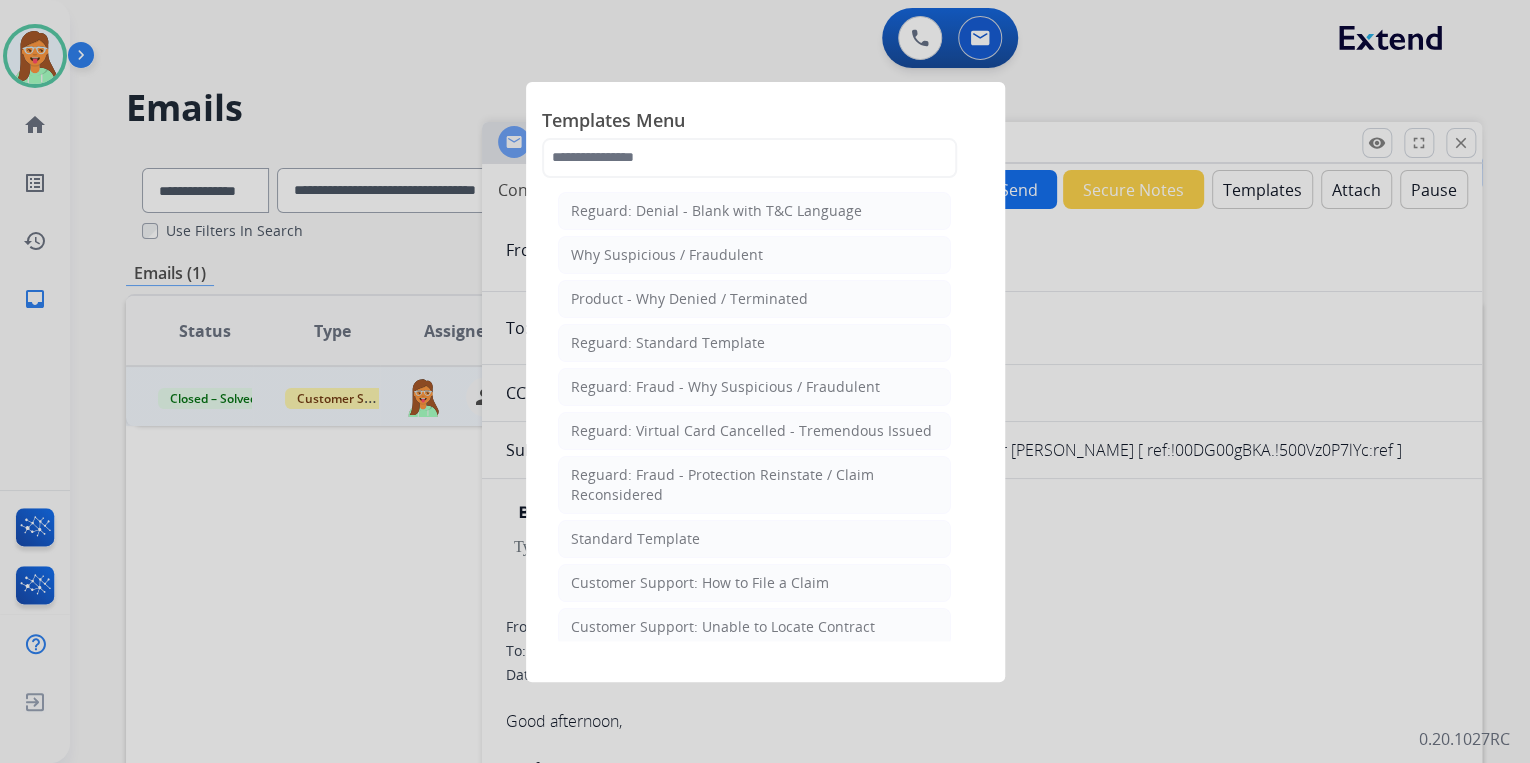 click 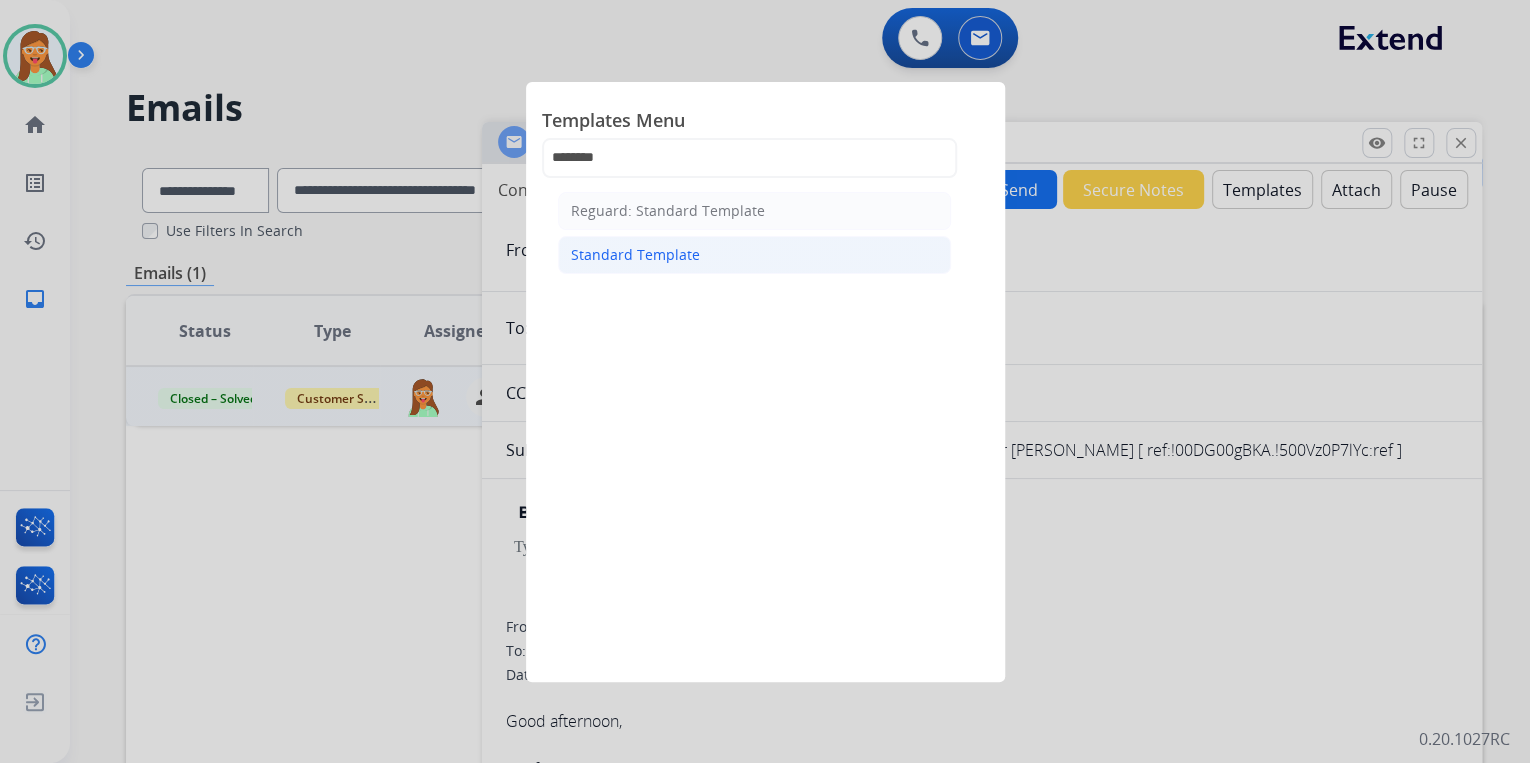 type on "********" 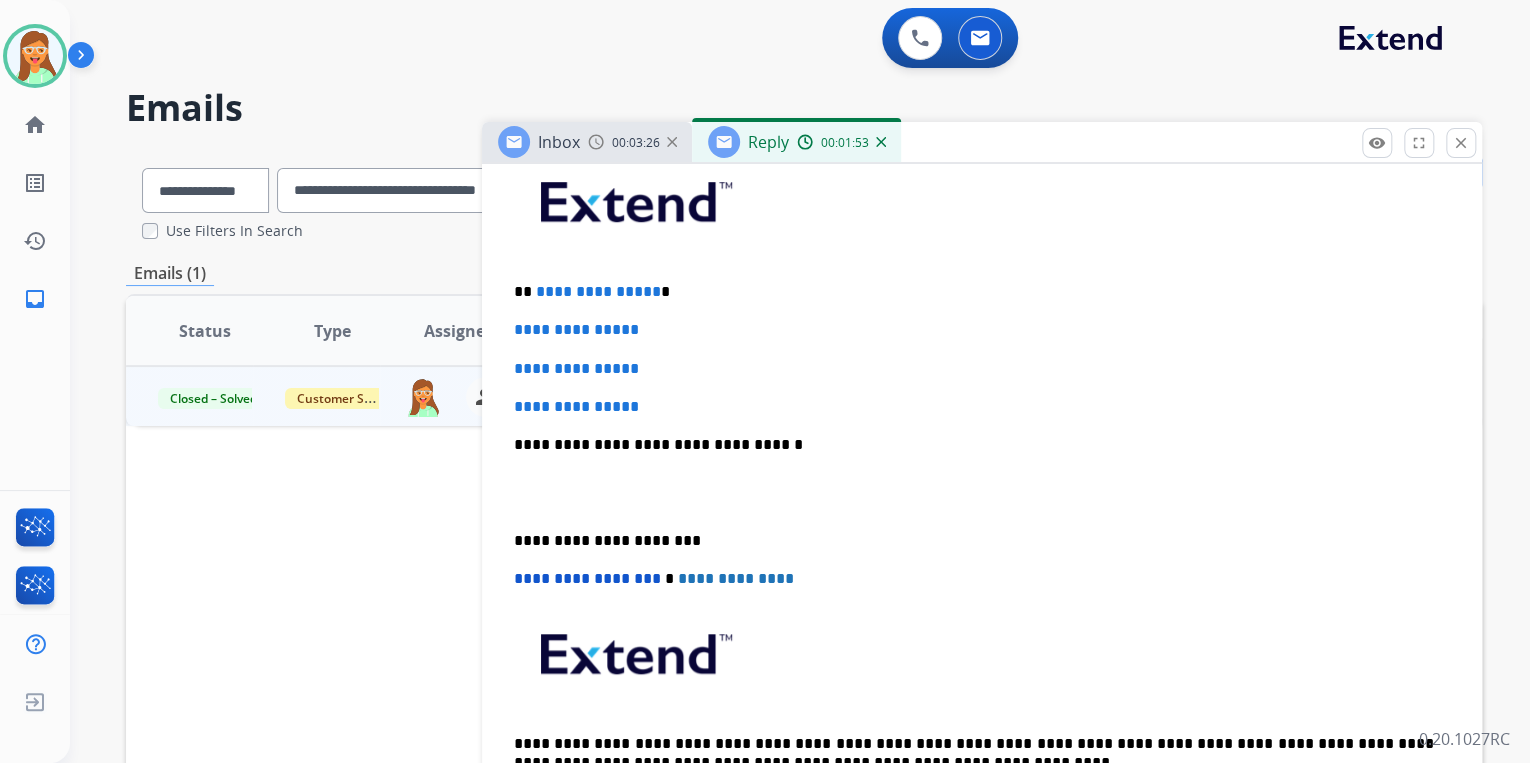 scroll, scrollTop: 512, scrollLeft: 0, axis: vertical 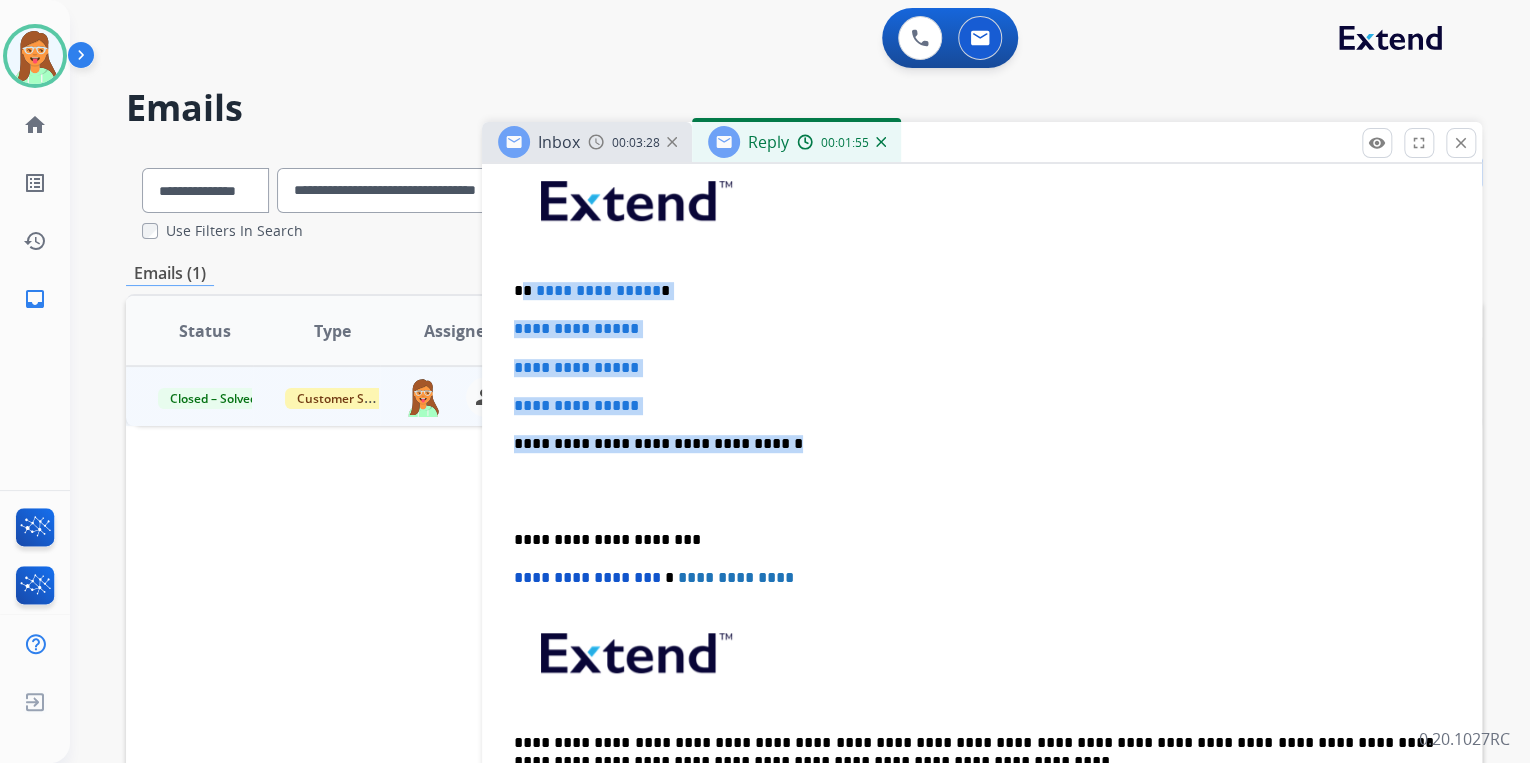 drag, startPoint x: 711, startPoint y: 429, endPoint x: 524, endPoint y: 276, distance: 241.6154 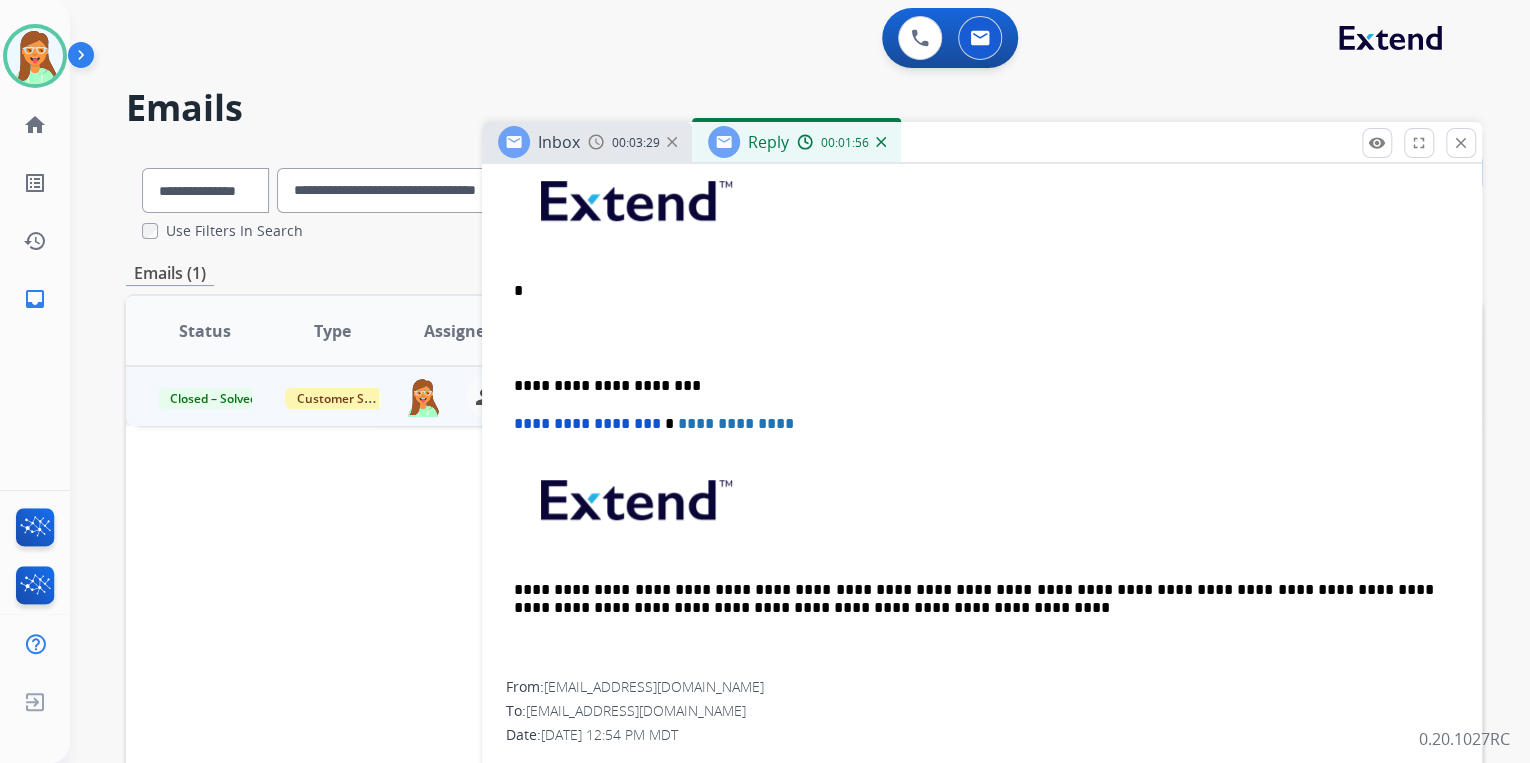 type 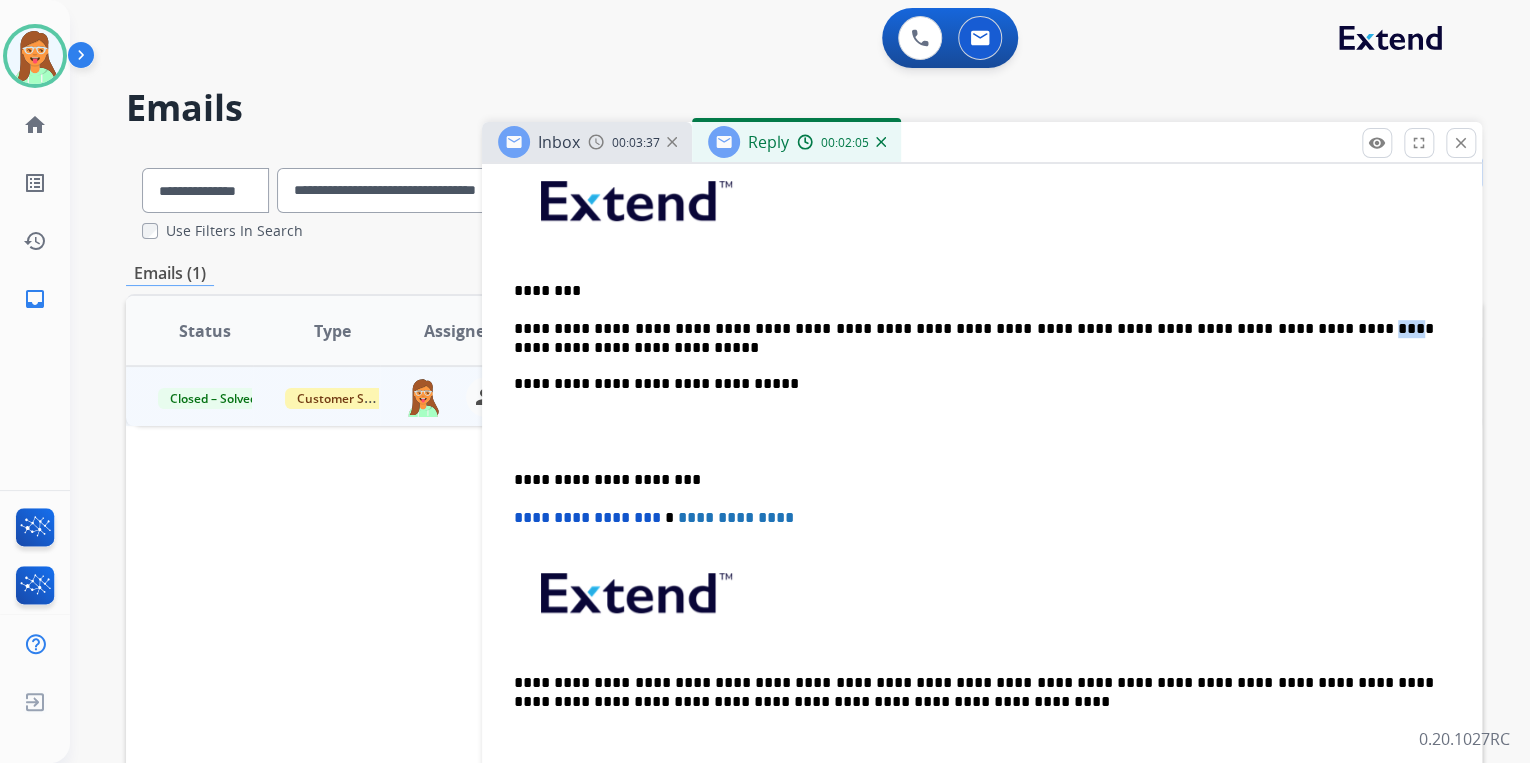 drag, startPoint x: 1274, startPoint y: 328, endPoint x: 1253, endPoint y: 328, distance: 21 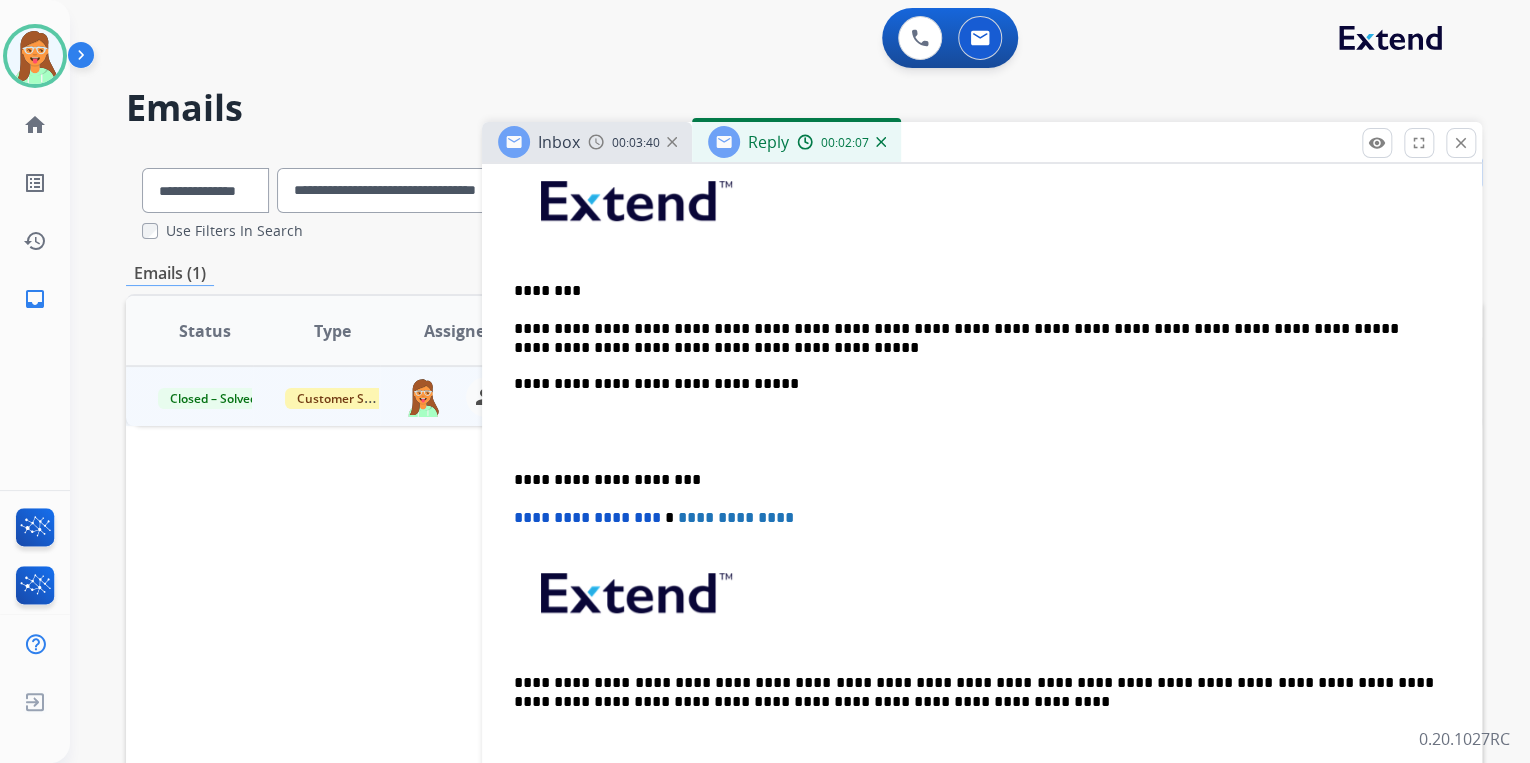 click on "**********" at bounding box center (974, 357) 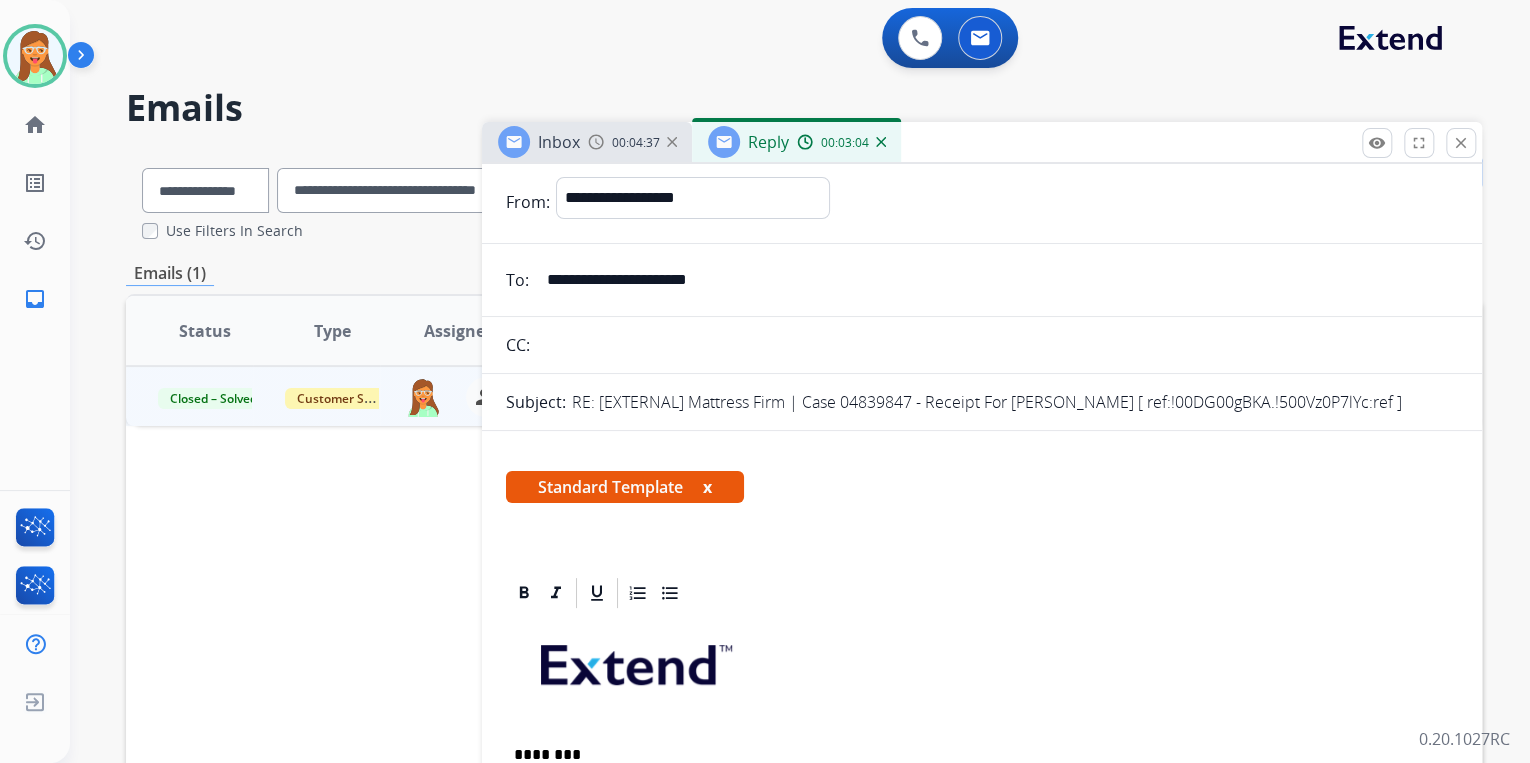 scroll, scrollTop: 0, scrollLeft: 0, axis: both 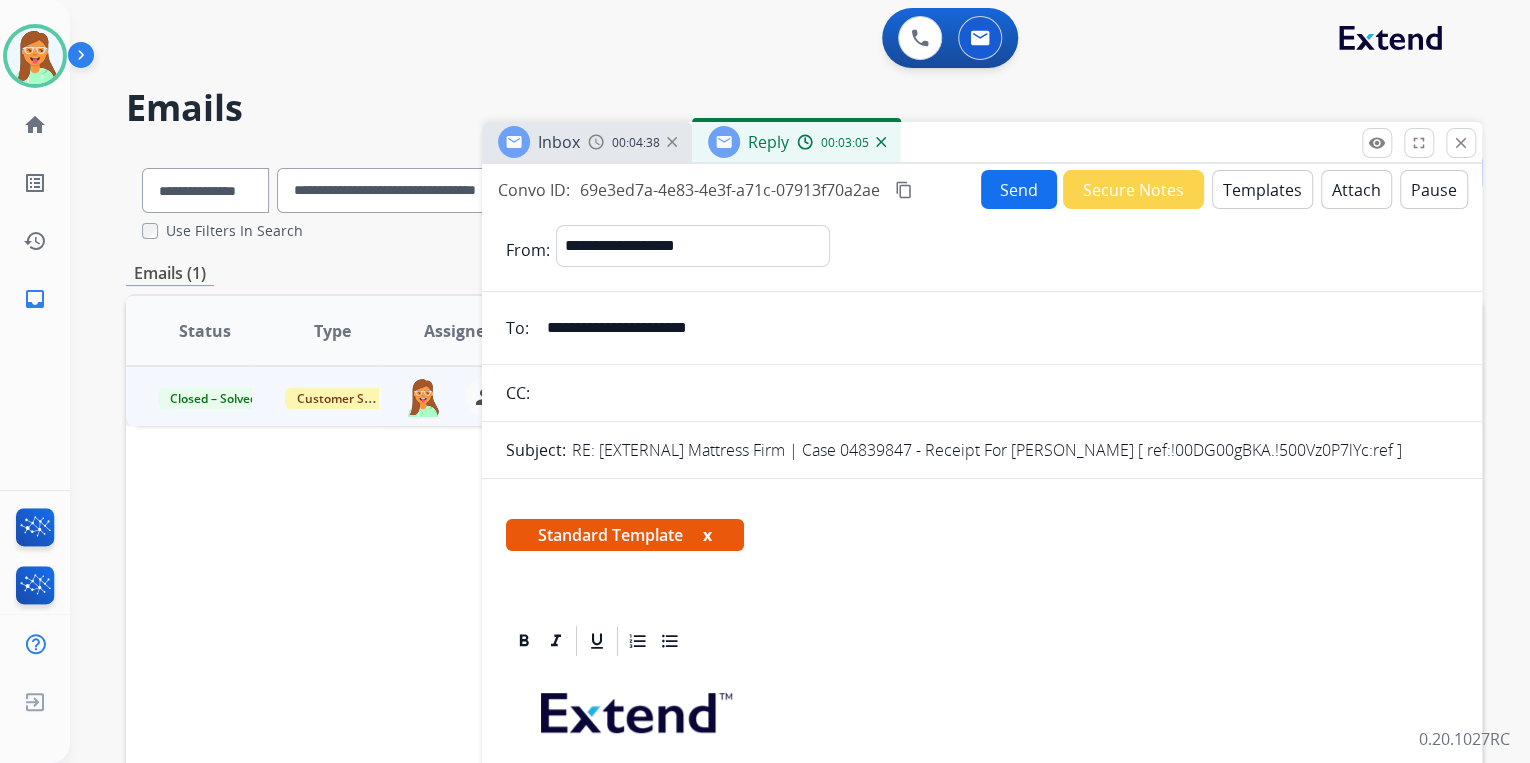click on "Attach" at bounding box center [1356, 189] 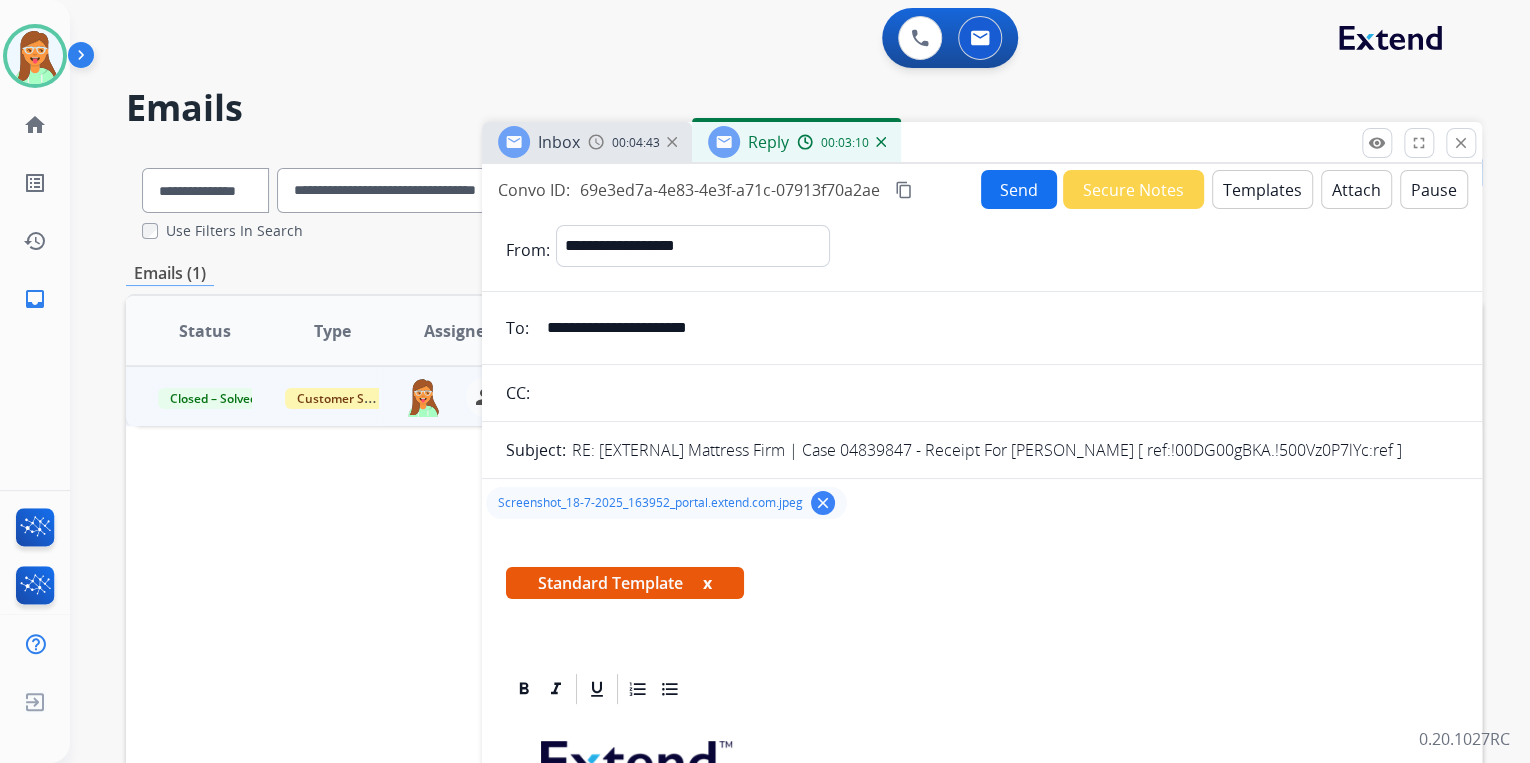 click on "Send" at bounding box center (1019, 189) 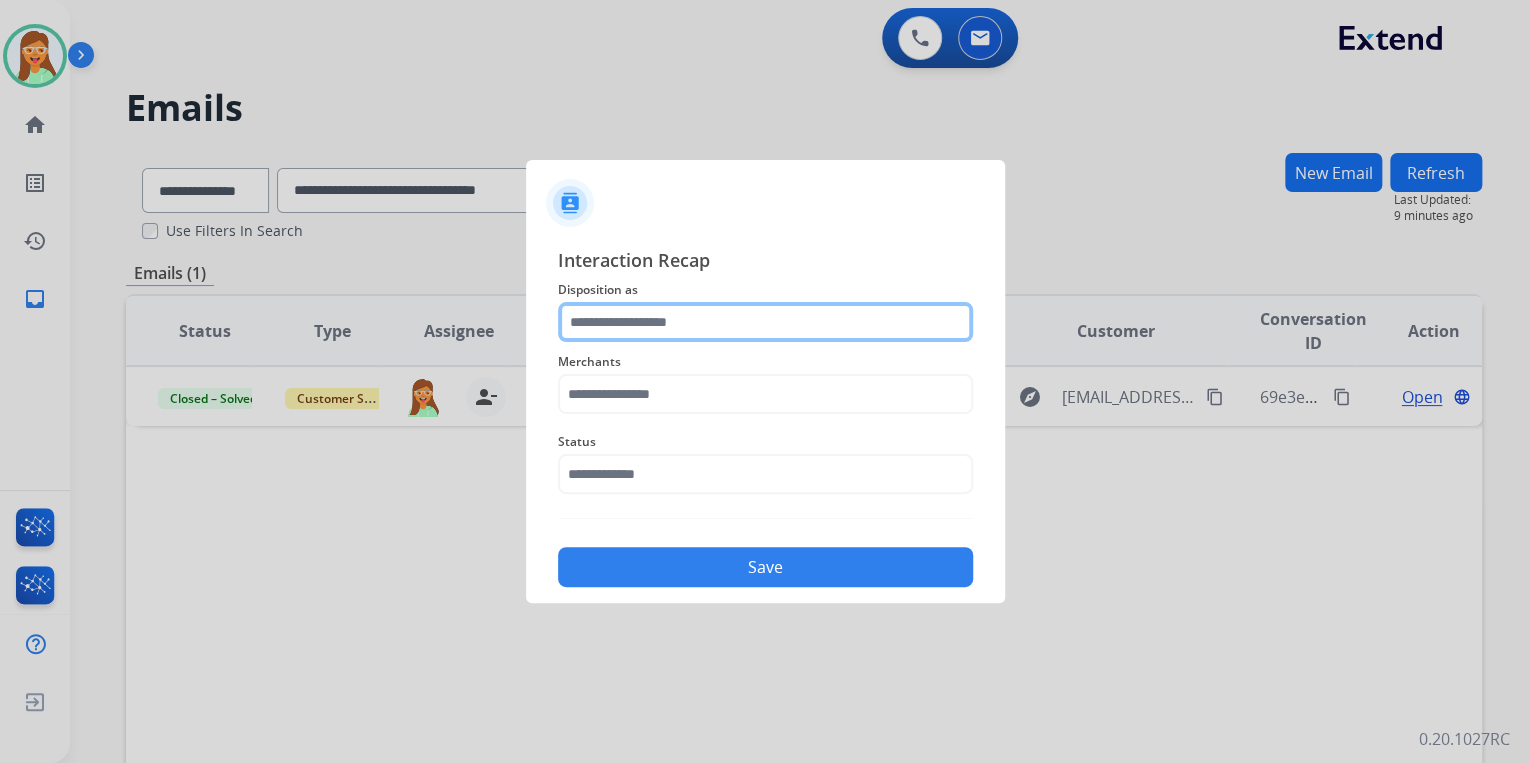 click 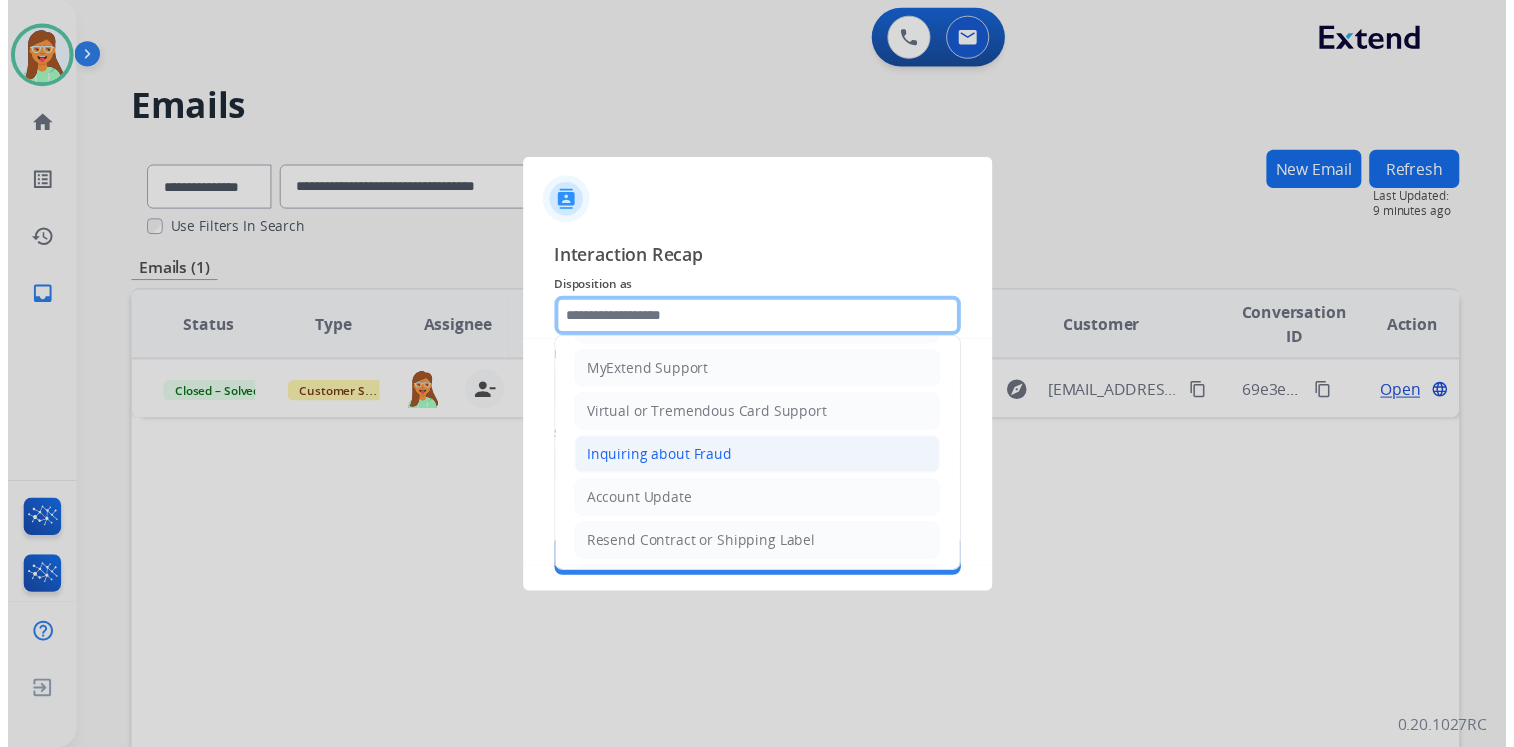 scroll, scrollTop: 240, scrollLeft: 0, axis: vertical 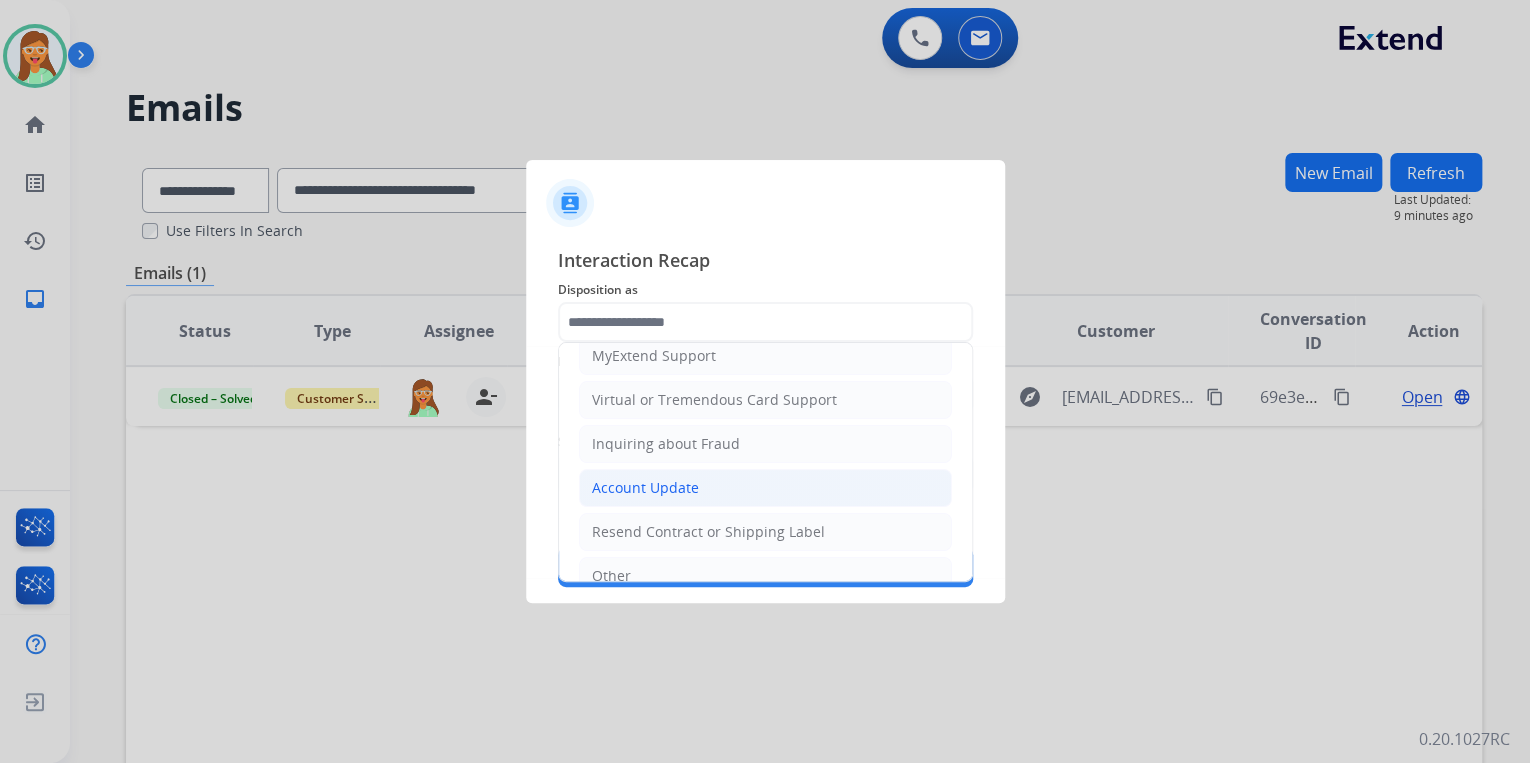 click on "Account Update" 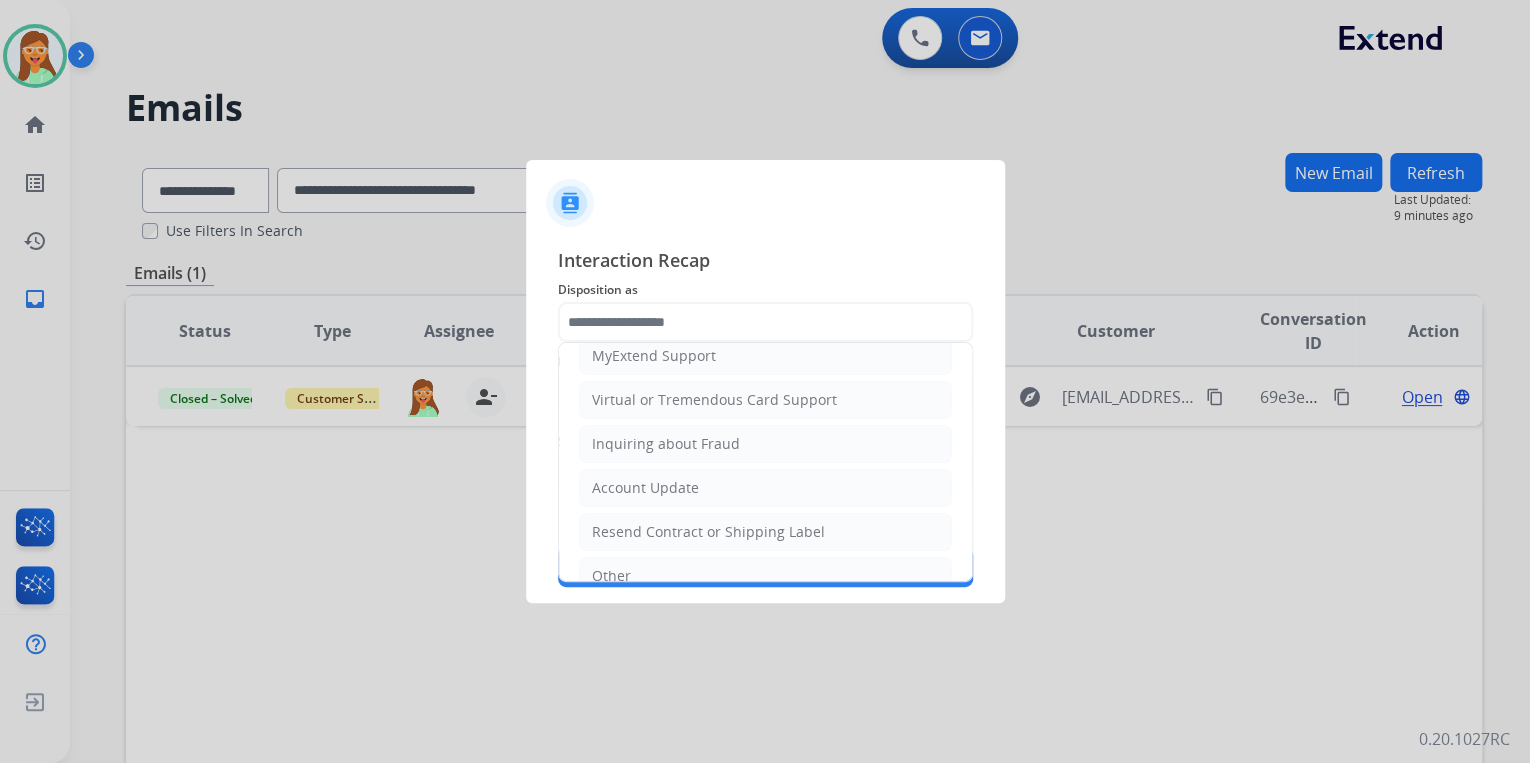 type on "**********" 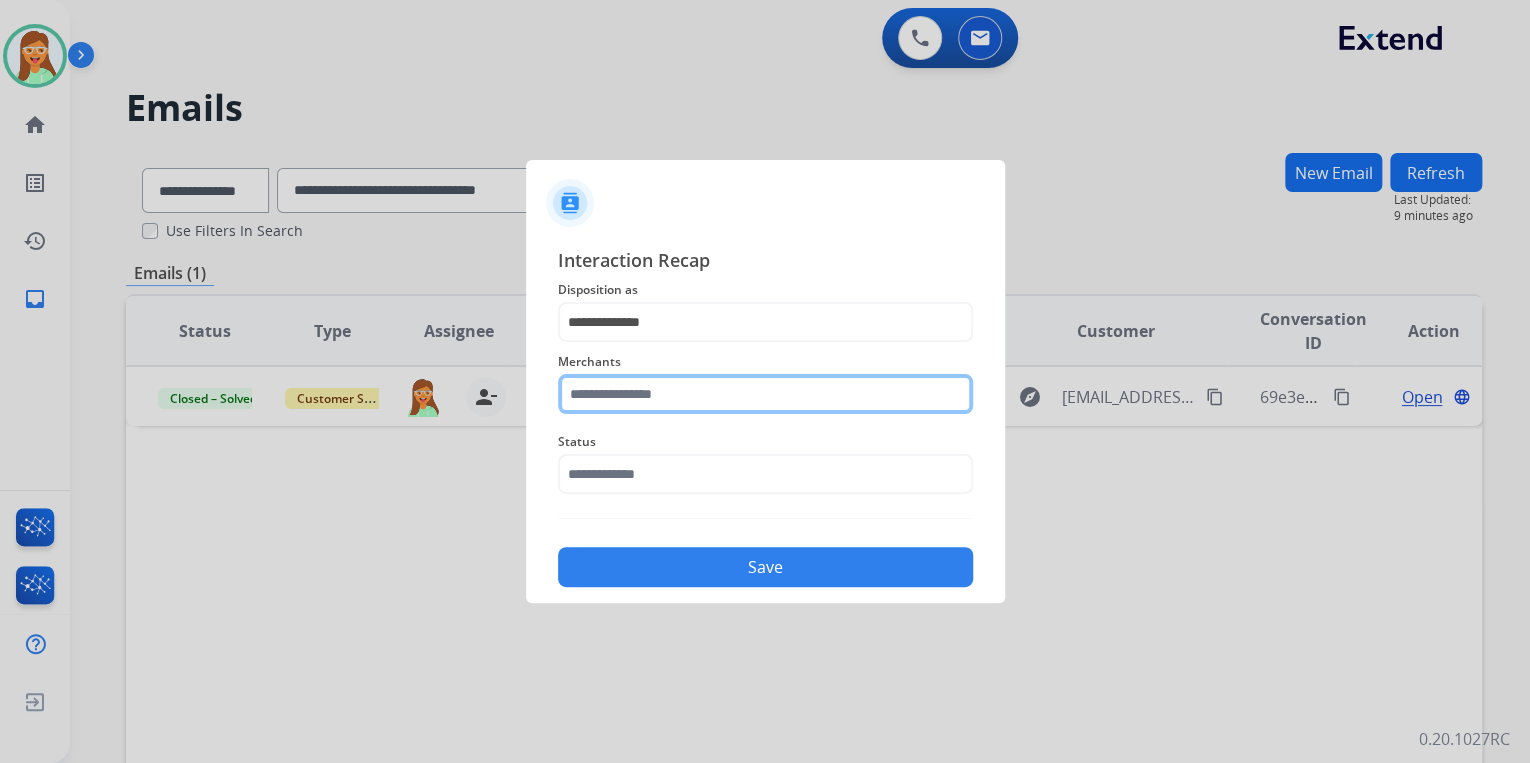 click 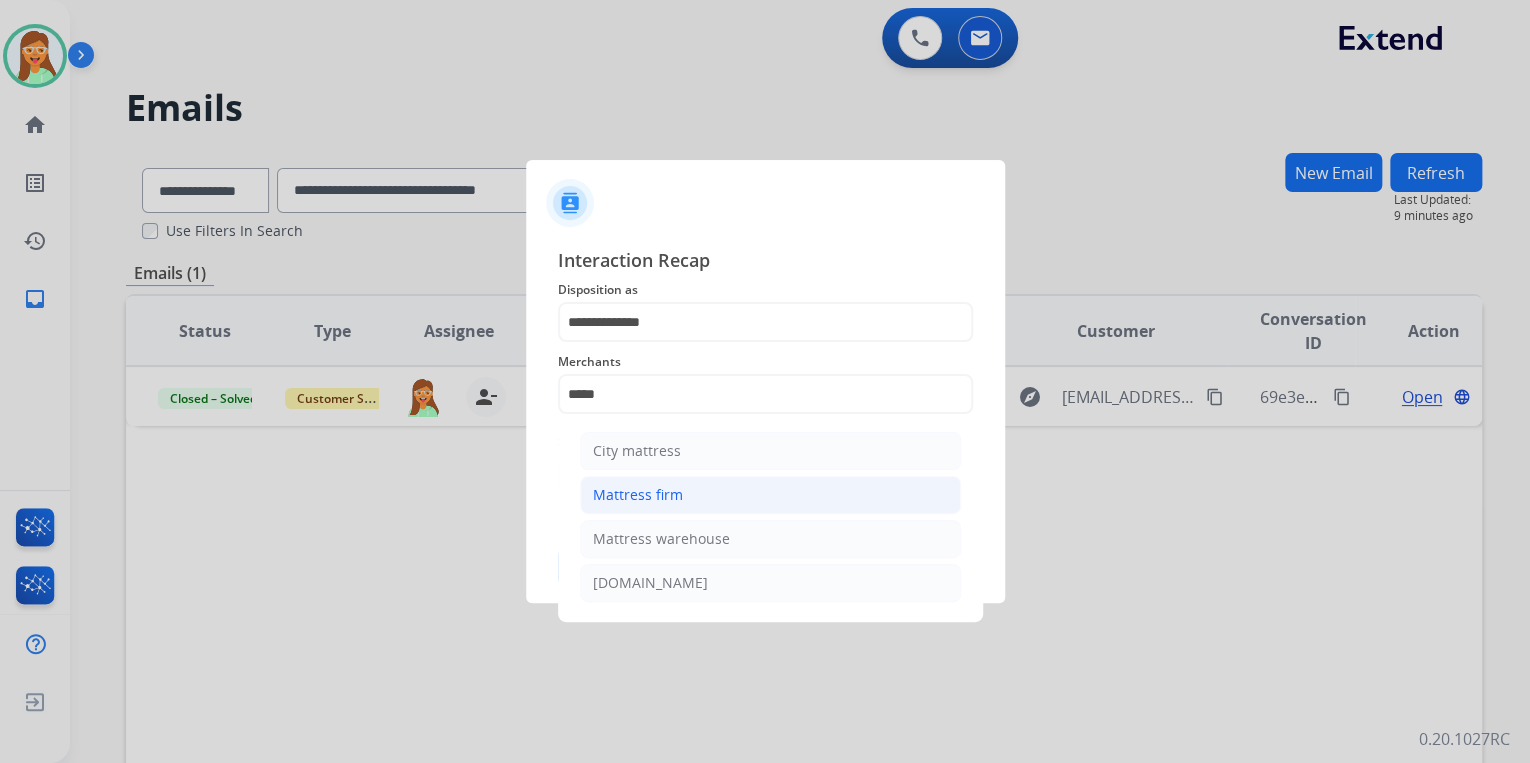 click on "Mattress firm" 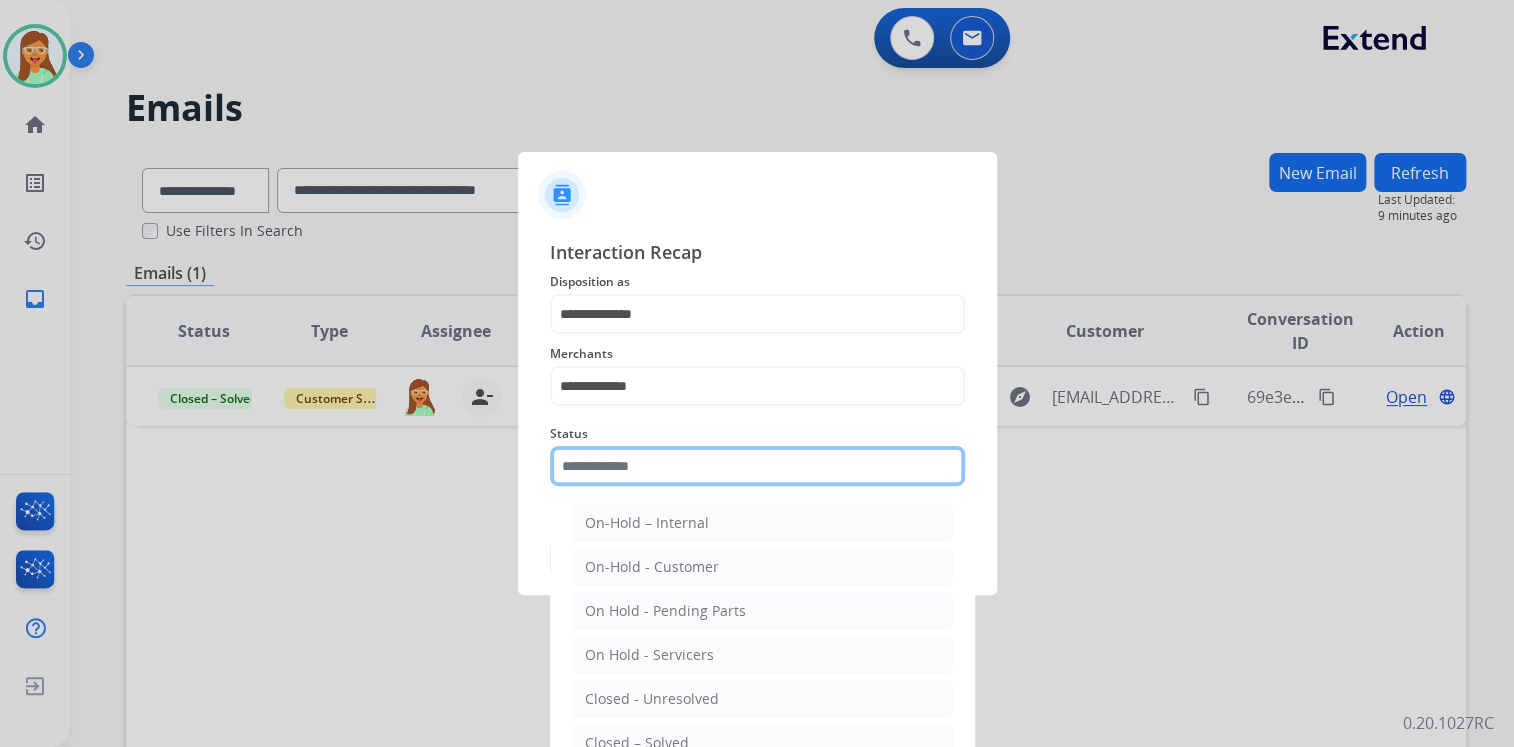 click 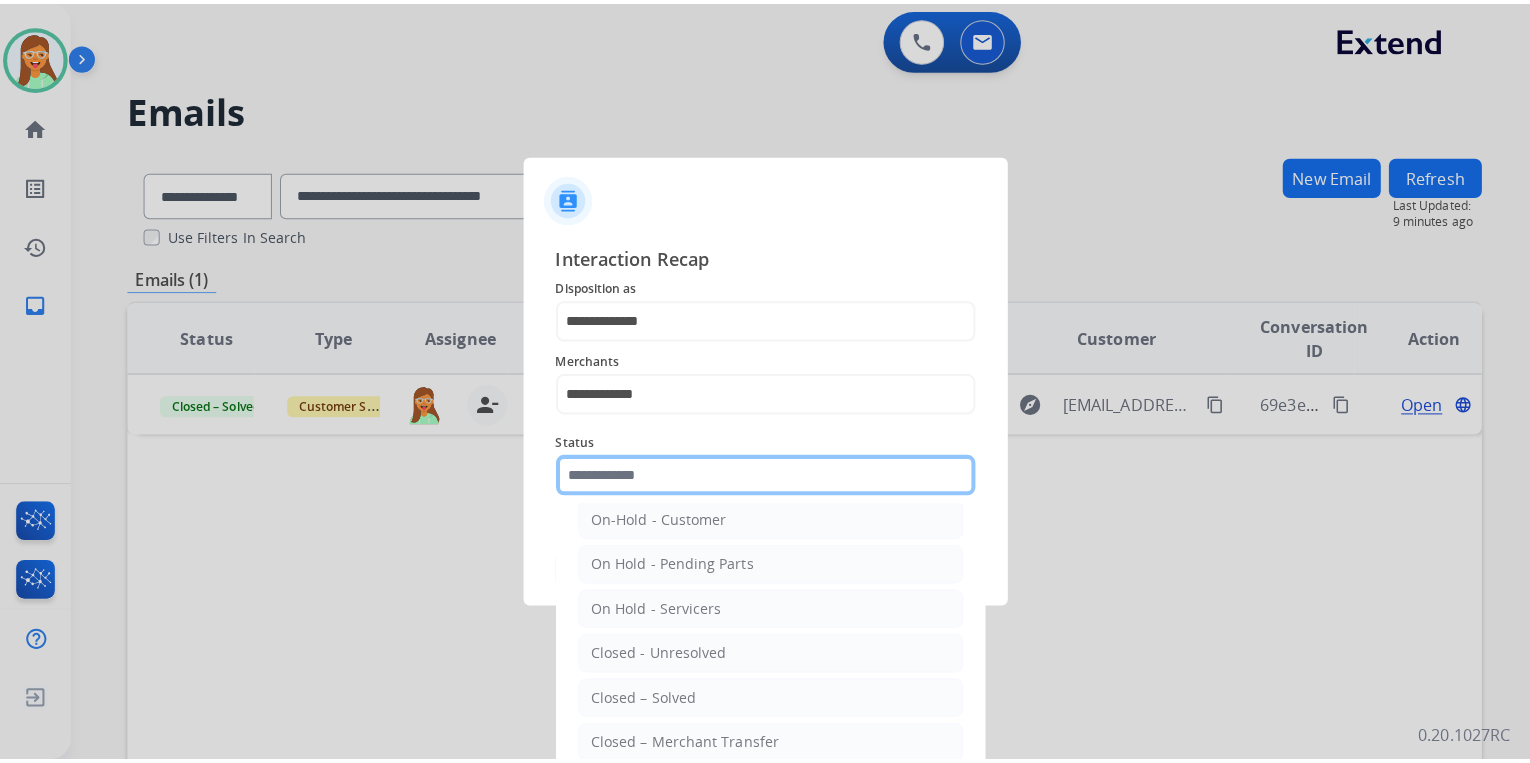 scroll, scrollTop: 116, scrollLeft: 0, axis: vertical 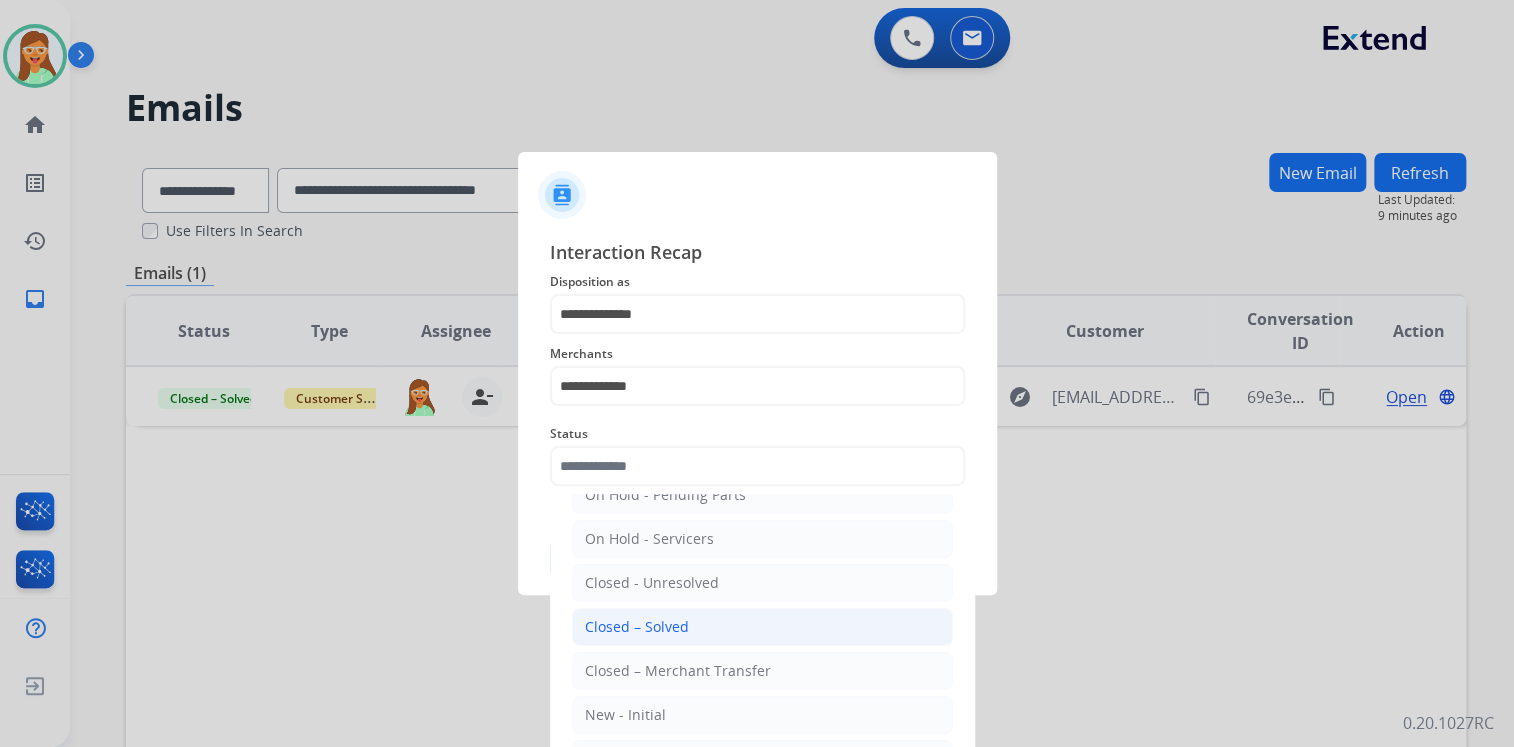 click on "Closed – Solved" 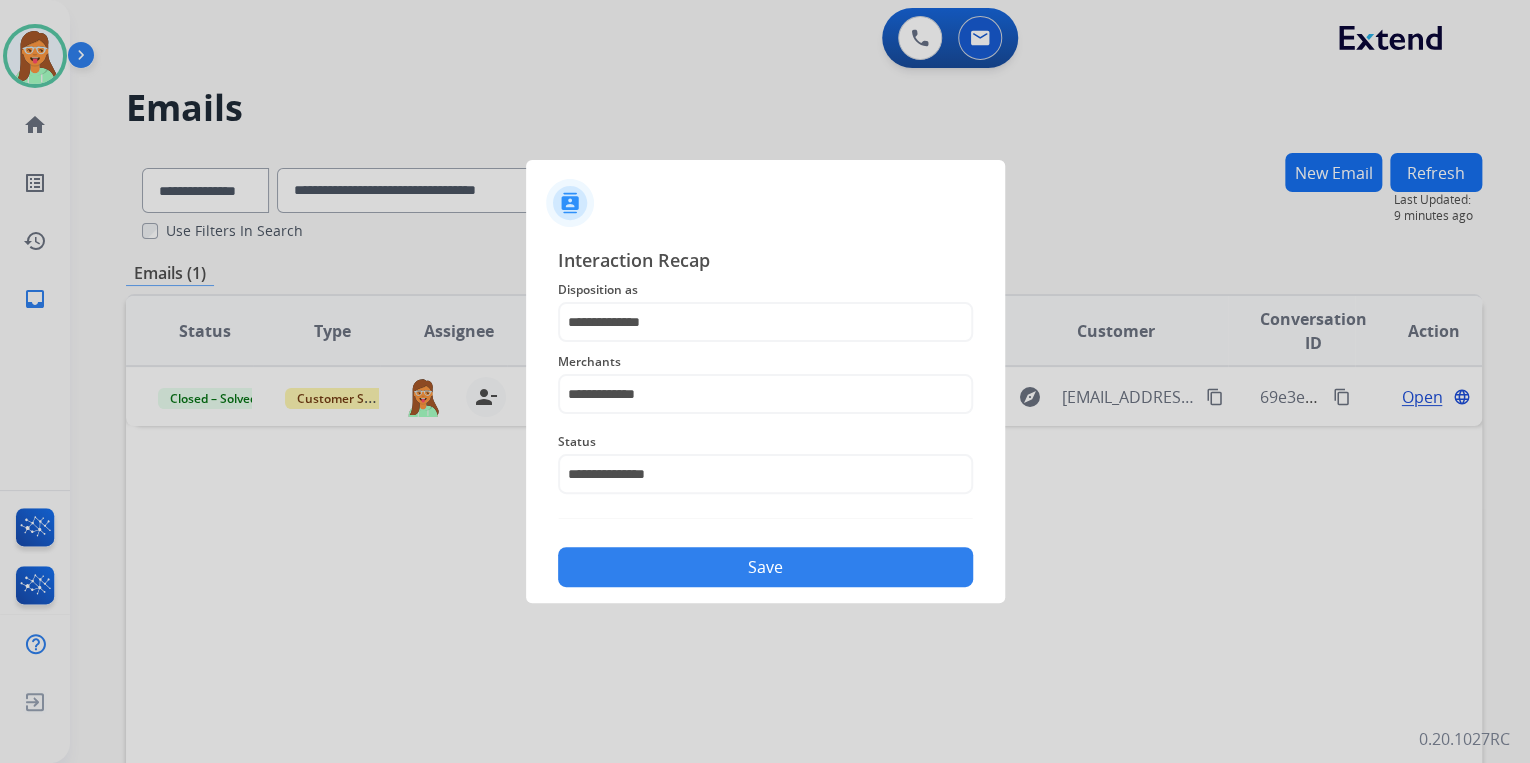 drag, startPoint x: 756, startPoint y: 569, endPoint x: 766, endPoint y: 574, distance: 11.18034 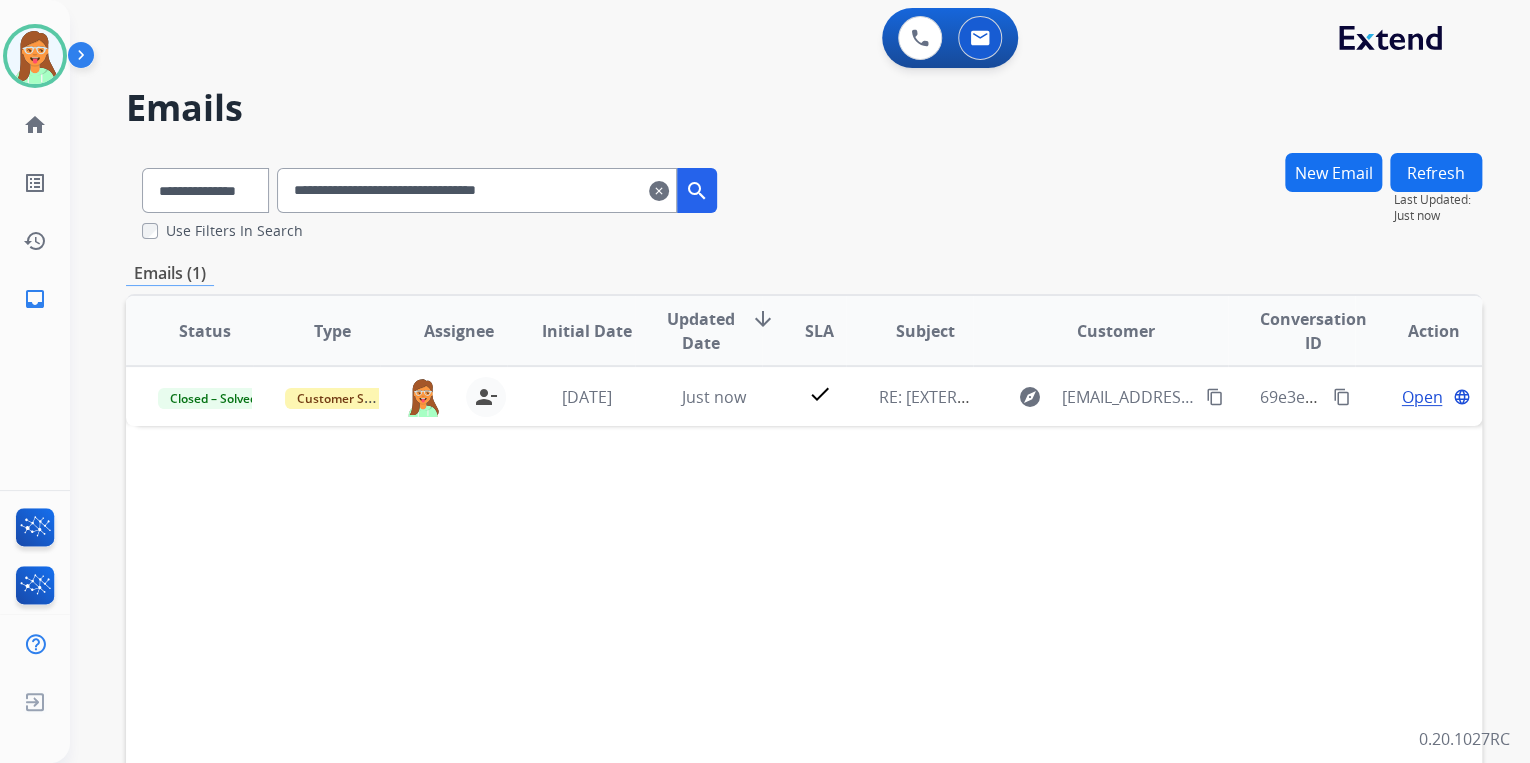 click on "clear" at bounding box center [659, 191] 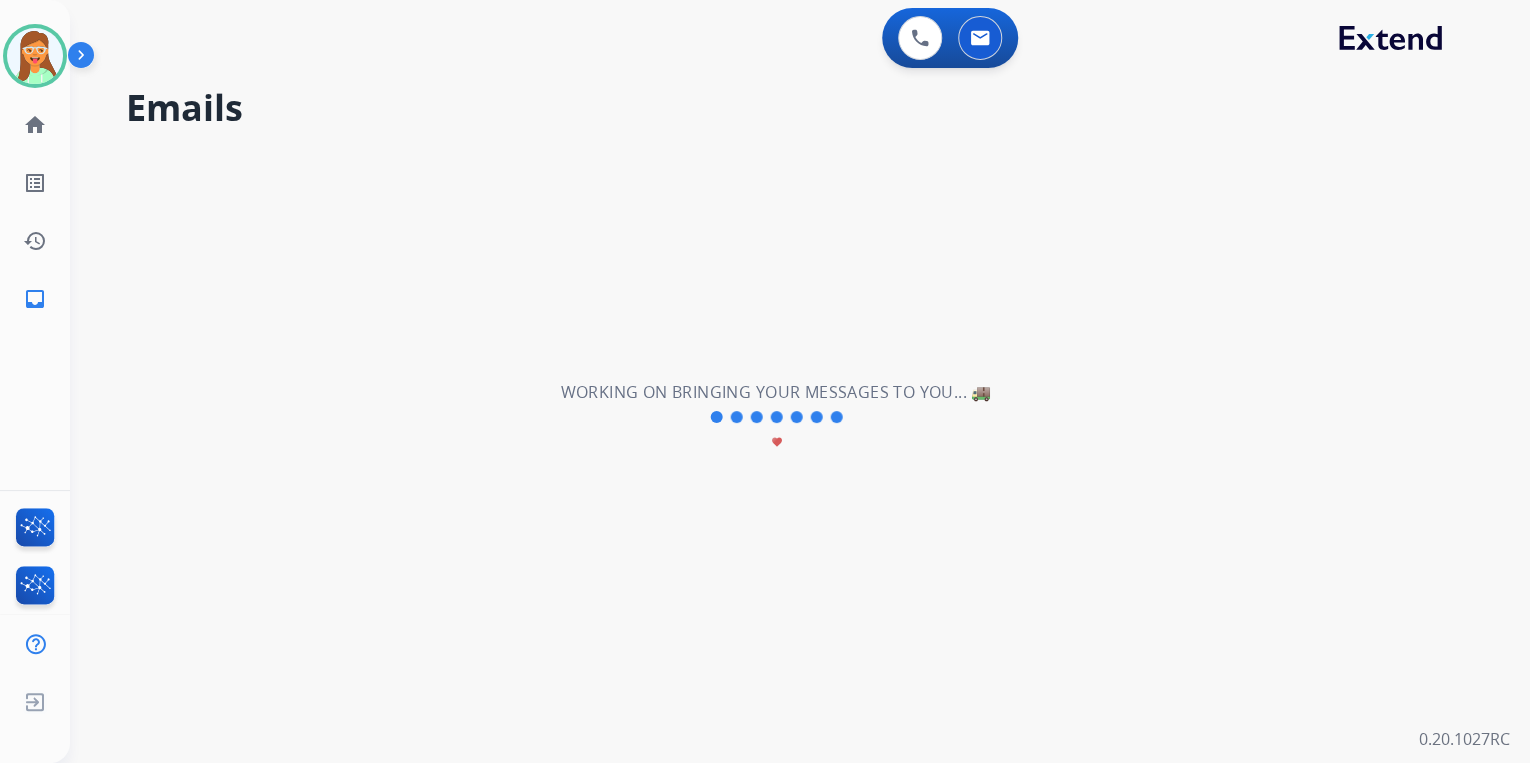 select on "**********" 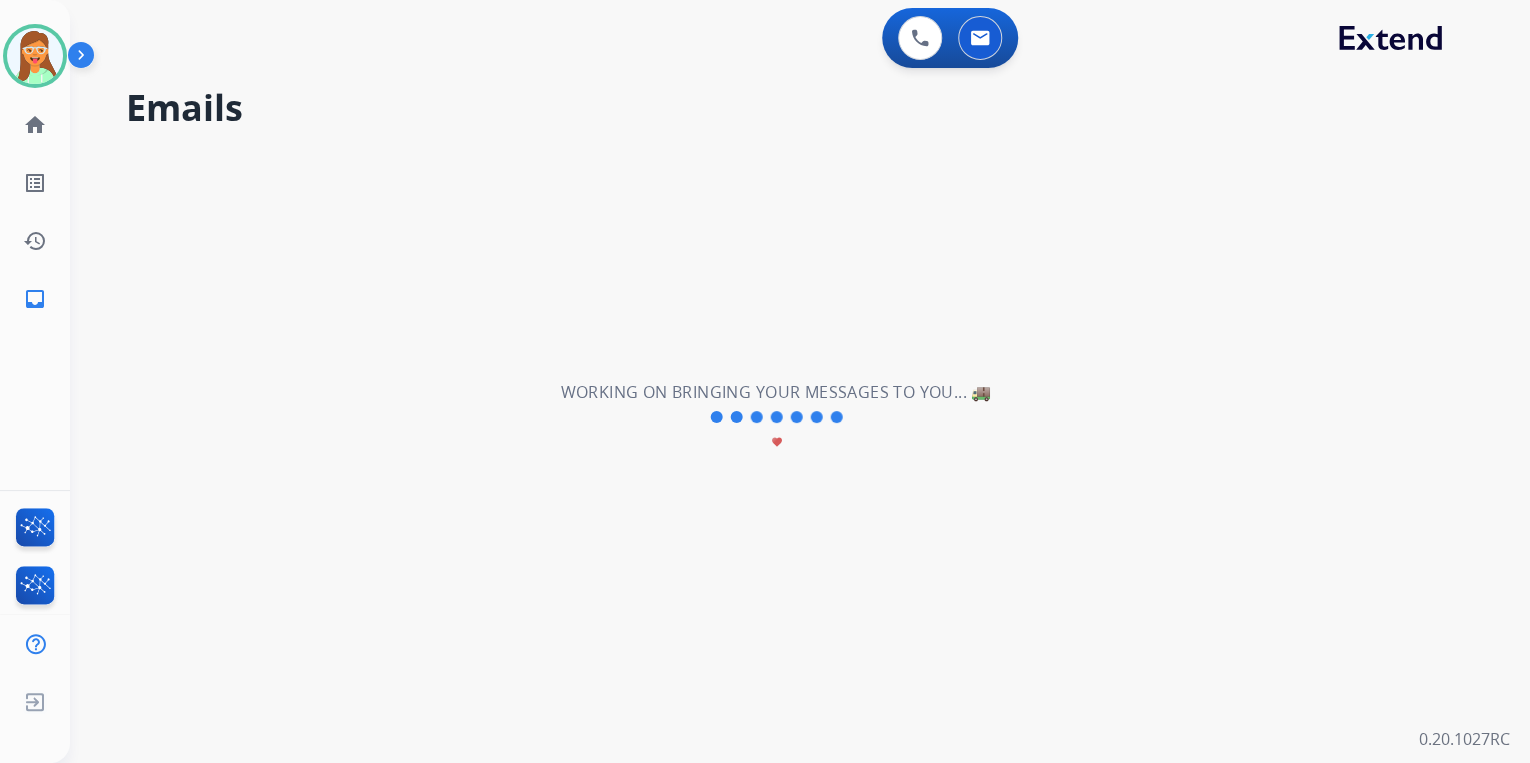 type 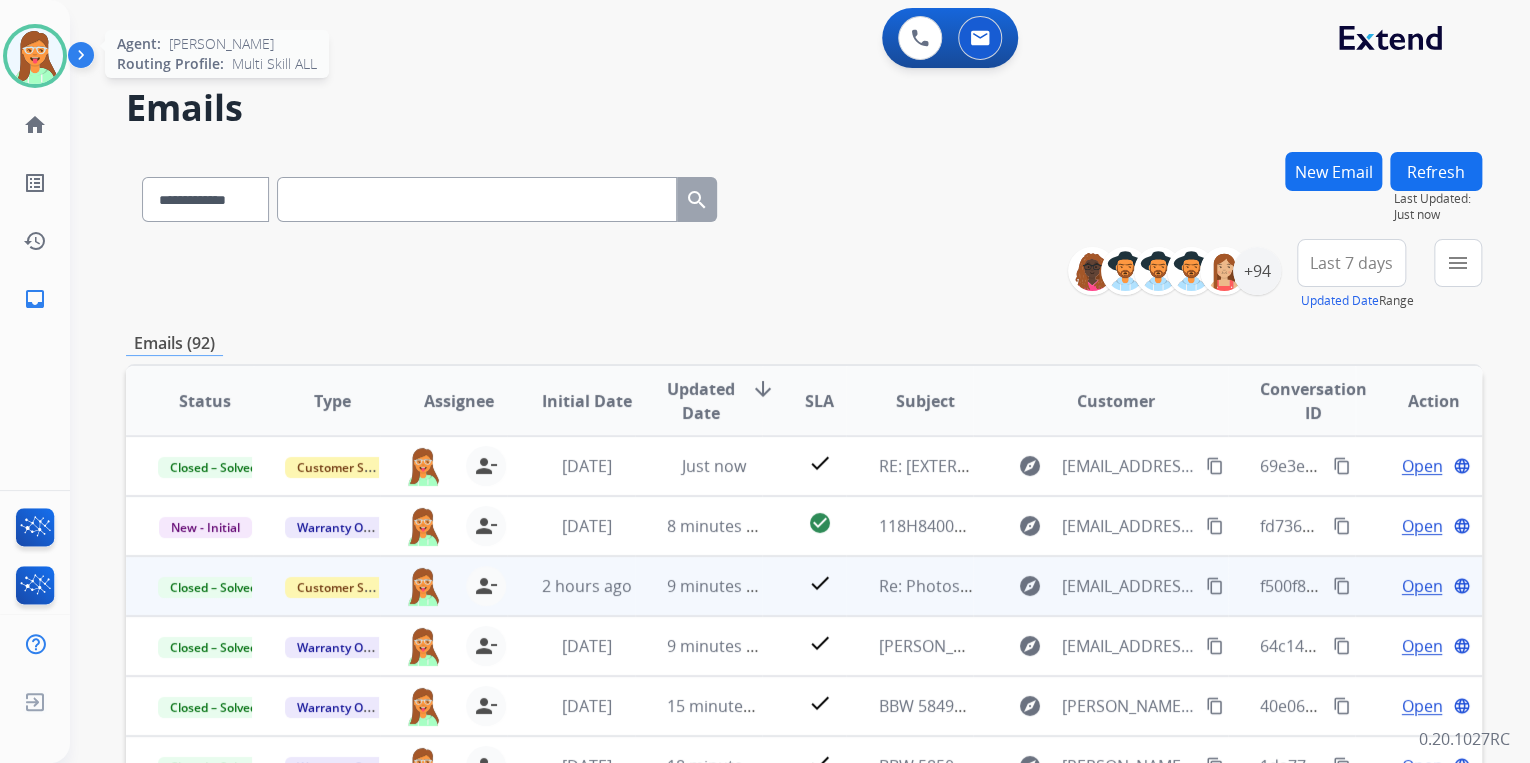 click at bounding box center (35, 56) 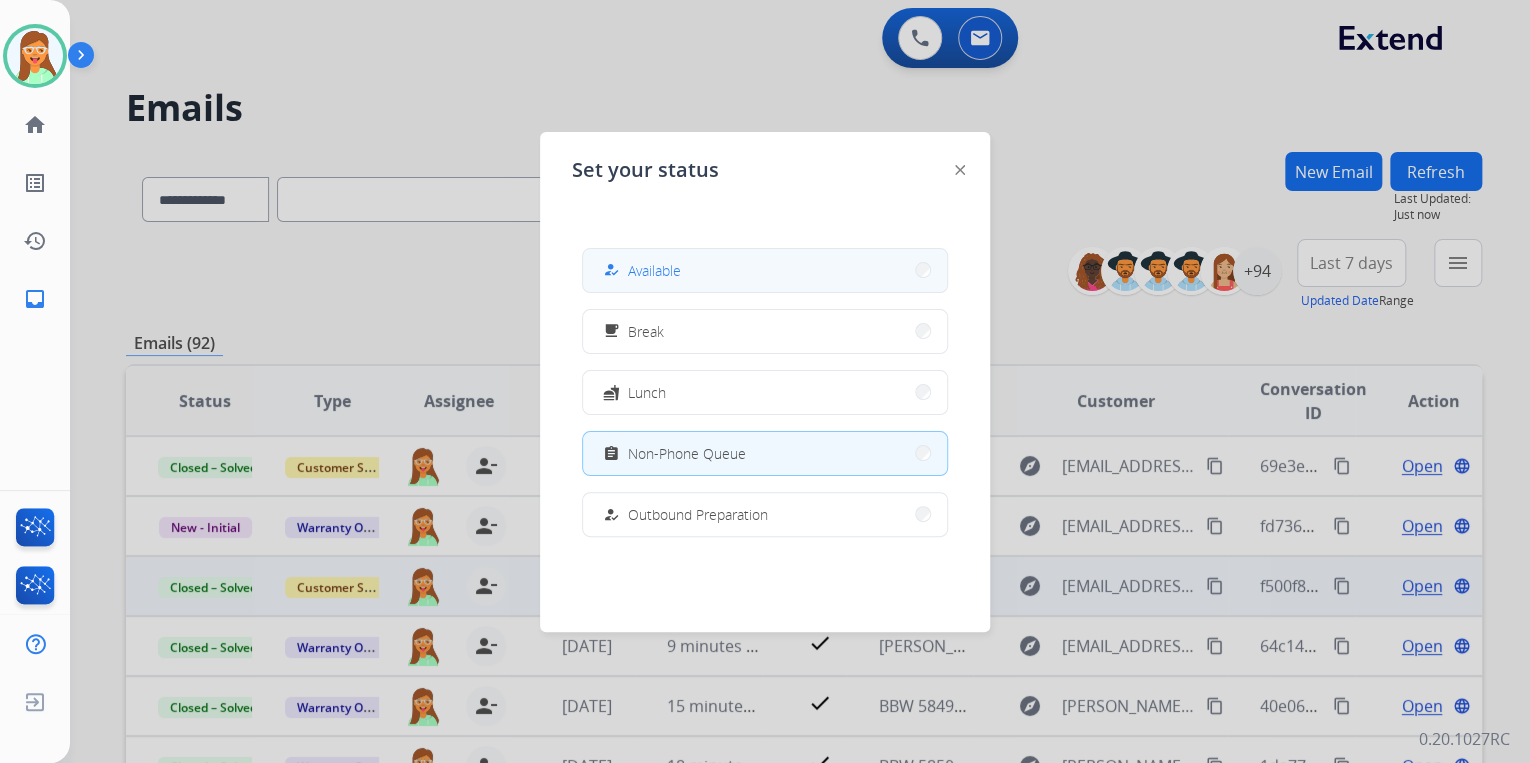 click on "Available" at bounding box center (654, 270) 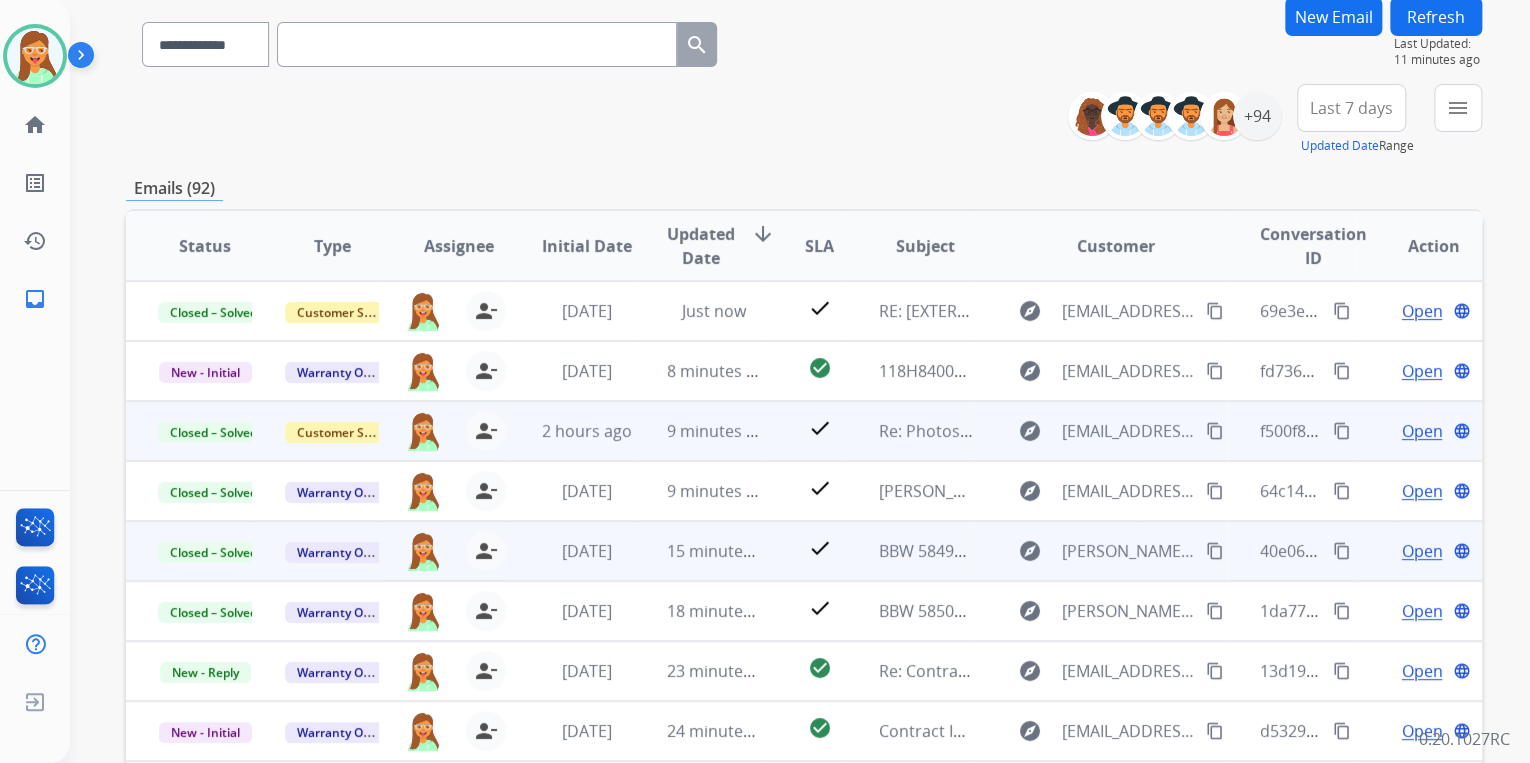 scroll, scrollTop: 320, scrollLeft: 0, axis: vertical 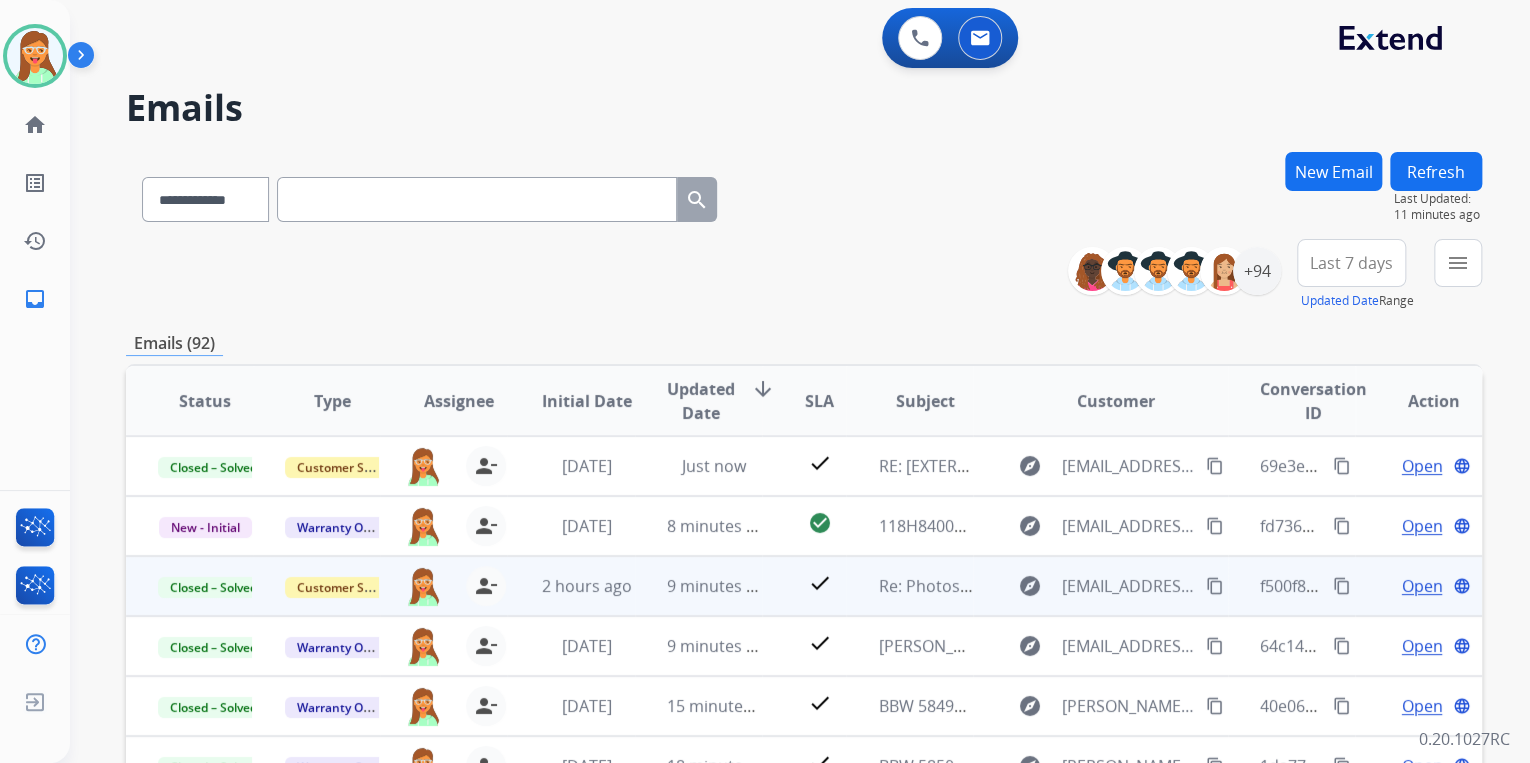 click on "Refresh" at bounding box center [1436, 171] 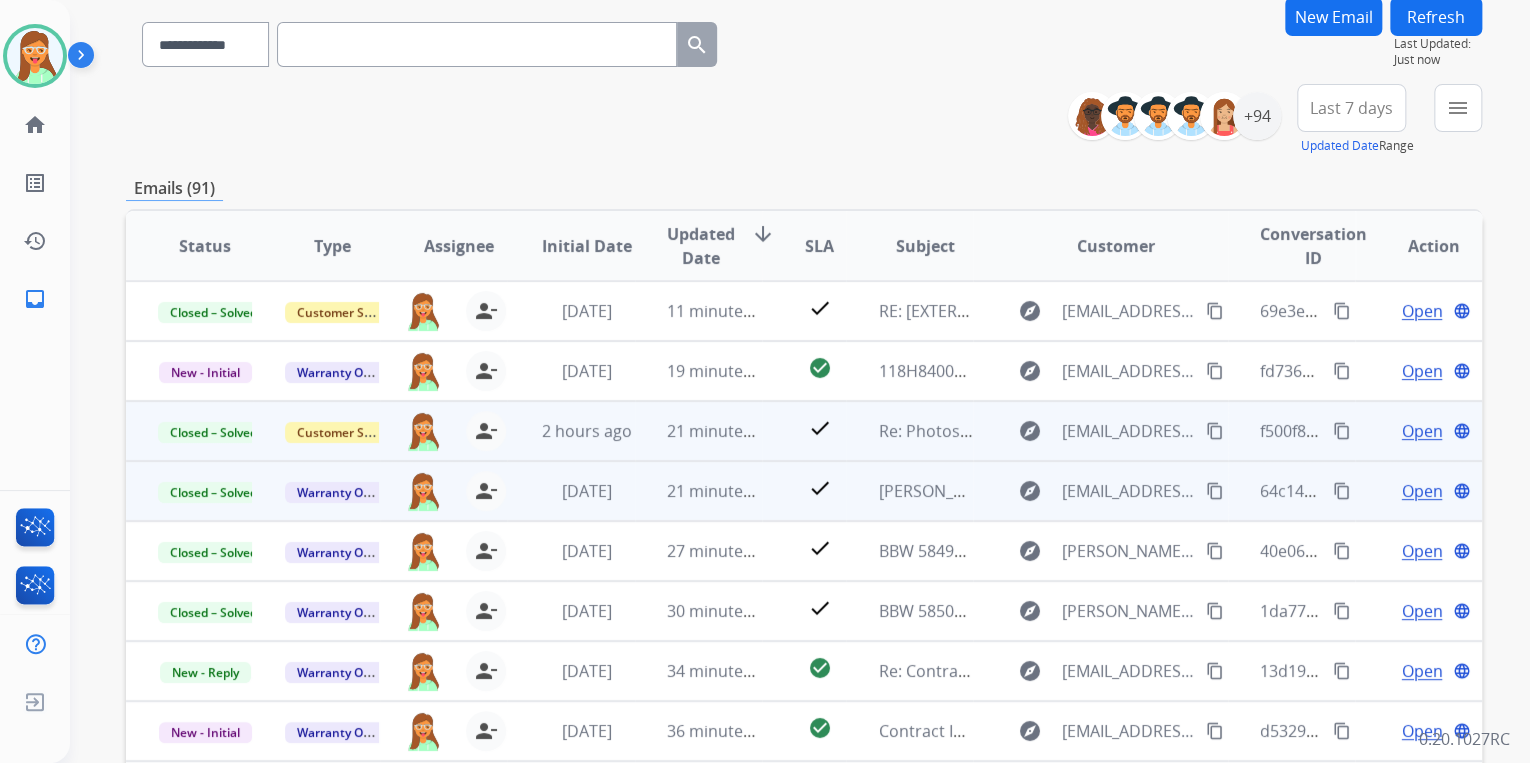 scroll, scrollTop: 320, scrollLeft: 0, axis: vertical 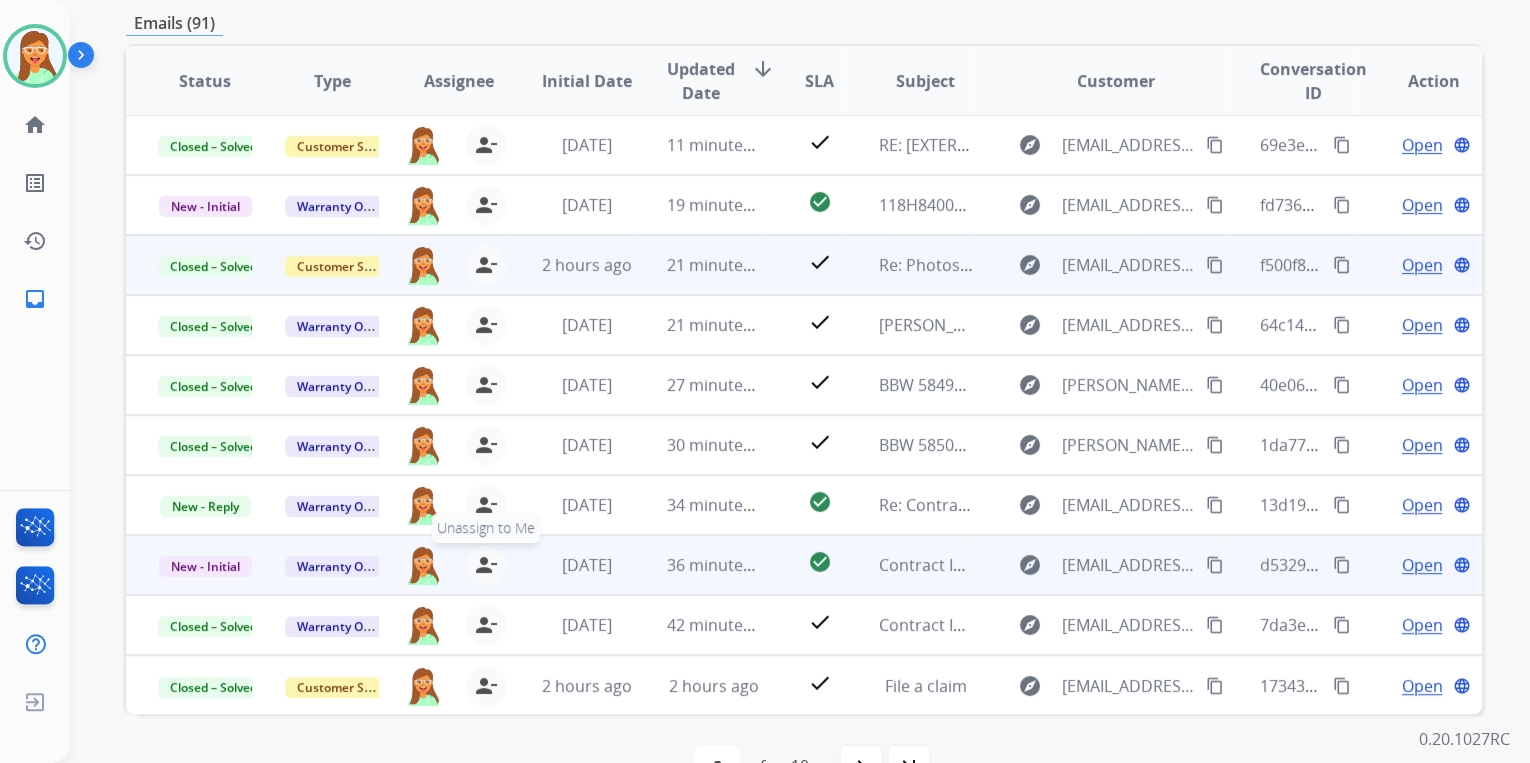 click on "person_remove" at bounding box center (486, 565) 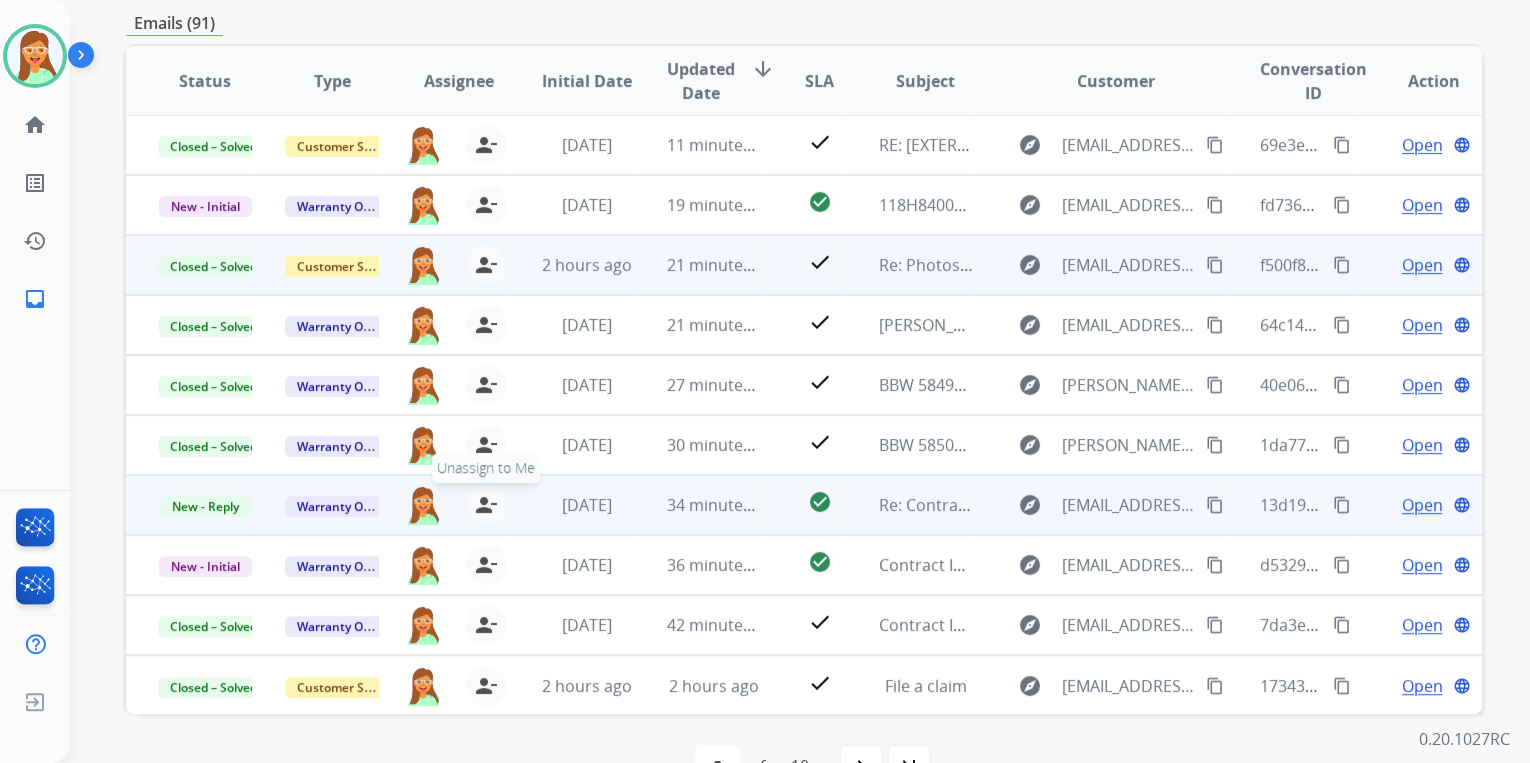 click on "person_remove" at bounding box center (486, 505) 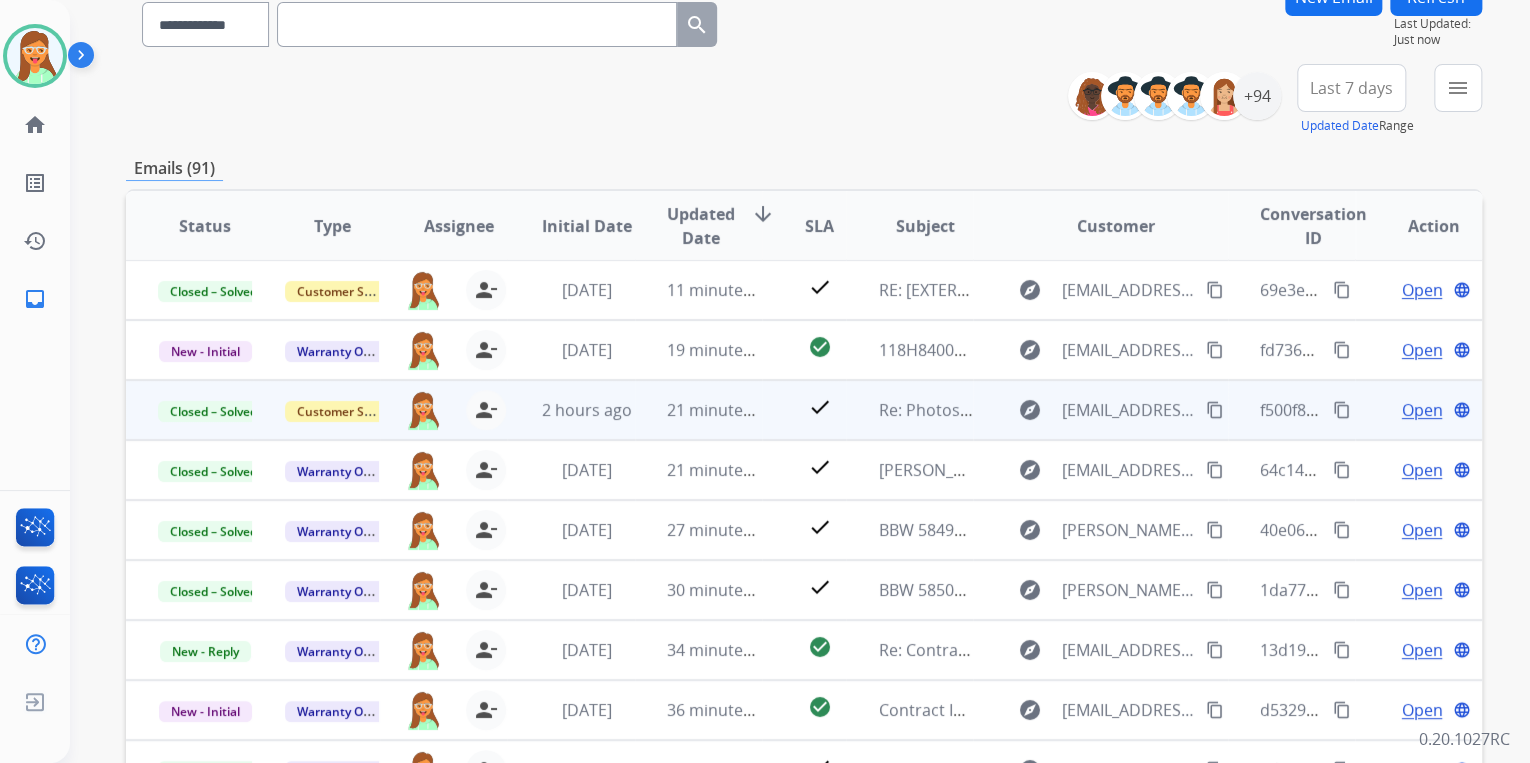 scroll, scrollTop: 0, scrollLeft: 0, axis: both 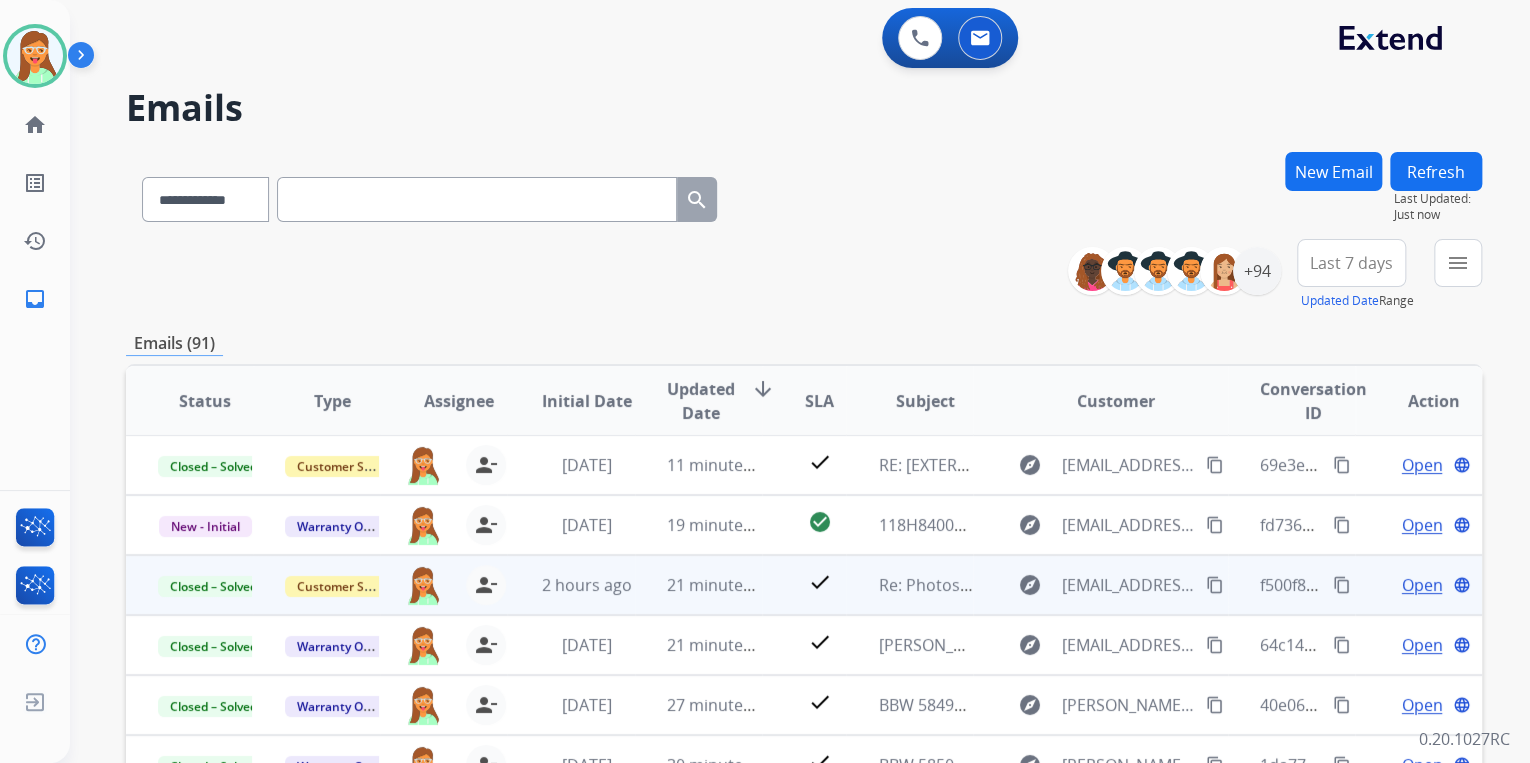 click on "Refresh" at bounding box center [1436, 171] 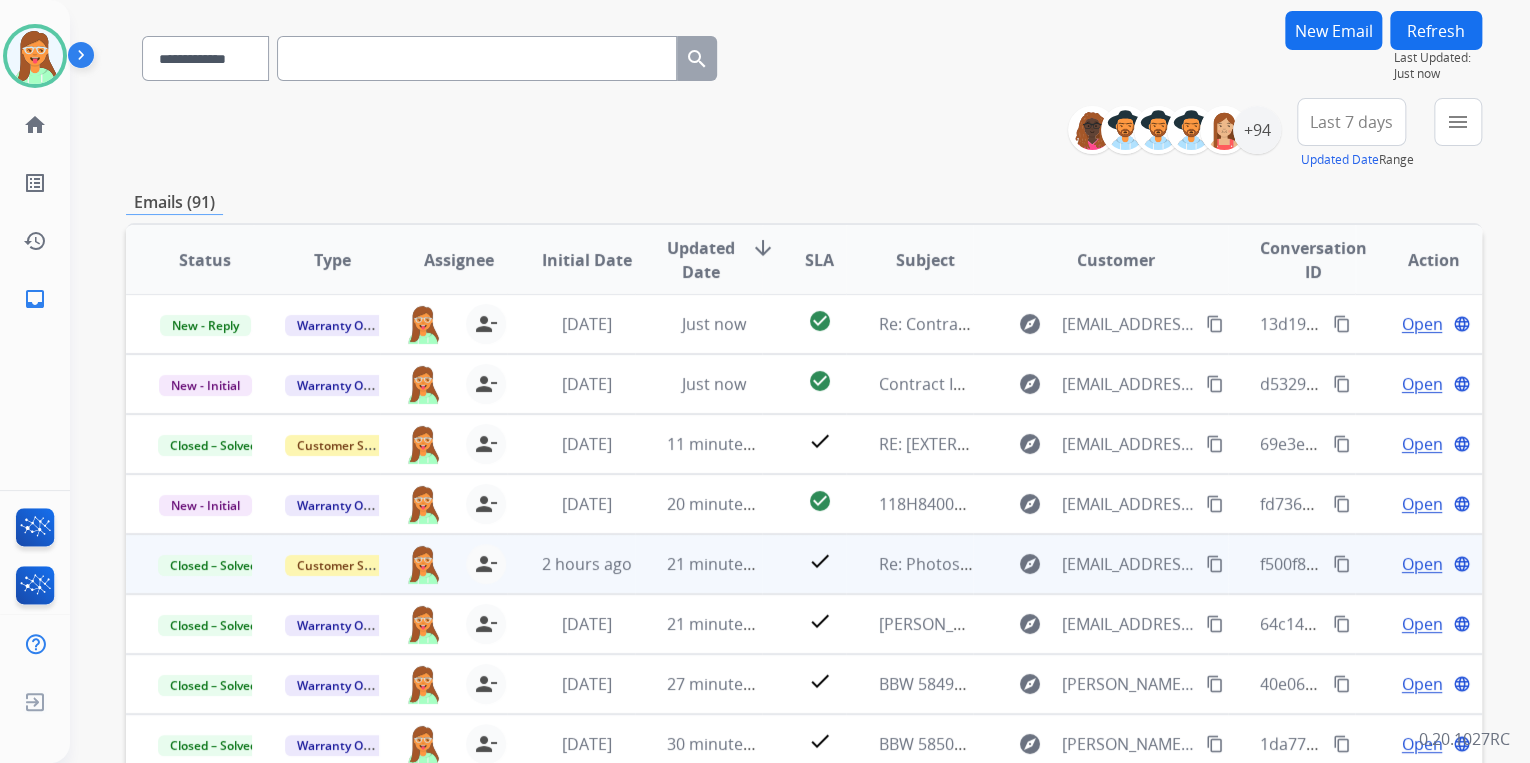scroll, scrollTop: 240, scrollLeft: 0, axis: vertical 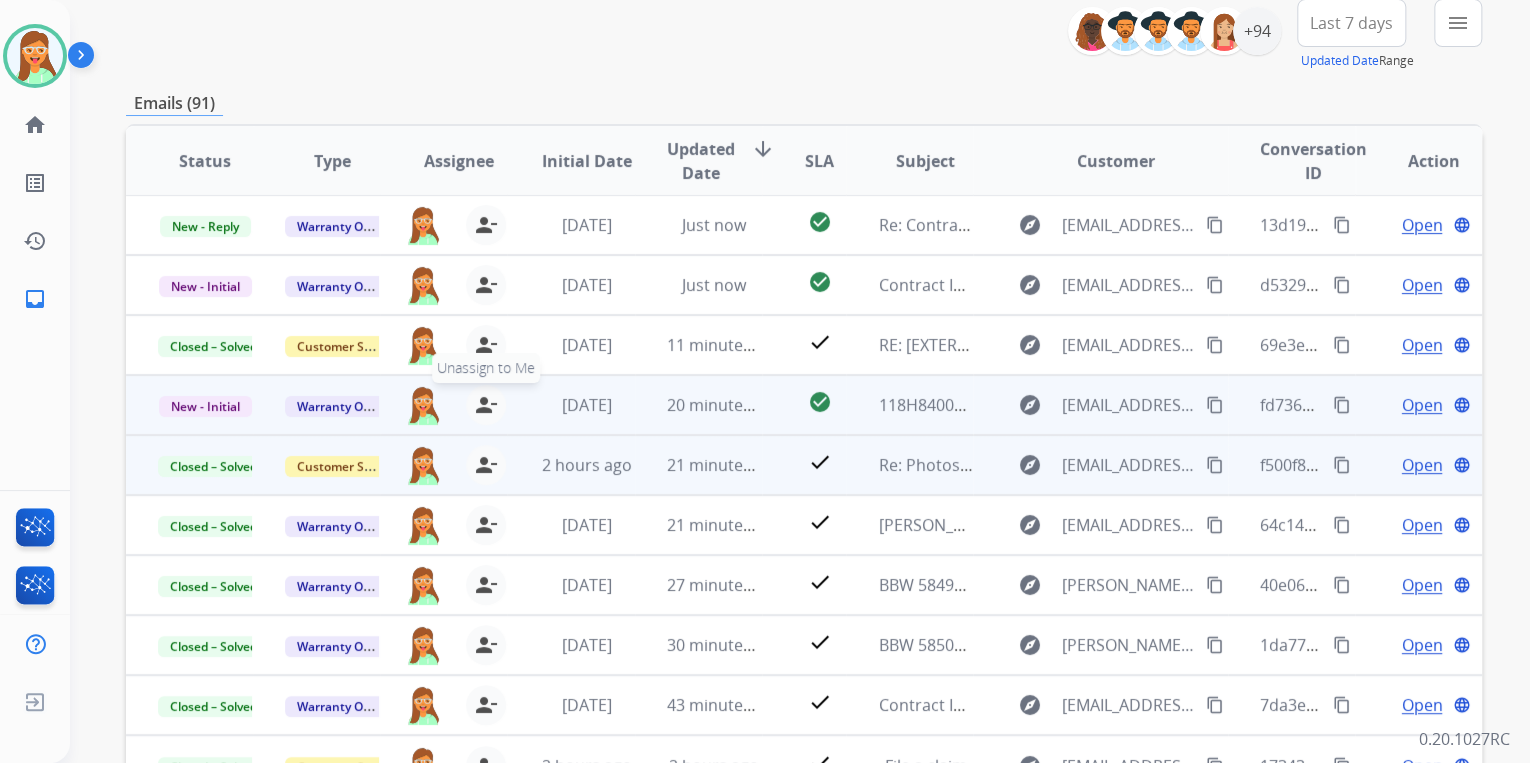 click on "person_remove" at bounding box center [486, 405] 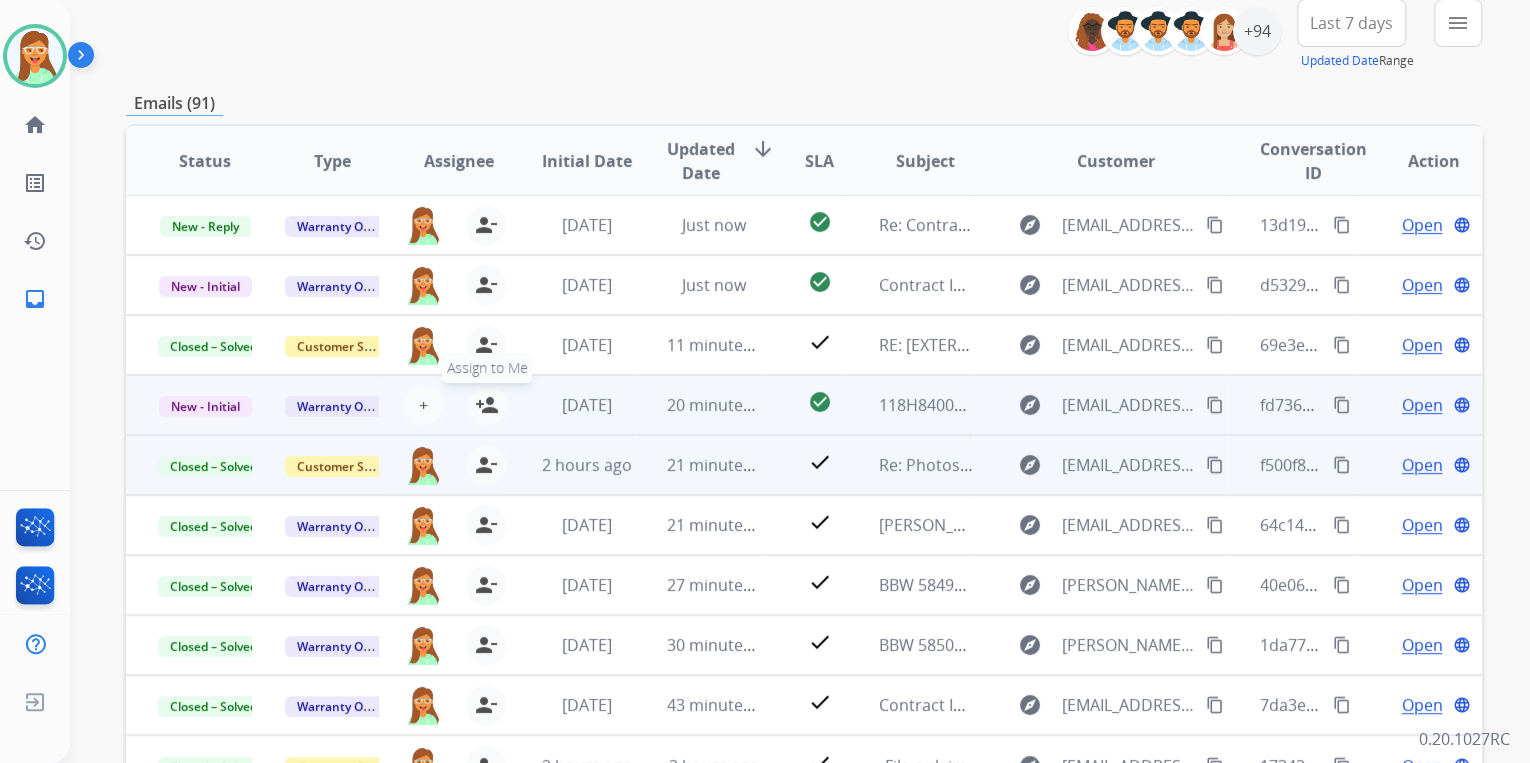 click on "person_add" at bounding box center [487, 405] 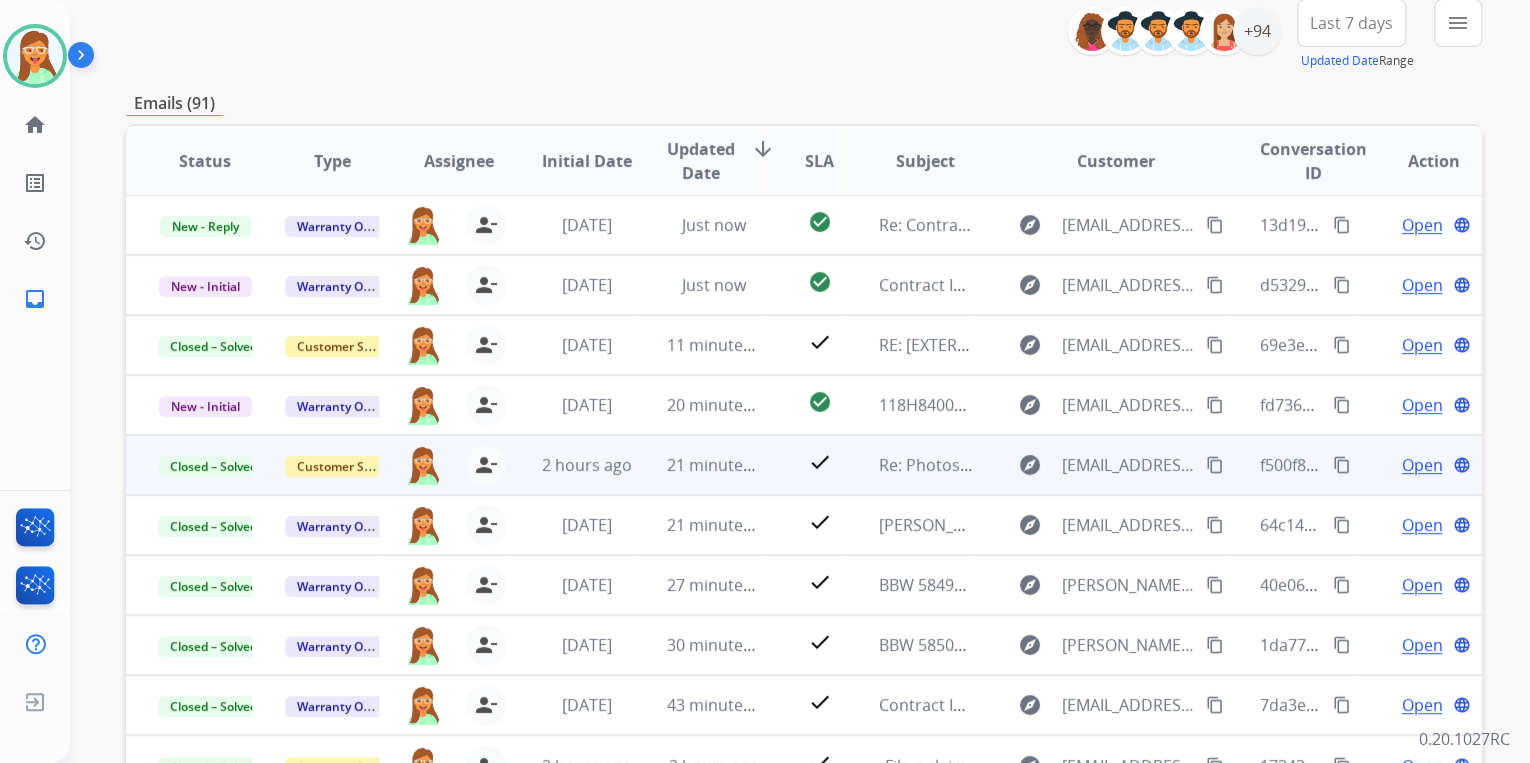 scroll, scrollTop: 0, scrollLeft: 0, axis: both 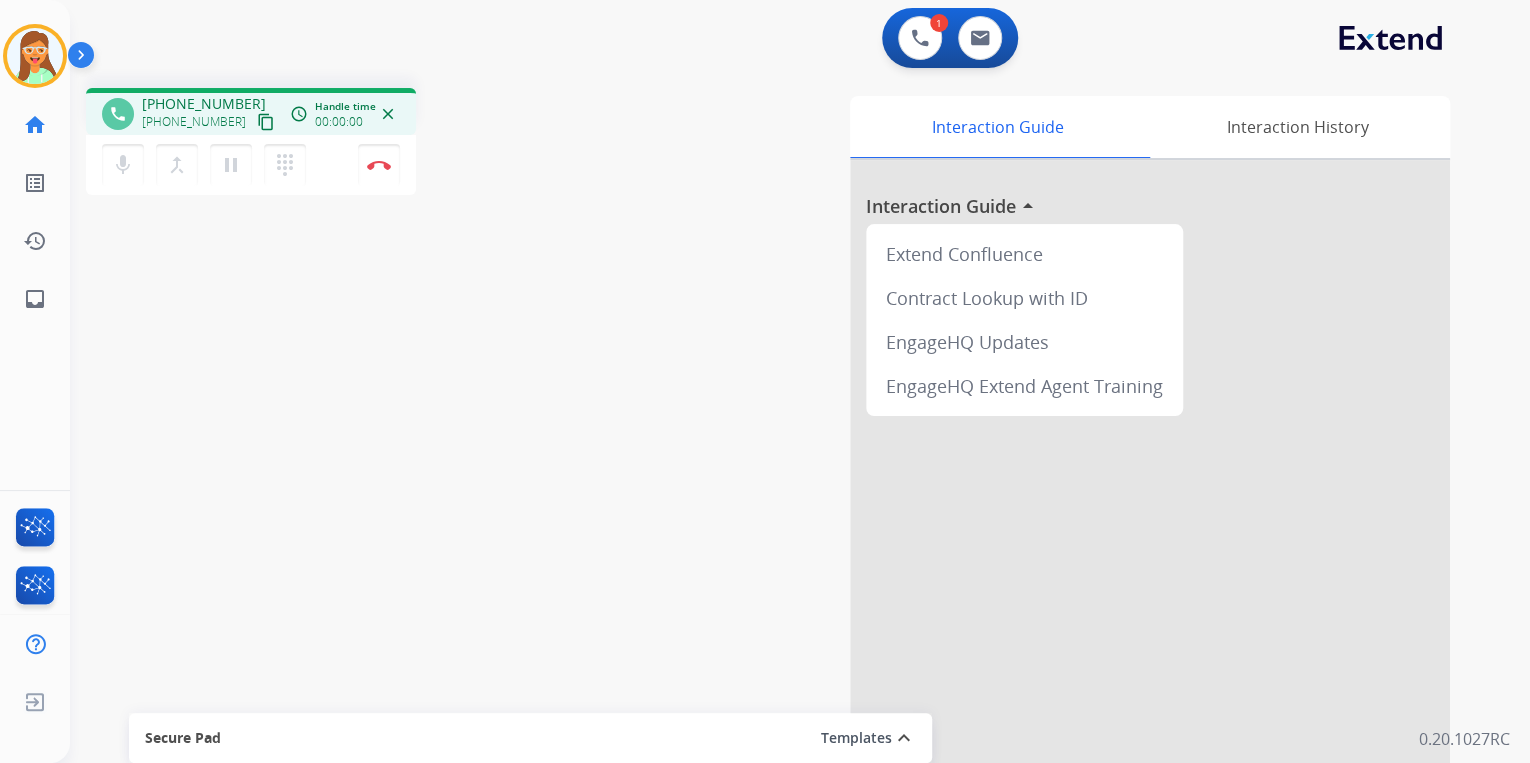 click on "phone [PHONE_NUMBER] [PHONE_NUMBER] content_copy access_time Call metrics Queue   00:11 Hold   00:00 Talk   00:01 Total   00:11 Handle time 00:00:00 close" at bounding box center (251, 111) 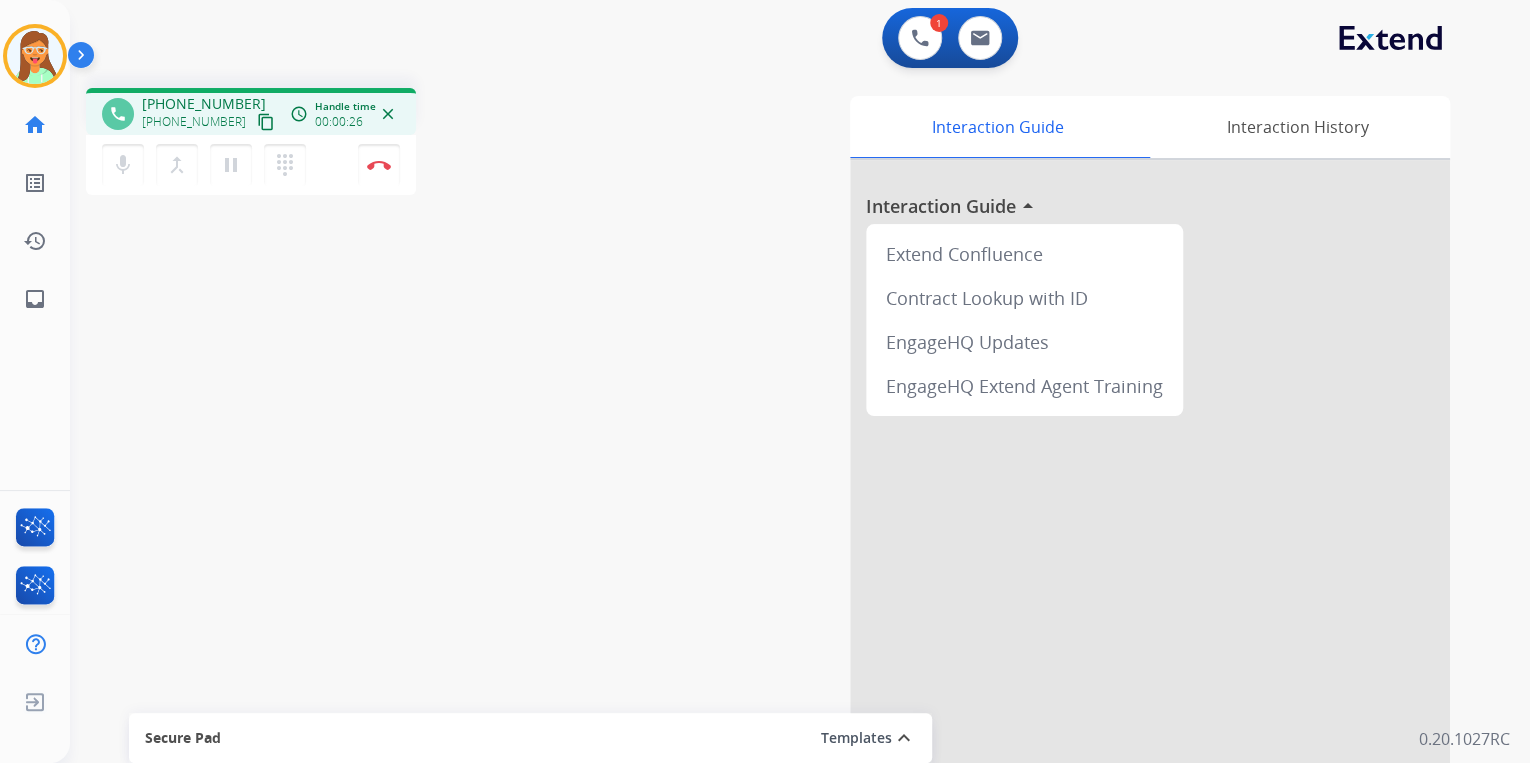 click on "content_copy" at bounding box center [266, 122] 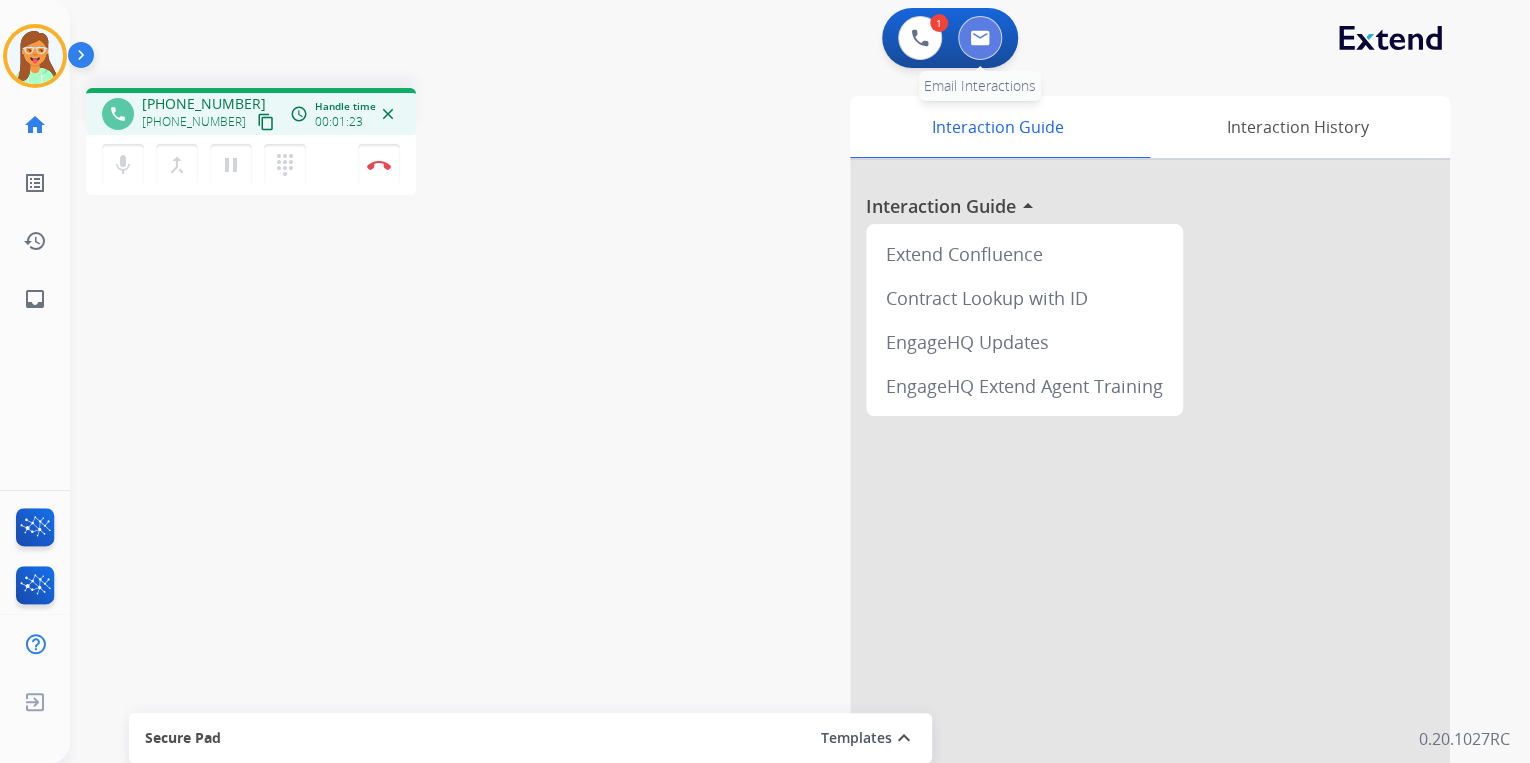 click at bounding box center [980, 38] 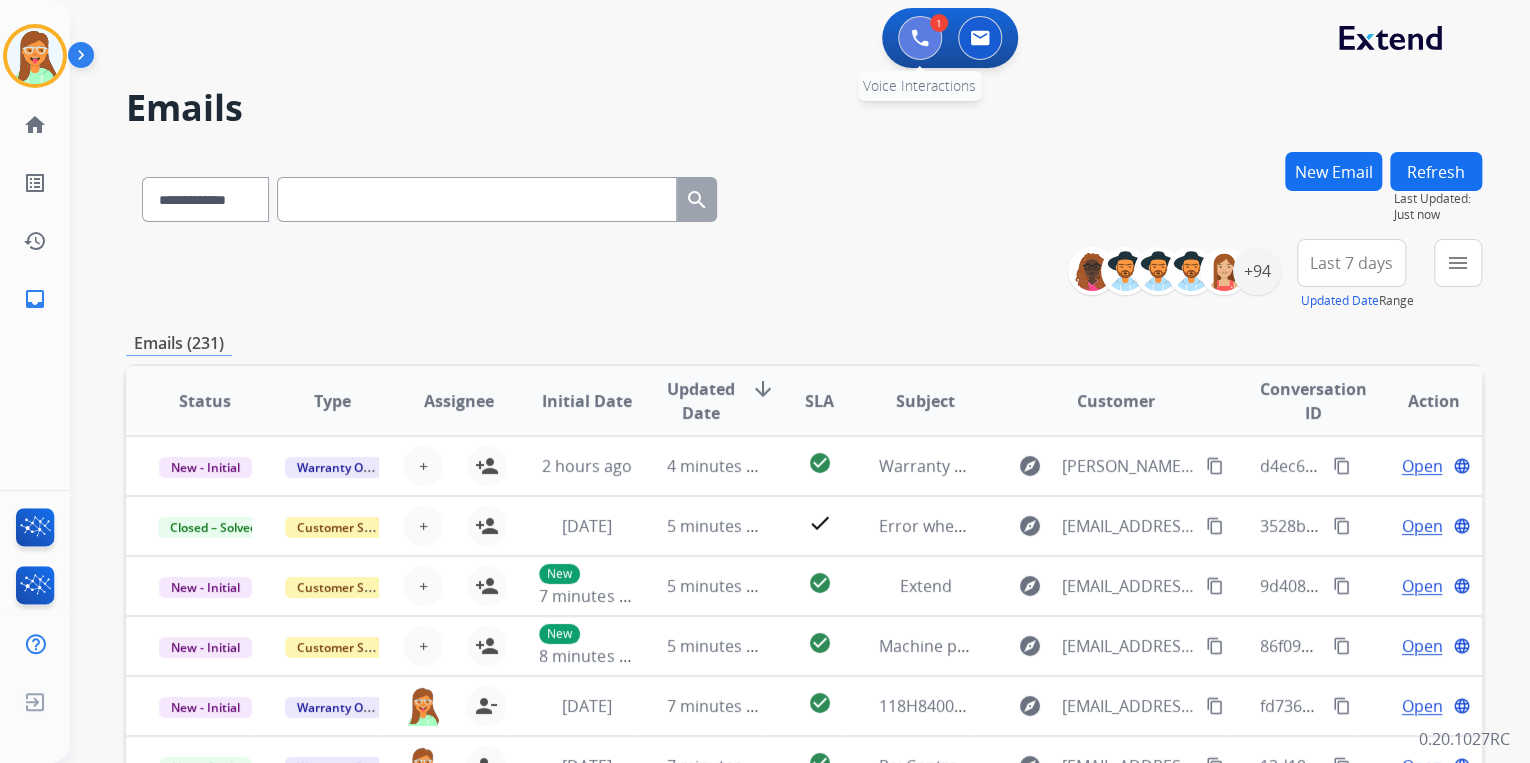 click at bounding box center [920, 38] 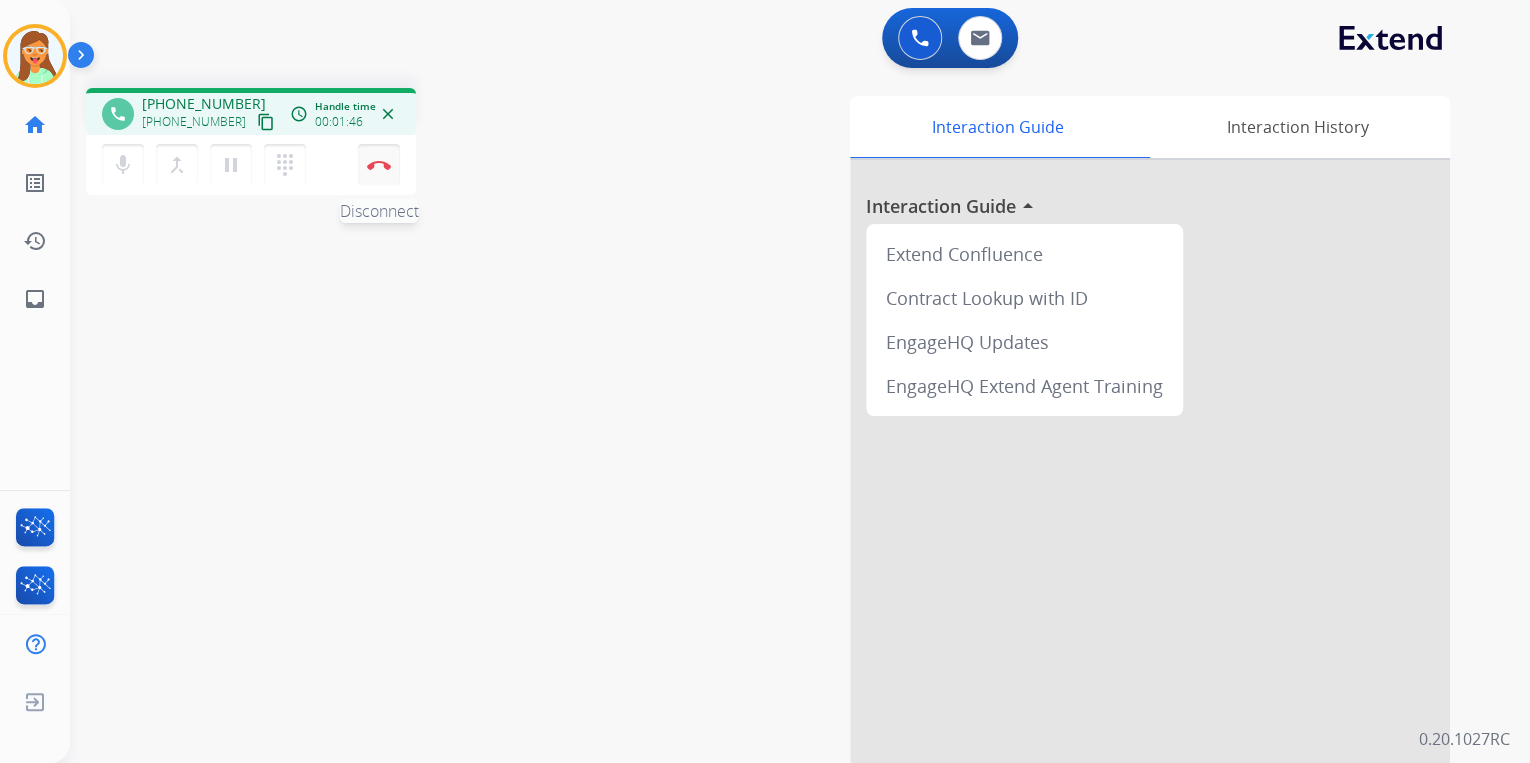 click at bounding box center (379, 165) 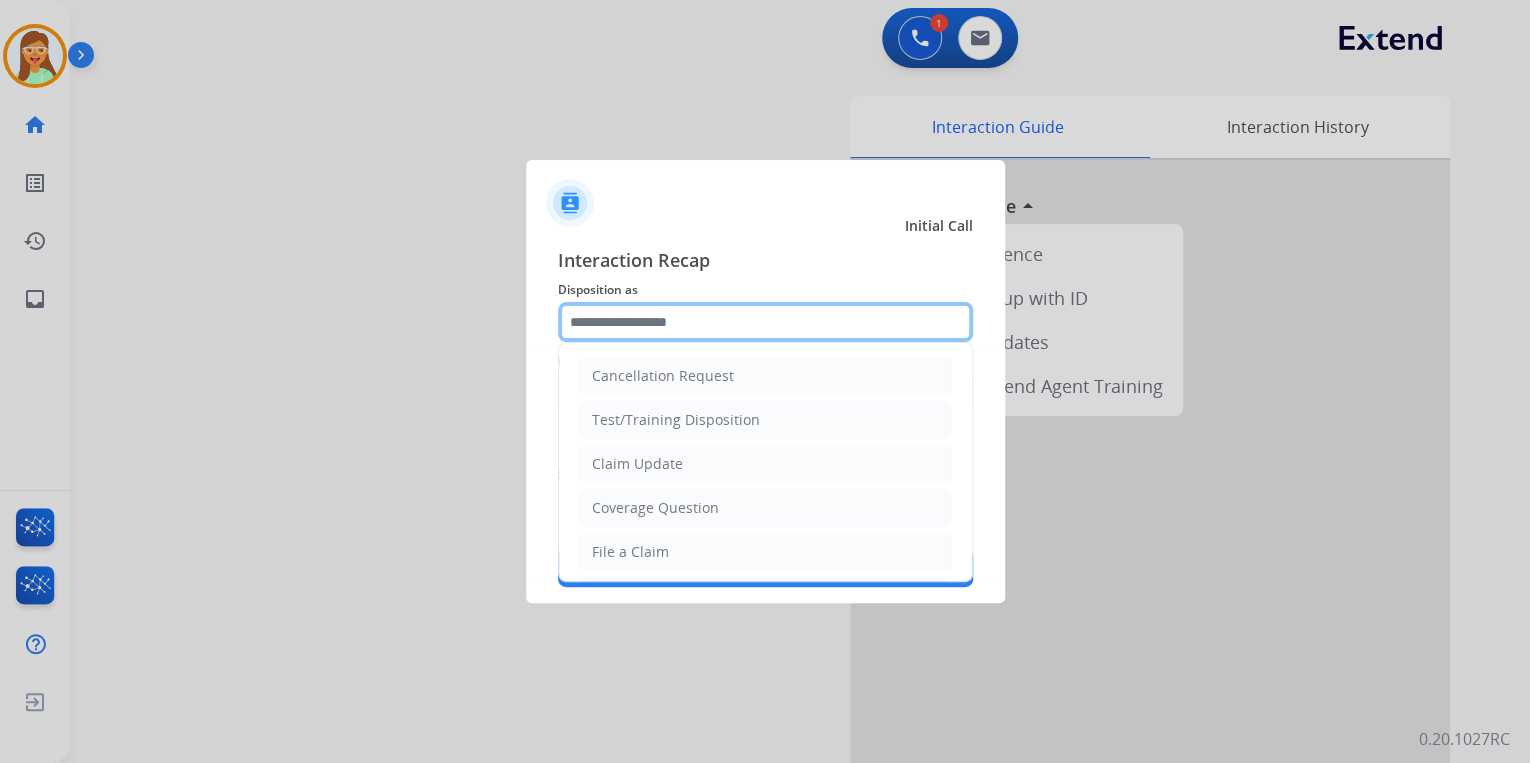 click 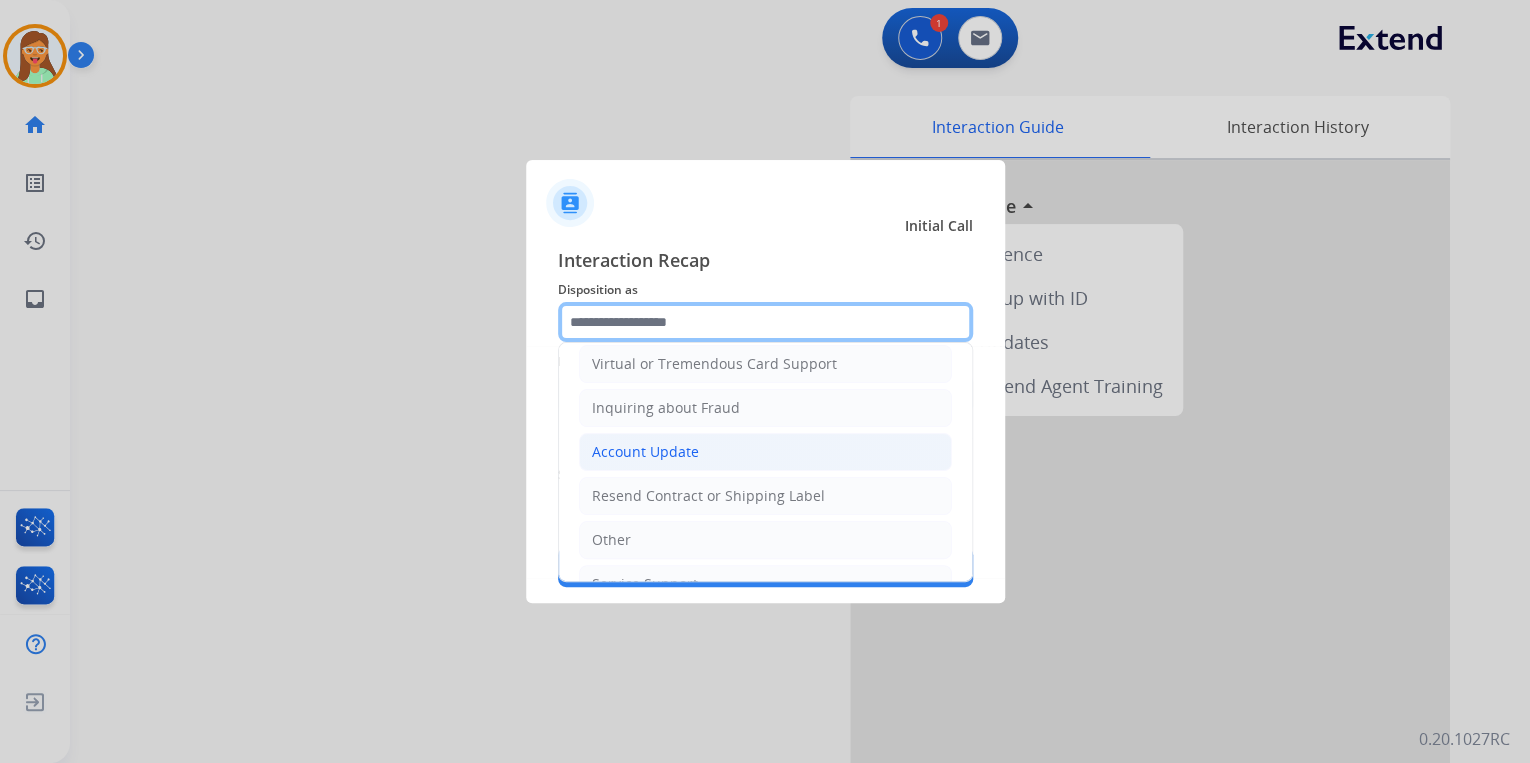 scroll, scrollTop: 306, scrollLeft: 0, axis: vertical 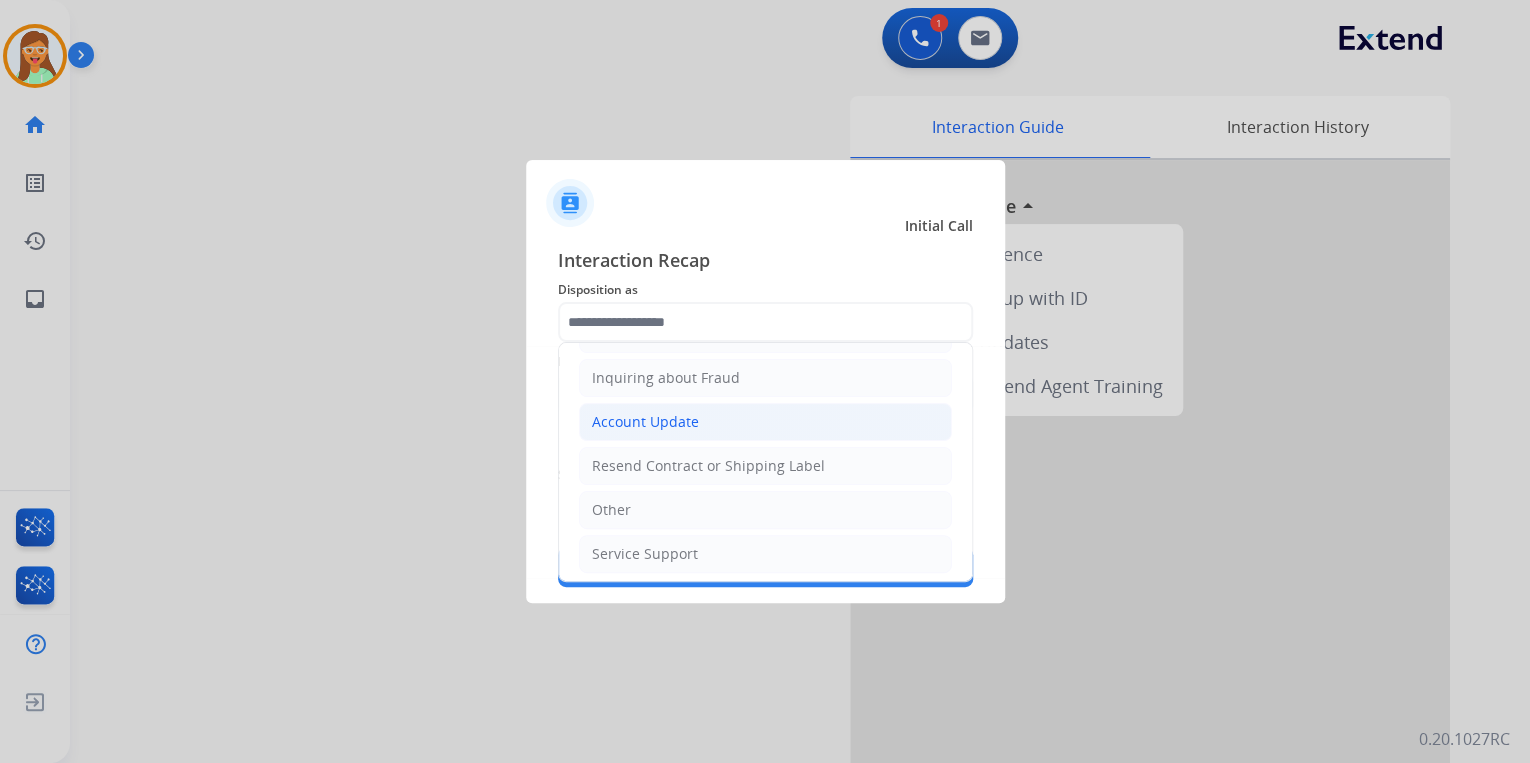 click on "Account Update" 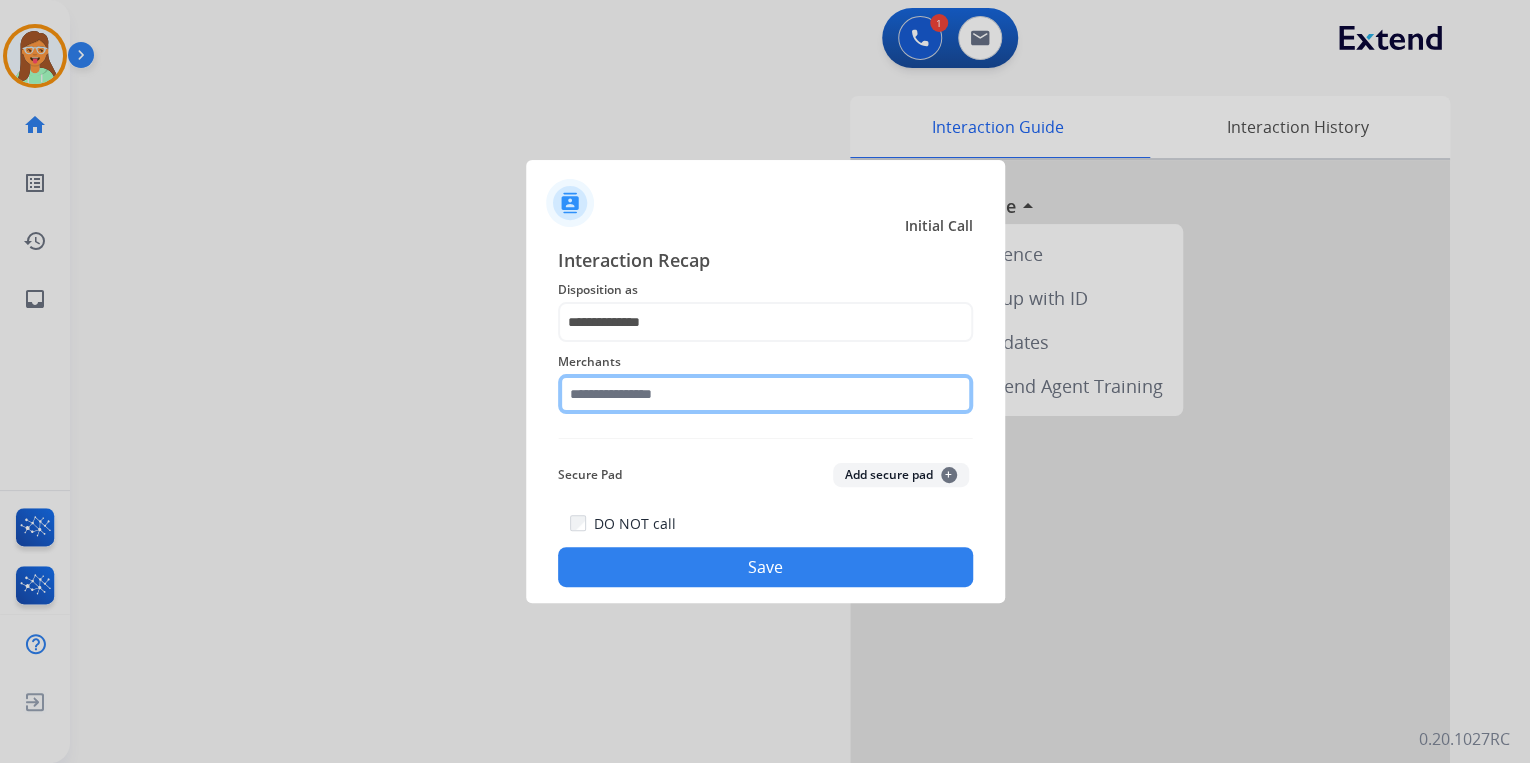click 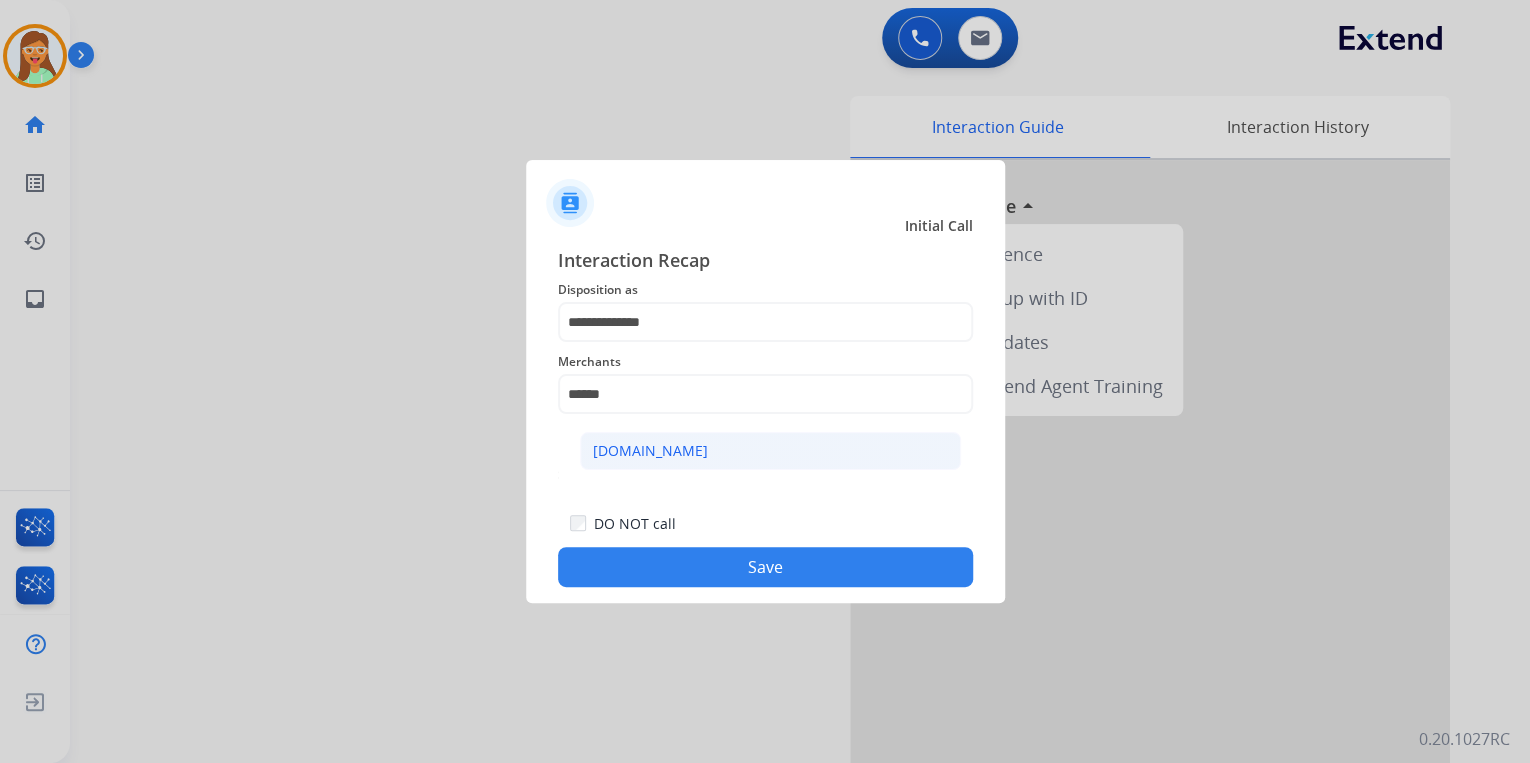 click on "[DOMAIN_NAME]" 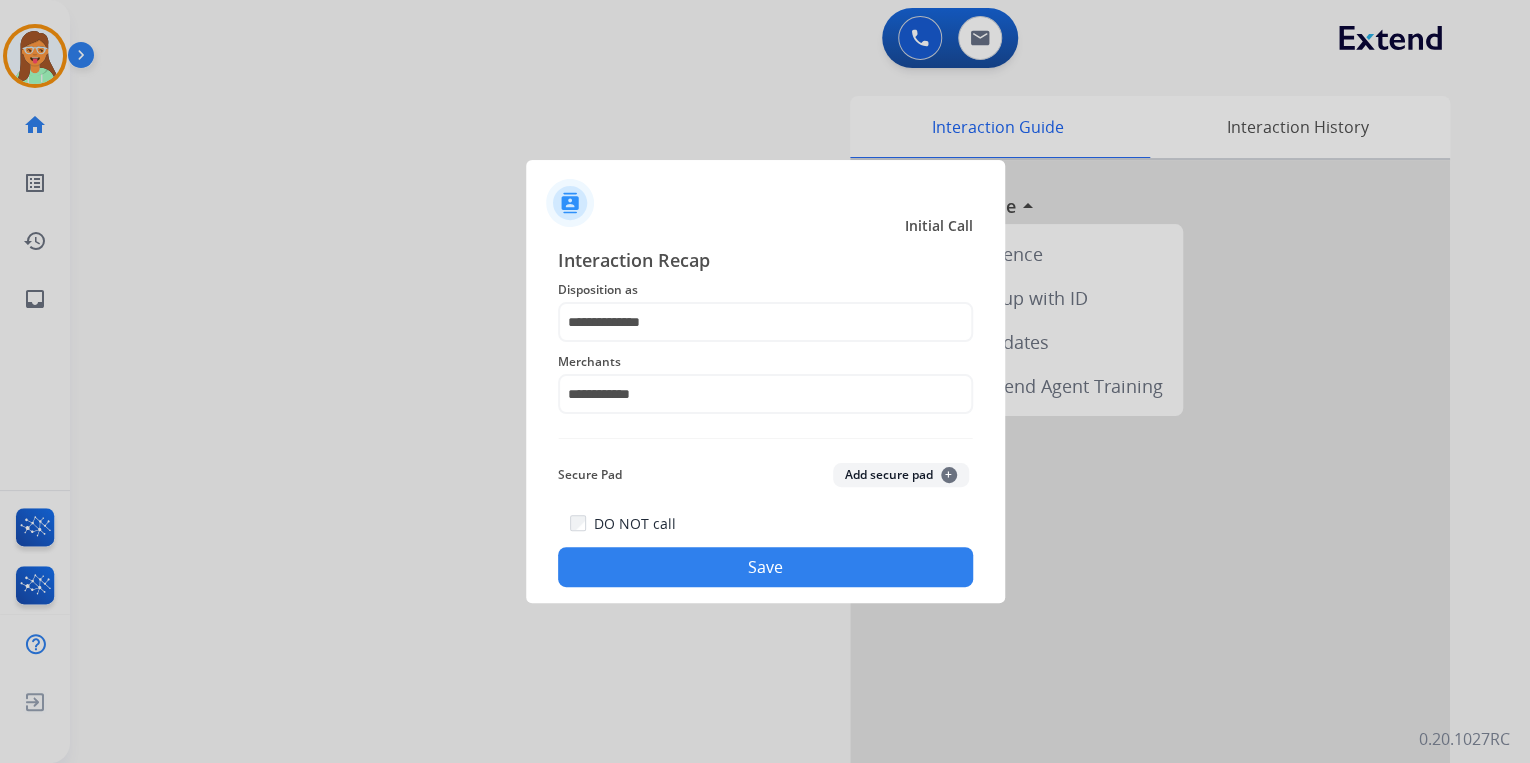 click on "Save" 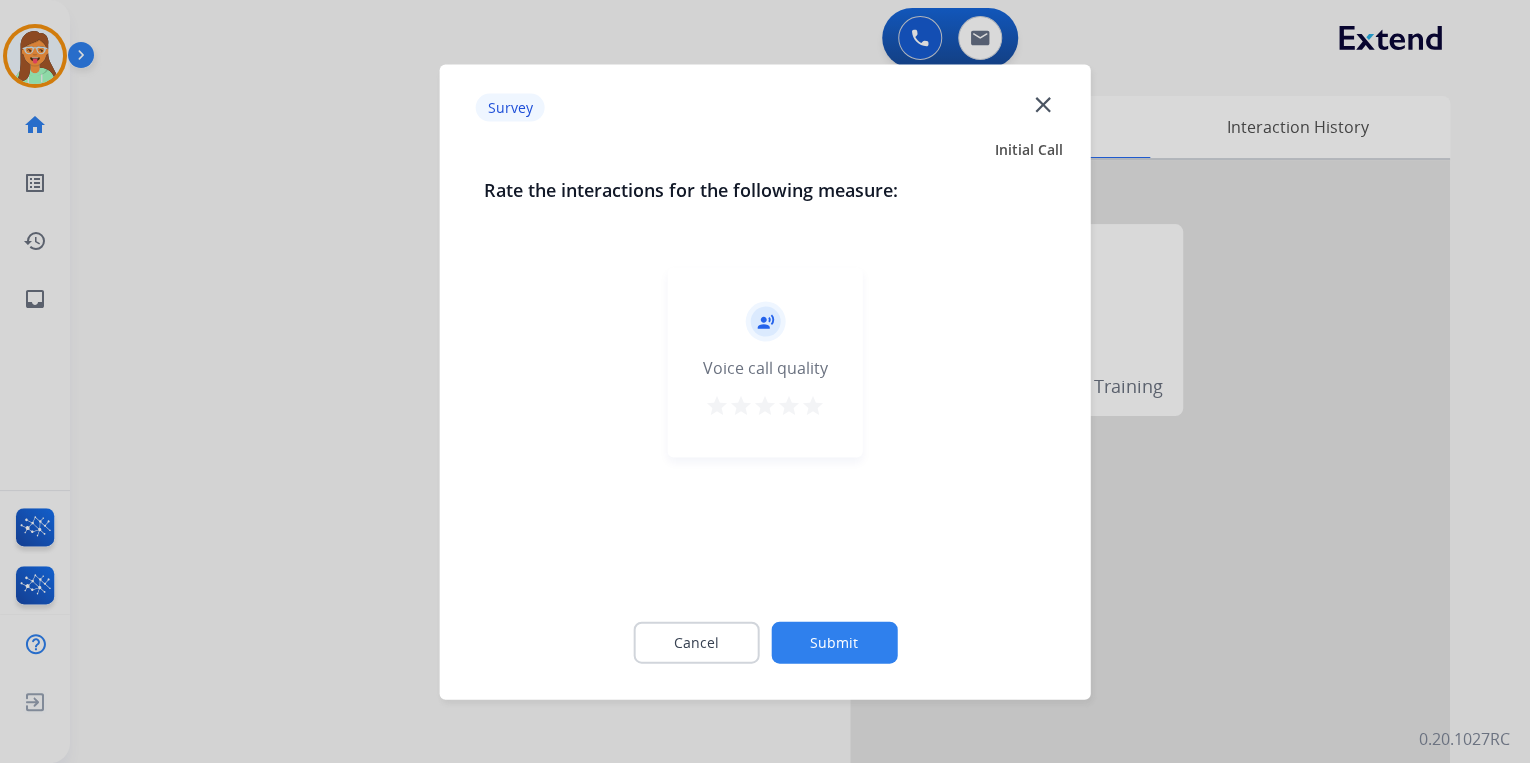 click on "close" 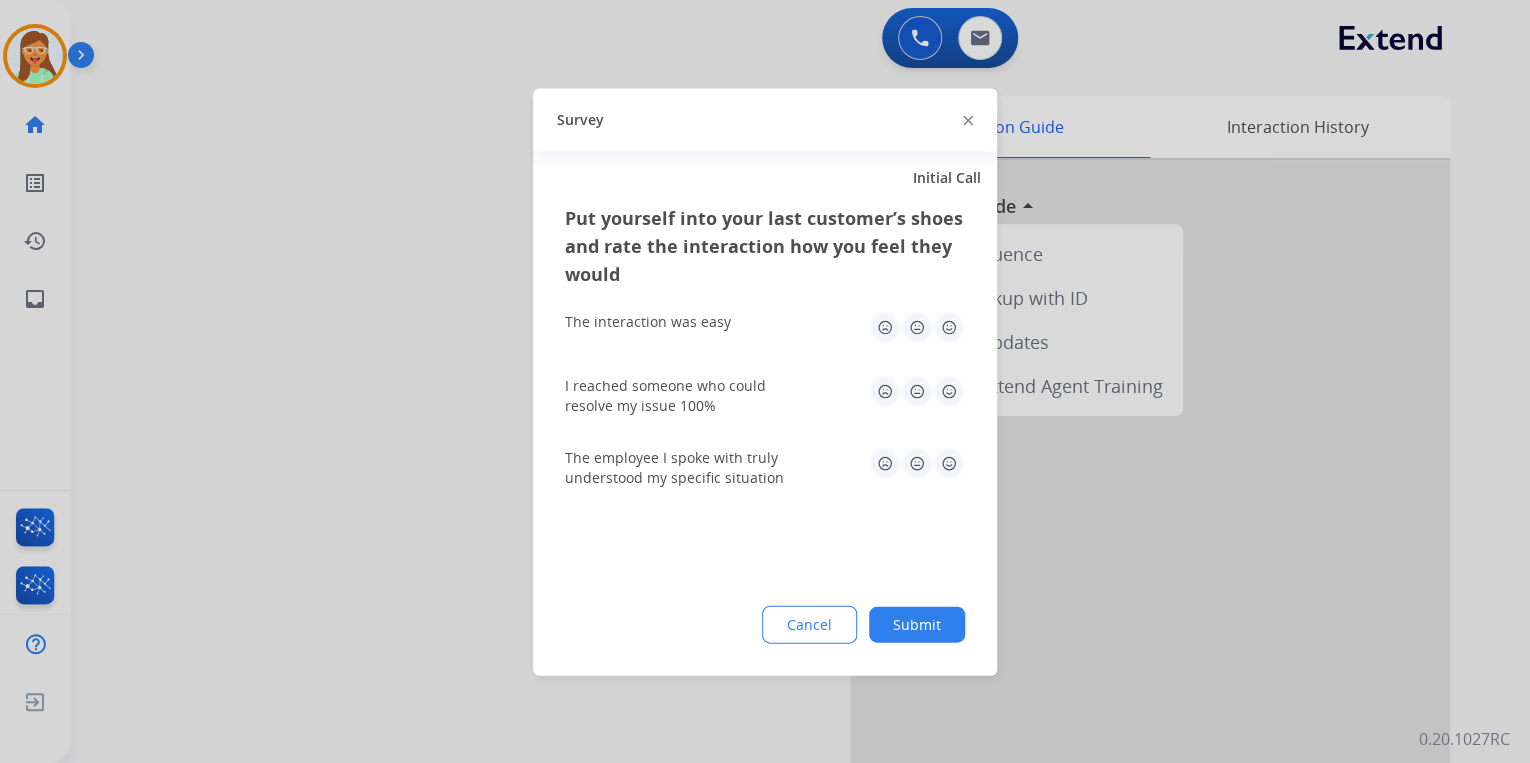 click 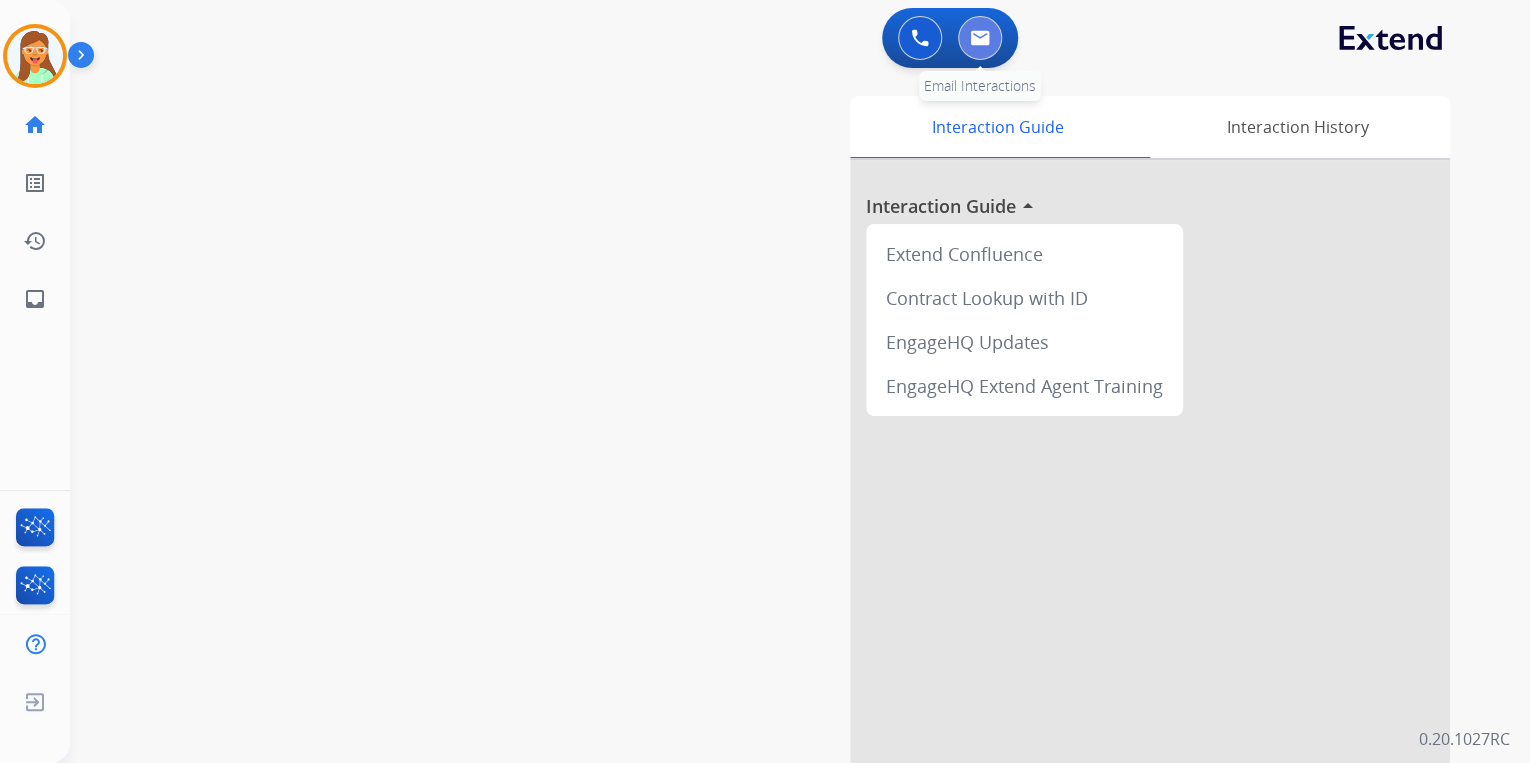 click at bounding box center [980, 38] 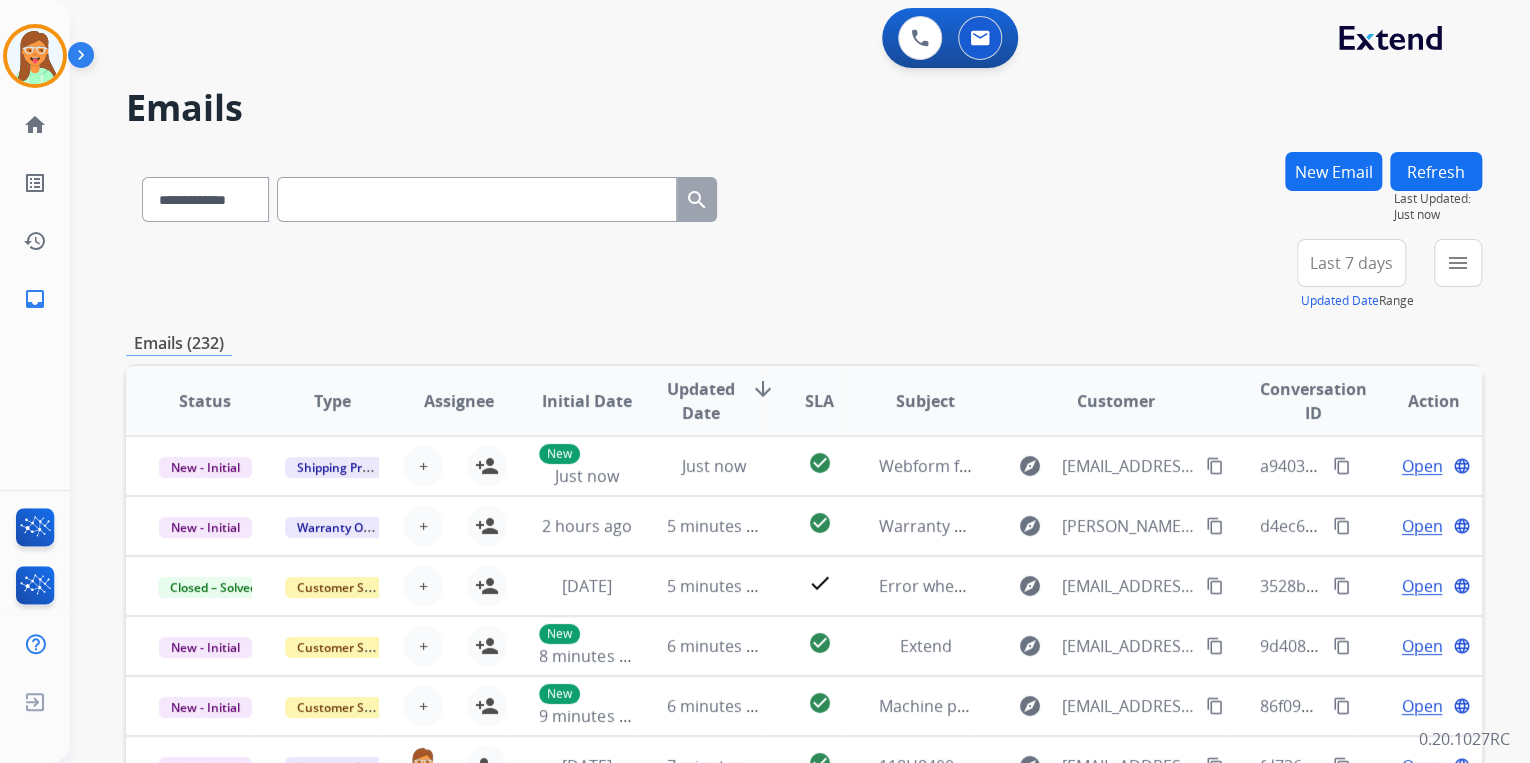 click on "New Email" at bounding box center (1333, 171) 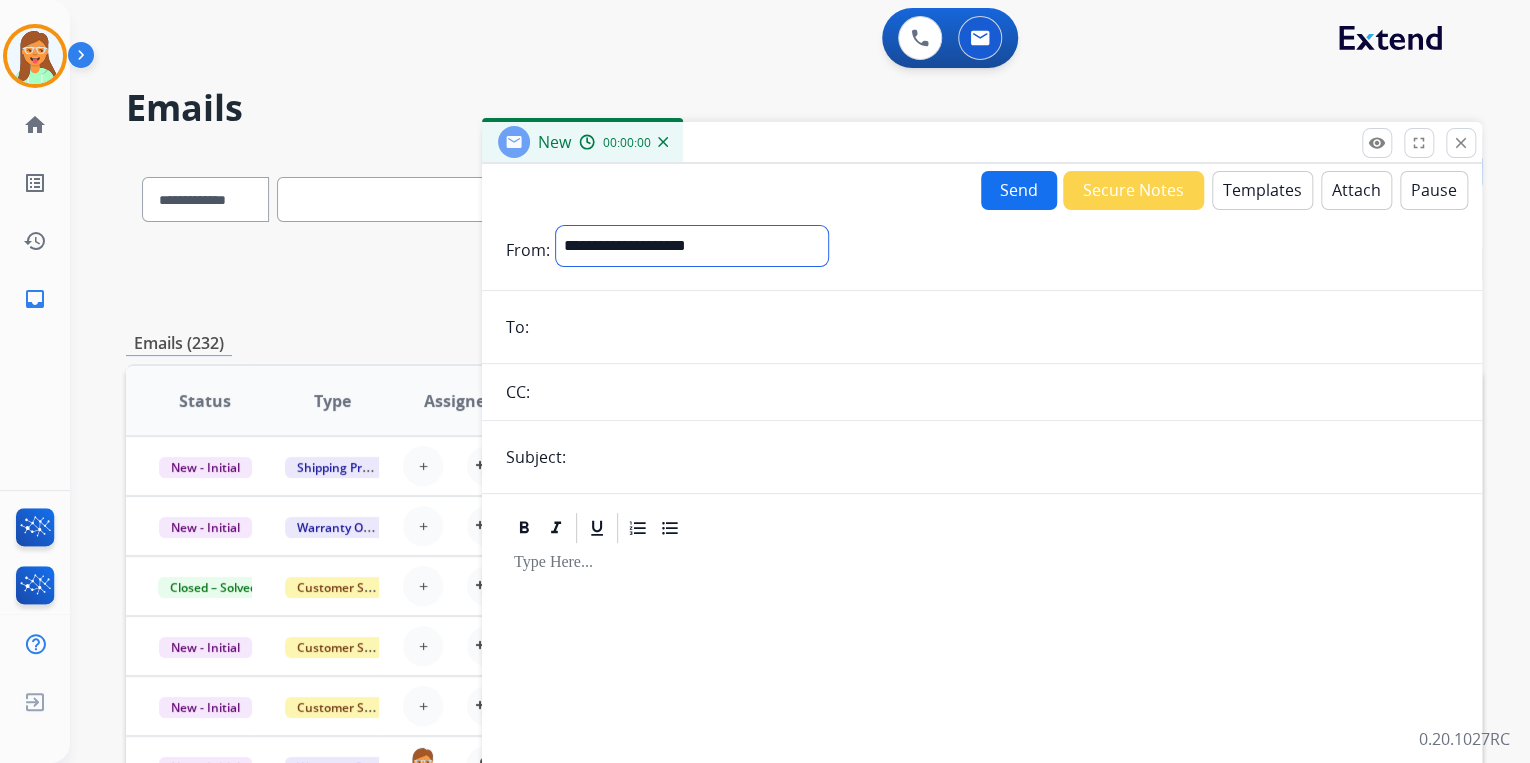click on "**********" at bounding box center (692, 246) 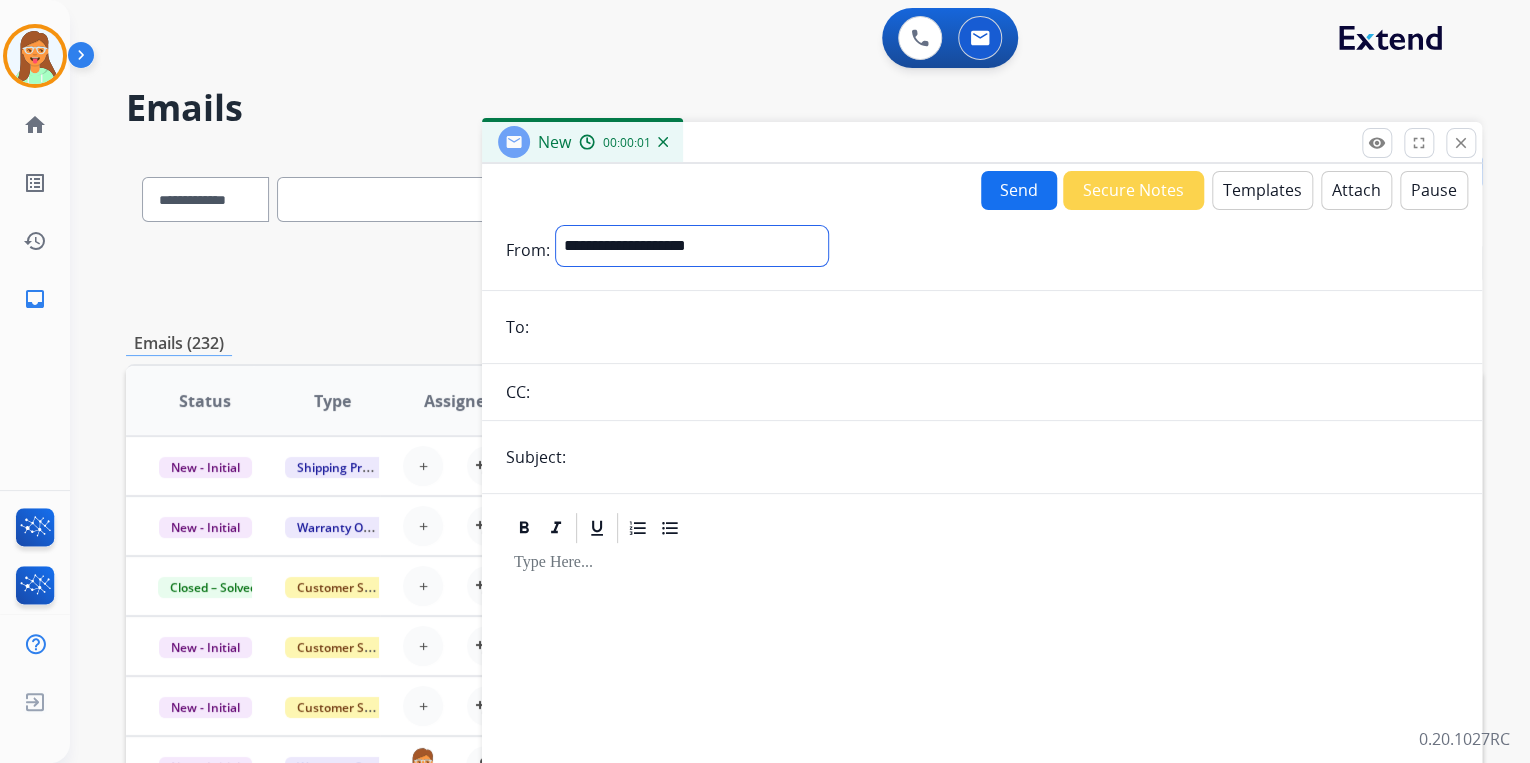 select on "**********" 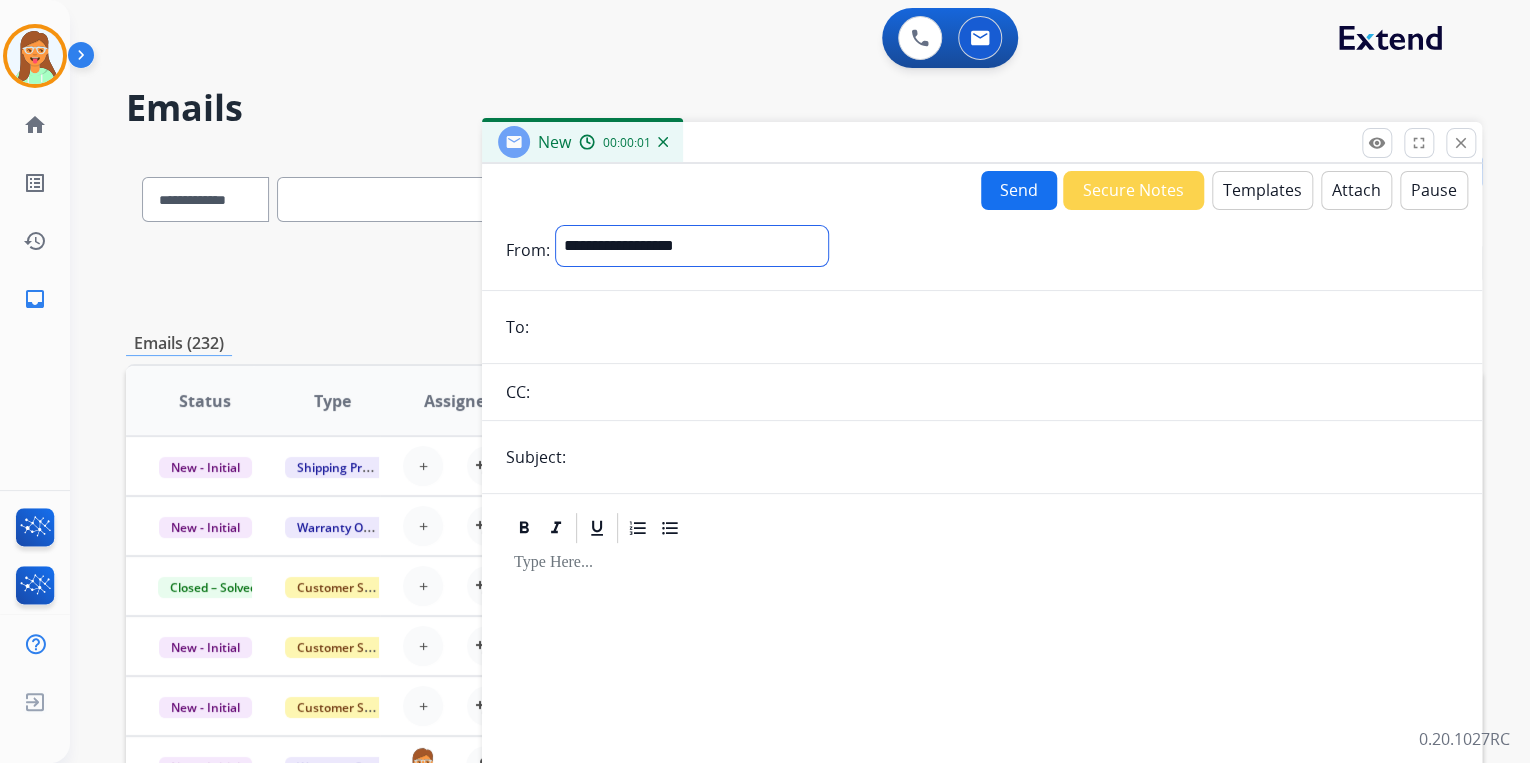 click on "**********" at bounding box center [692, 246] 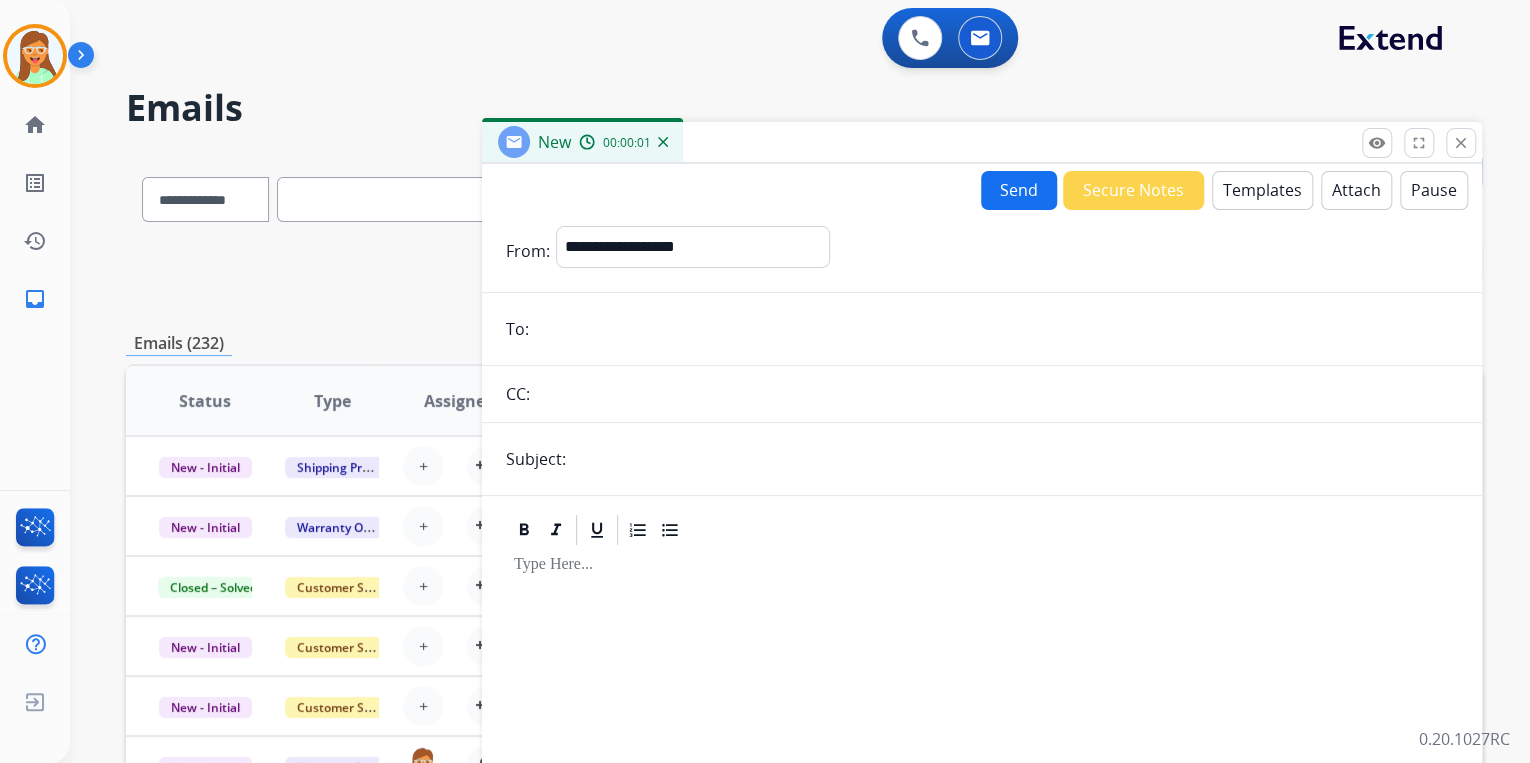 drag, startPoint x: 555, startPoint y: 288, endPoint x: 663, endPoint y: 376, distance: 139.31259 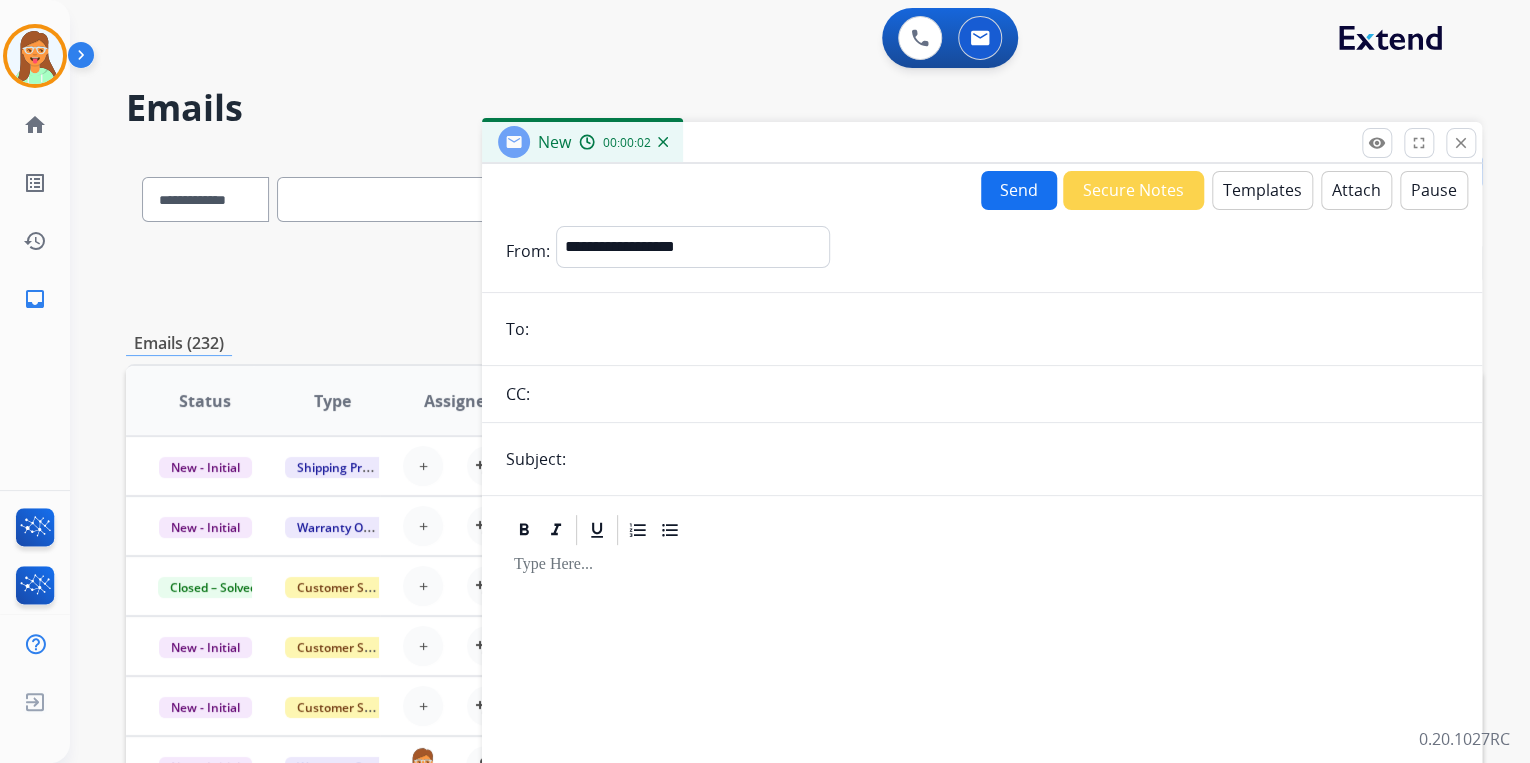 click at bounding box center [996, 329] 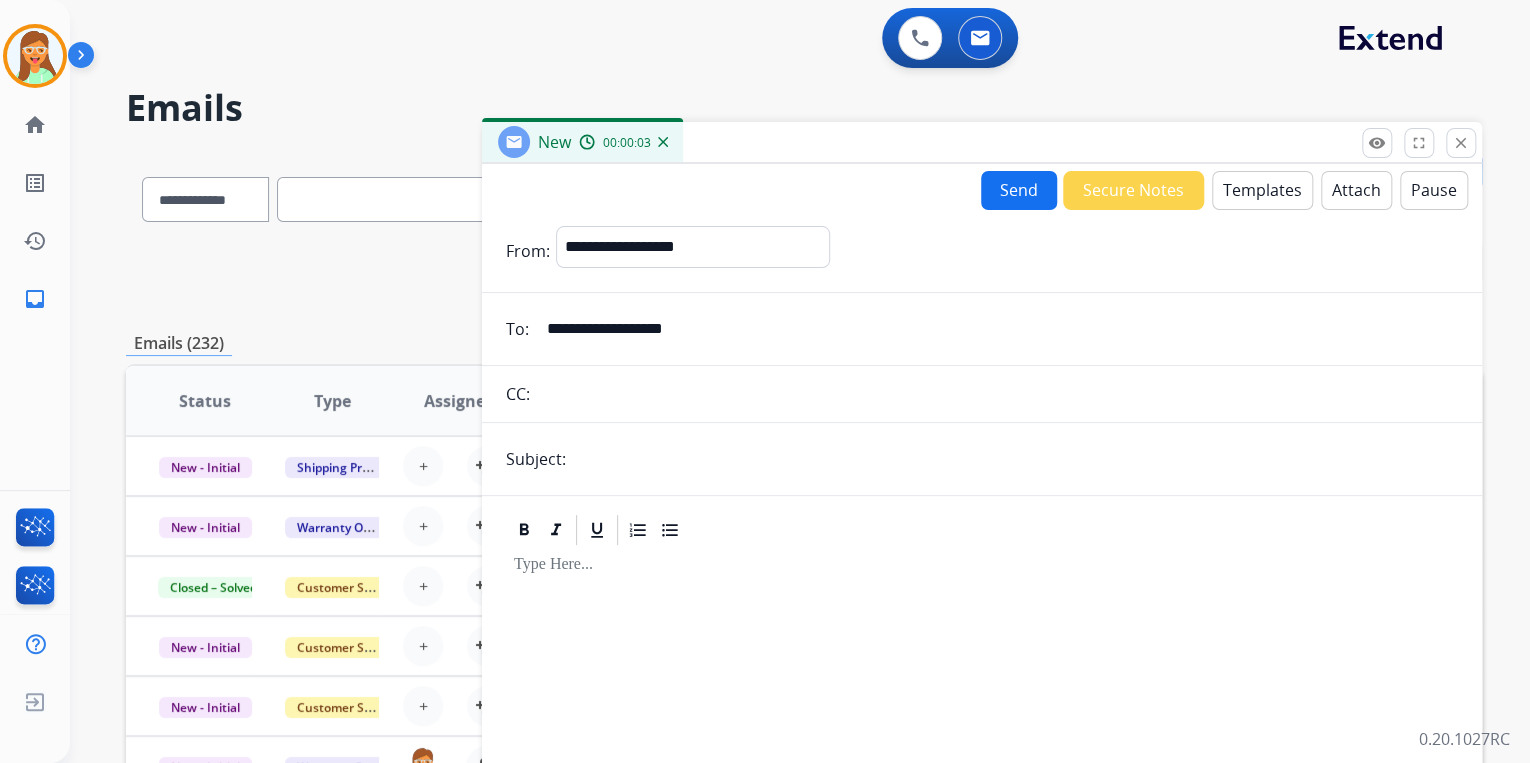 type on "**********" 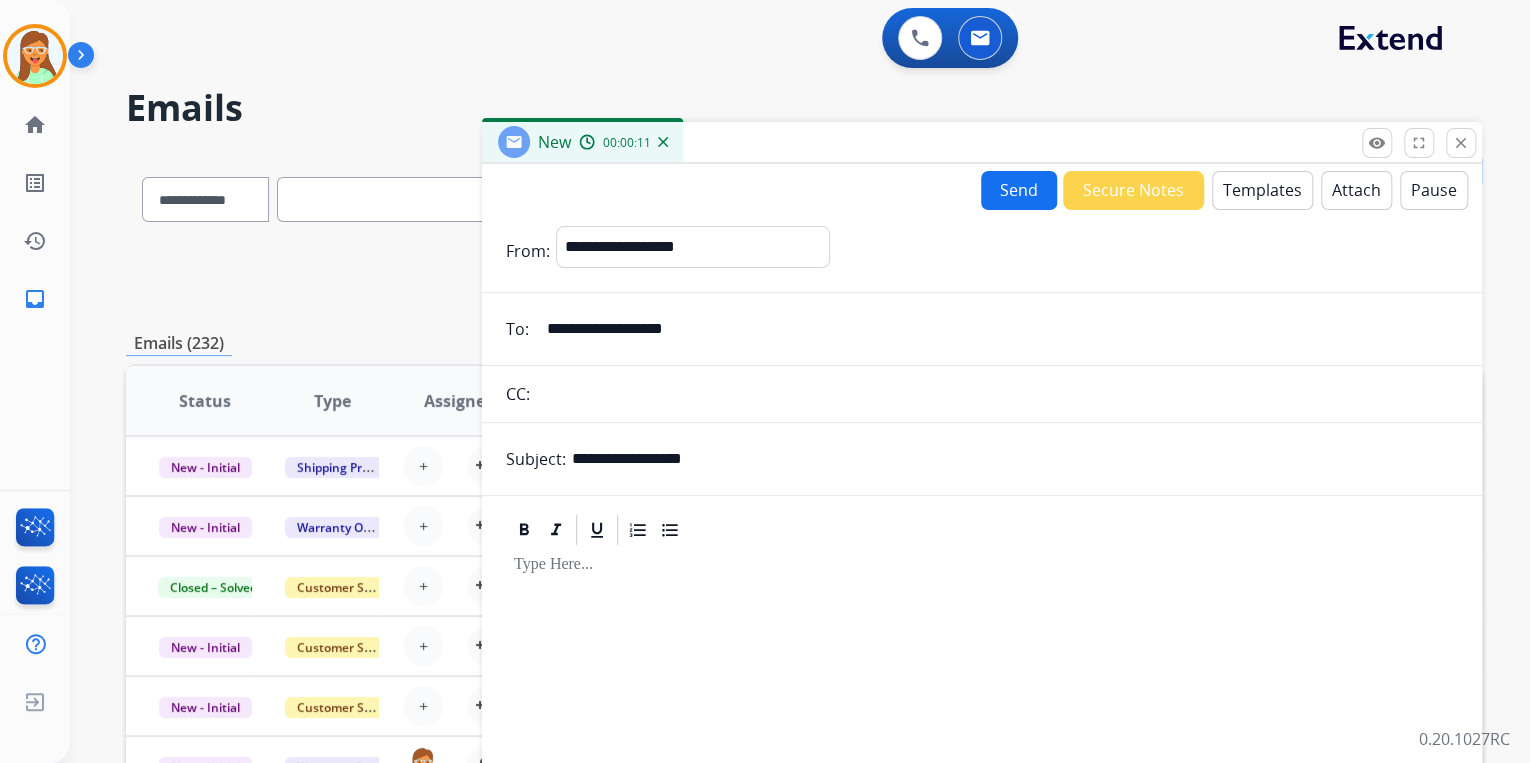 type on "**********" 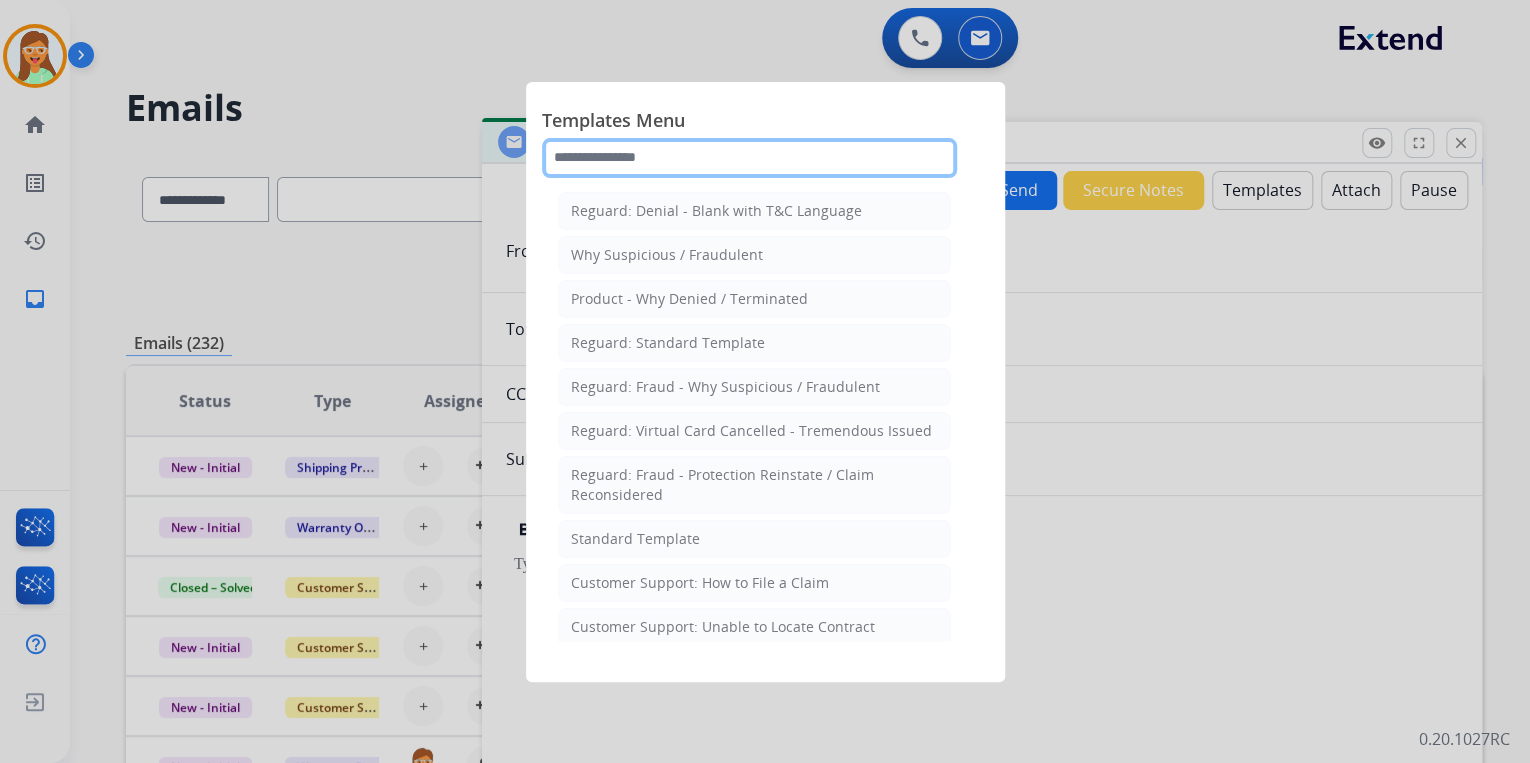 click 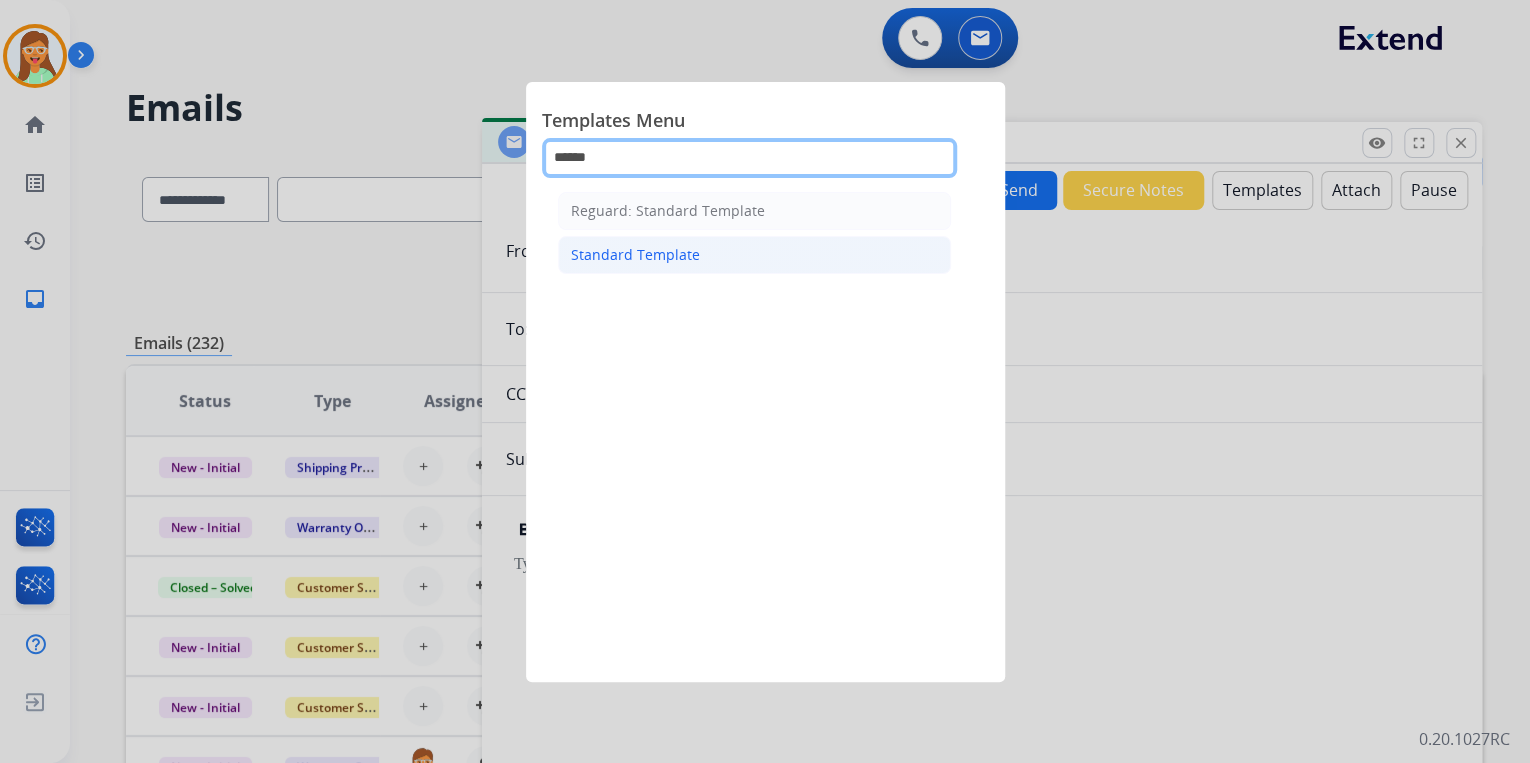 type on "******" 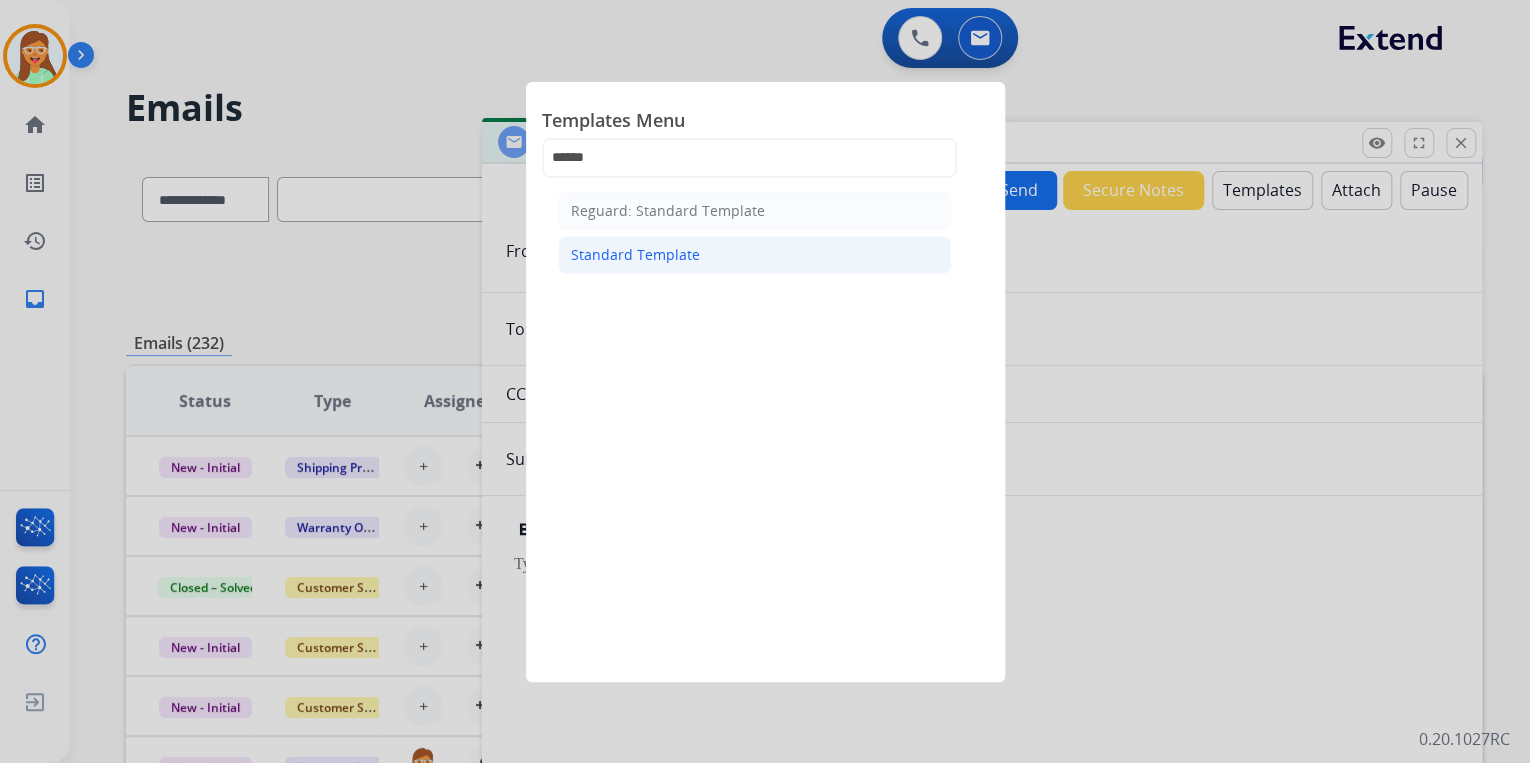 click on "Standard Template" 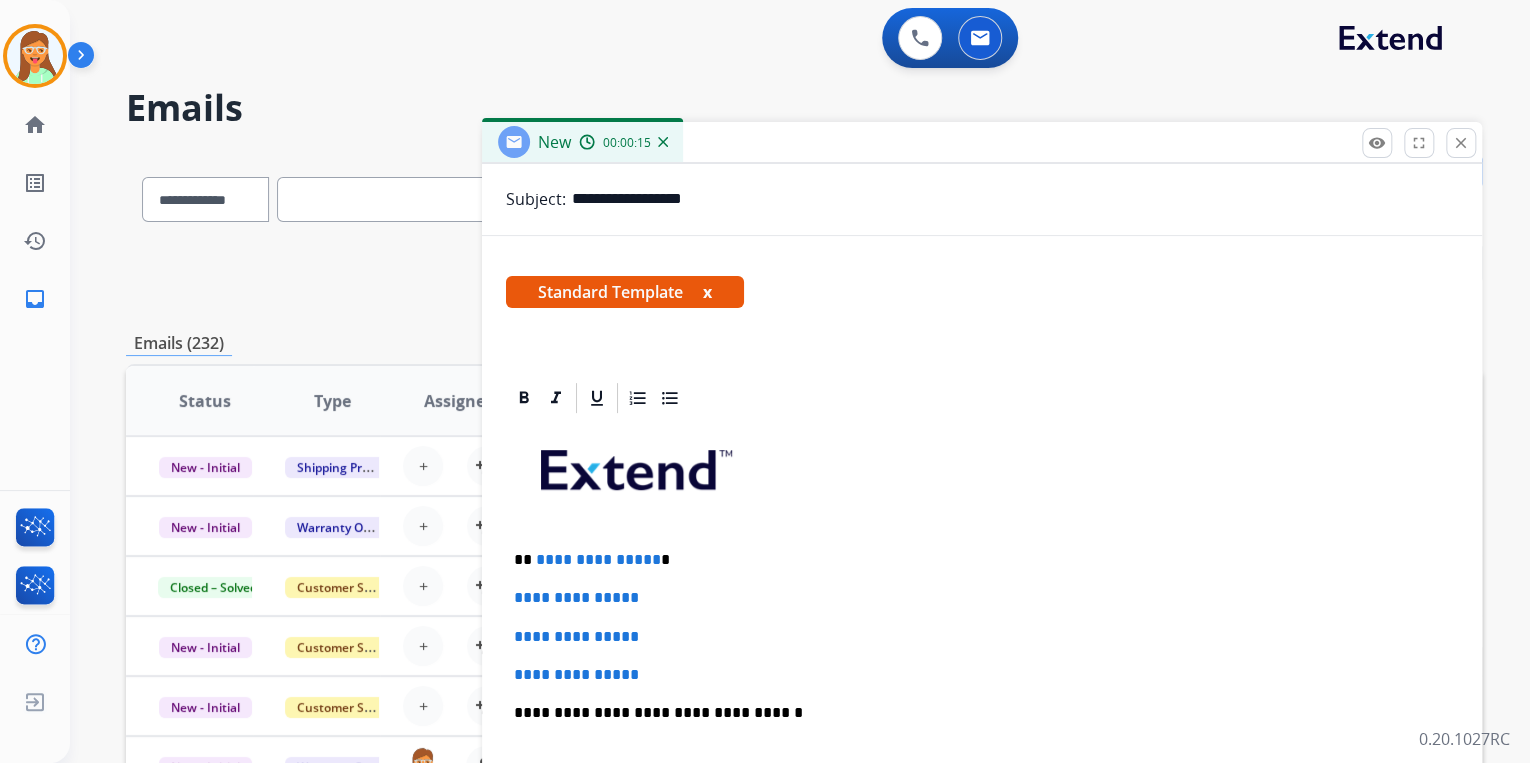 scroll, scrollTop: 460, scrollLeft: 0, axis: vertical 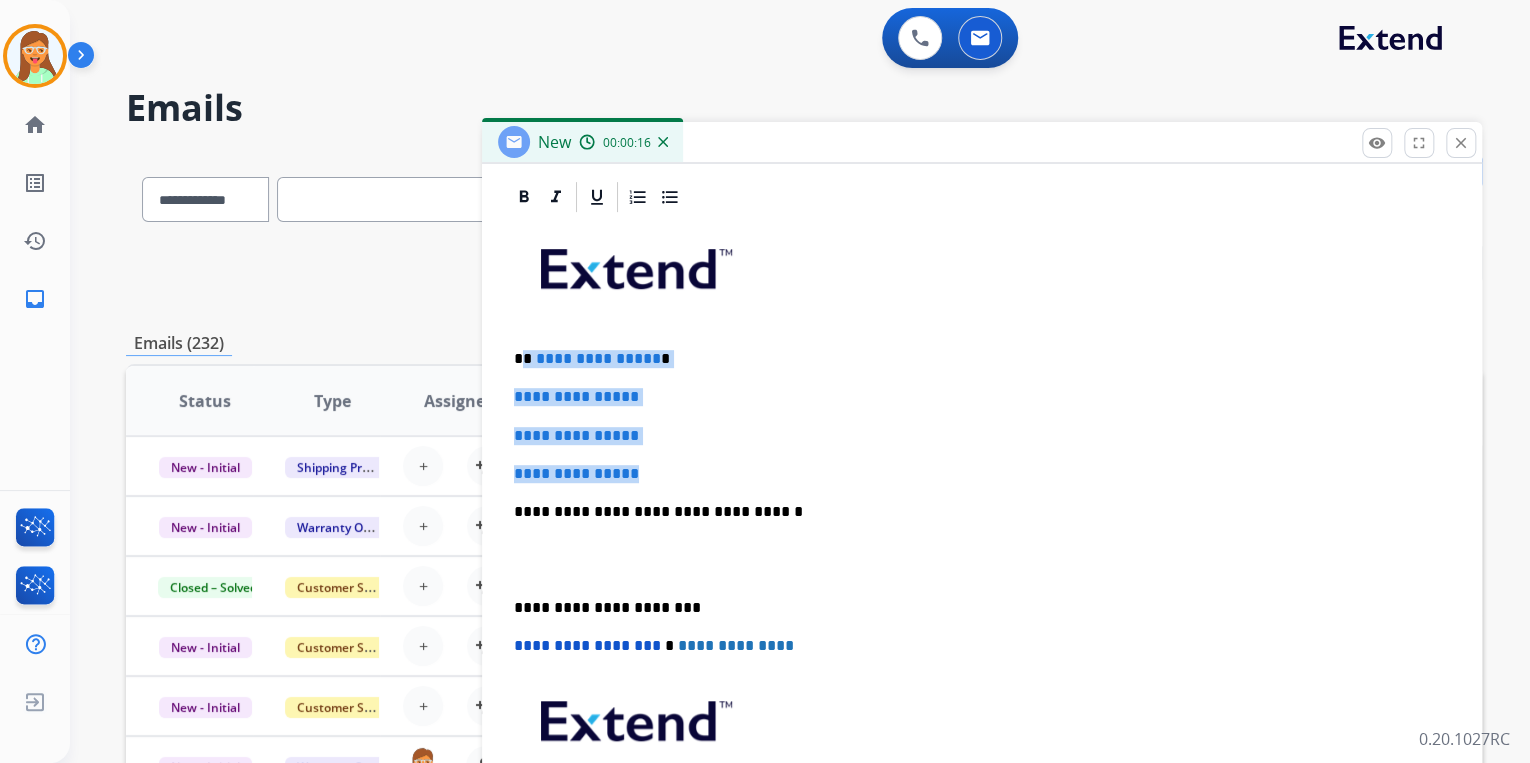 drag, startPoint x: 645, startPoint y: 464, endPoint x: 527, endPoint y: 341, distance: 170.4494 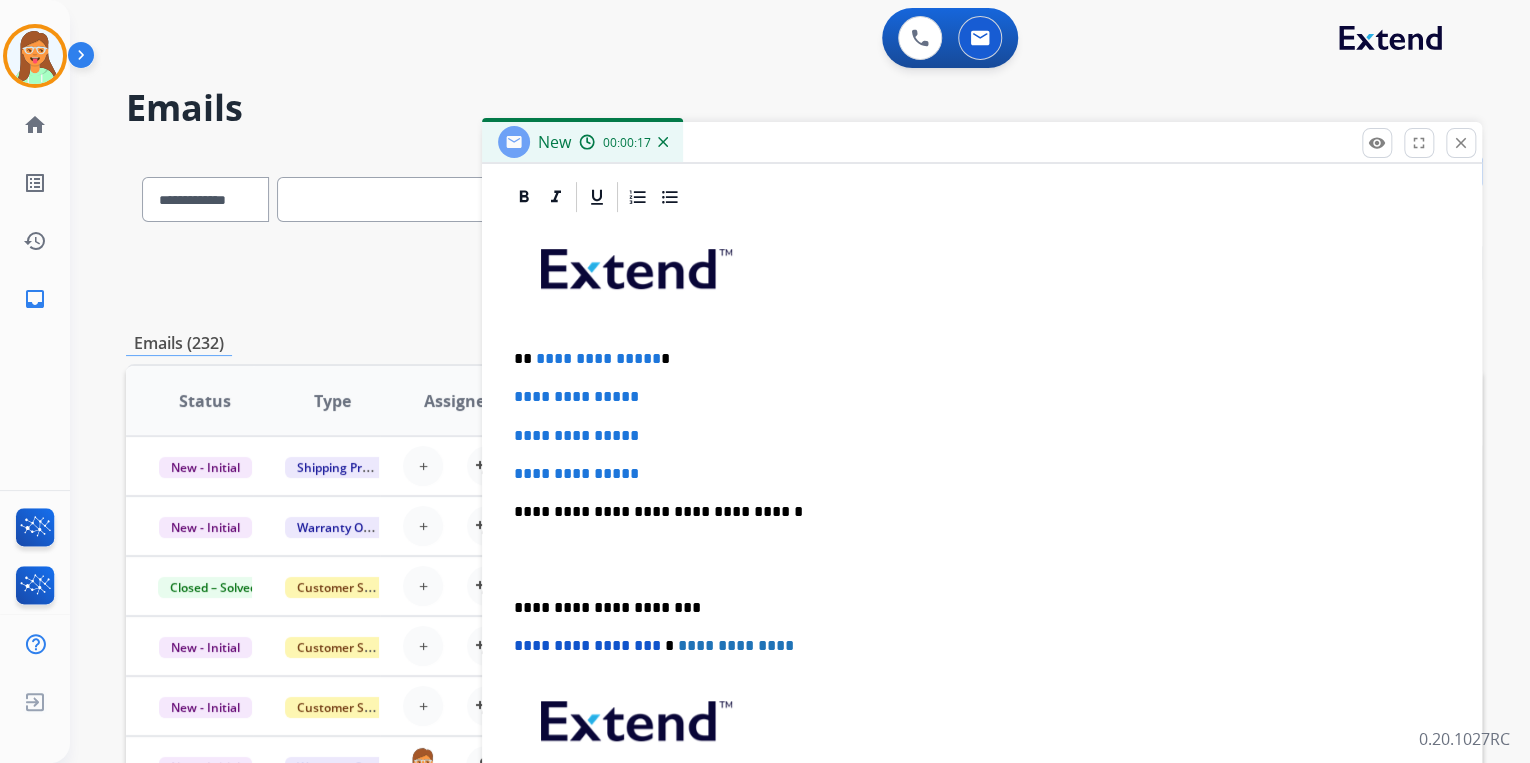 scroll, scrollTop: 344, scrollLeft: 0, axis: vertical 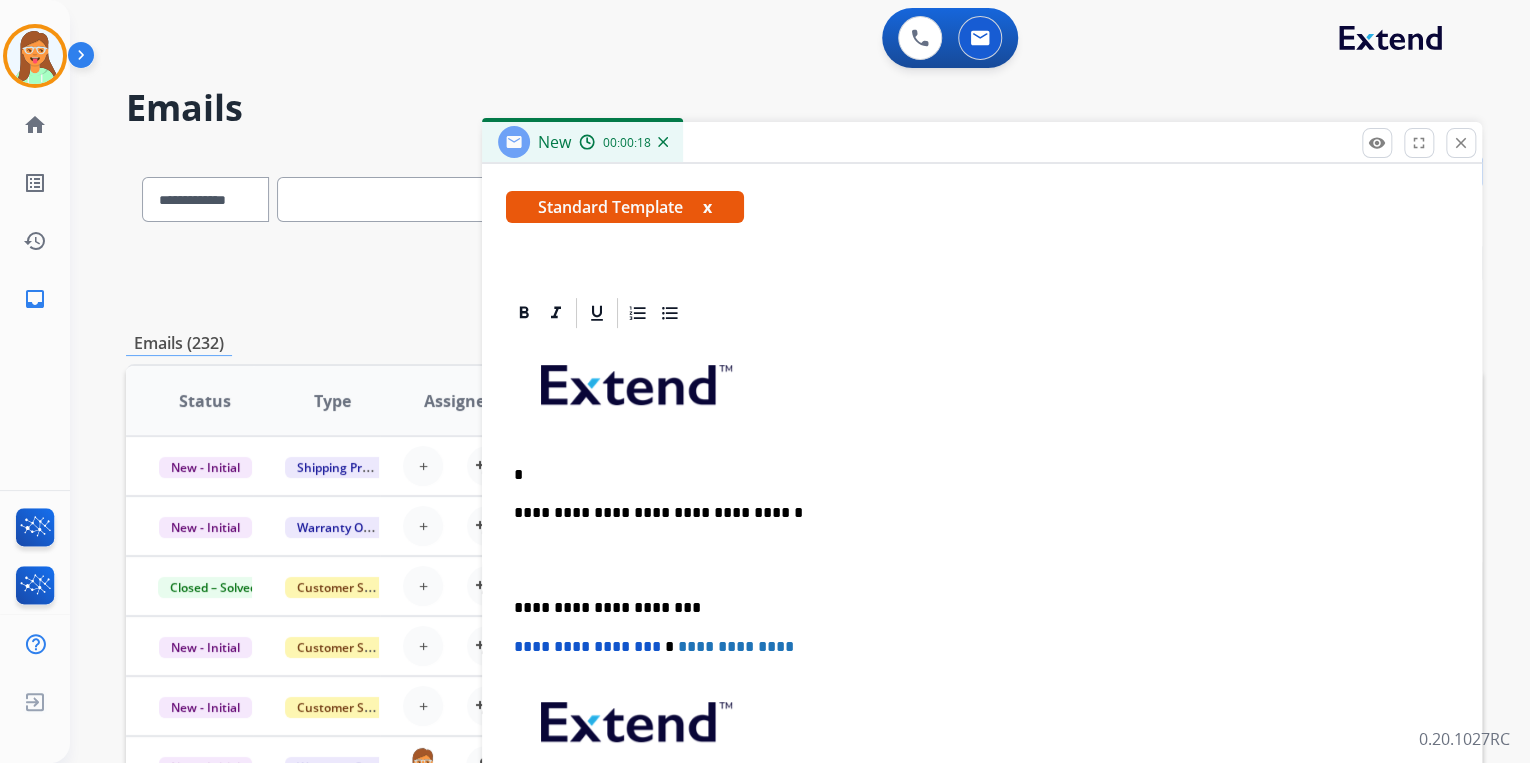 type 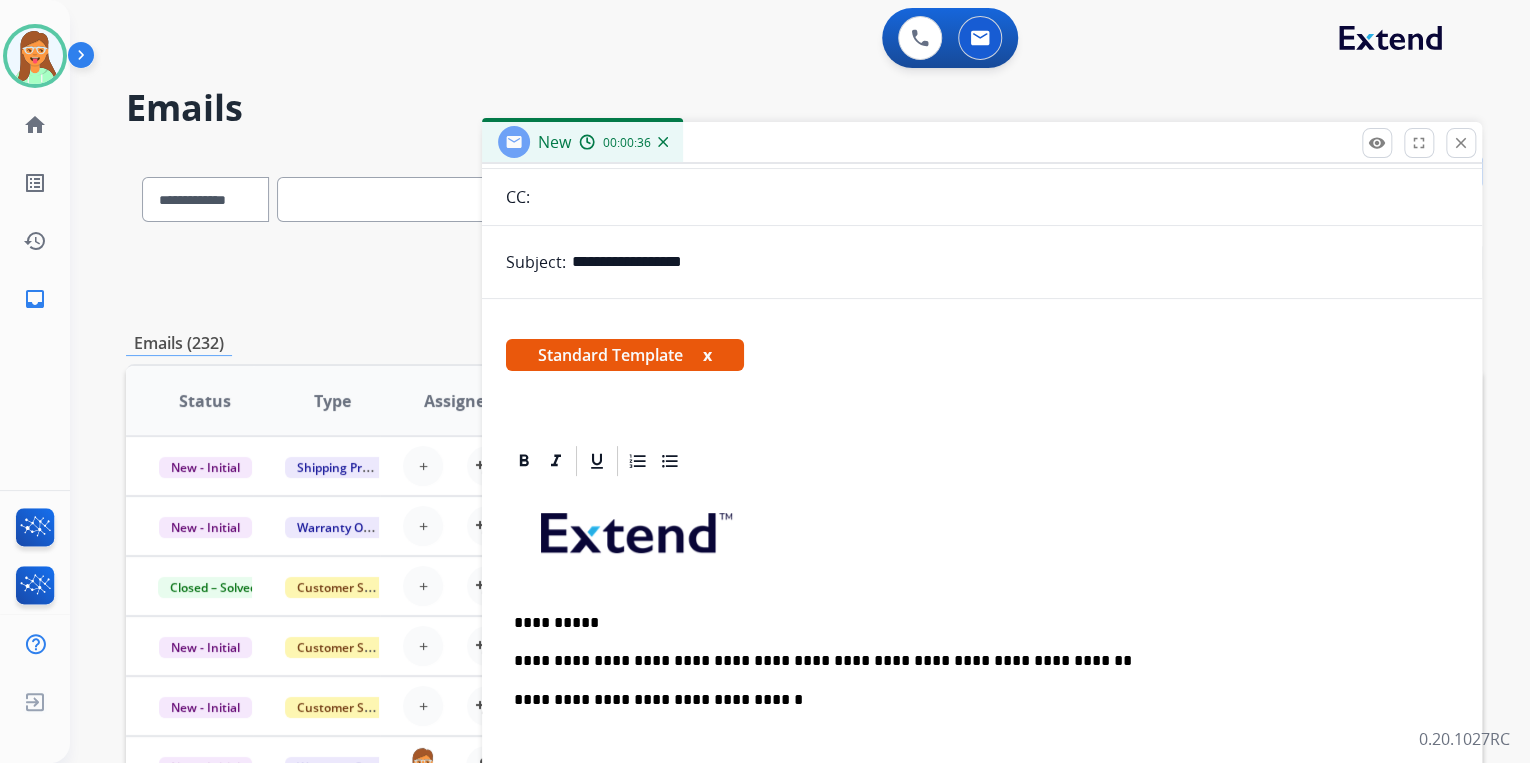 scroll, scrollTop: 0, scrollLeft: 0, axis: both 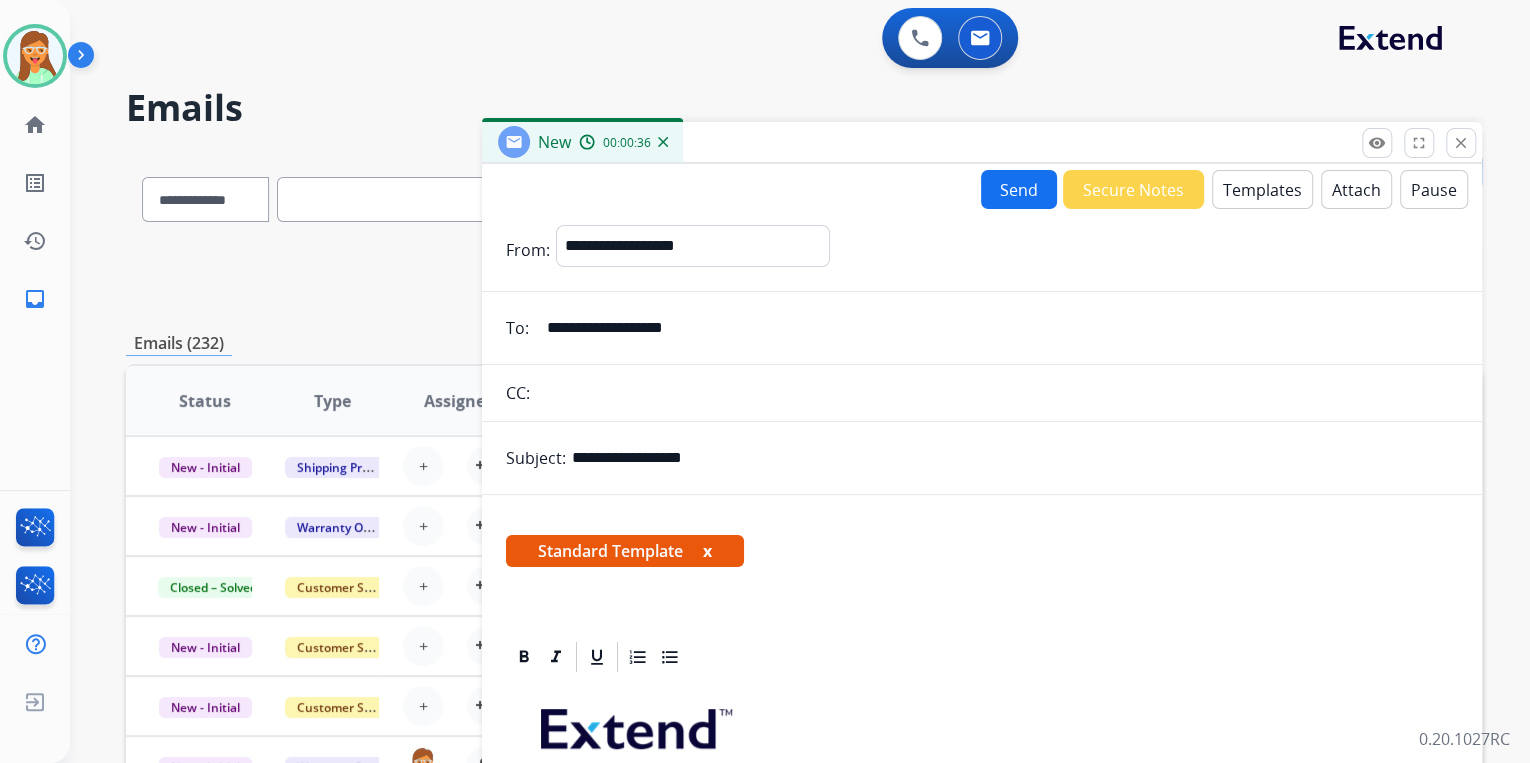 click on "Attach" at bounding box center [1356, 189] 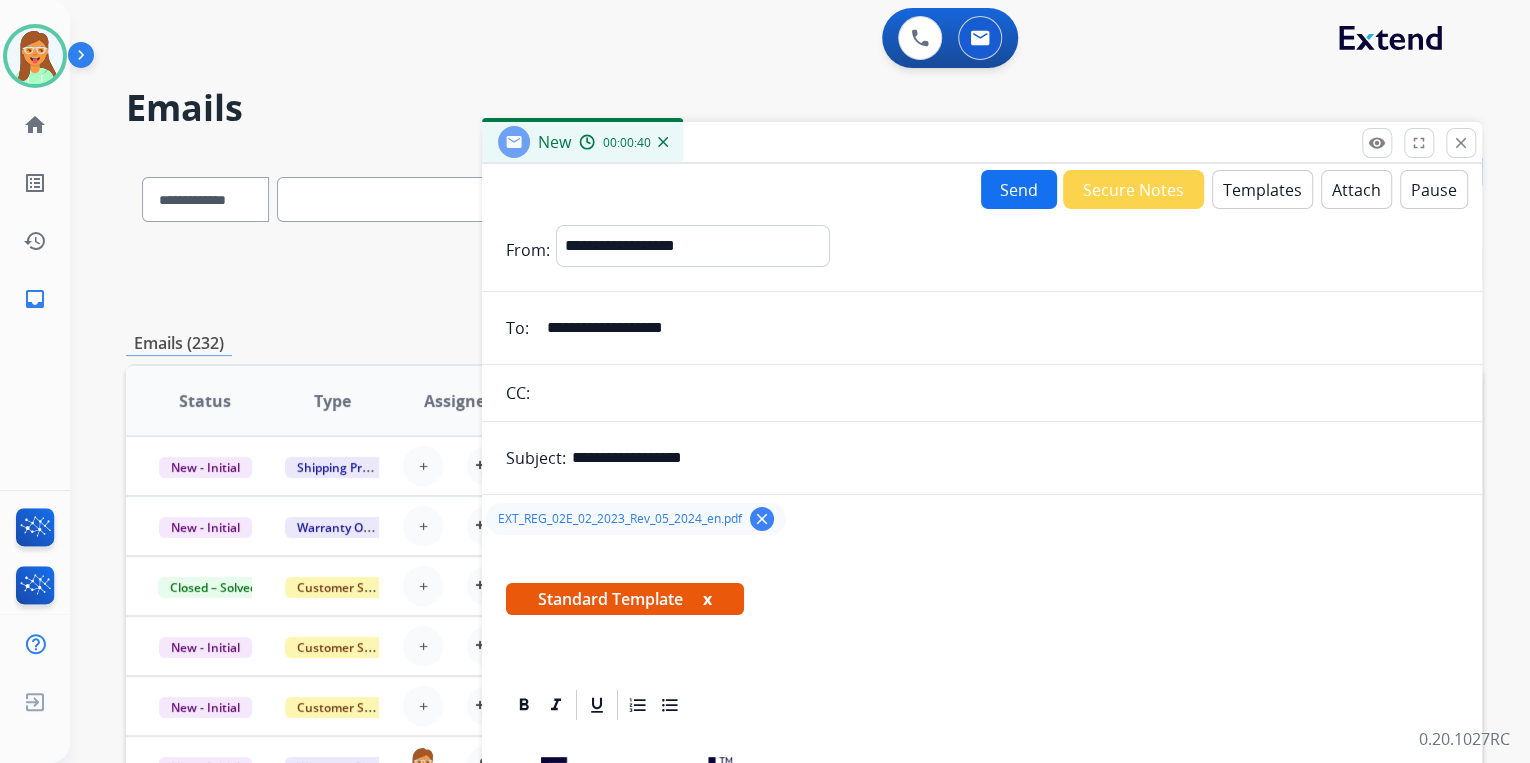 click on "Send" at bounding box center (1019, 189) 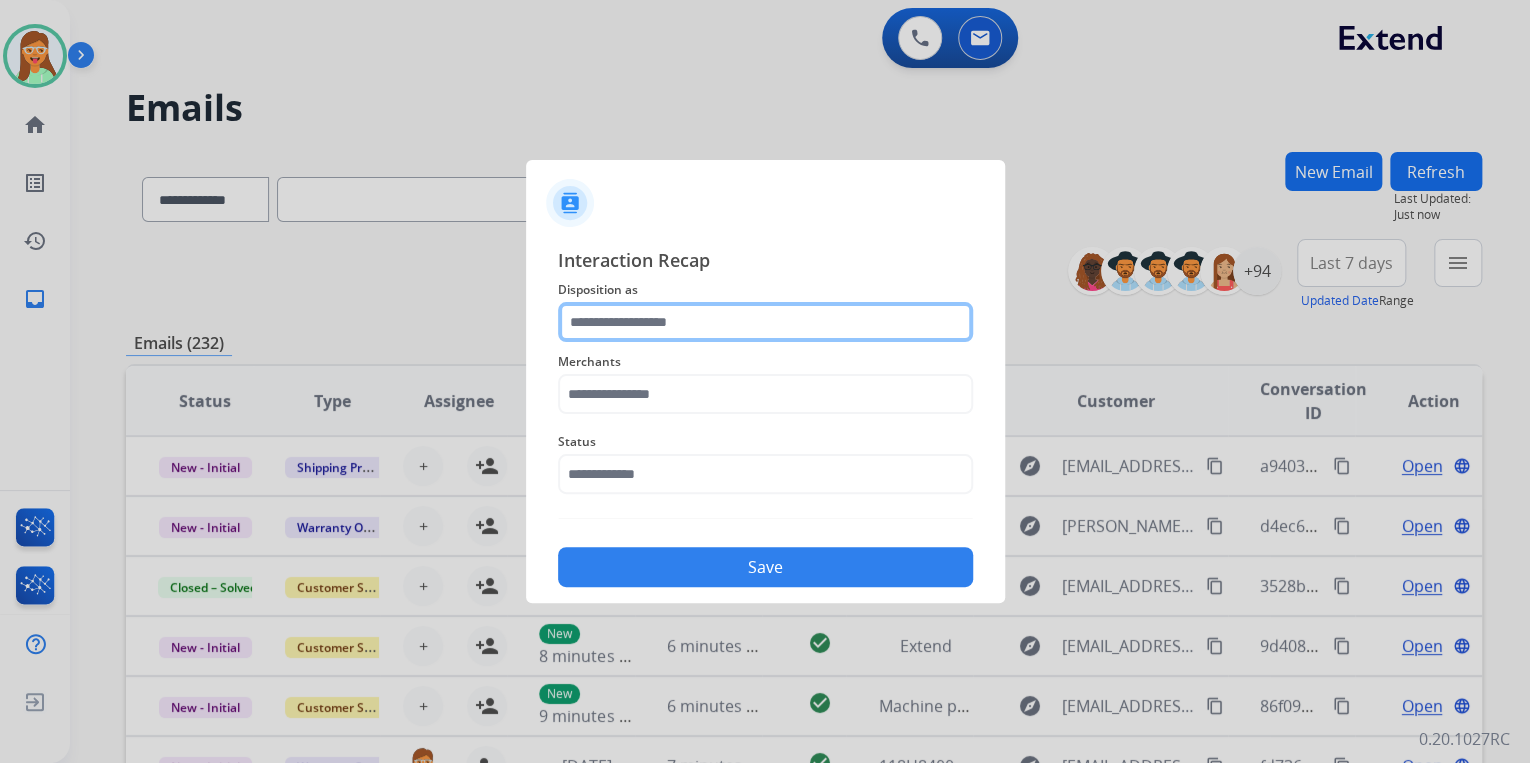 click 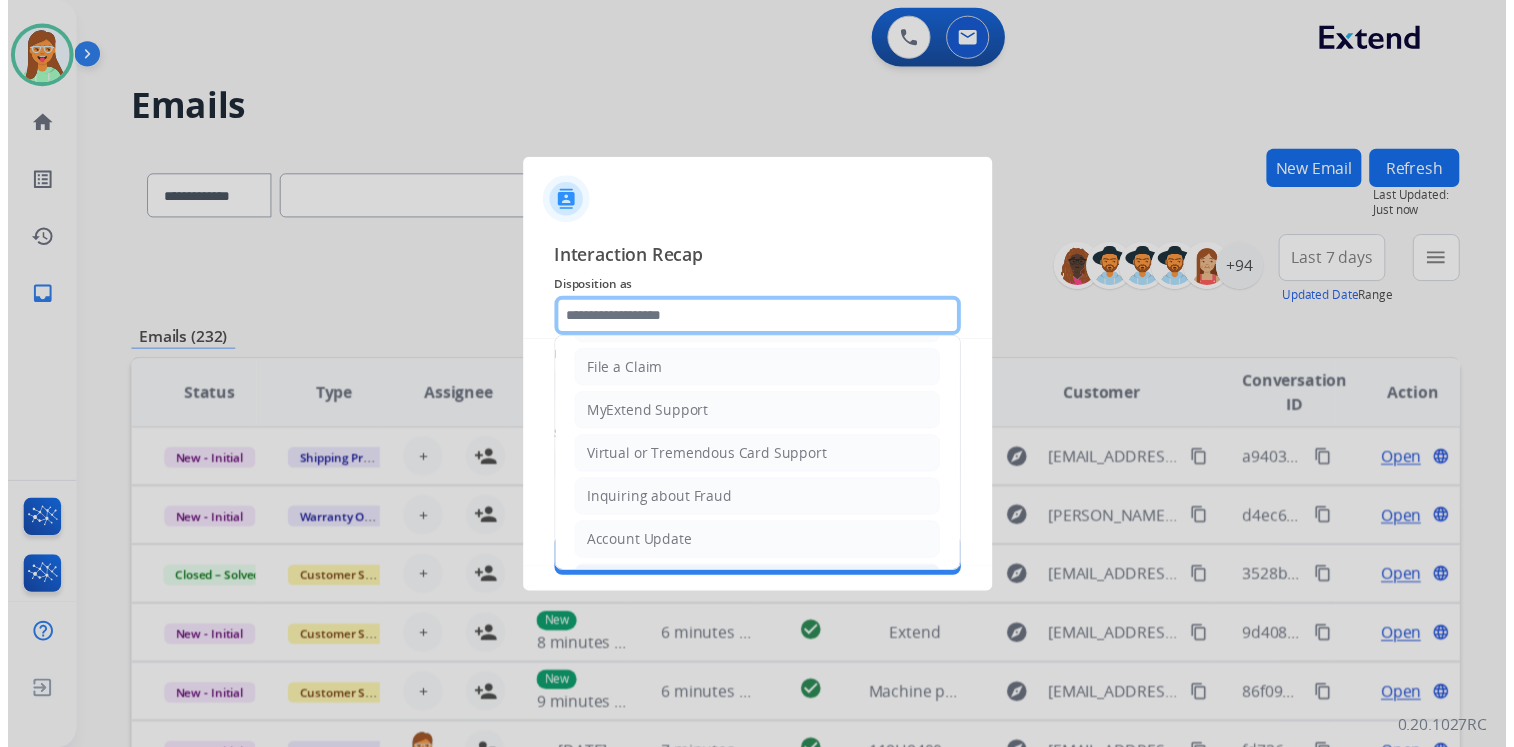 scroll, scrollTop: 306, scrollLeft: 0, axis: vertical 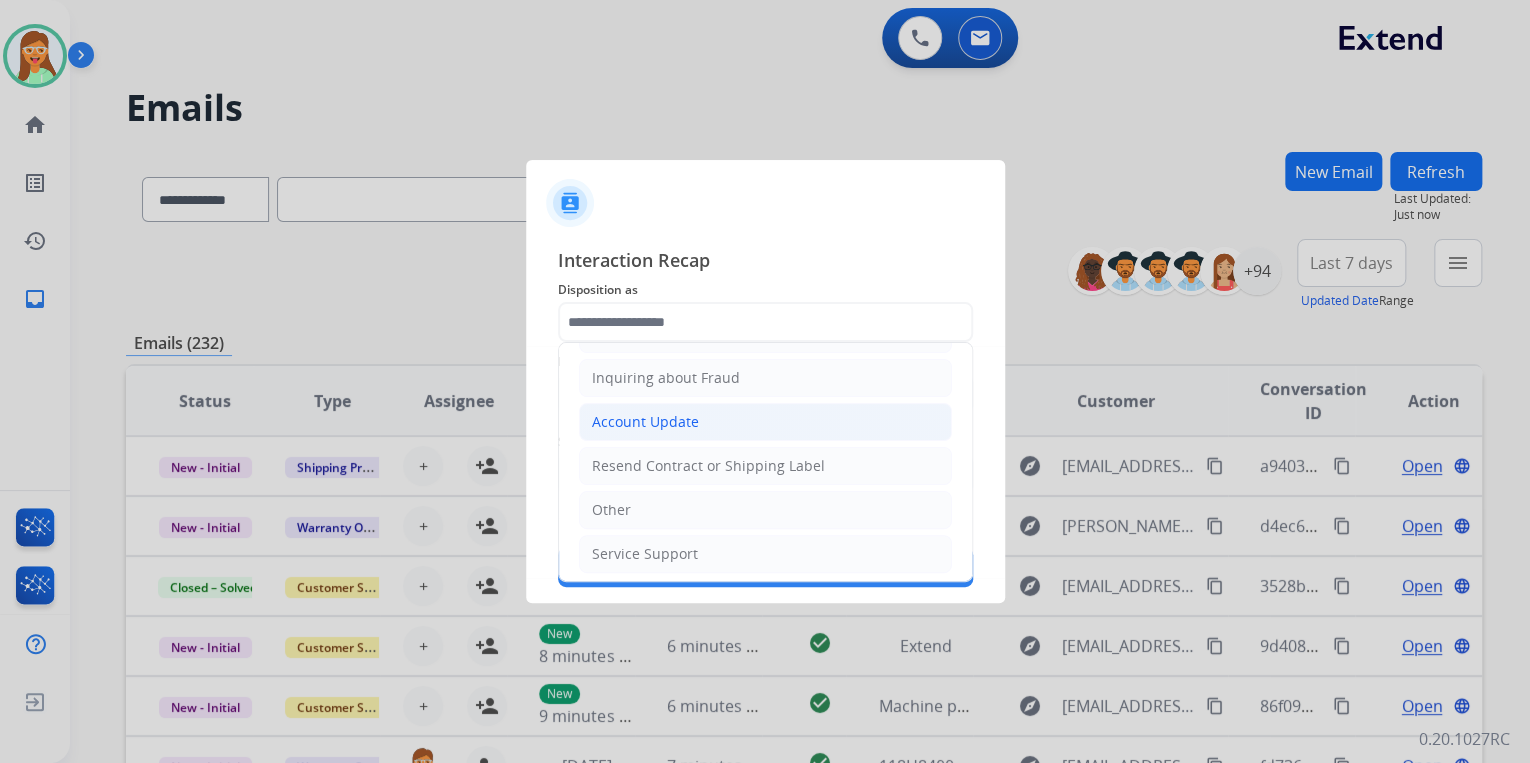 click on "Account Update" 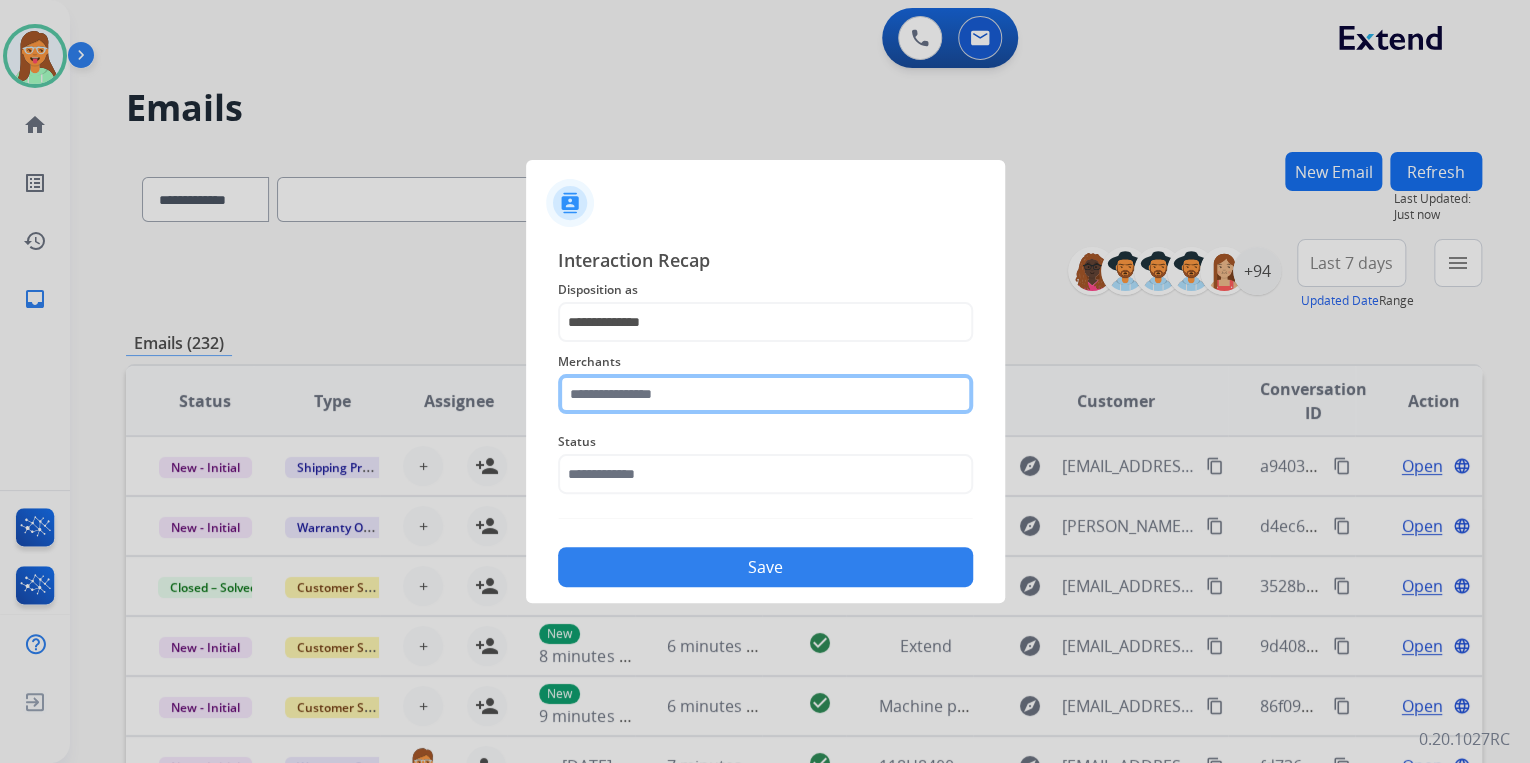 click 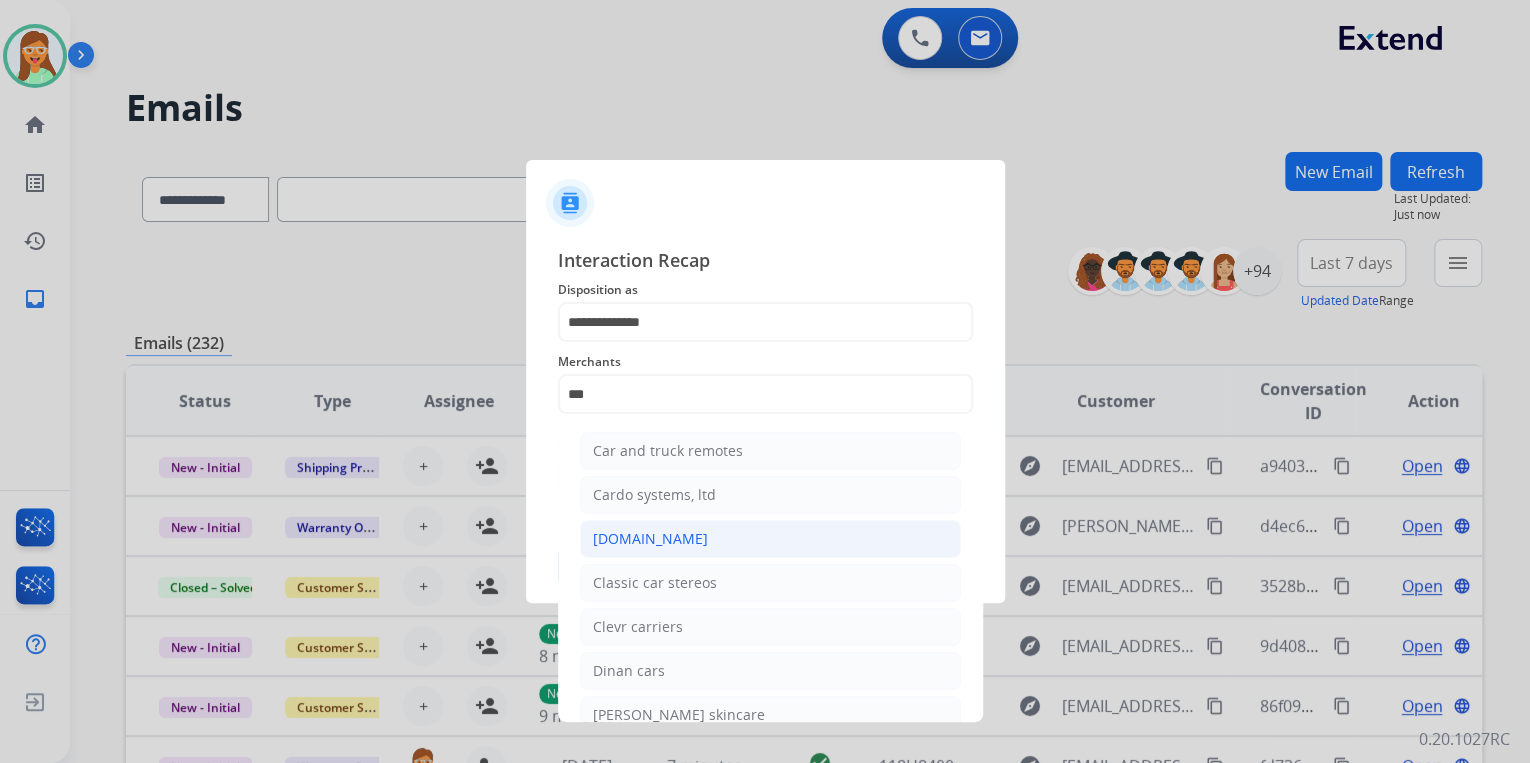 click on "[DOMAIN_NAME]" 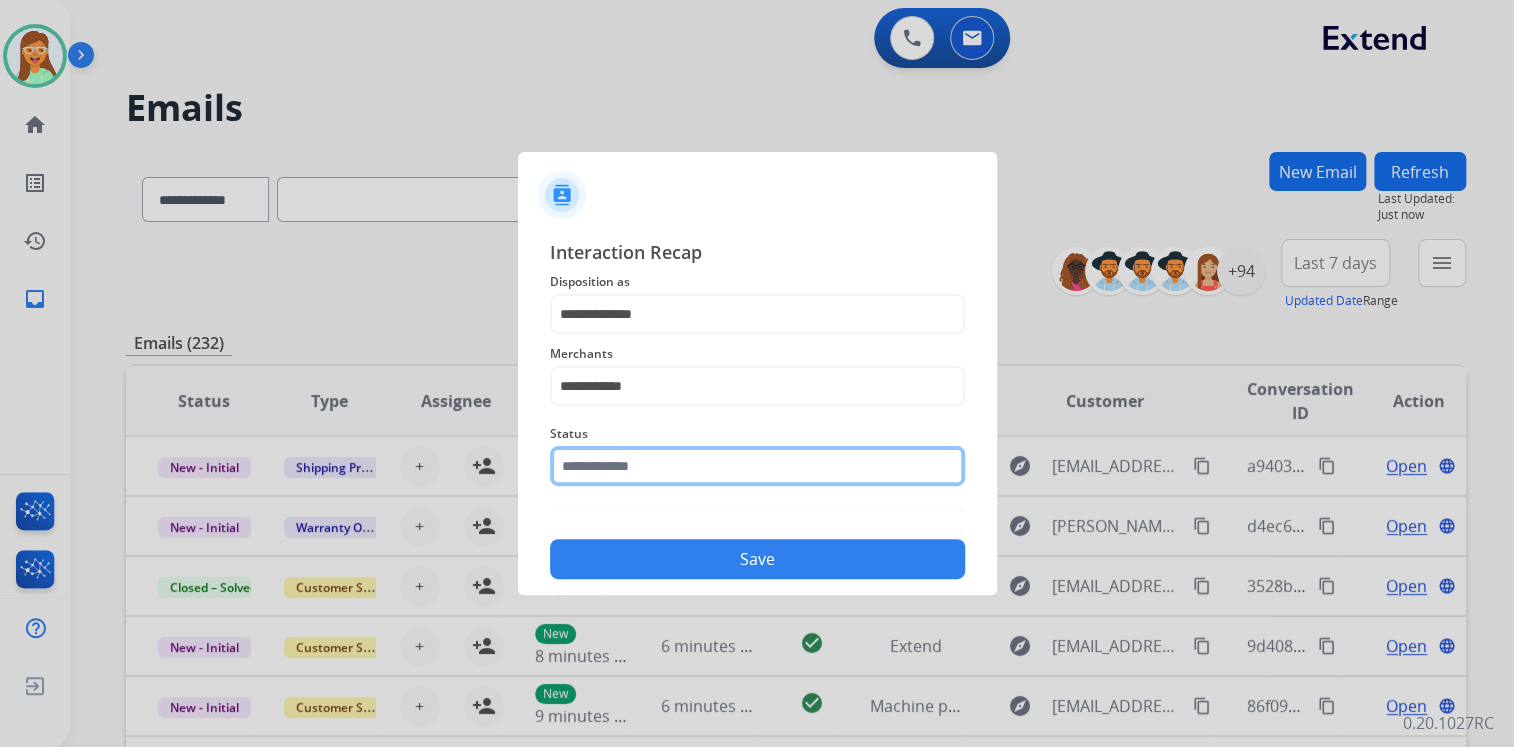 click 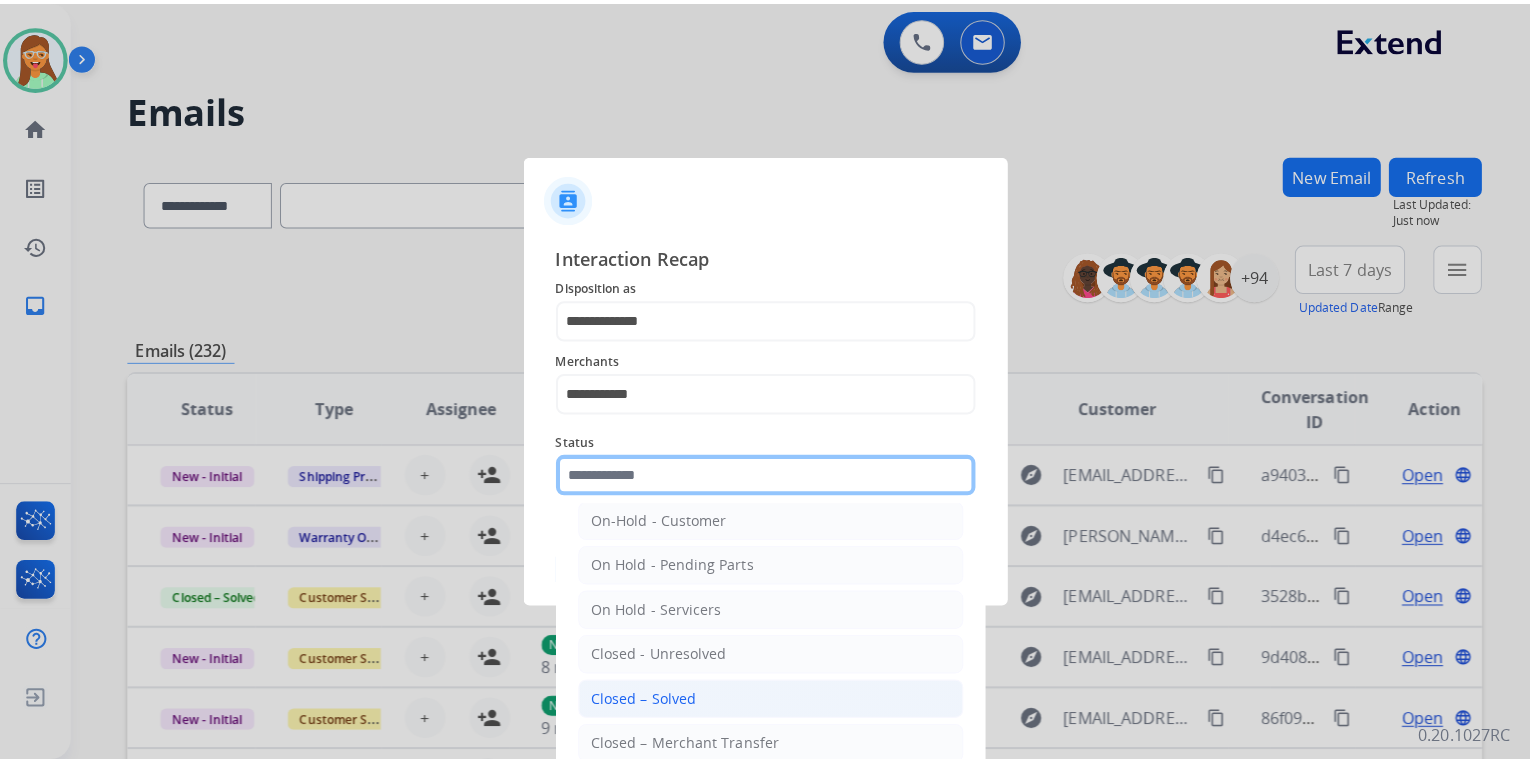 scroll, scrollTop: 116, scrollLeft: 0, axis: vertical 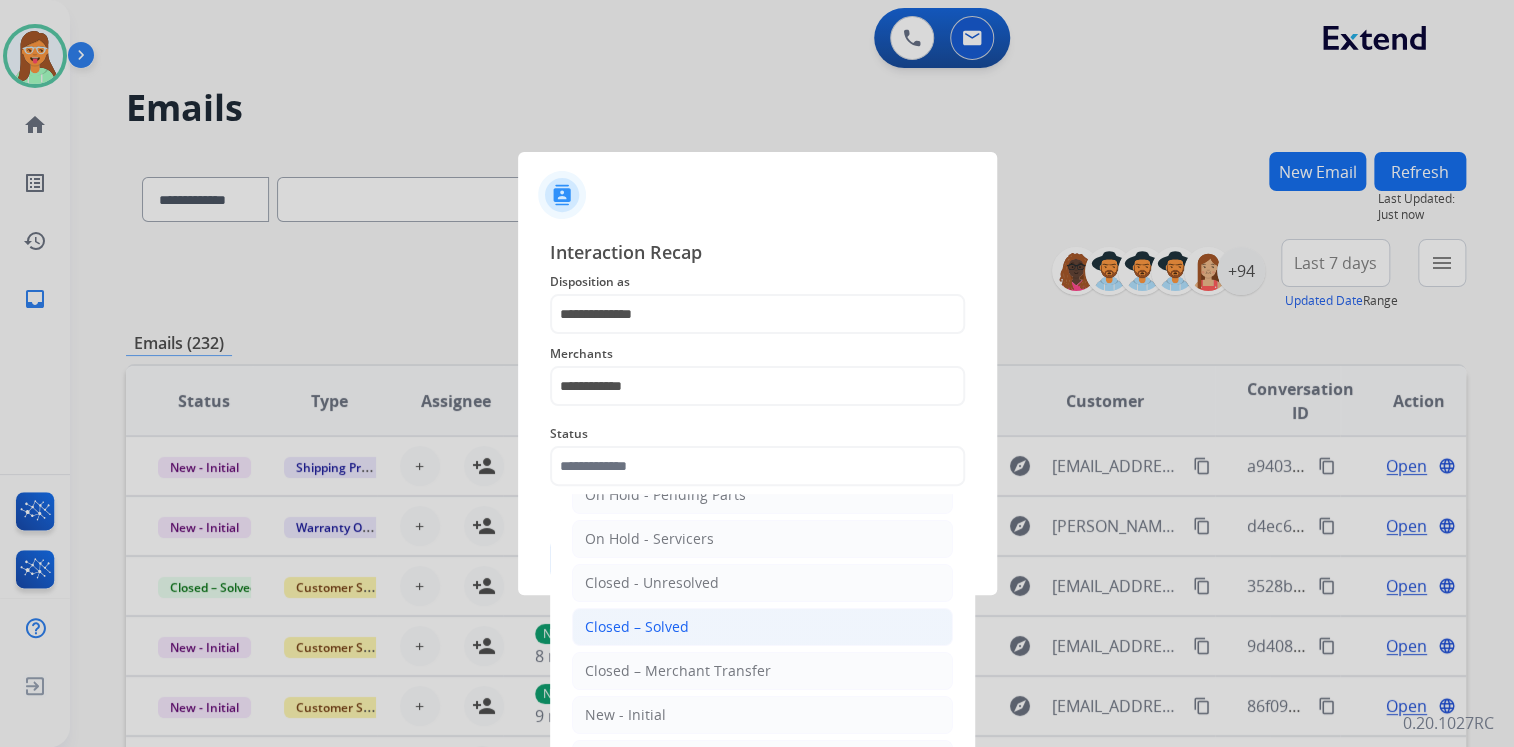 click on "Closed – Solved" 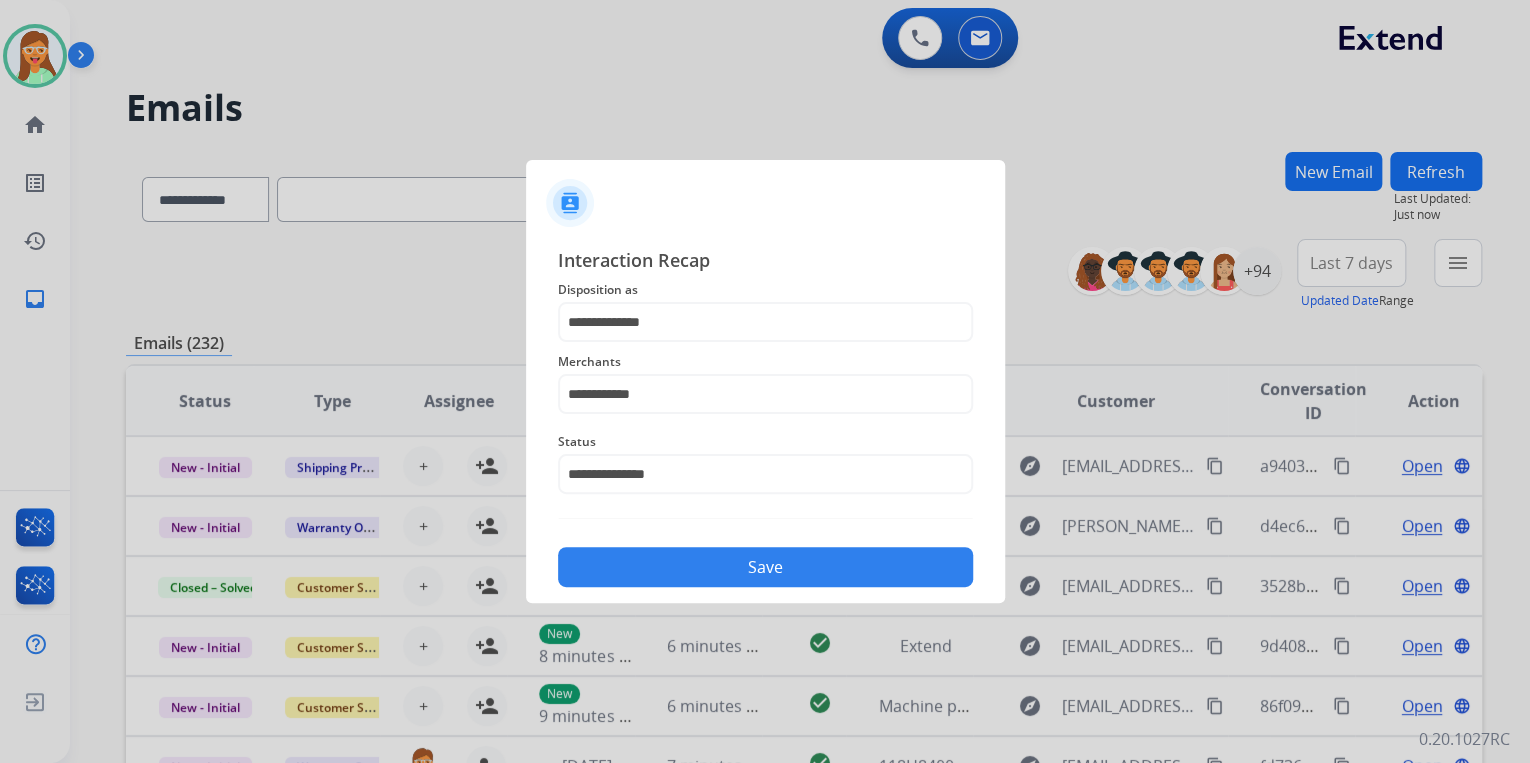 click on "Save" 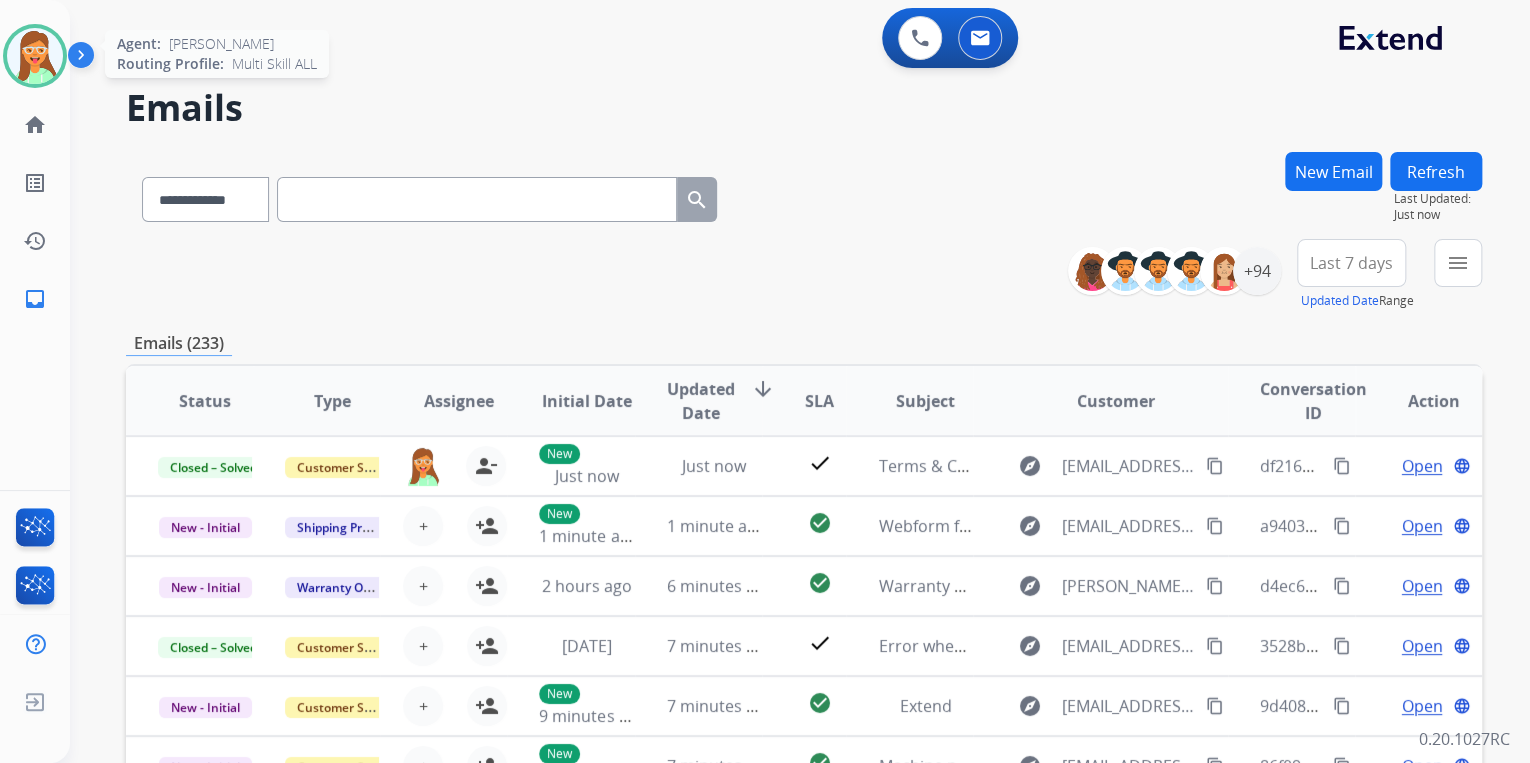 click at bounding box center [35, 56] 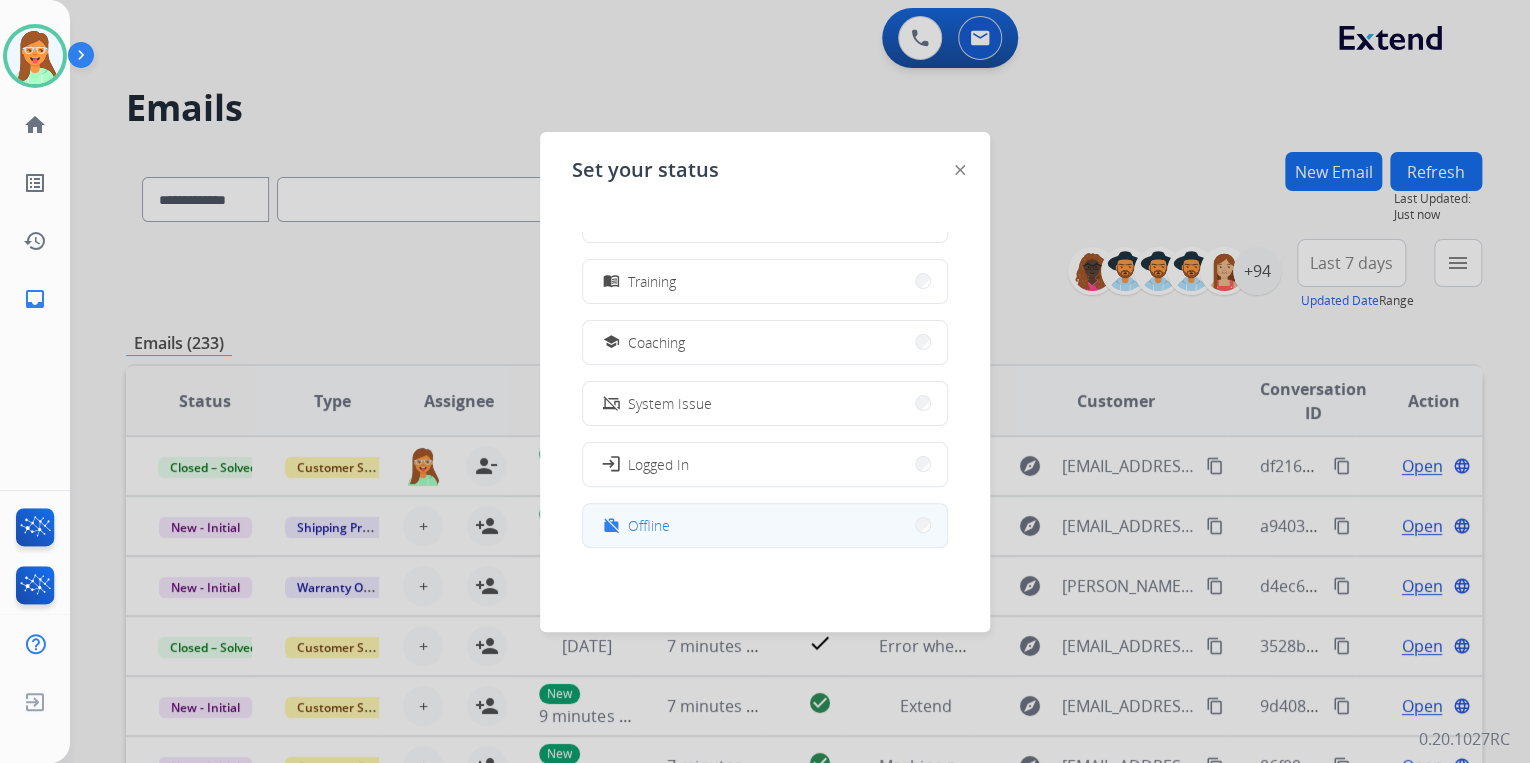 scroll, scrollTop: 376, scrollLeft: 0, axis: vertical 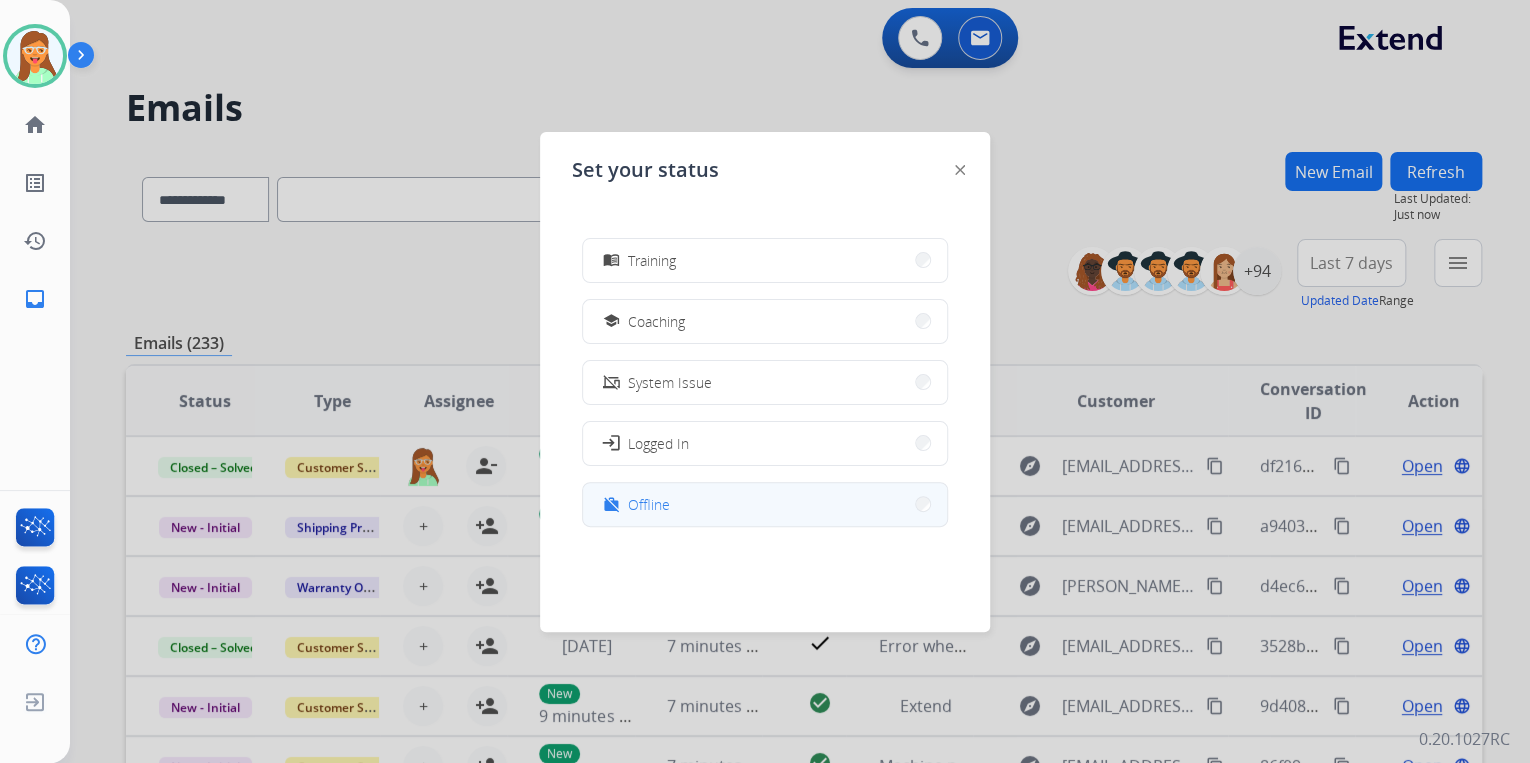 click on "work_off Offline" at bounding box center (765, 504) 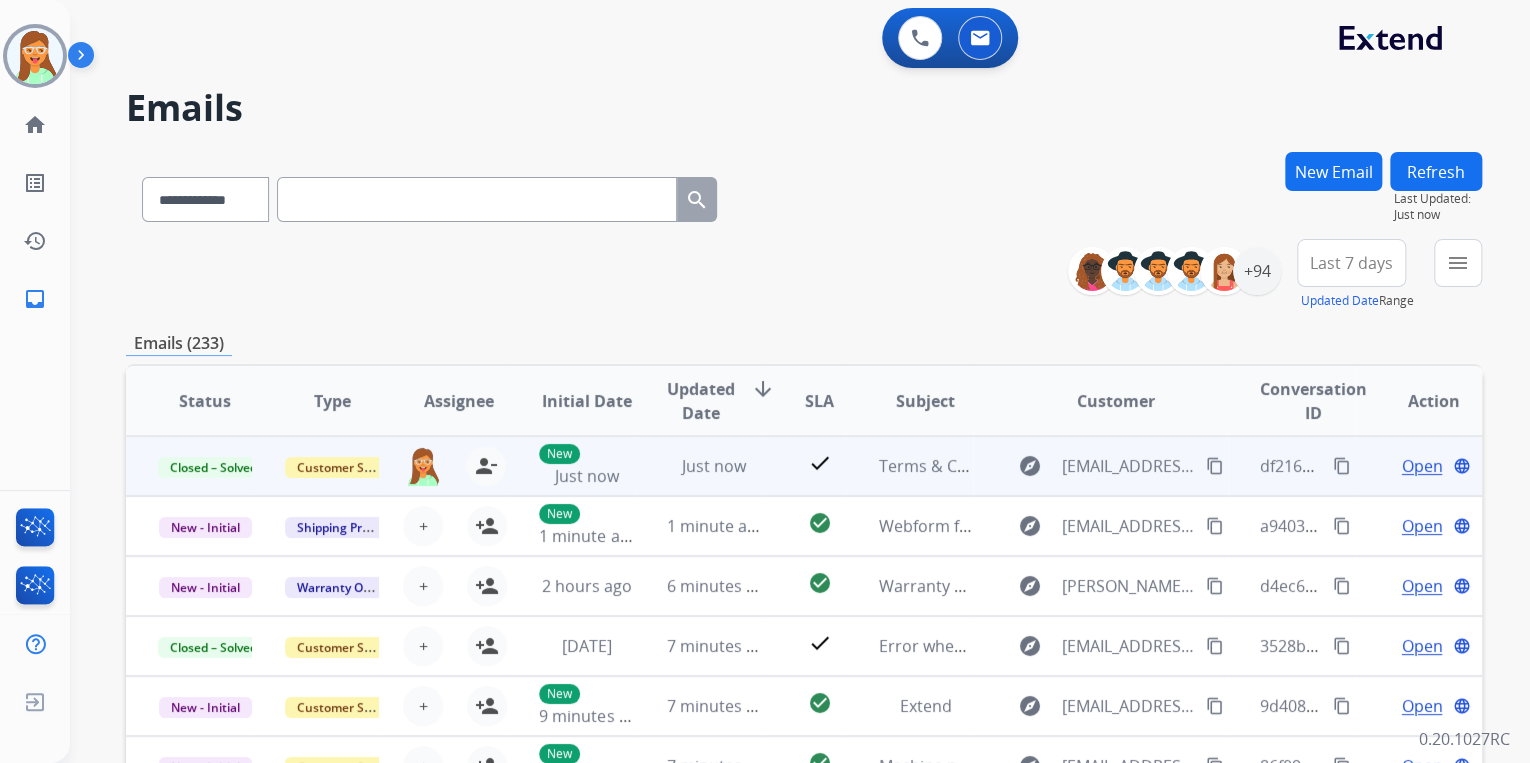 click on "content_copy" at bounding box center [1342, 466] 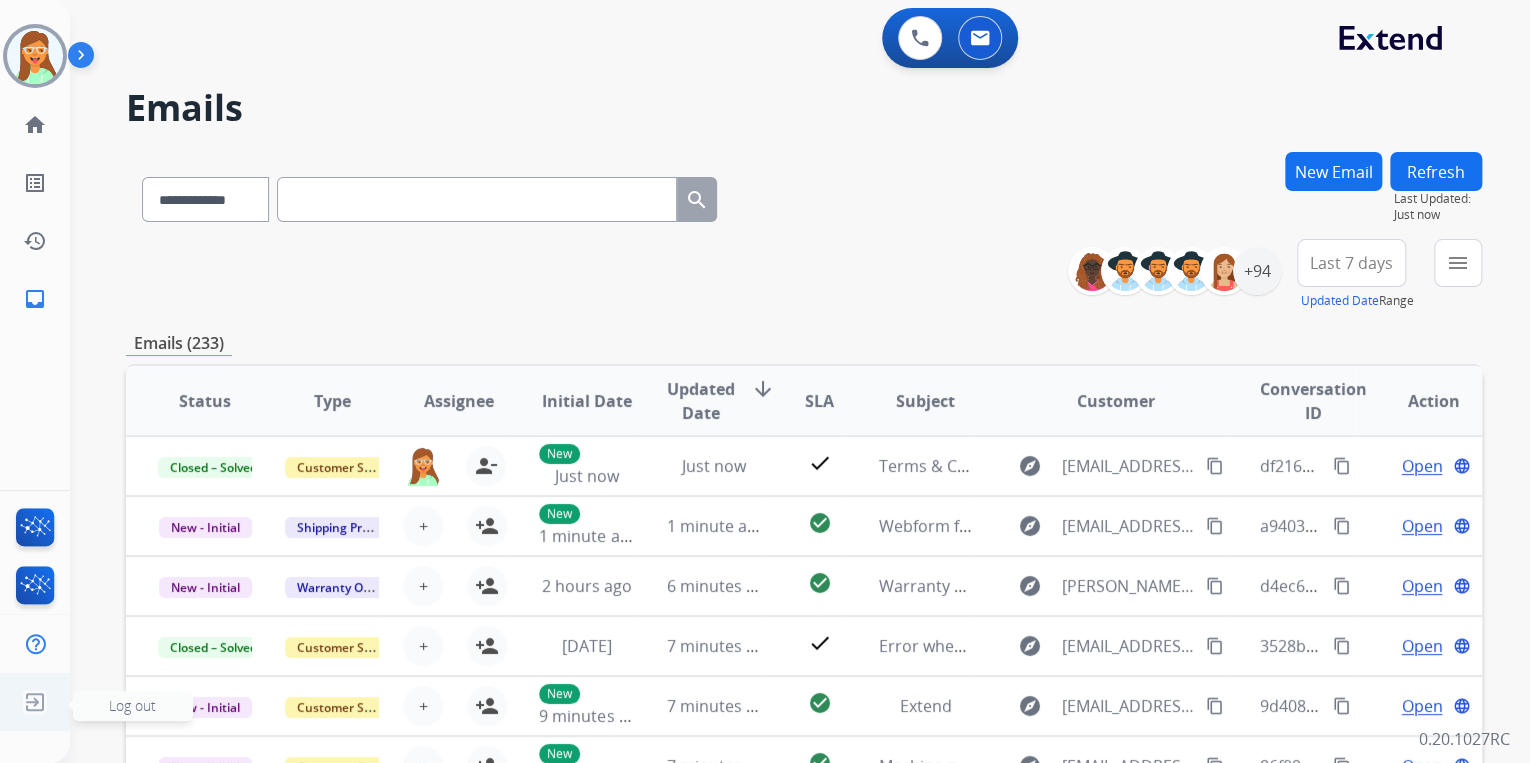 click 